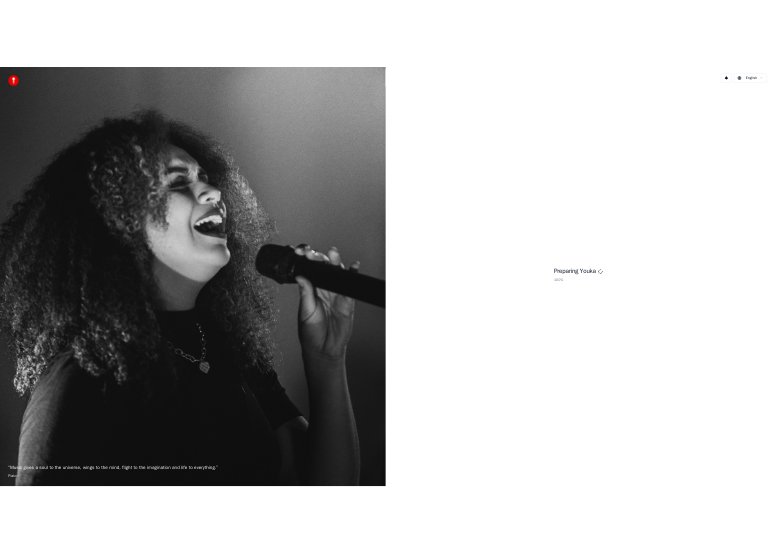 scroll, scrollTop: 0, scrollLeft: 0, axis: both 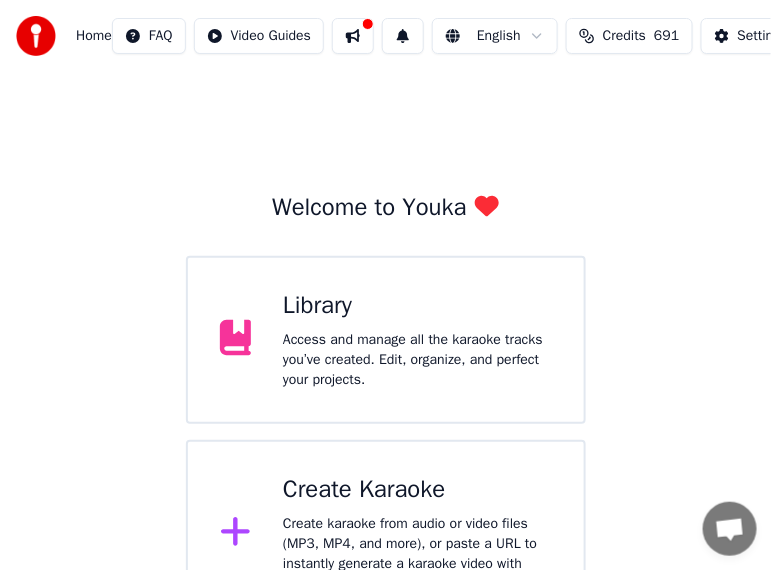 click on "Access and manage all the karaoke tracks you’ve created. Edit, organize, and perfect your projects." at bounding box center [417, 360] 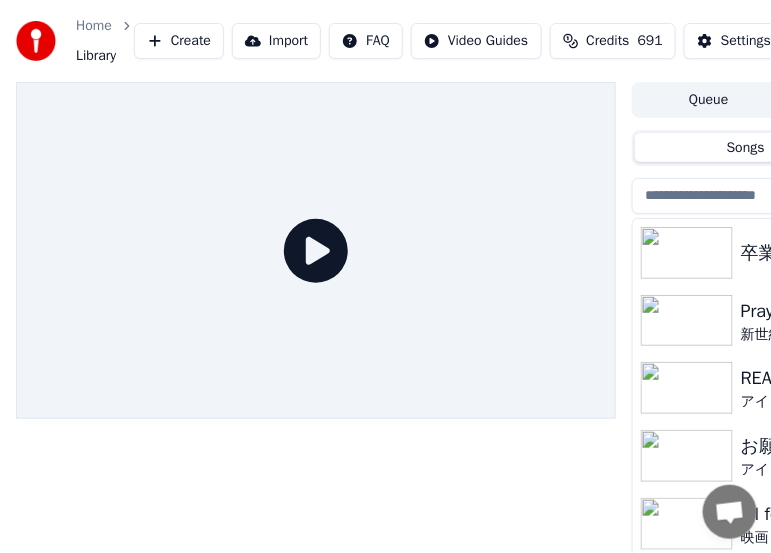 scroll, scrollTop: 0, scrollLeft: 310, axis: horizontal 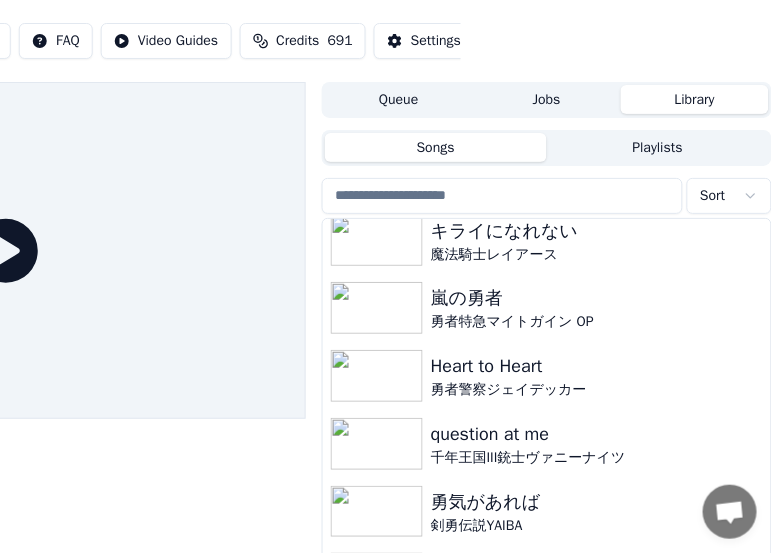 click at bounding box center [6, 251] 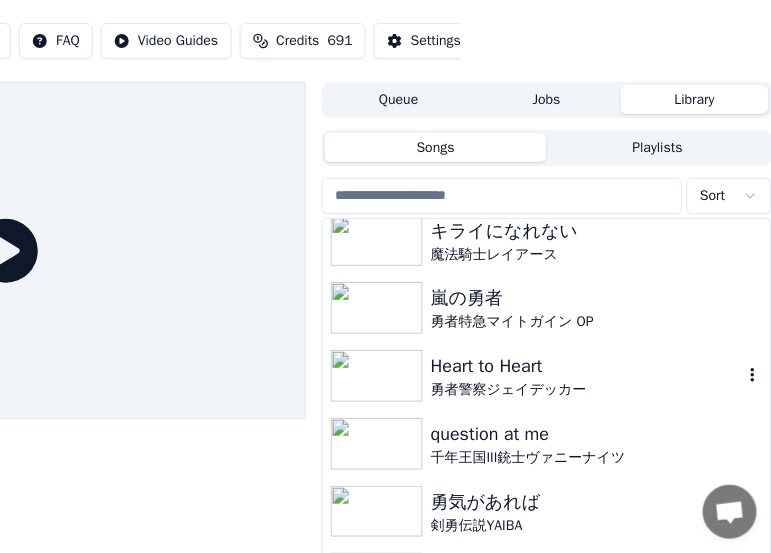 click on "Heart to Heart" at bounding box center [587, 366] 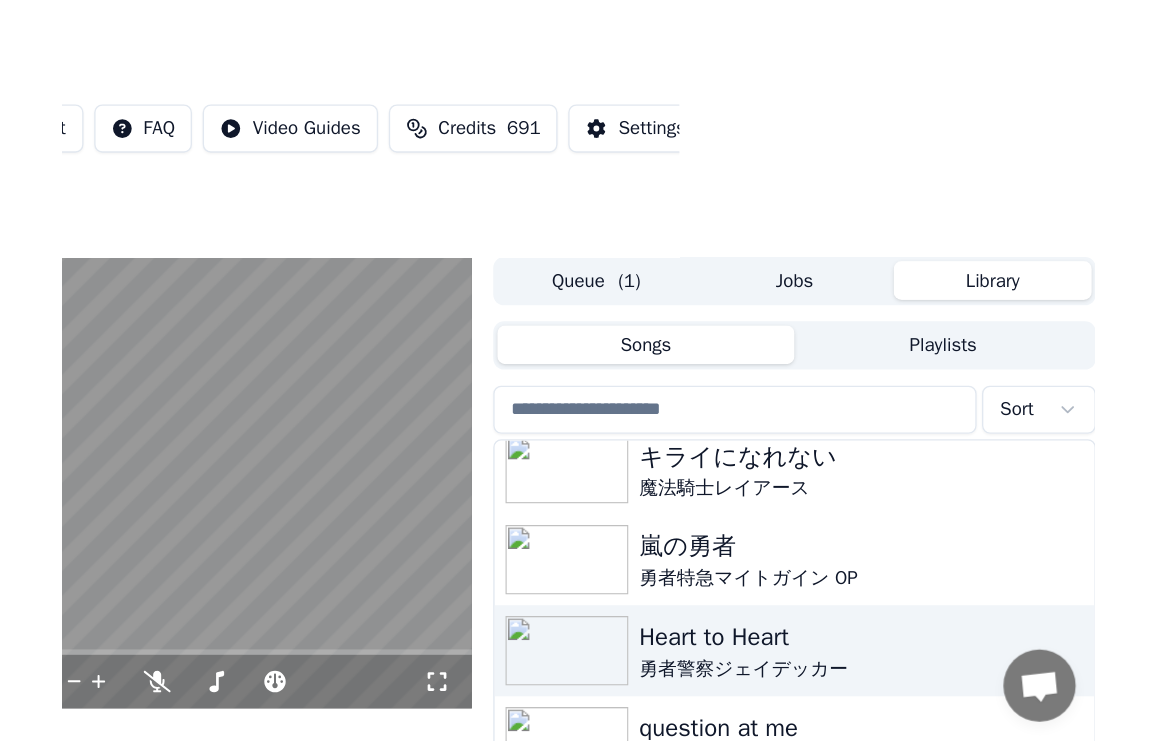 scroll, scrollTop: 0, scrollLeft: 0, axis: both 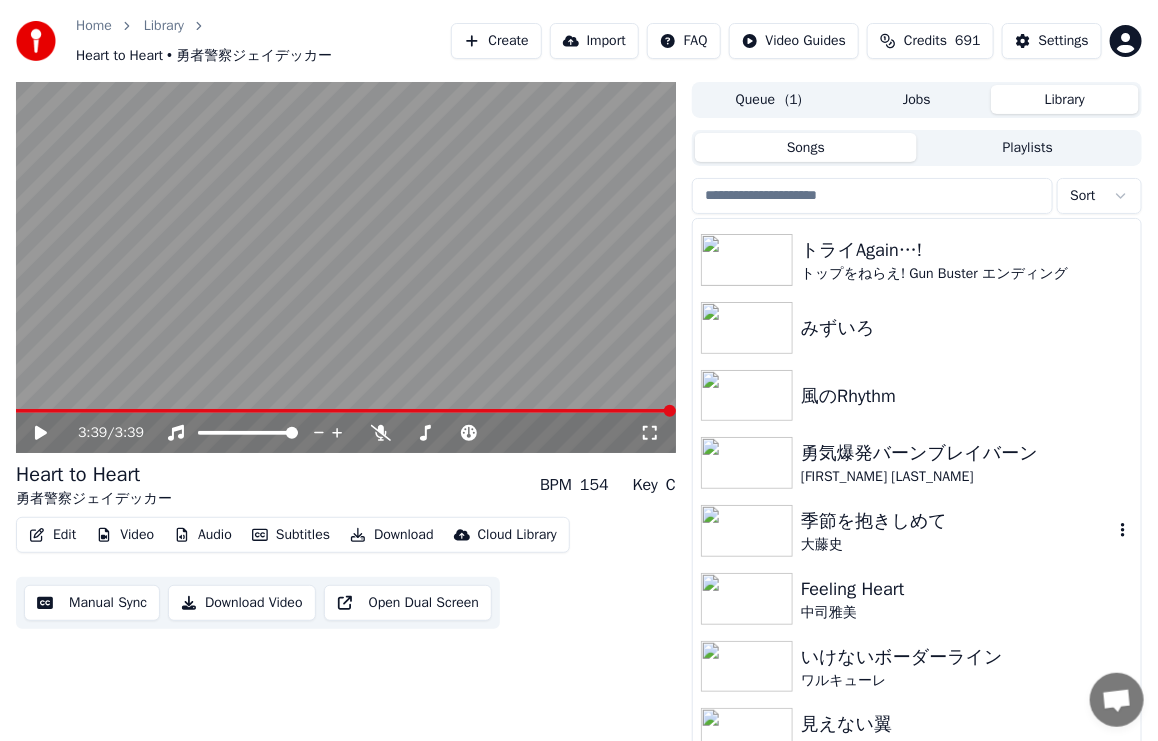 click on "大藤史" at bounding box center (957, 545) 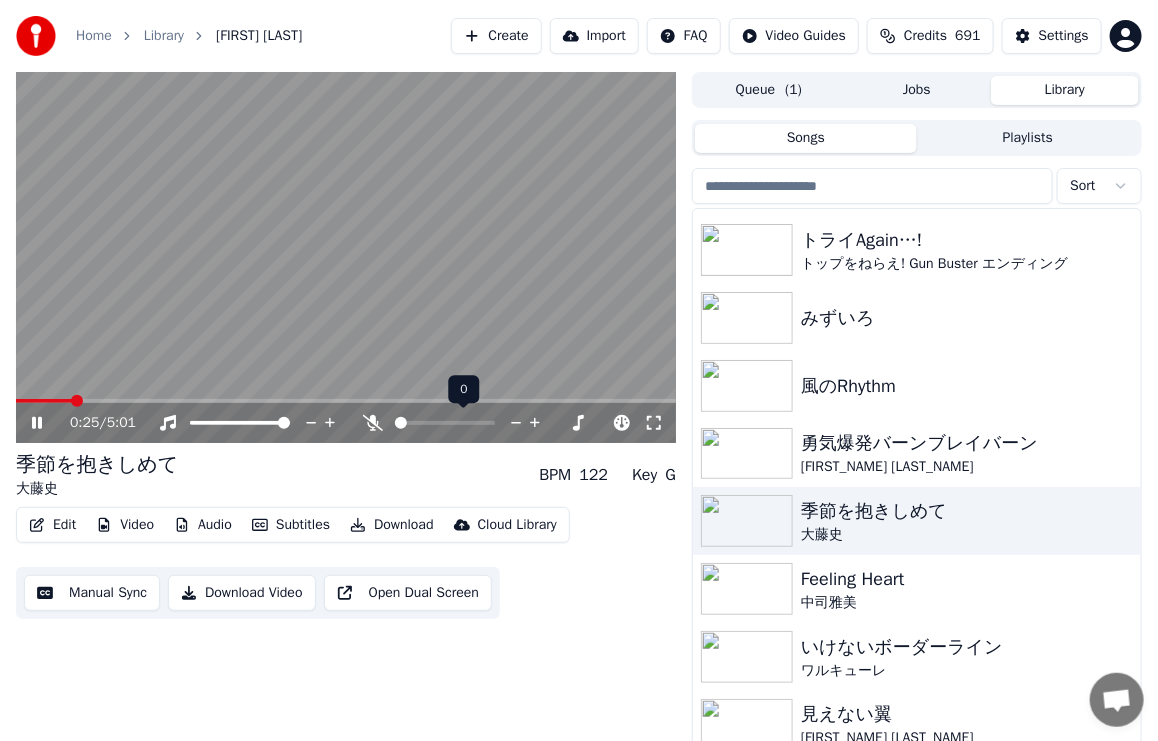 click 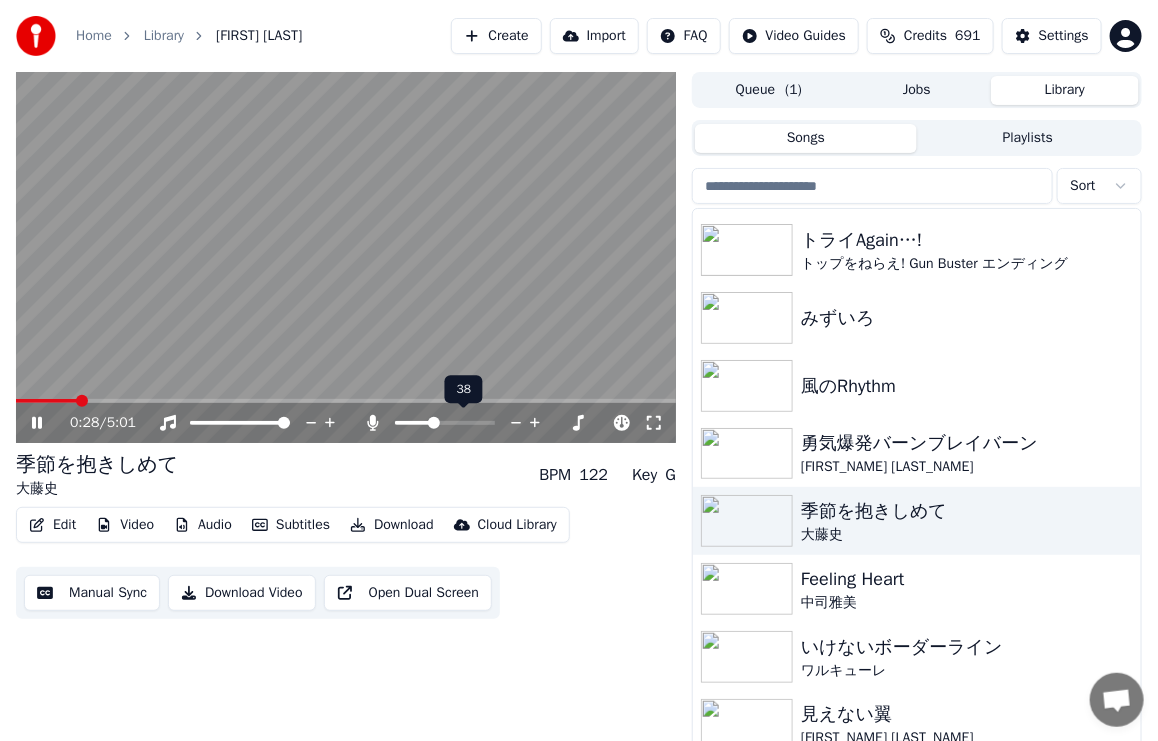 click at bounding box center (414, 423) 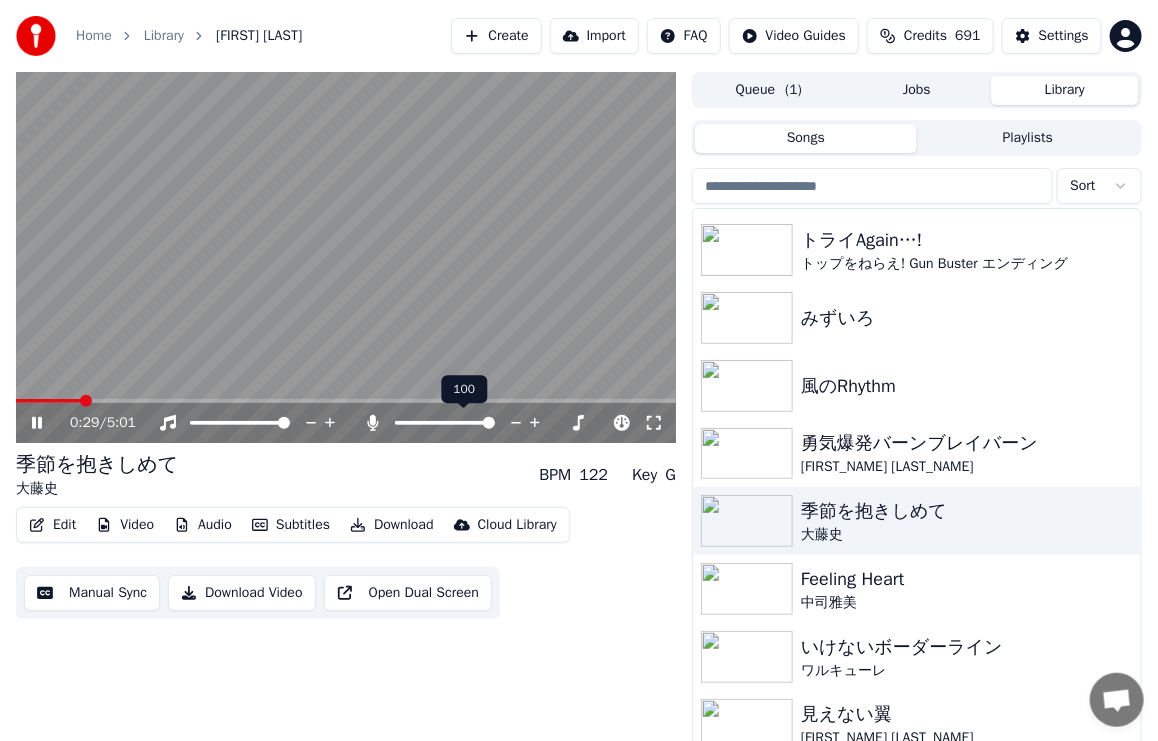 click at bounding box center [489, 423] 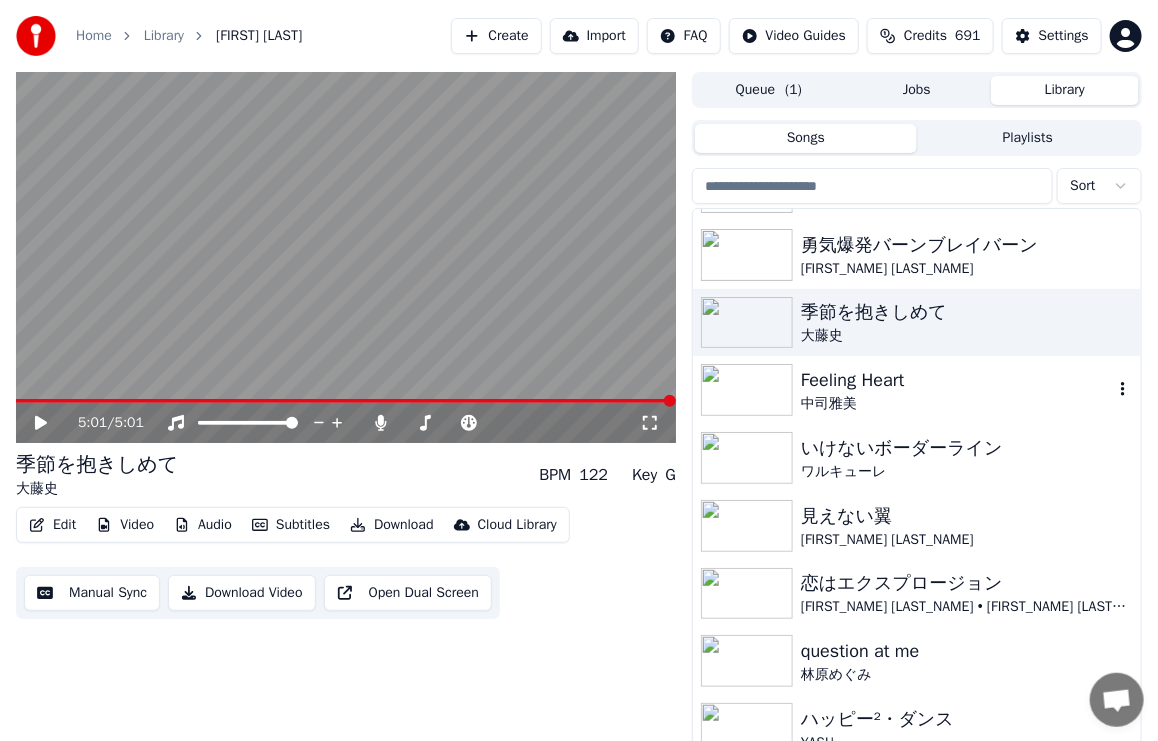 scroll, scrollTop: 2400, scrollLeft: 0, axis: vertical 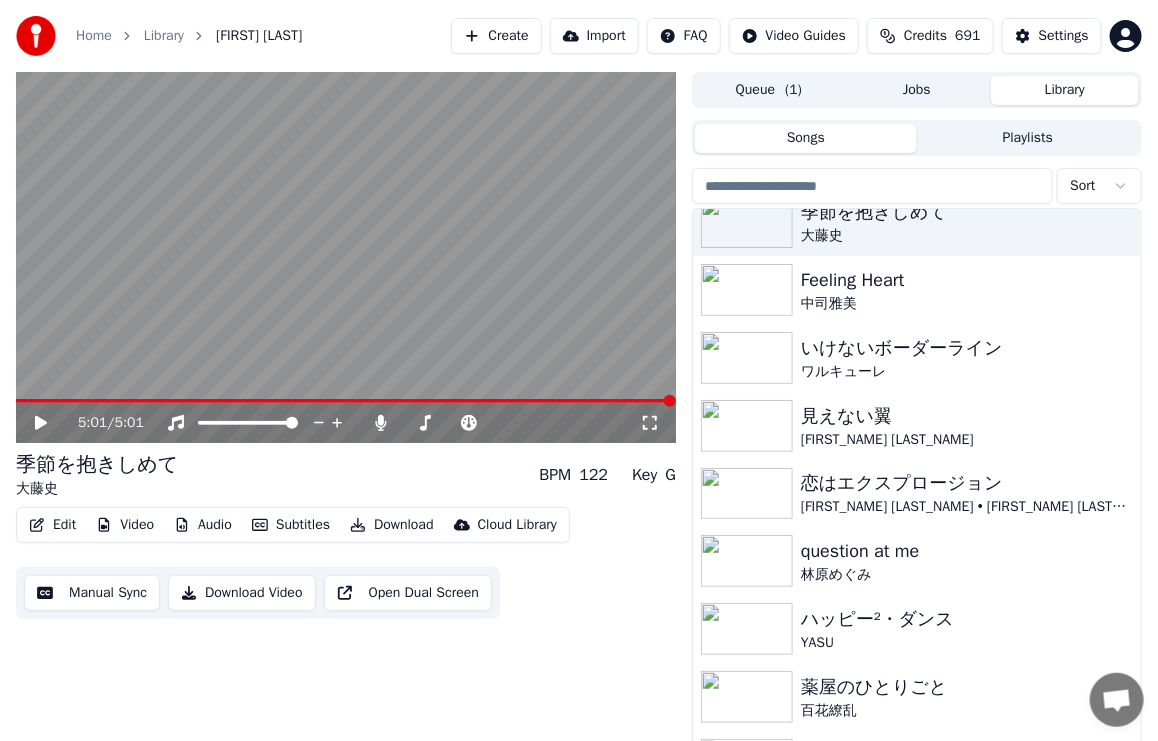 click on "薬屋のひとりごと" at bounding box center [957, 687] 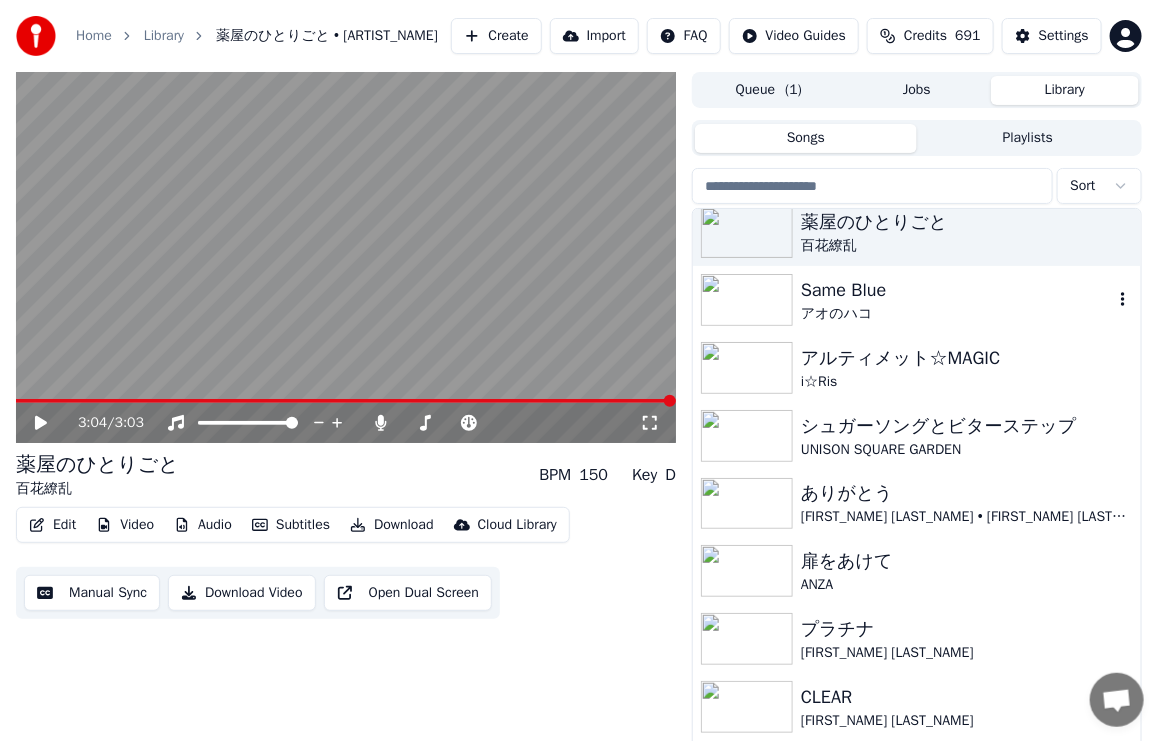 scroll, scrollTop: 2900, scrollLeft: 0, axis: vertical 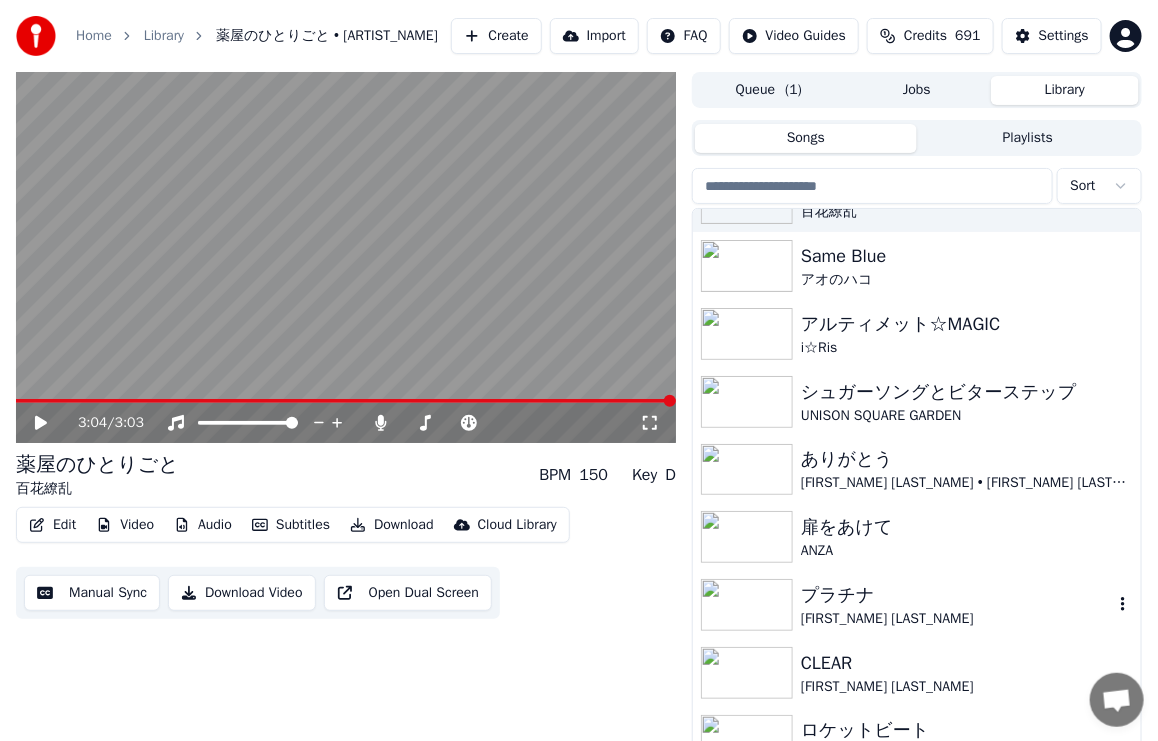 click on "プラチナ" at bounding box center [957, 595] 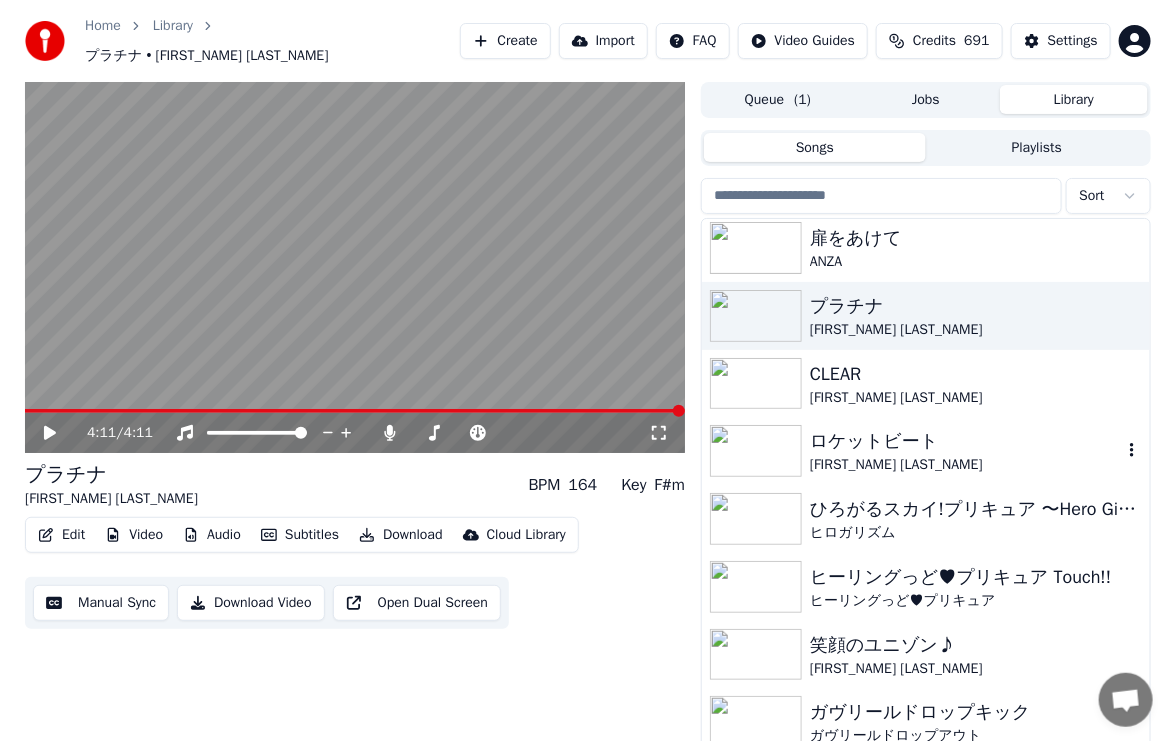 scroll, scrollTop: 3300, scrollLeft: 0, axis: vertical 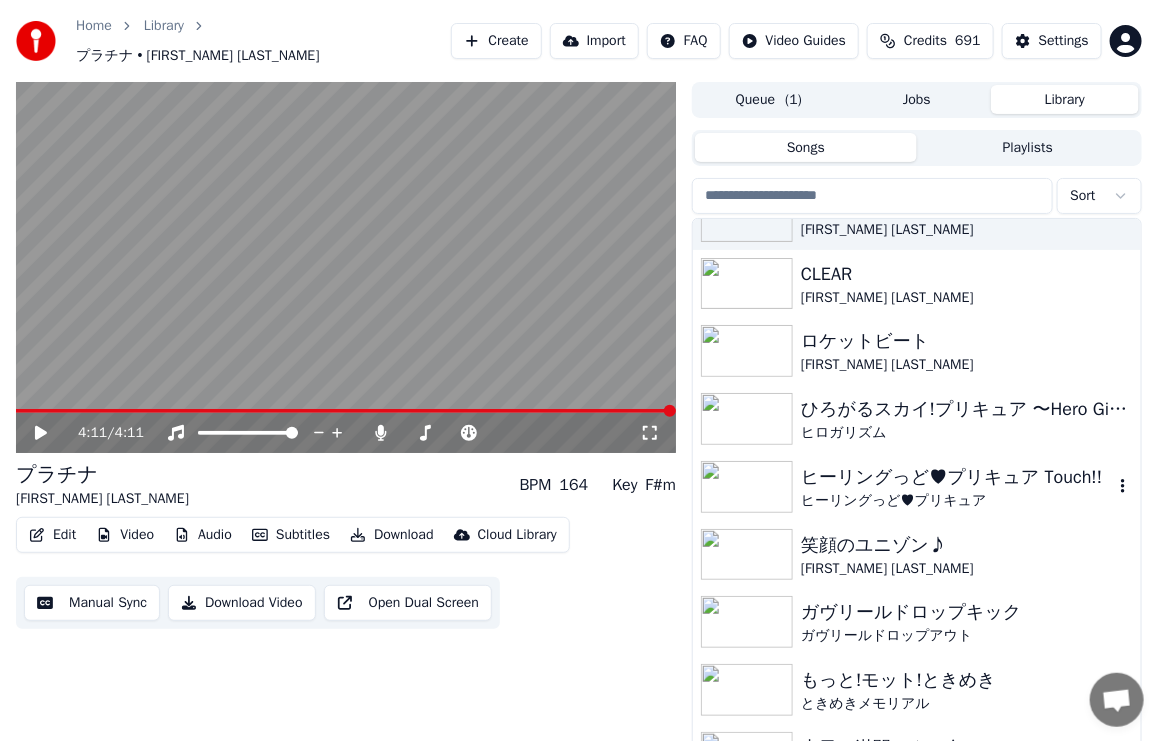 click on "ヒーリングっど♥プリキュア Touch!!" at bounding box center (957, 477) 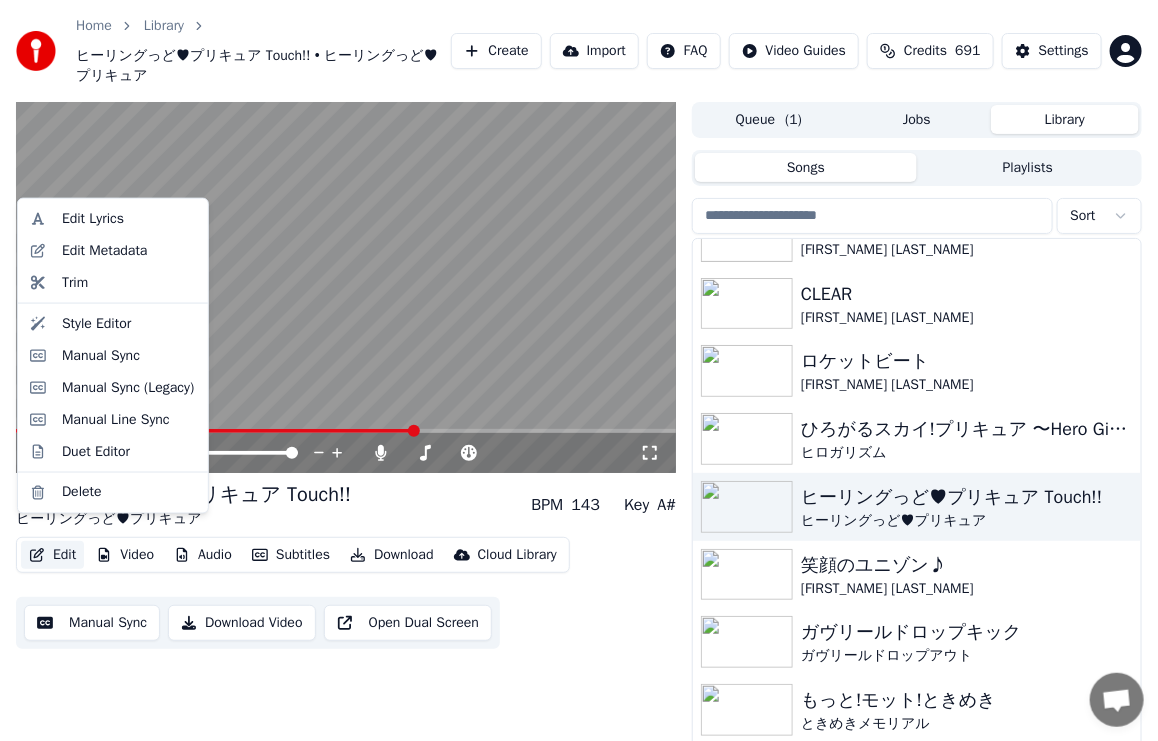 click on "Edit" at bounding box center (52, 555) 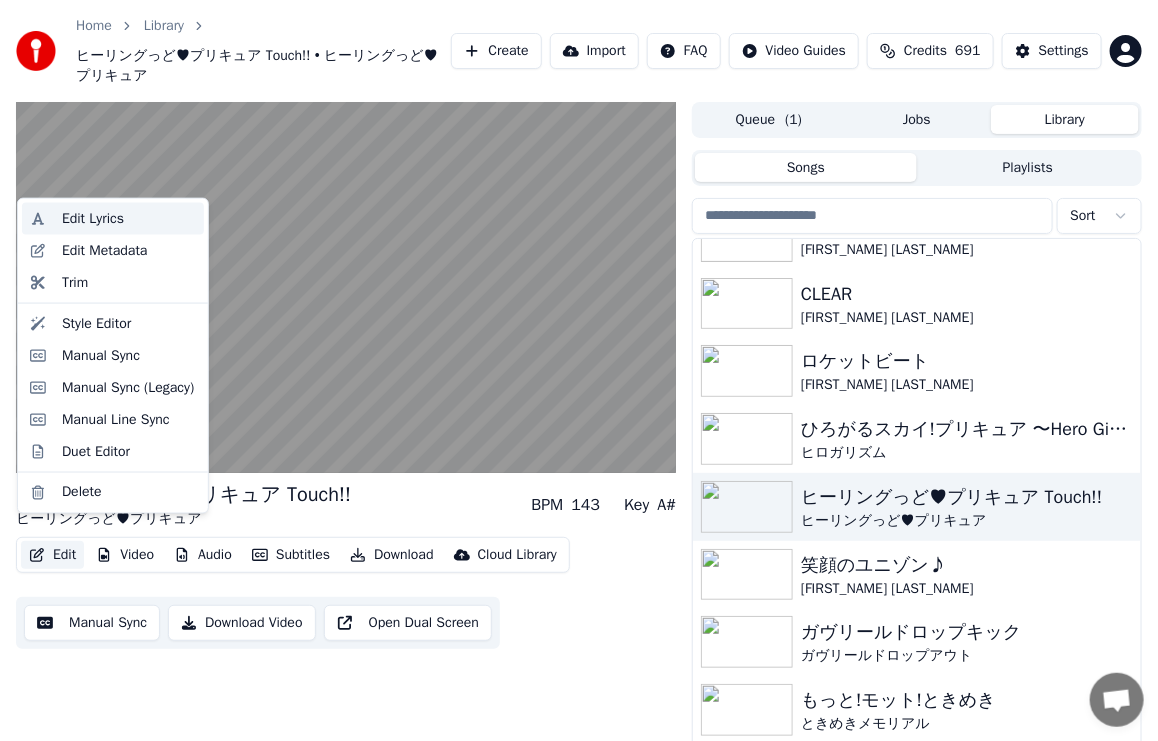 click on "Edit Lyrics" at bounding box center [129, 219] 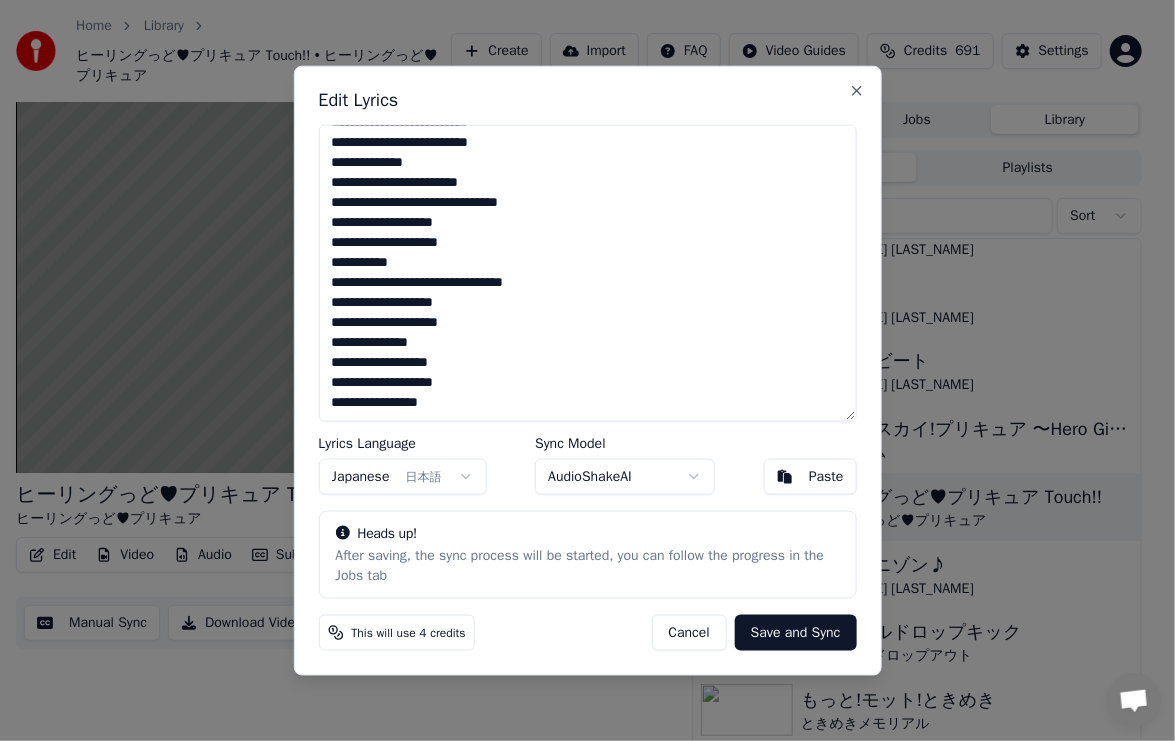 scroll, scrollTop: 300, scrollLeft: 0, axis: vertical 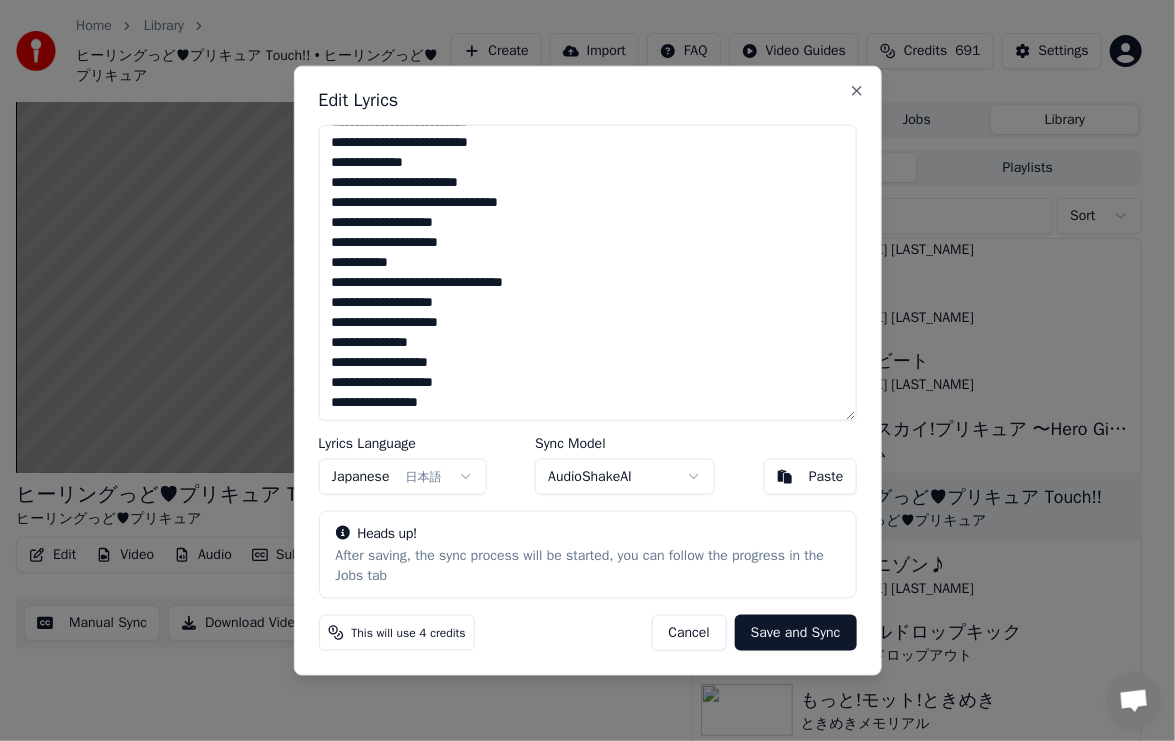 click on "**********" at bounding box center [587, 272] 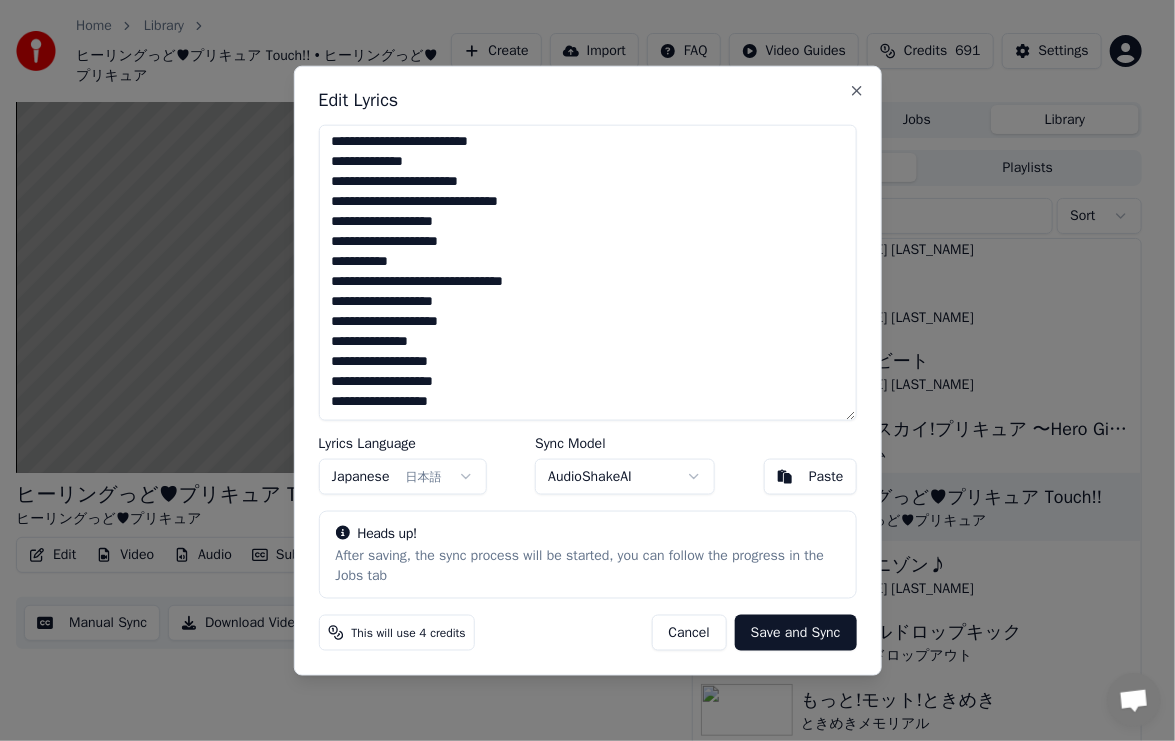 scroll, scrollTop: 332, scrollLeft: 0, axis: vertical 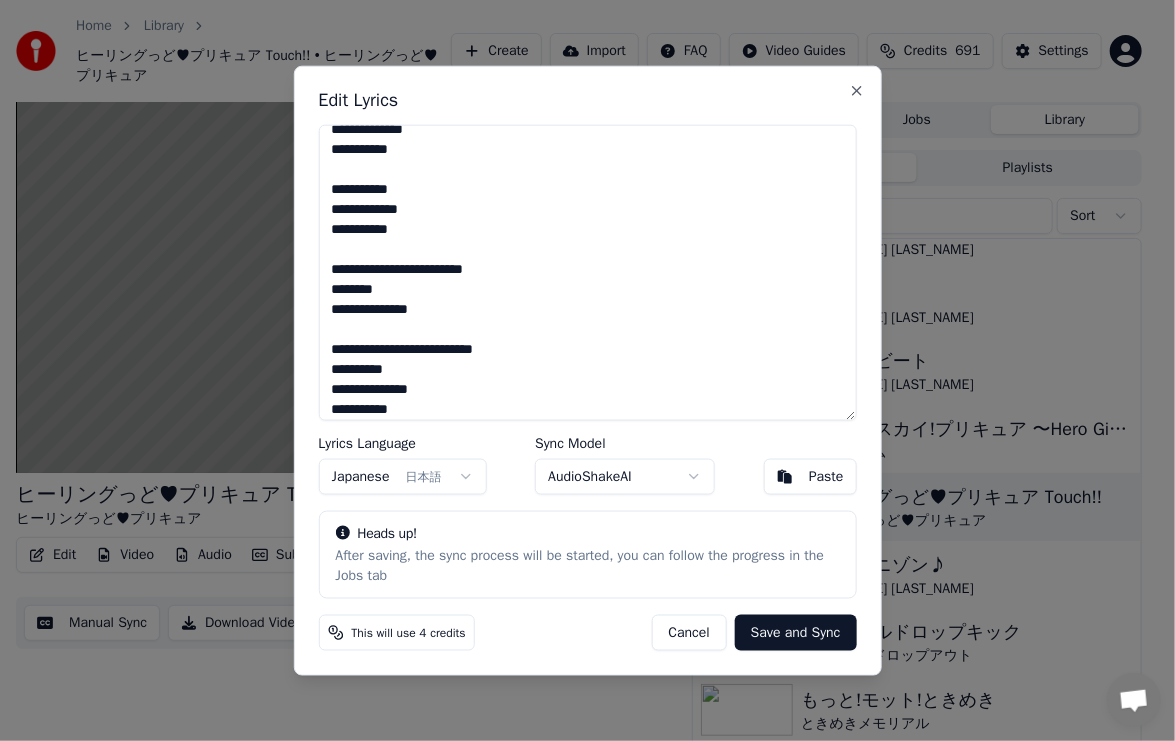 type on "**********" 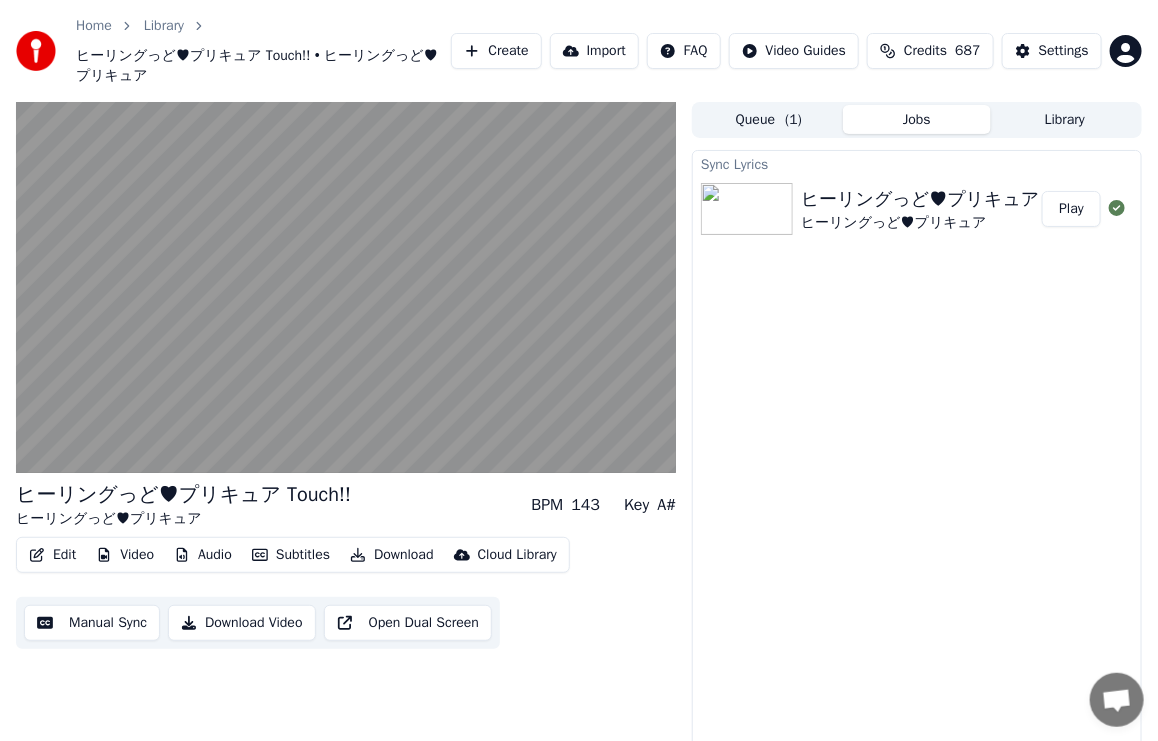 click on "Play" at bounding box center (1071, 209) 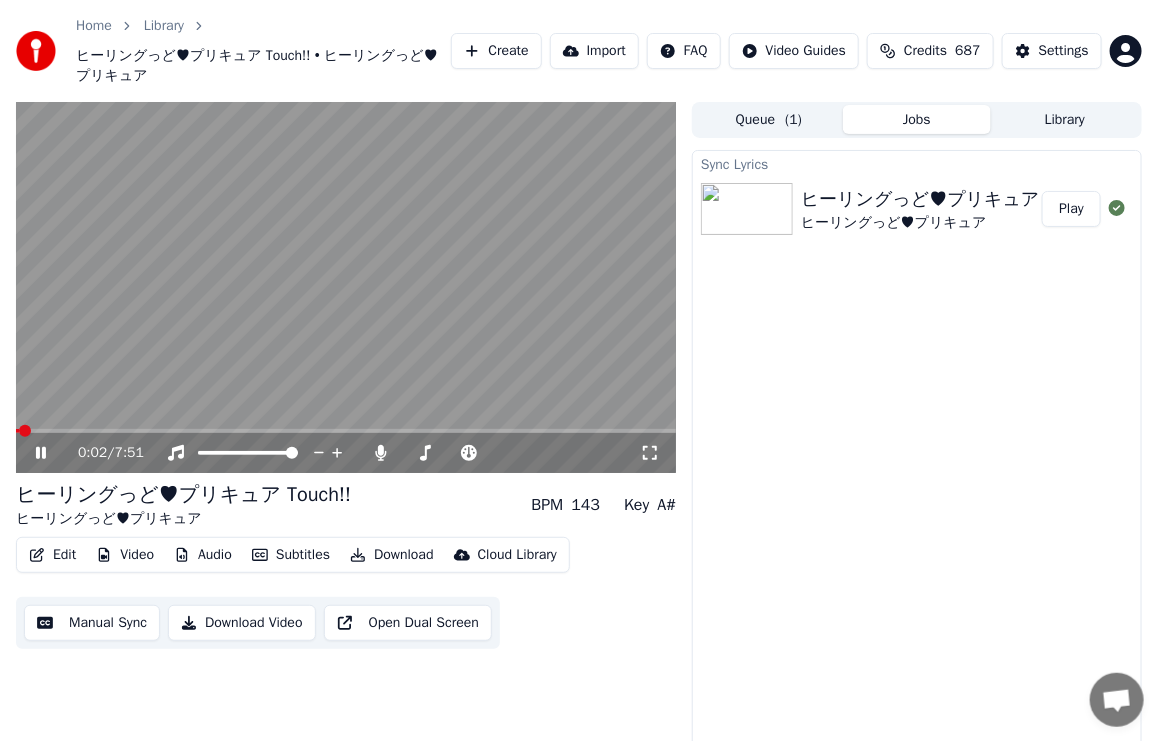 click at bounding box center (346, 287) 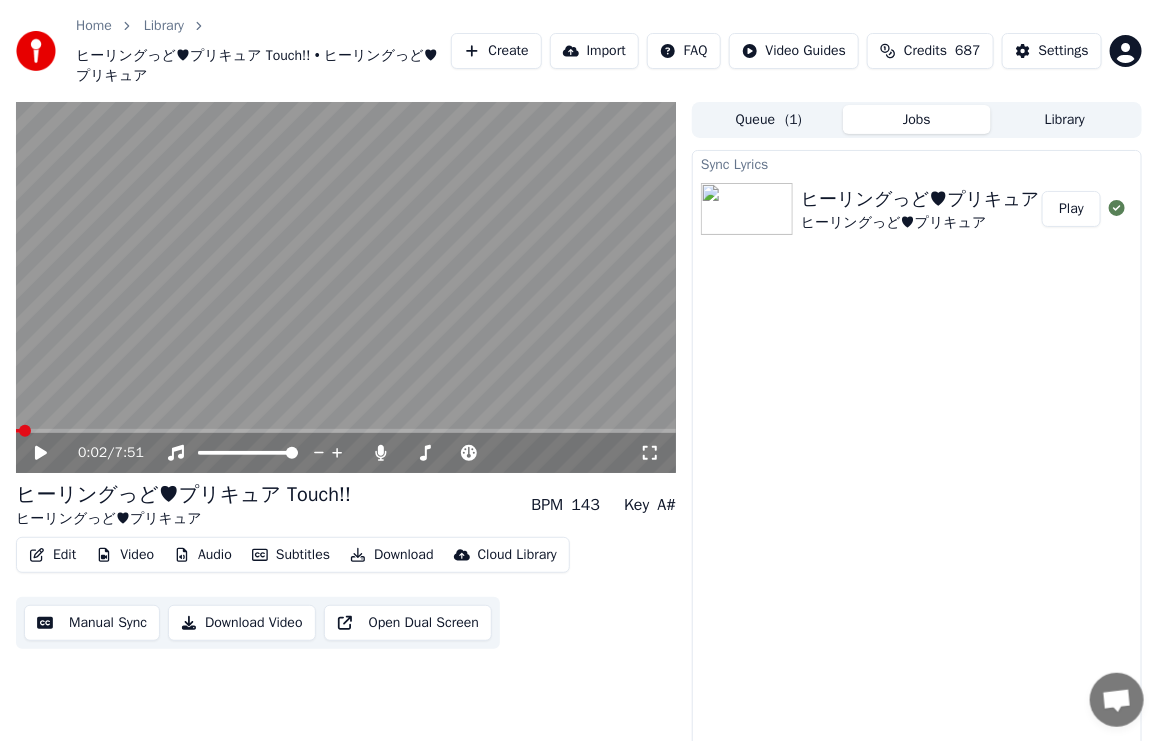 click at bounding box center (346, 431) 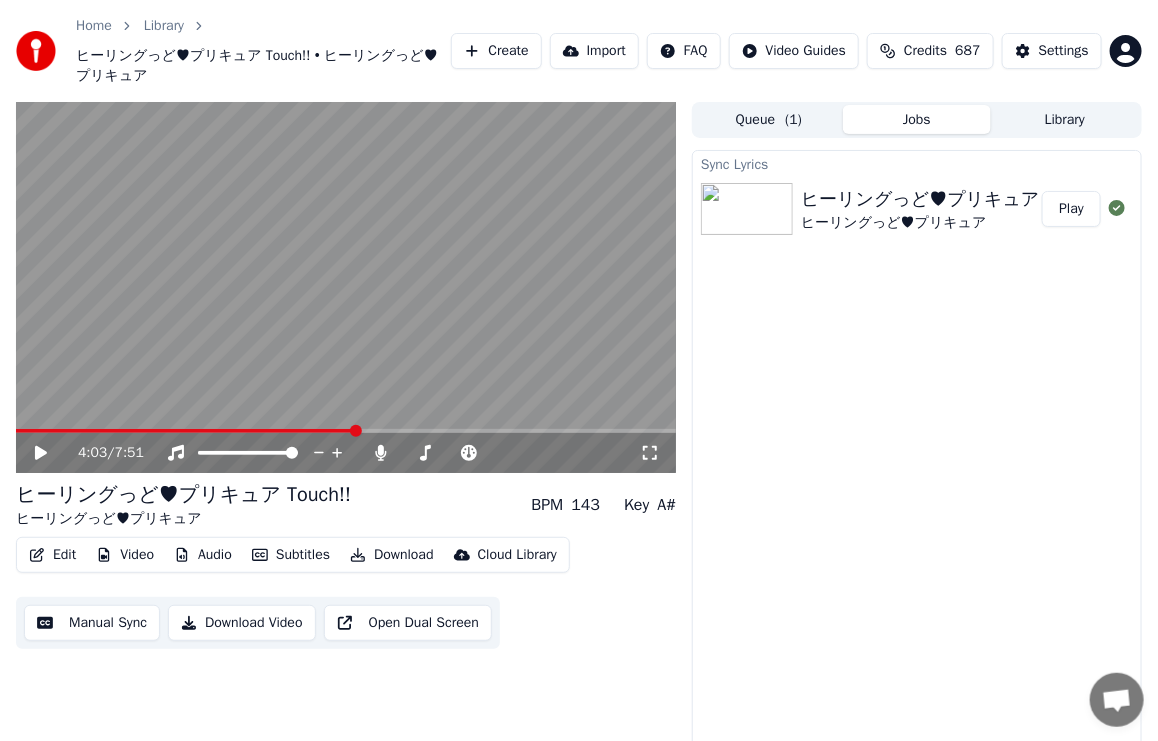click at bounding box center (346, 287) 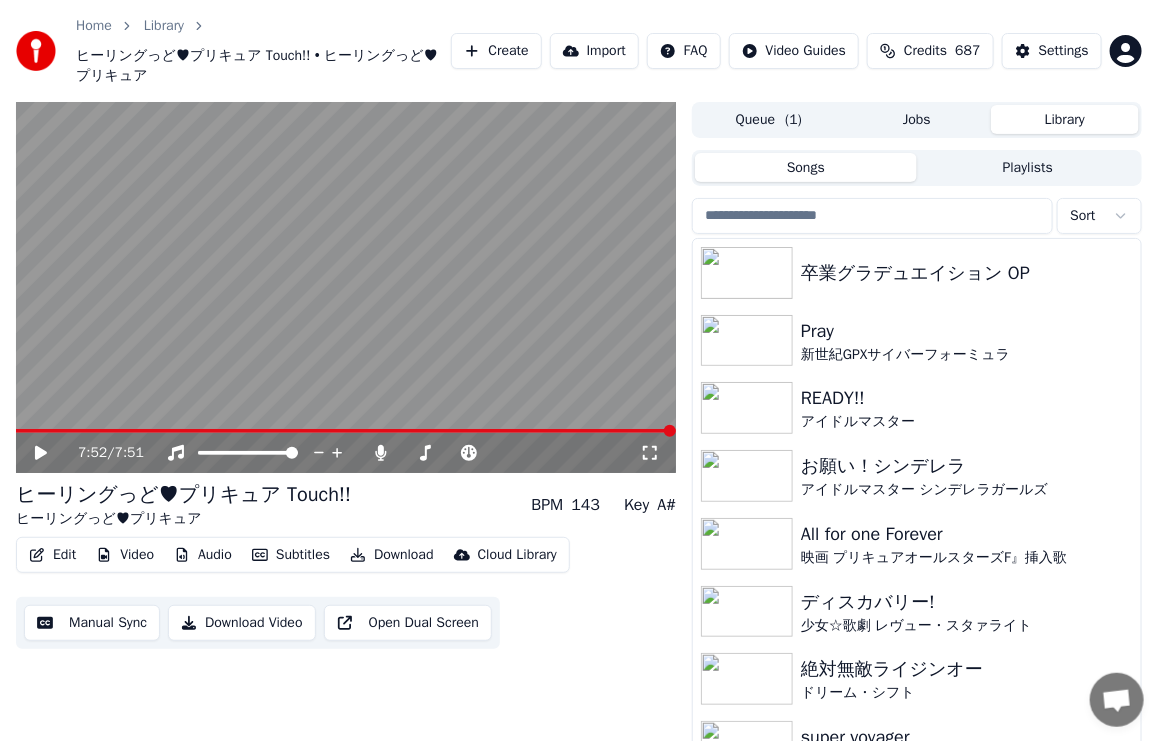 click on "Library" at bounding box center (1065, 119) 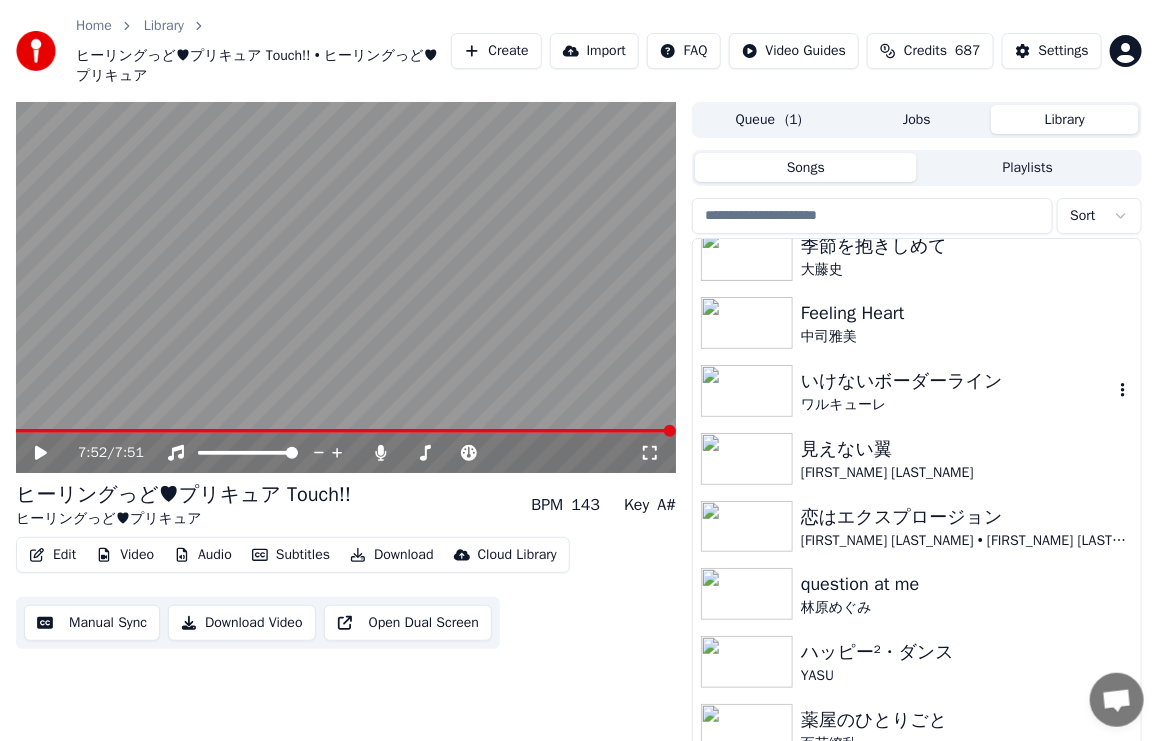scroll, scrollTop: 2400, scrollLeft: 0, axis: vertical 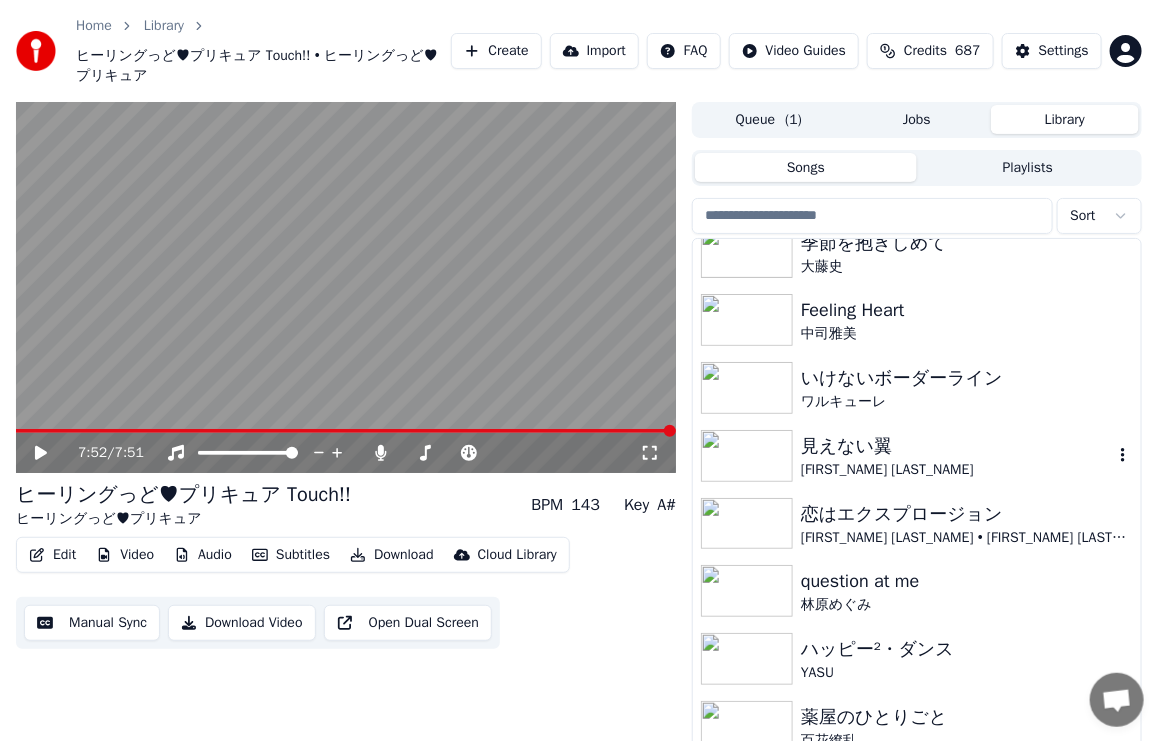 click on "[FIRST_NAME] [LAST_NAME]" at bounding box center [957, 470] 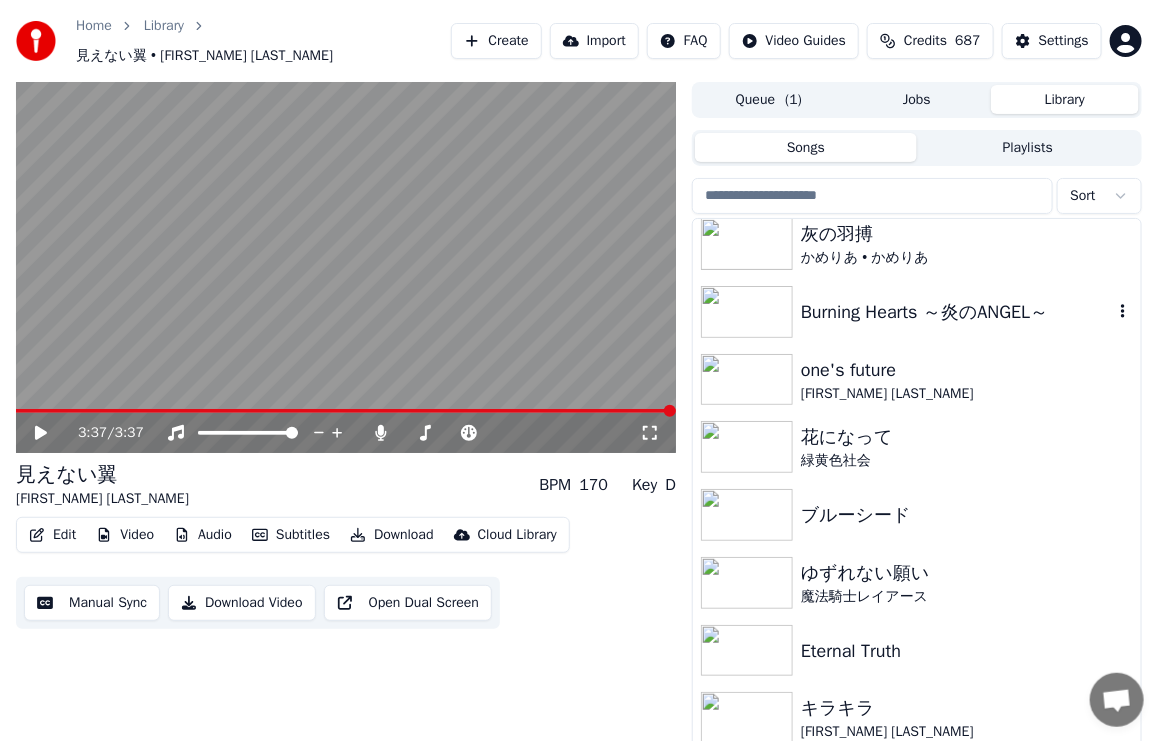 scroll, scrollTop: 3900, scrollLeft: 0, axis: vertical 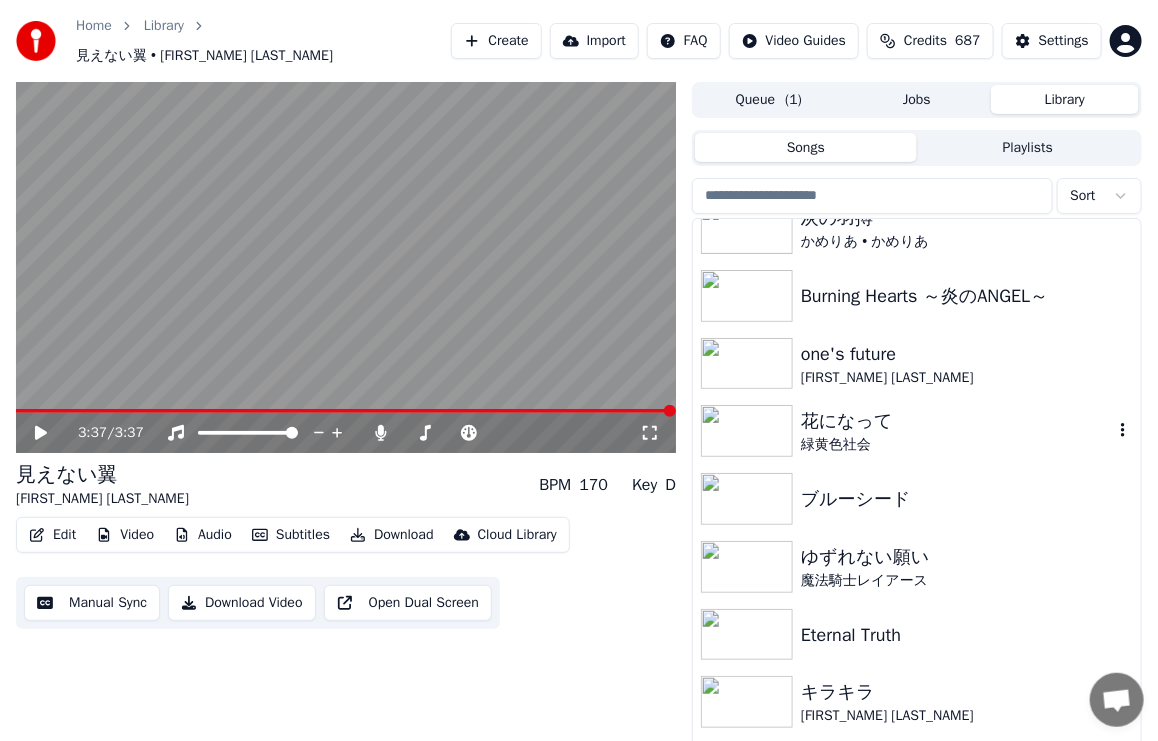 click on "花になって" at bounding box center (957, 421) 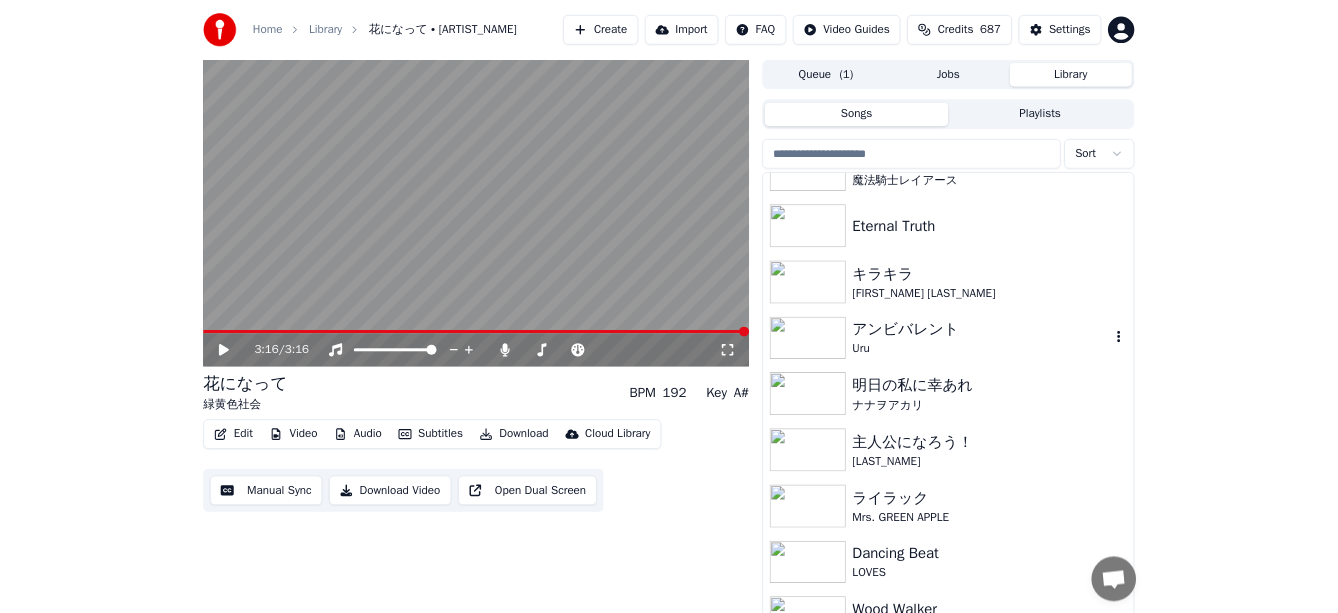 scroll, scrollTop: 4300, scrollLeft: 0, axis: vertical 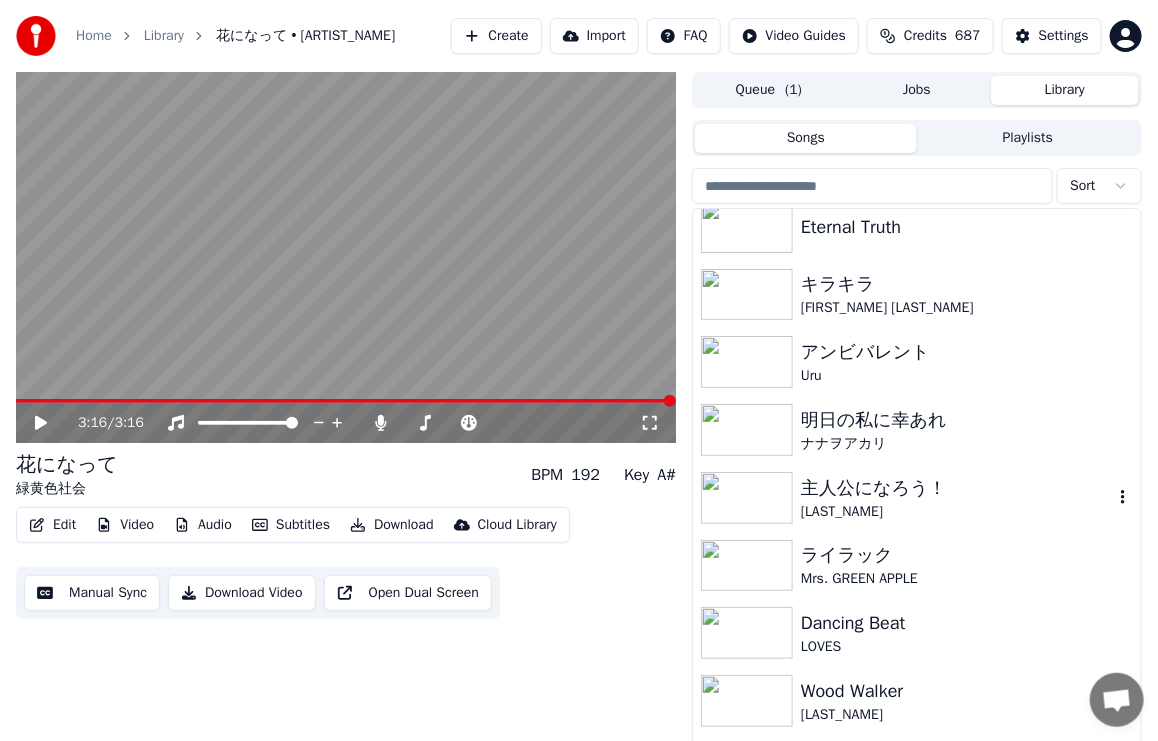 click on "主人公になろう！" at bounding box center [957, 488] 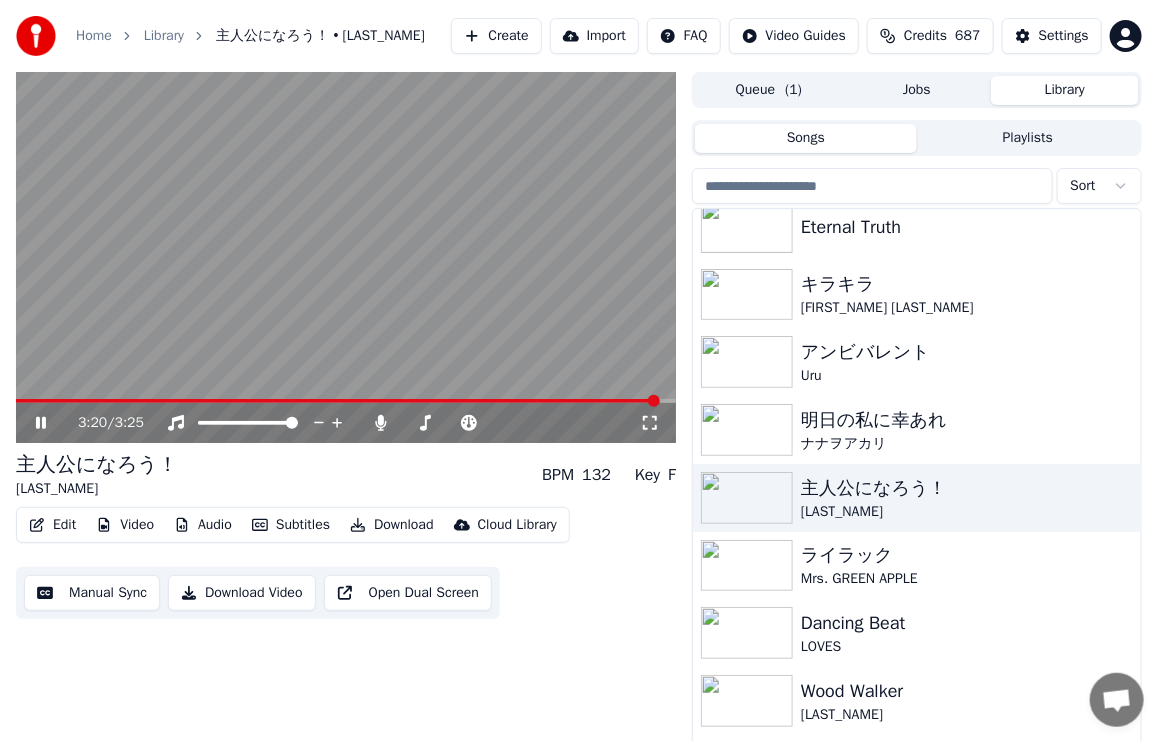 click at bounding box center [346, 257] 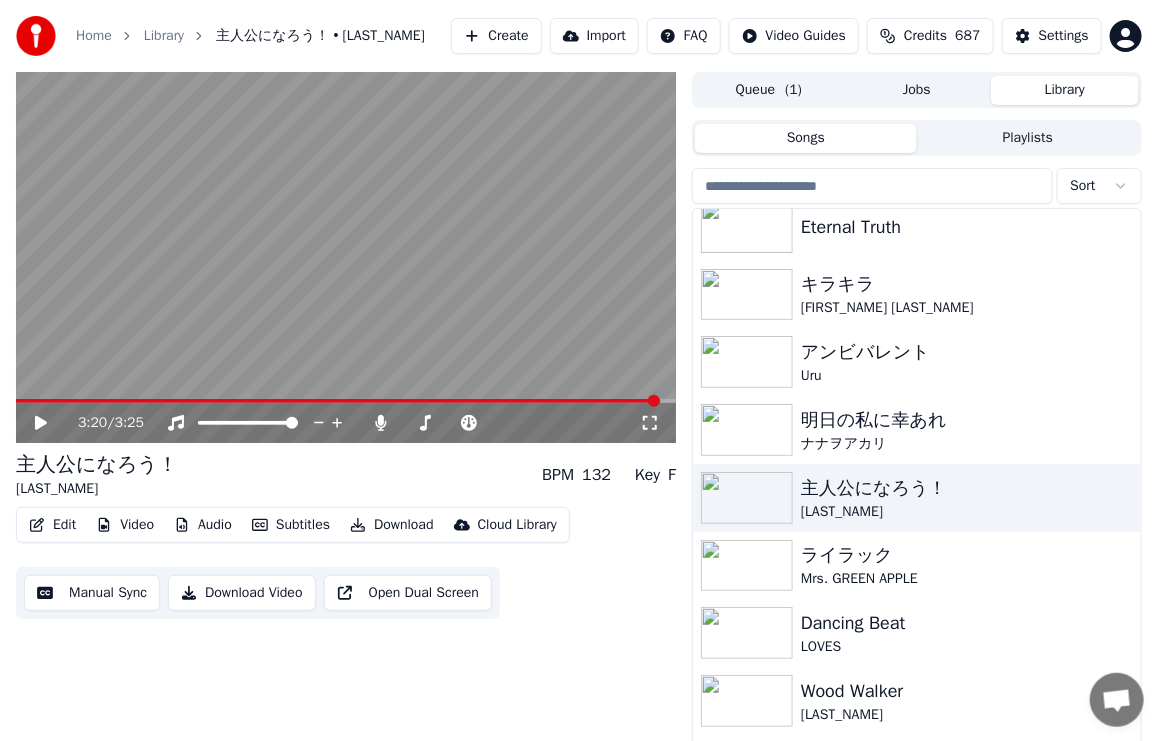 click at bounding box center (346, 257) 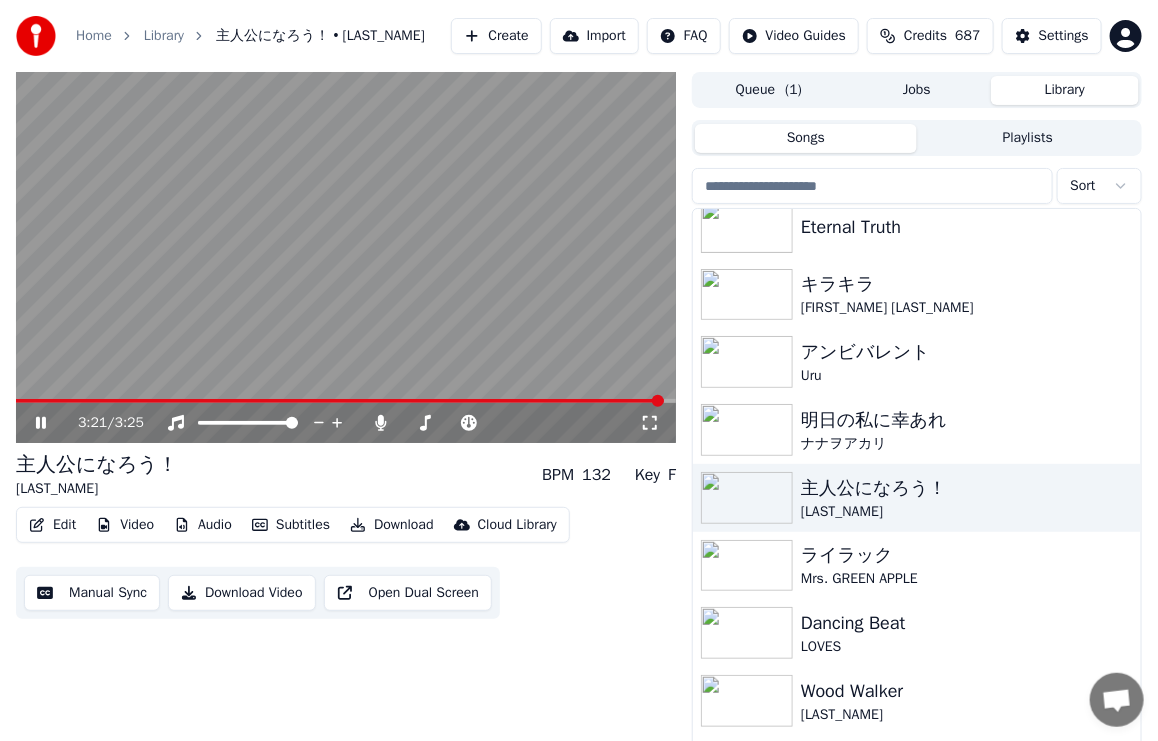 click on "3:21  /  3:25" at bounding box center (346, 423) 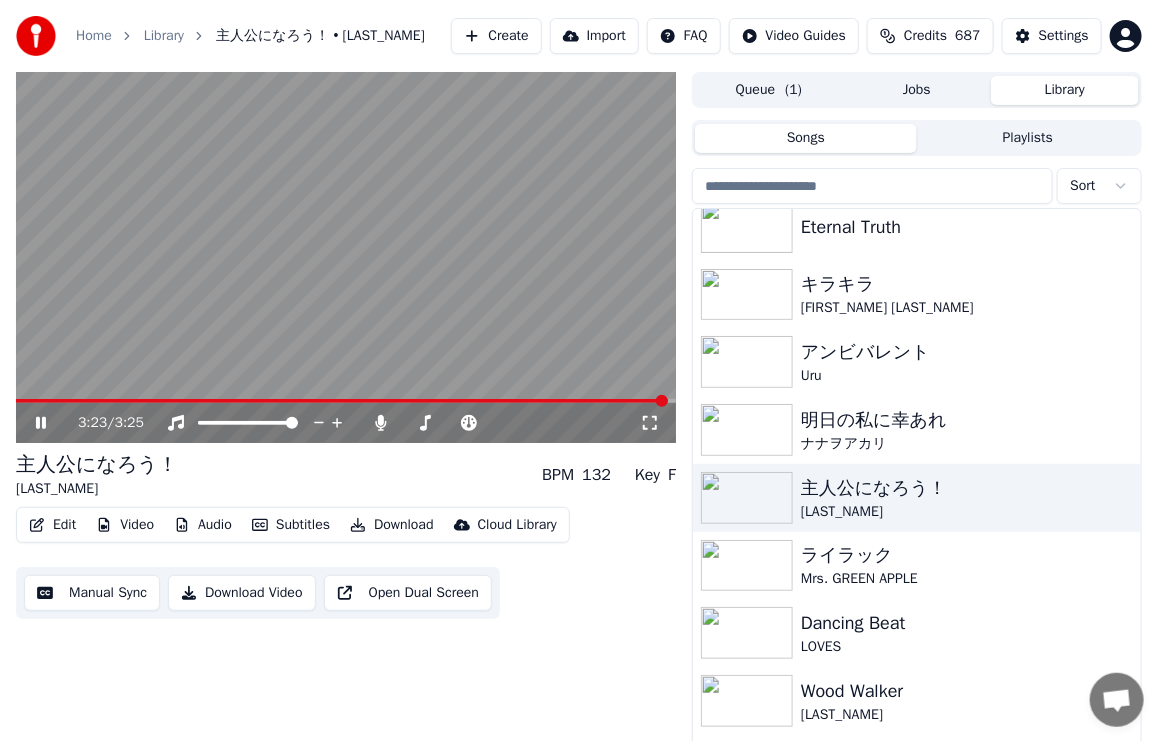 click at bounding box center [342, 401] 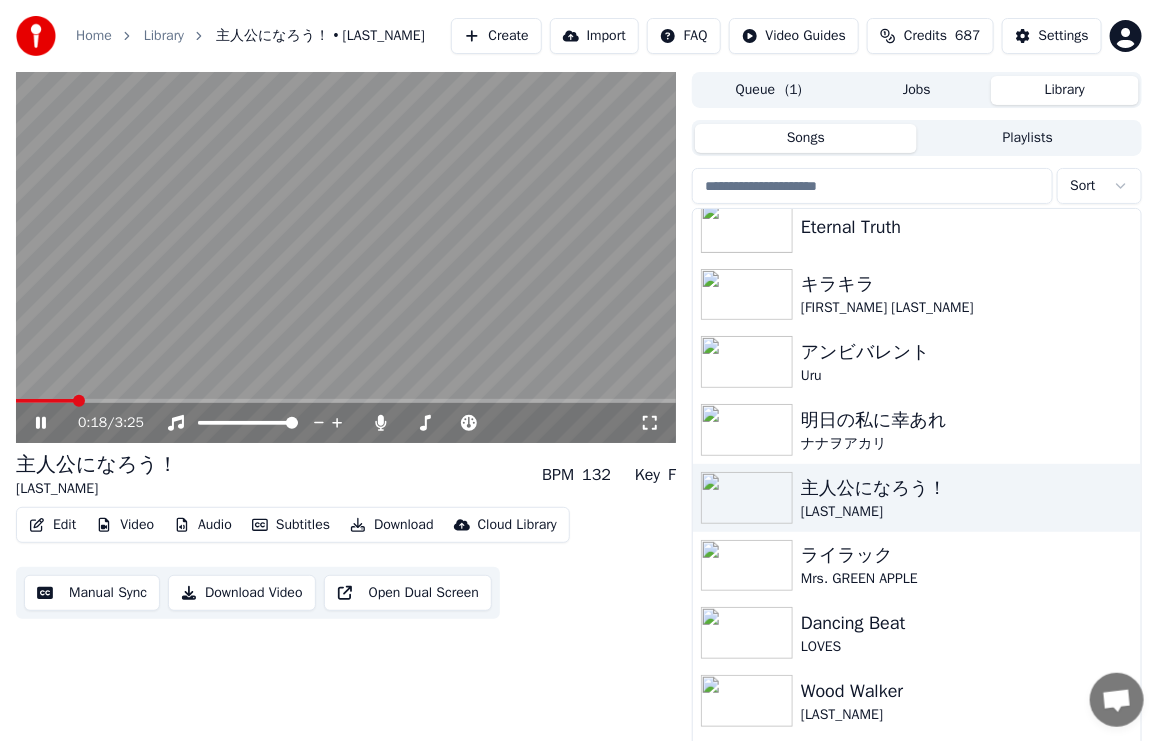 click at bounding box center [45, 401] 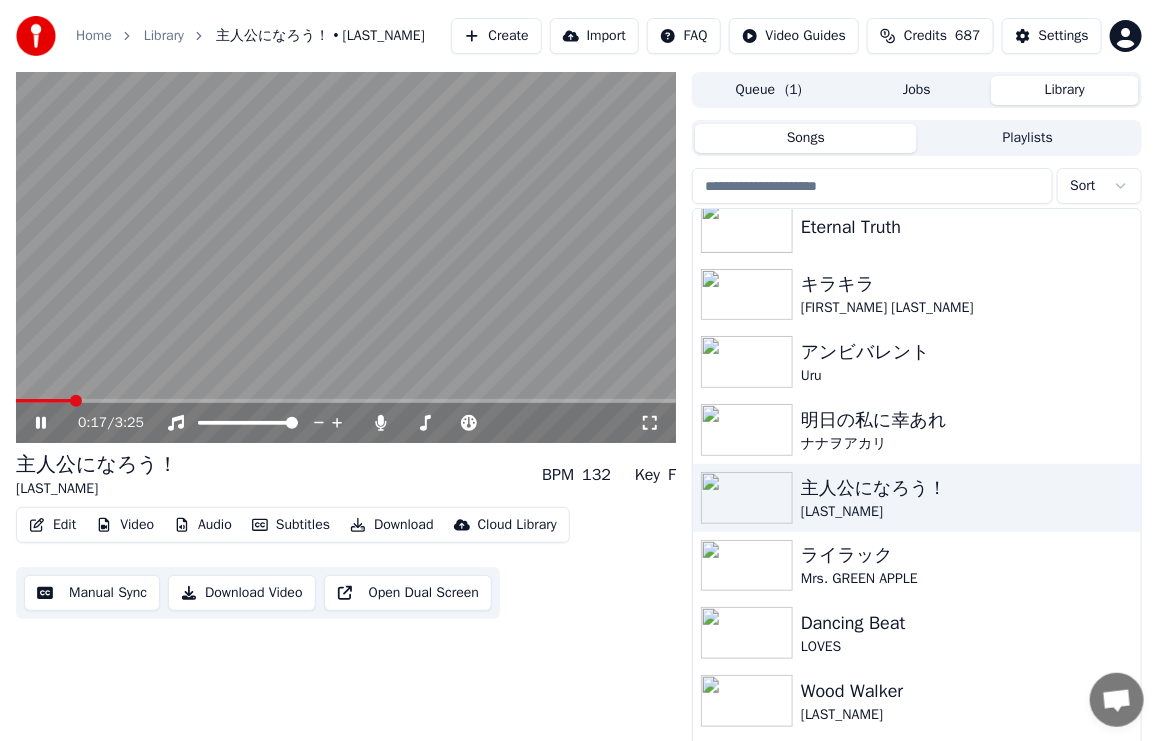 click at bounding box center (43, 401) 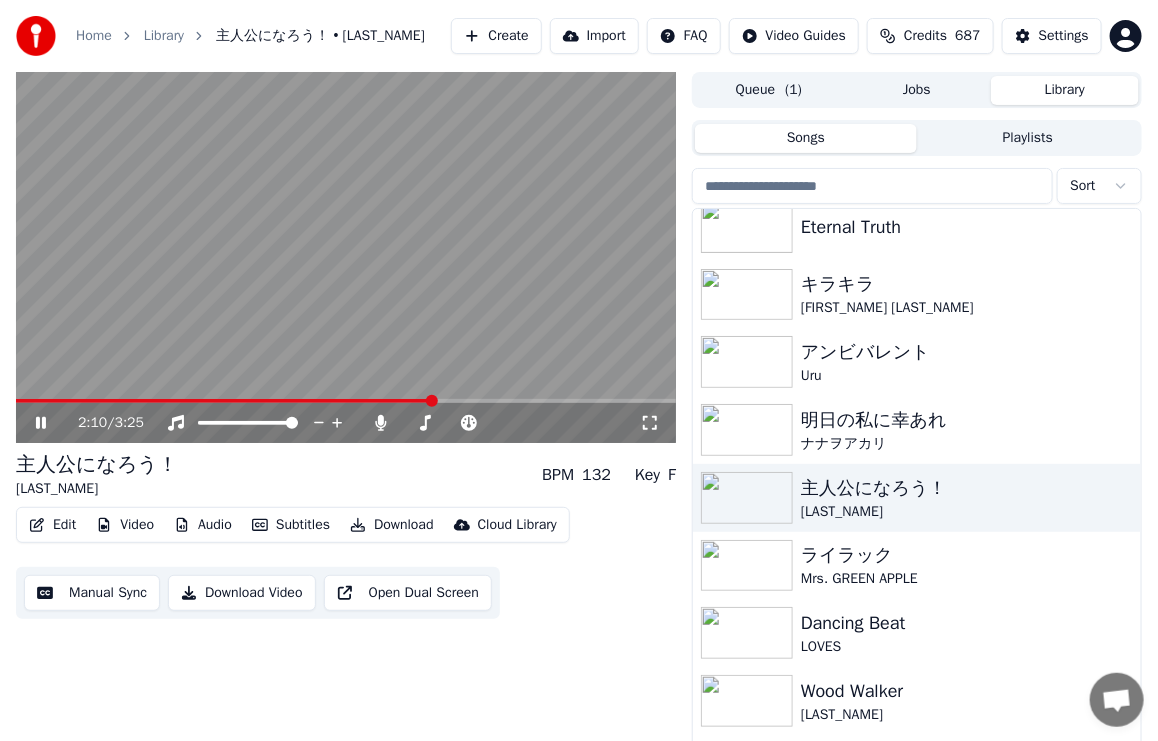 click at bounding box center (346, 401) 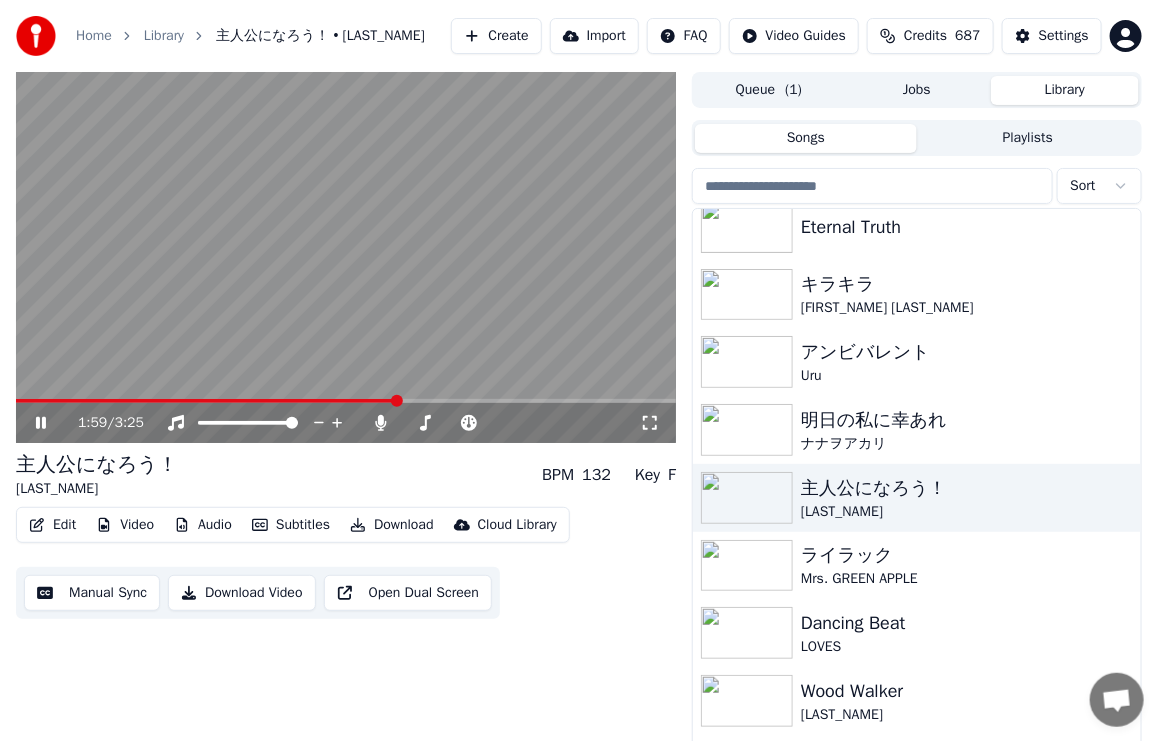 click at bounding box center (397, 401) 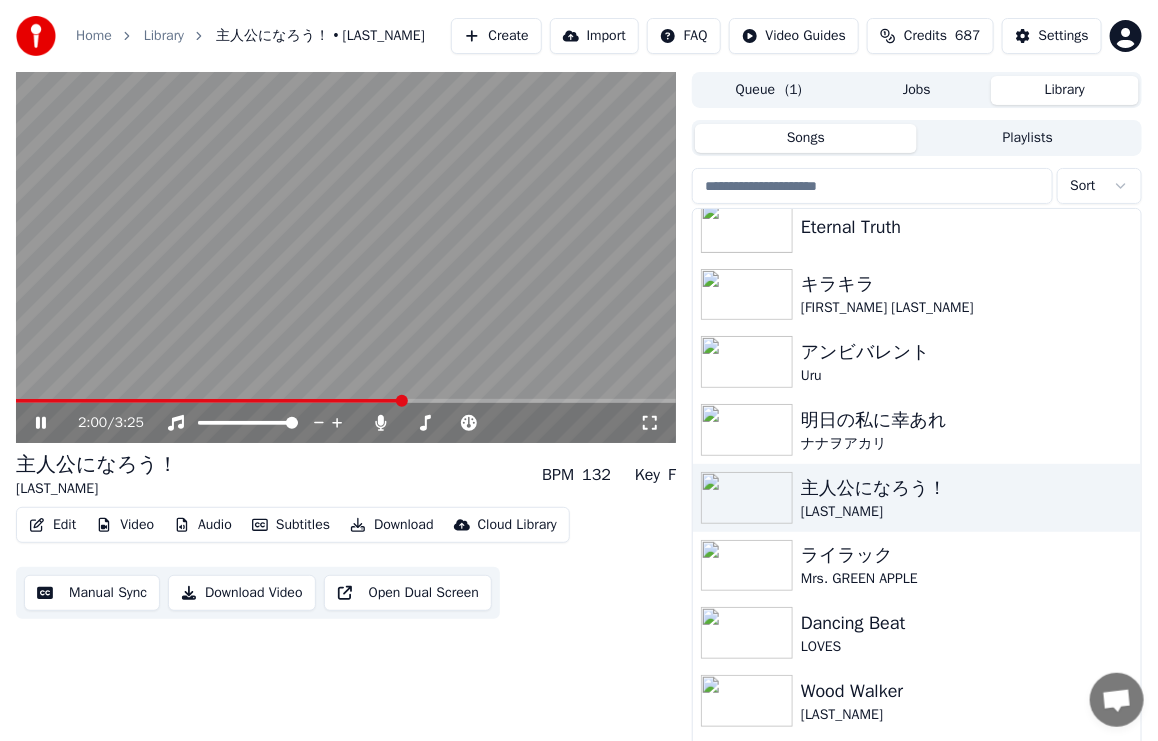drag, startPoint x: 396, startPoint y: 394, endPoint x: 378, endPoint y: 393, distance: 18.027756 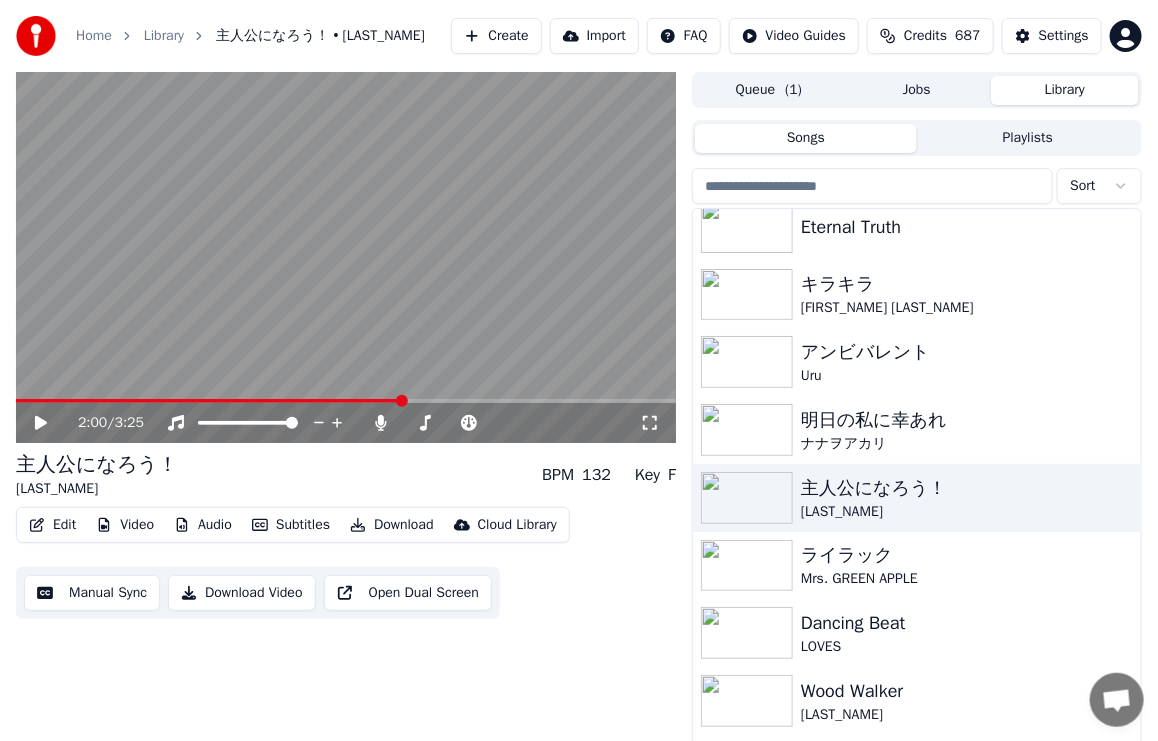 click at bounding box center [346, 257] 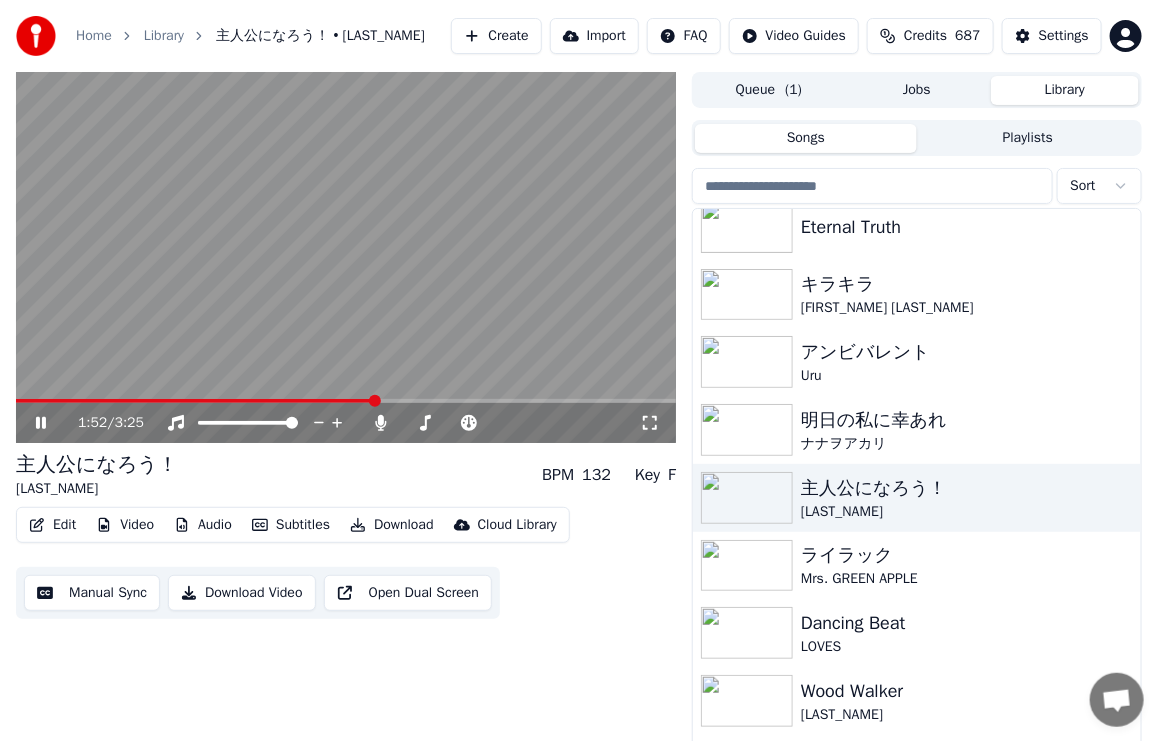 click at bounding box center [196, 401] 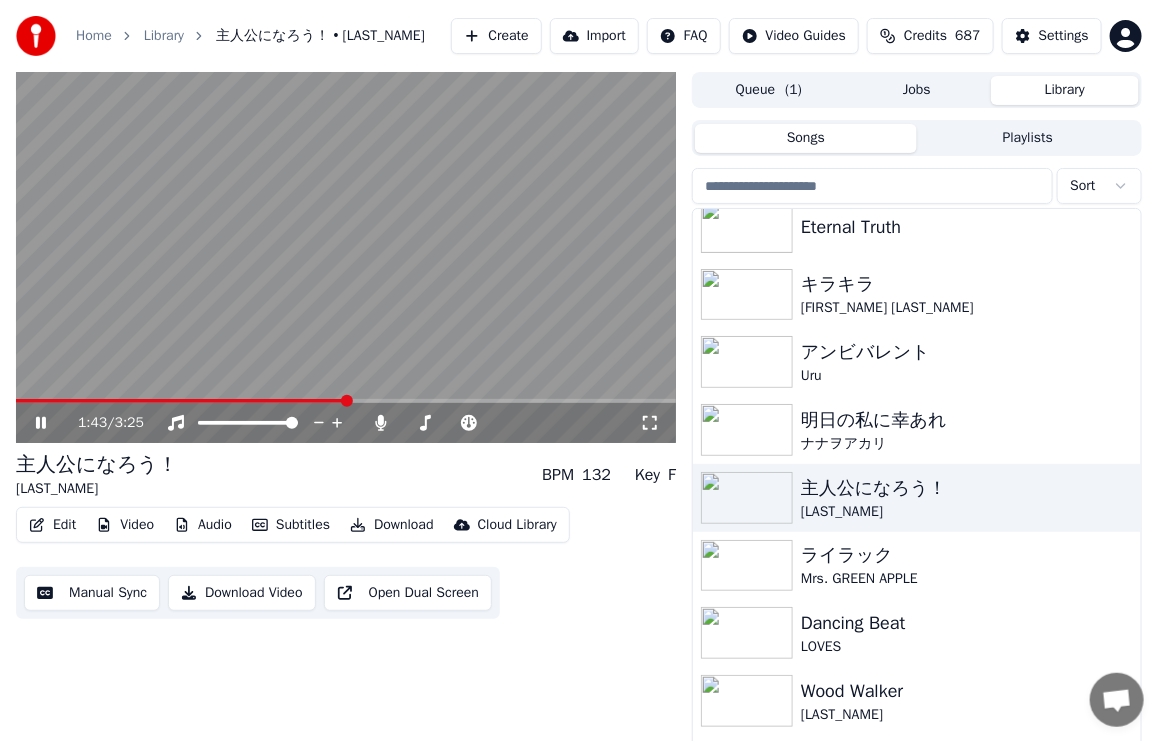 click at bounding box center (181, 401) 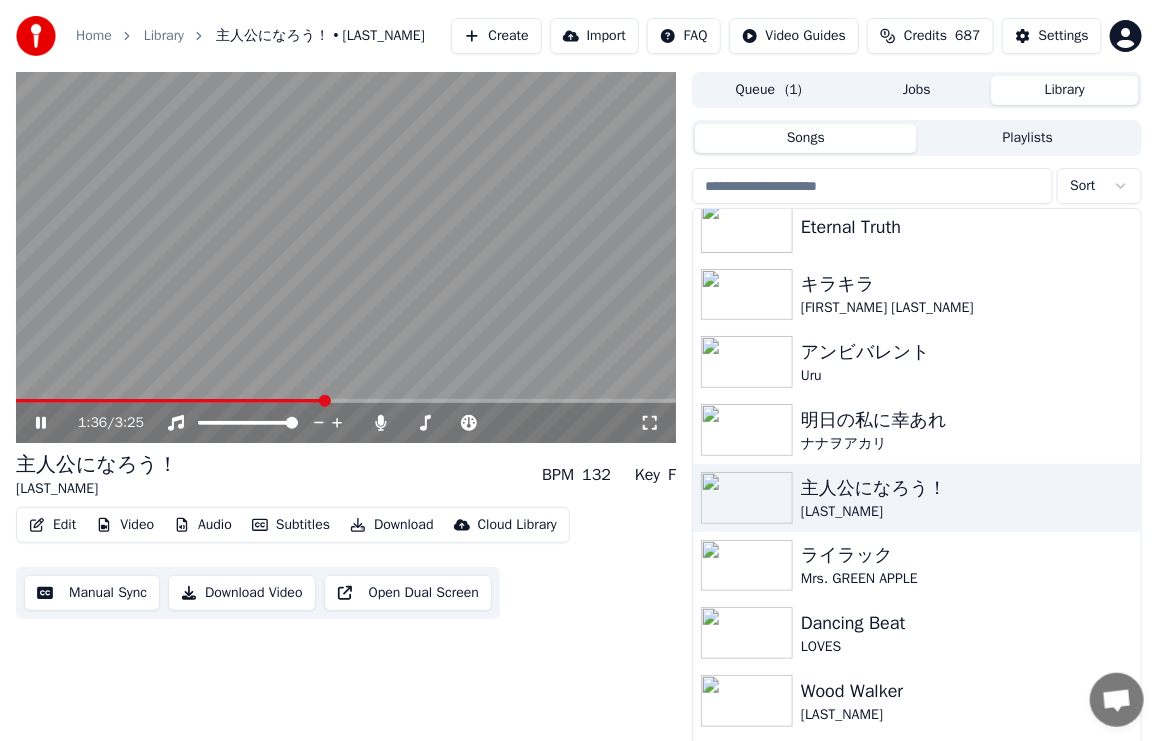 click at bounding box center [170, 401] 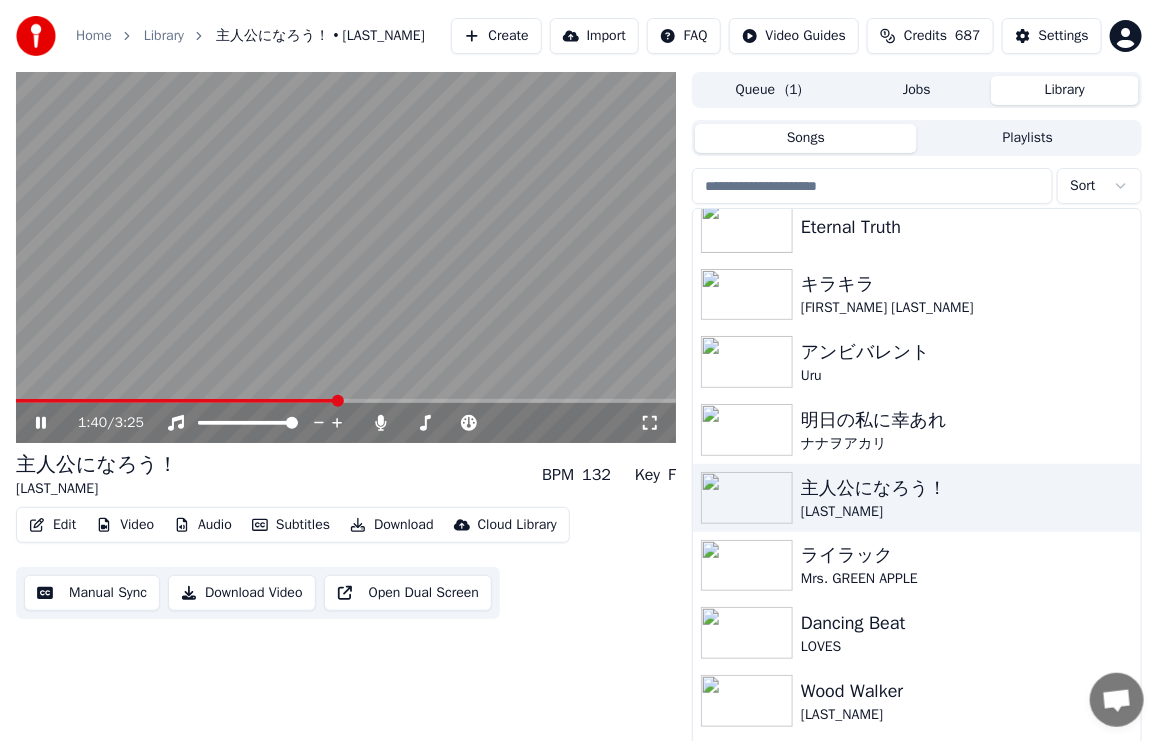click at bounding box center (346, 257) 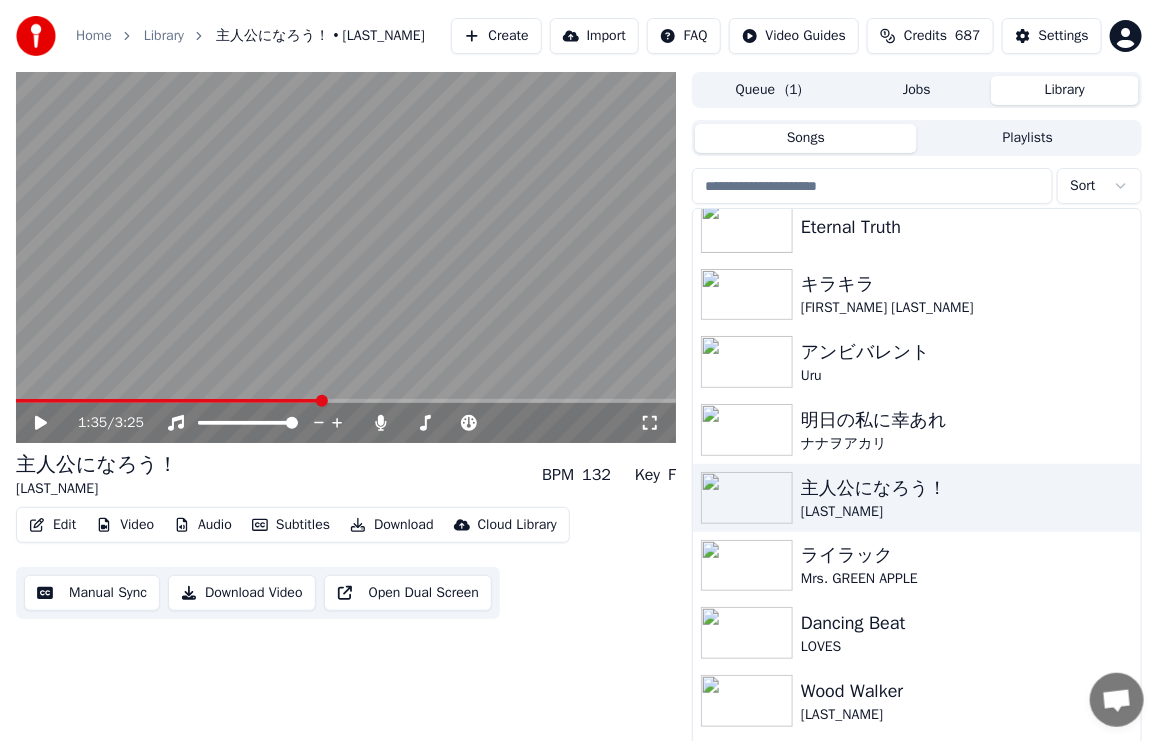 click at bounding box center [168, 401] 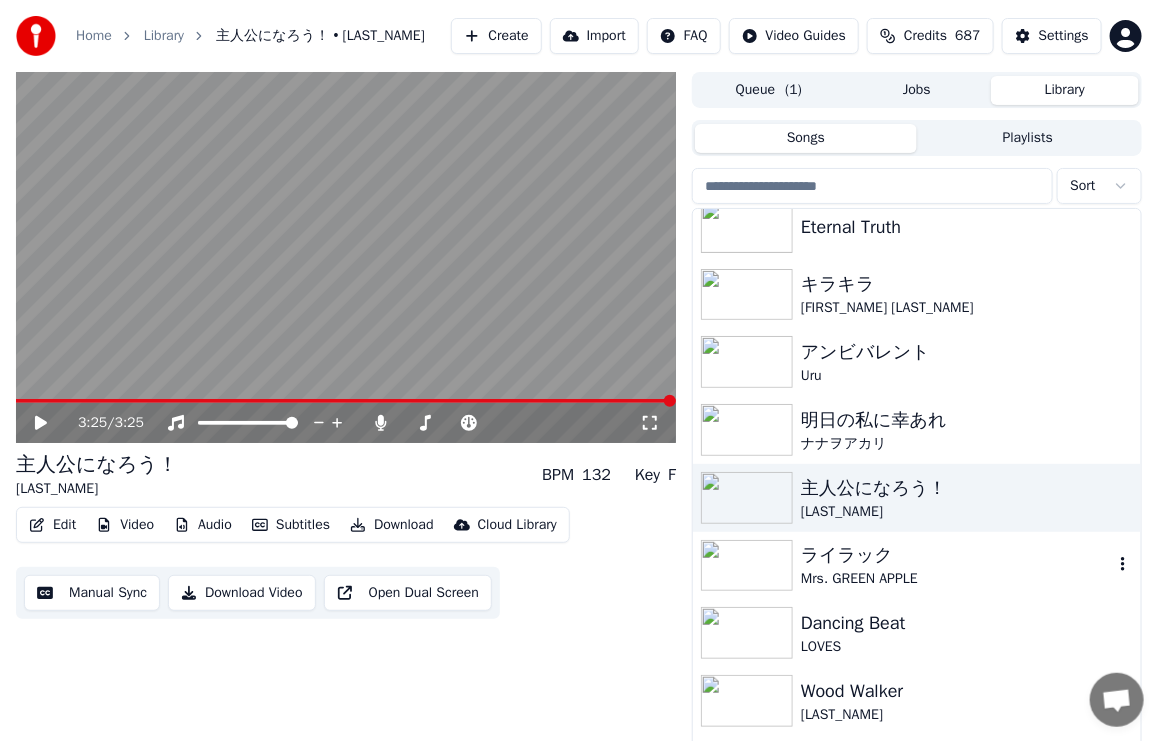 click on "ライラック" at bounding box center (957, 555) 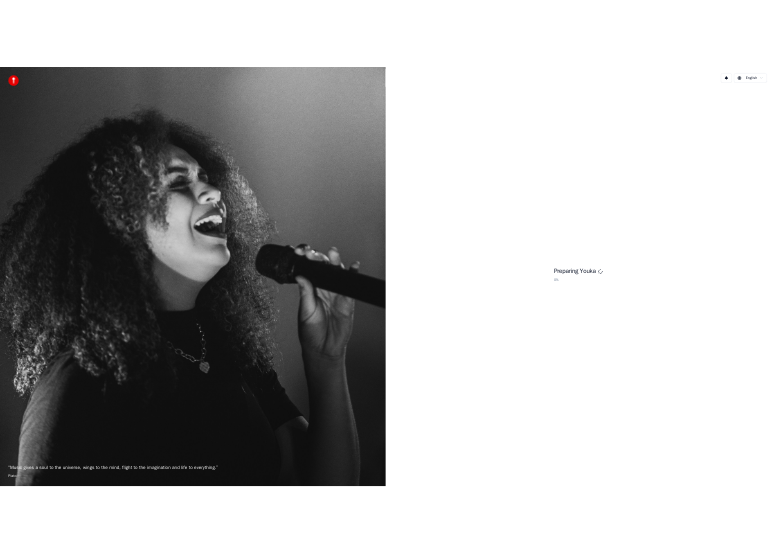 scroll, scrollTop: 0, scrollLeft: 0, axis: both 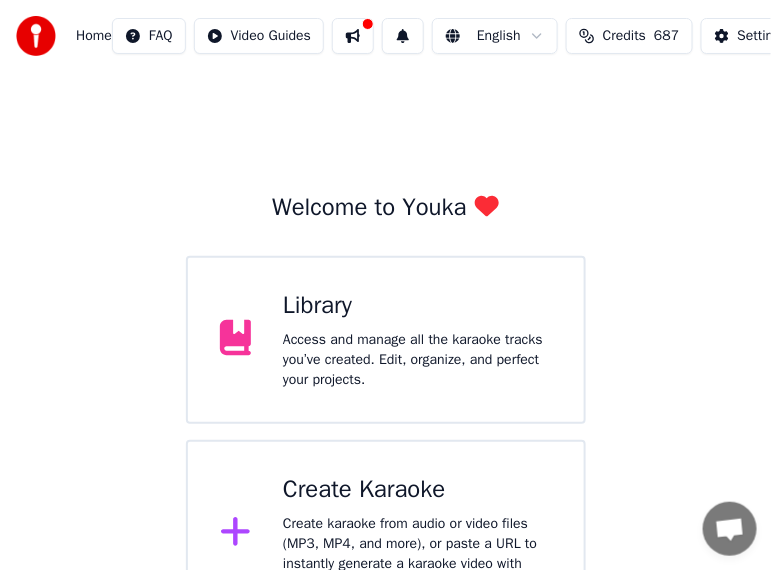 click on "Access and manage all the karaoke tracks you’ve created. Edit, organize, and perfect your projects." at bounding box center [417, 360] 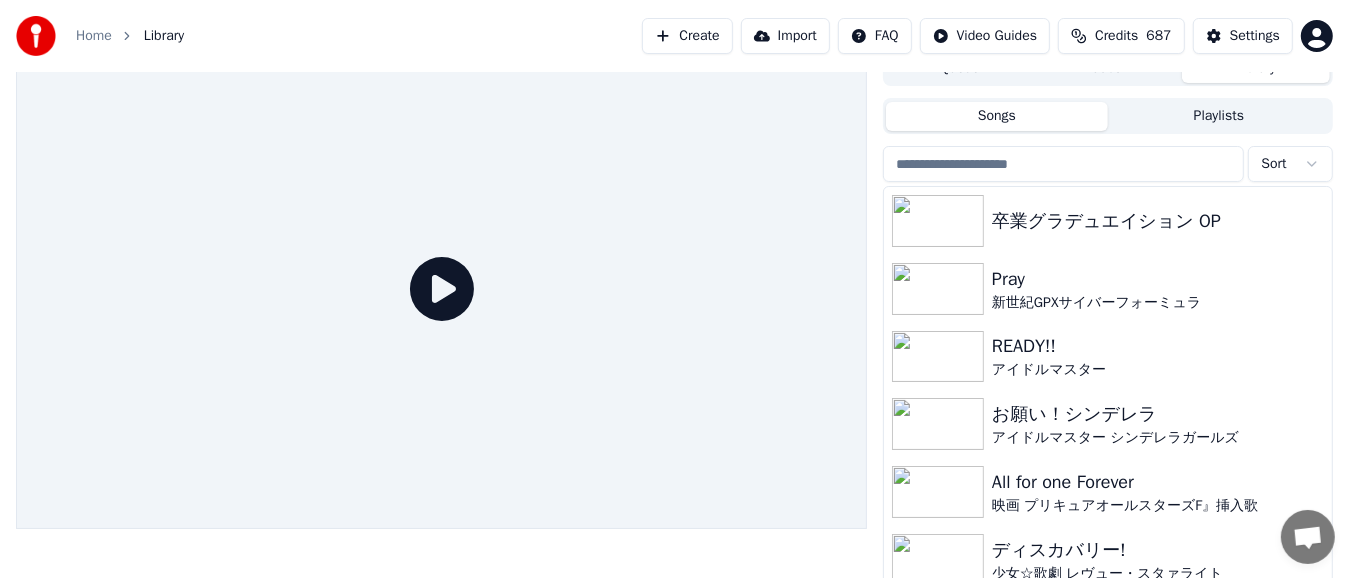scroll, scrollTop: 0, scrollLeft: 0, axis: both 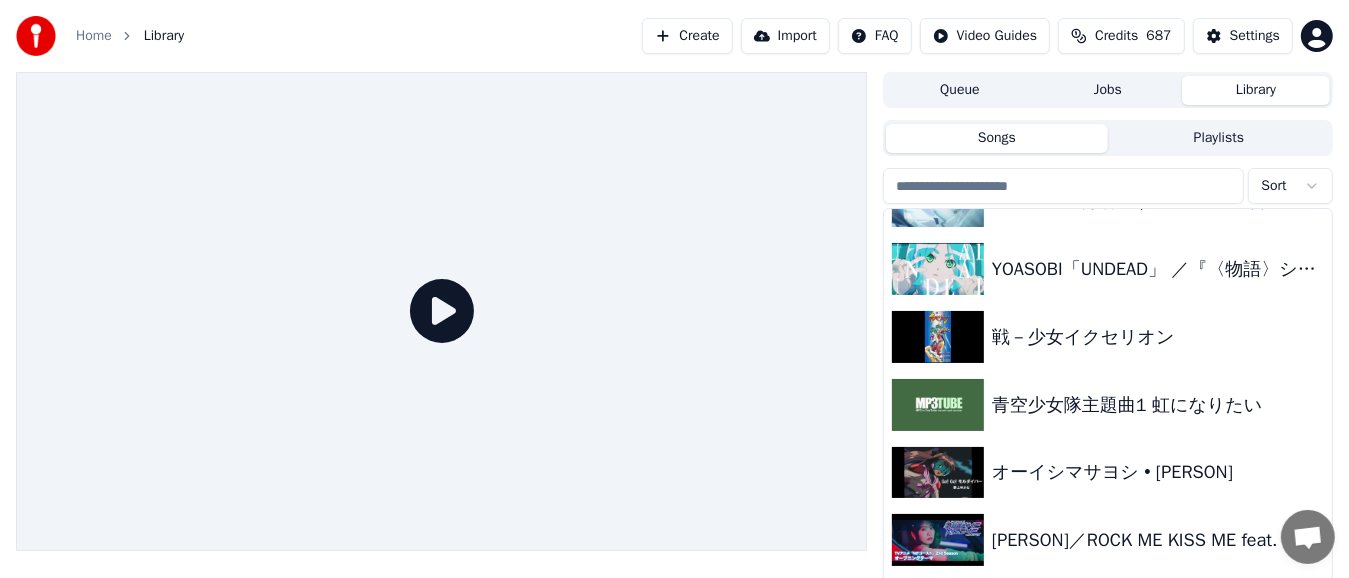 click on "Create" at bounding box center [687, 36] 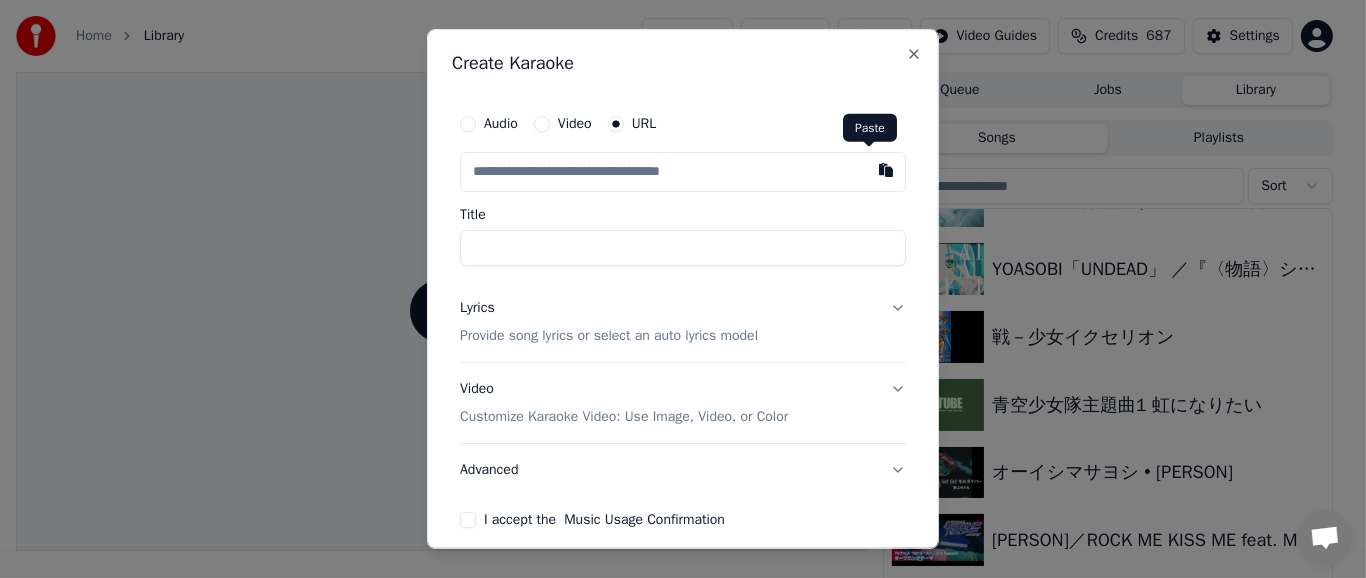 click at bounding box center [886, 170] 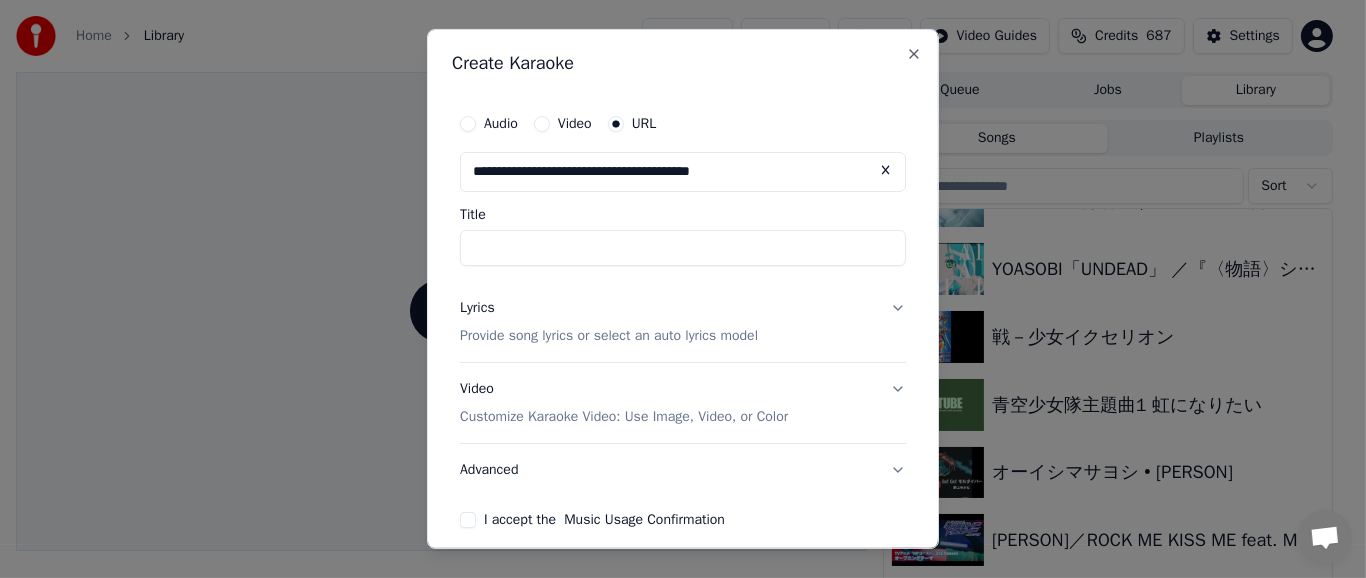 type on "*****" 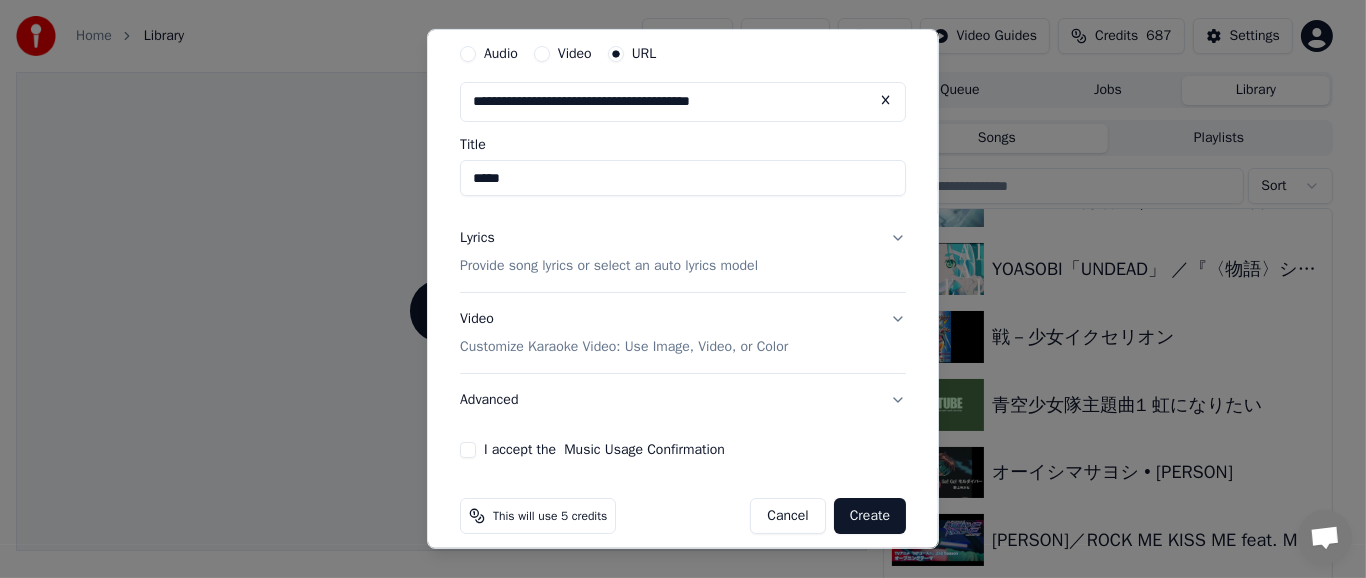 scroll, scrollTop: 86, scrollLeft: 0, axis: vertical 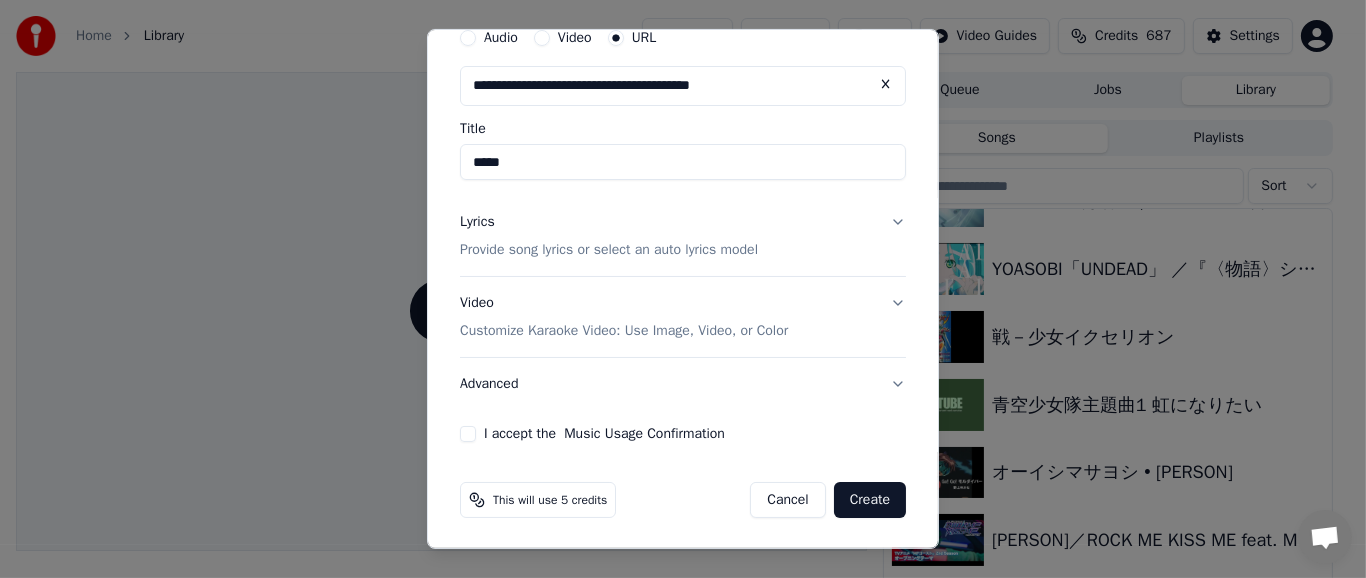 click on "Lyrics Provide song lyrics or select an auto lyrics model" at bounding box center [683, 236] 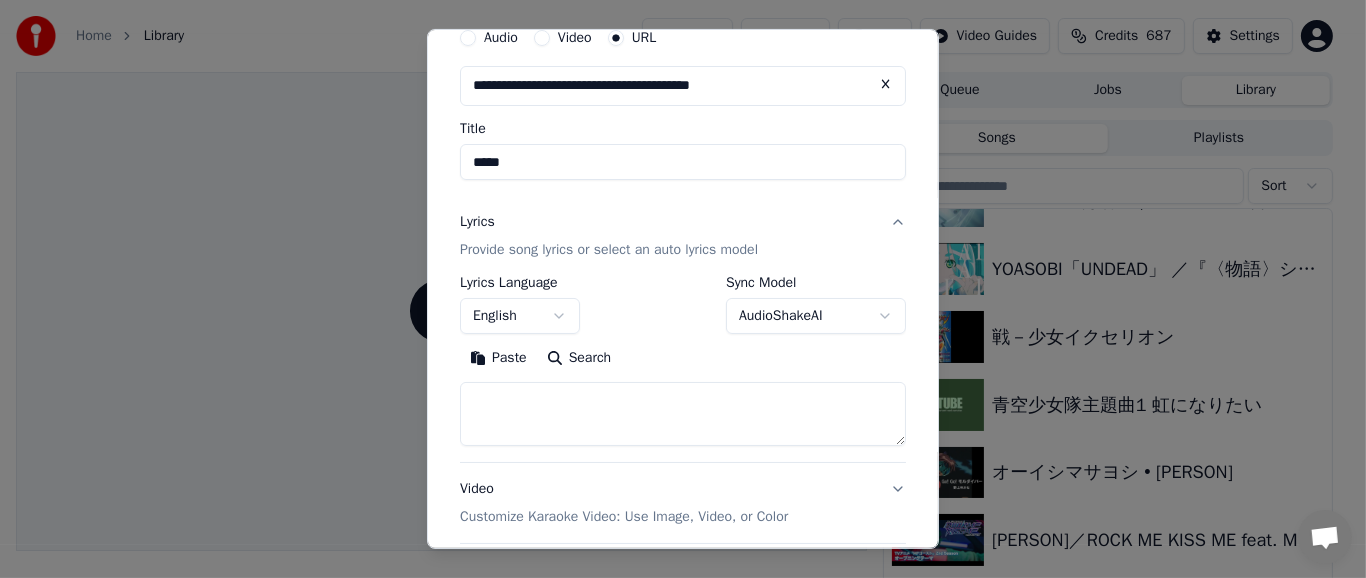 click on "**********" at bounding box center (674, 289) 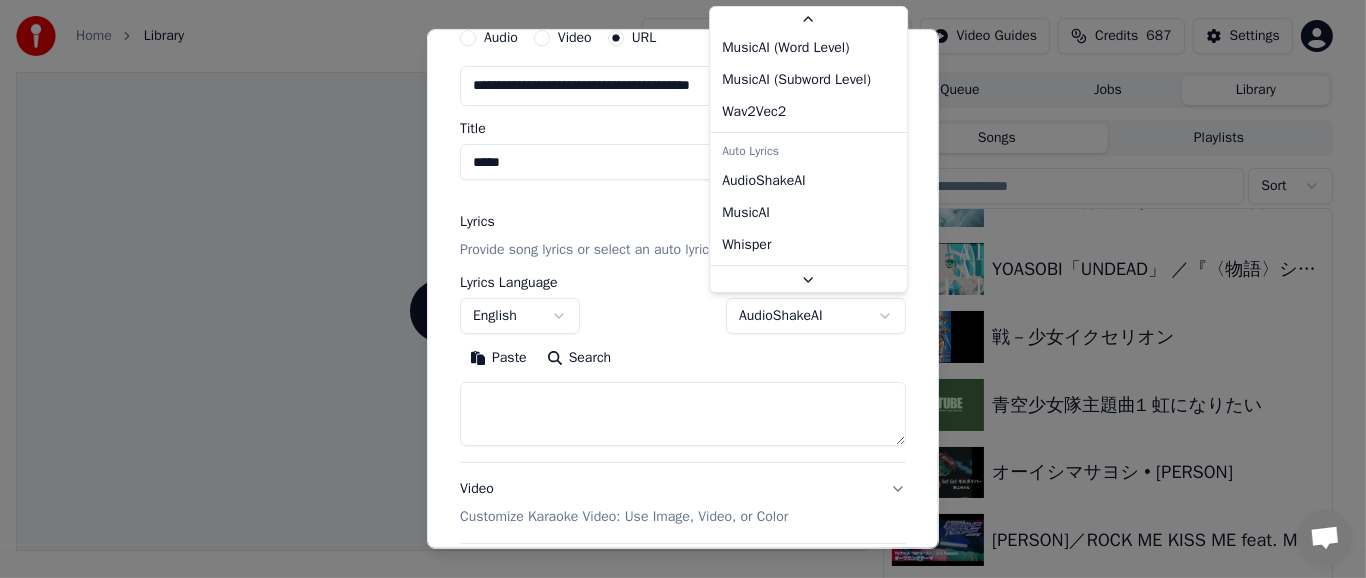 scroll, scrollTop: 94, scrollLeft: 0, axis: vertical 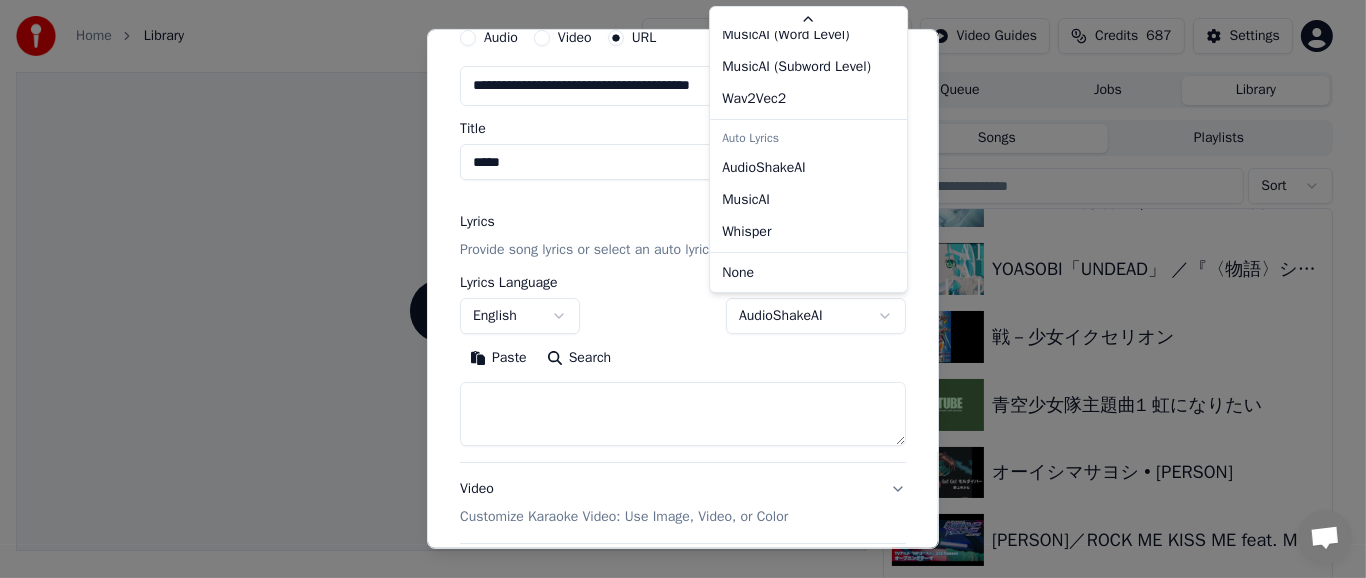 select on "*******" 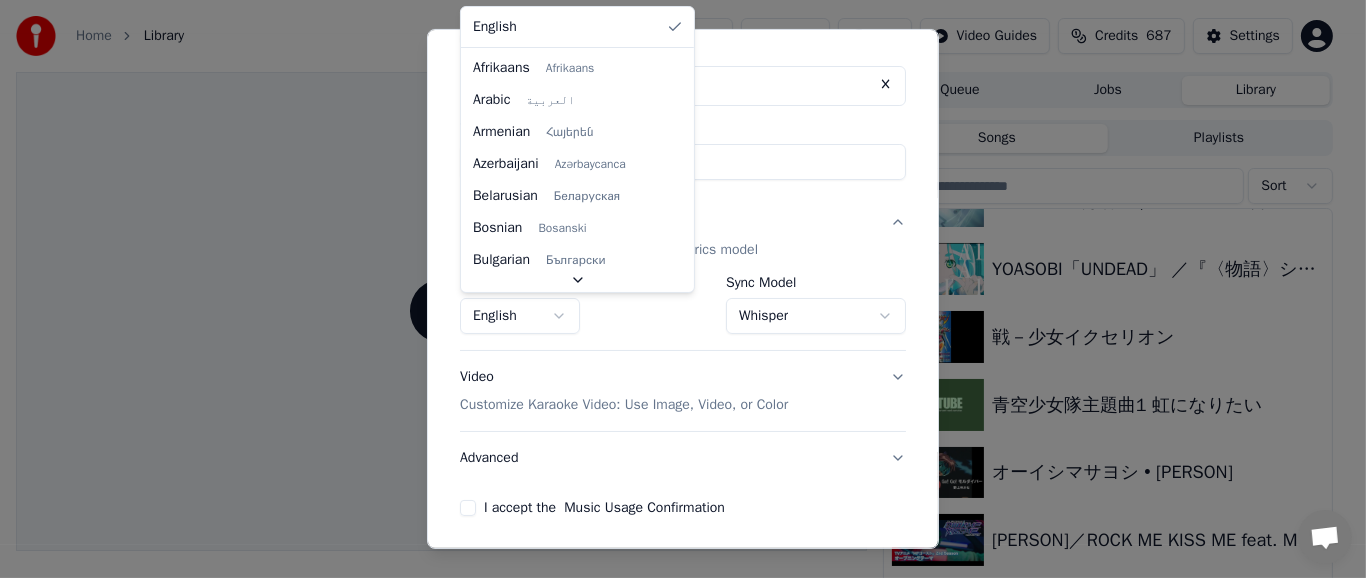 click on "**********" at bounding box center [674, 289] 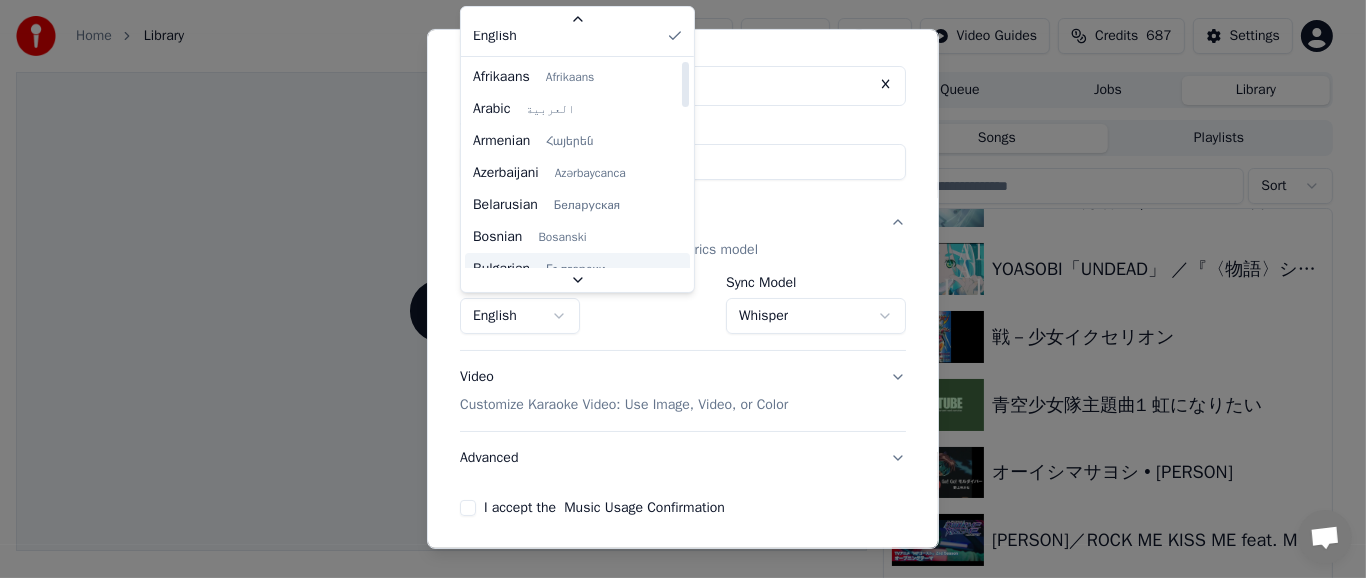 scroll, scrollTop: 0, scrollLeft: 0, axis: both 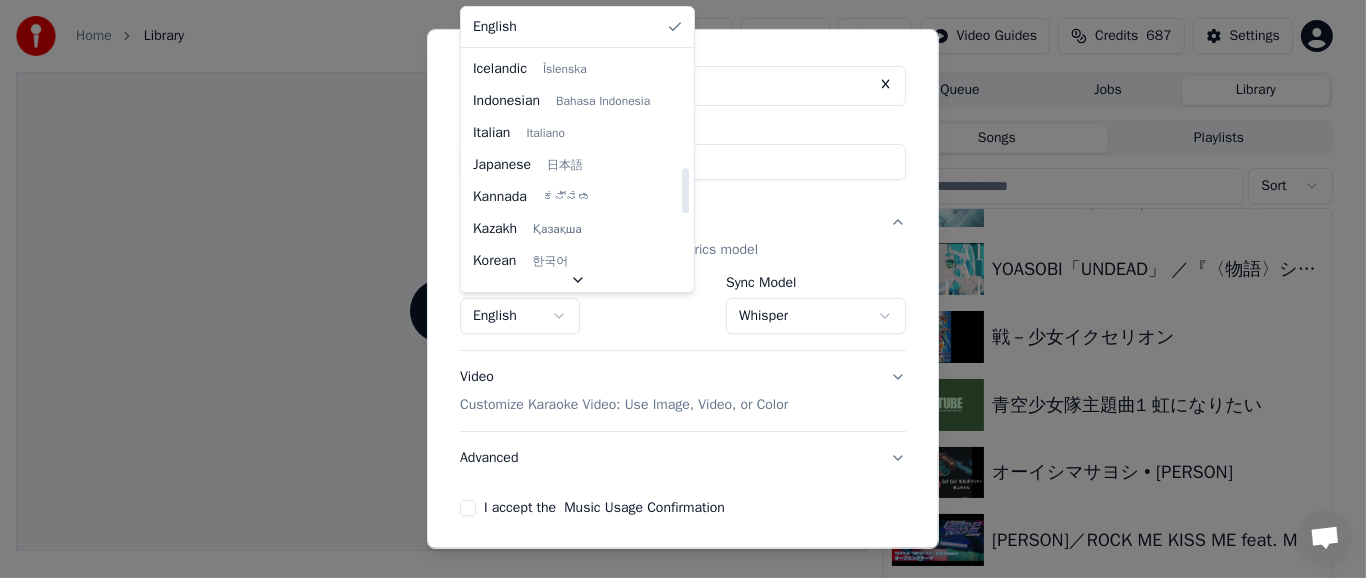 select on "**" 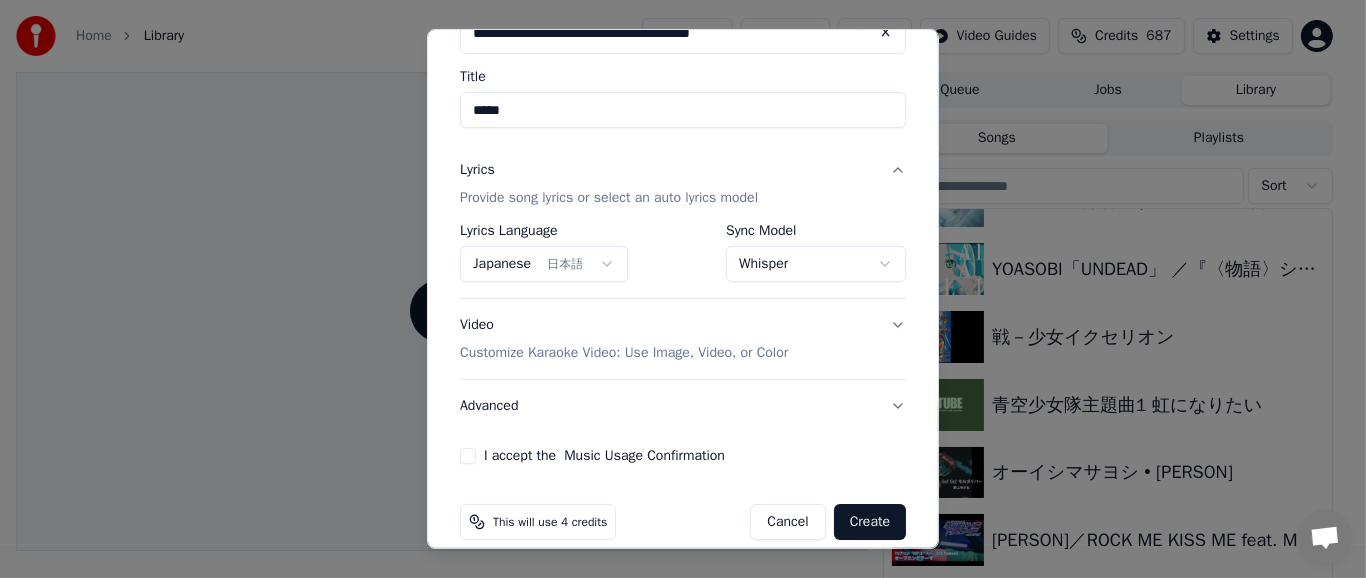 scroll, scrollTop: 160, scrollLeft: 0, axis: vertical 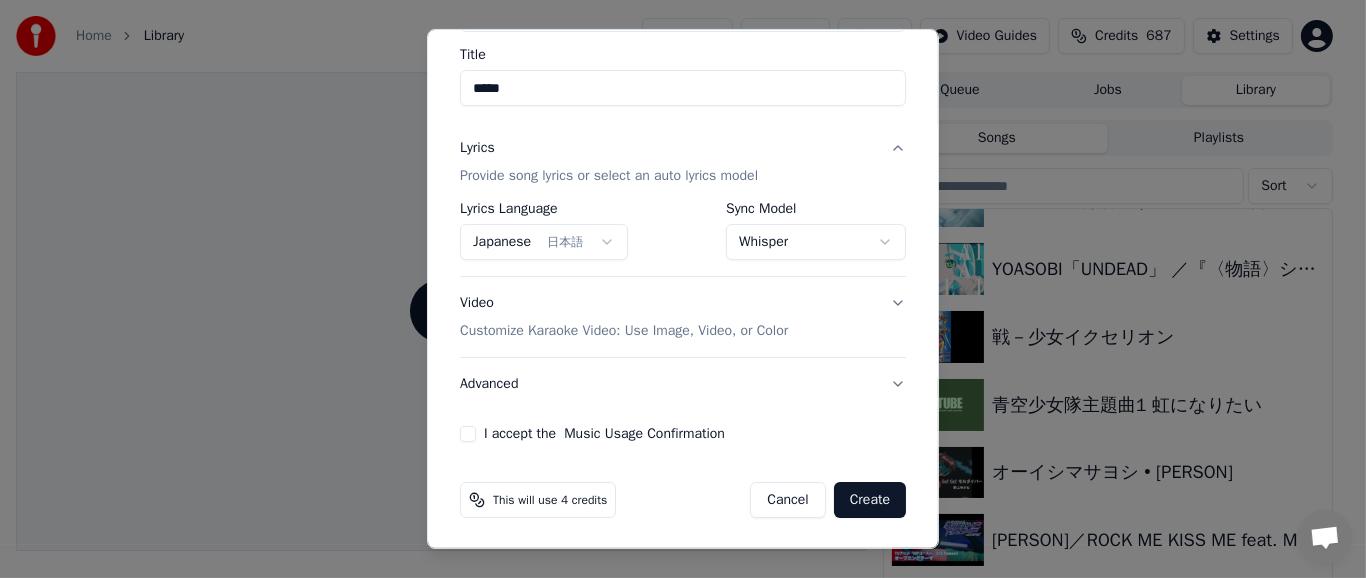 click on "Advanced" at bounding box center (683, 384) 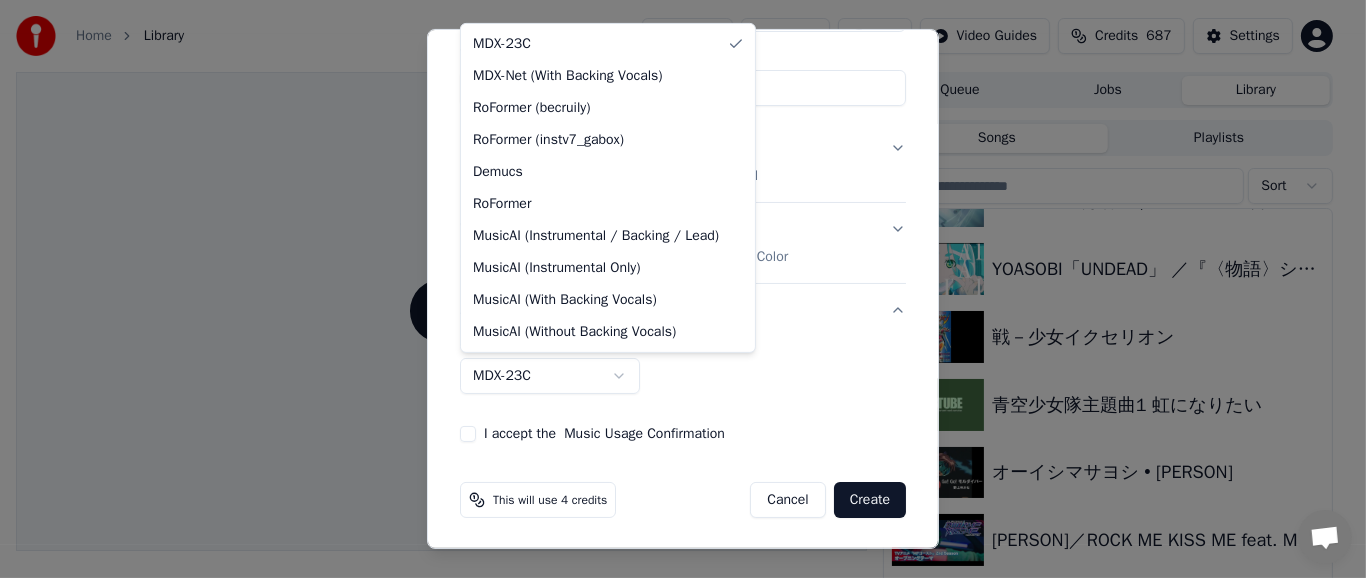 click on "**********" at bounding box center (674, 289) 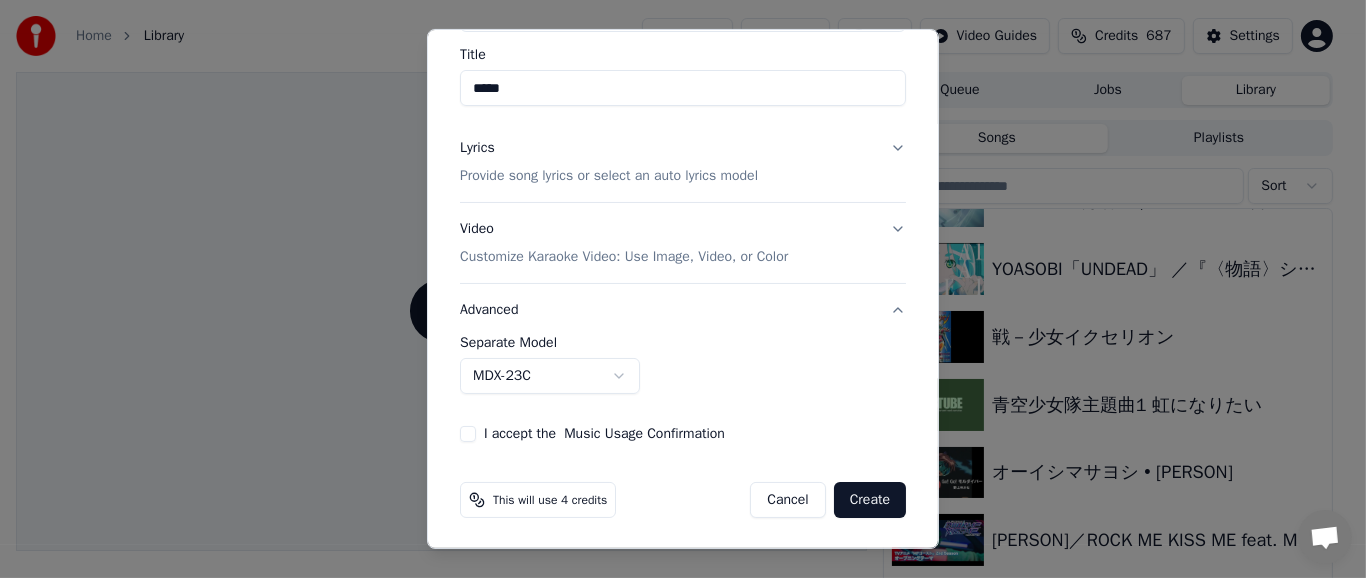 click on "**********" at bounding box center [674, 289] 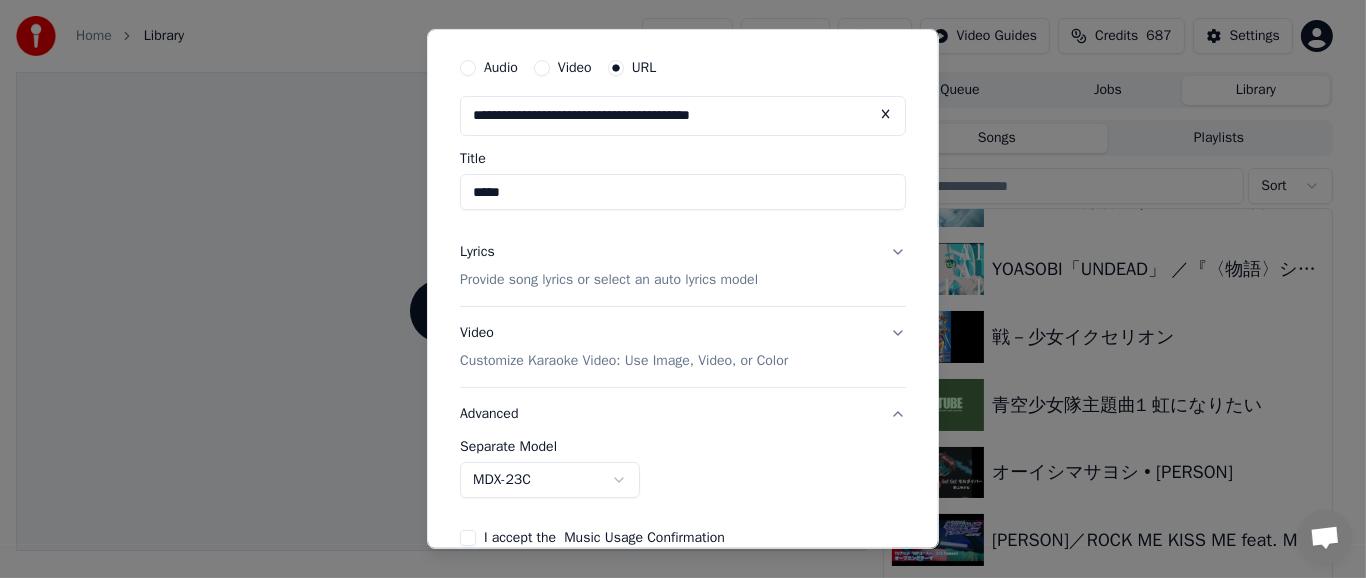 scroll, scrollTop: 0, scrollLeft: 0, axis: both 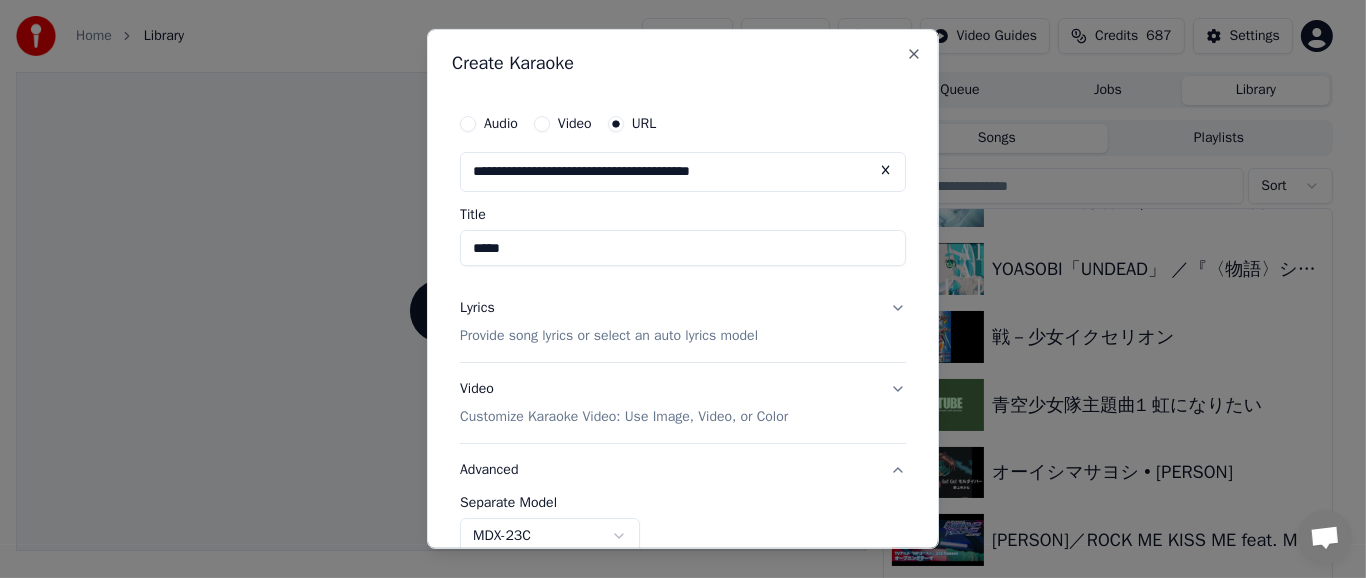 click on "Lyrics Provide song lyrics or select an auto lyrics model" at bounding box center [683, 322] 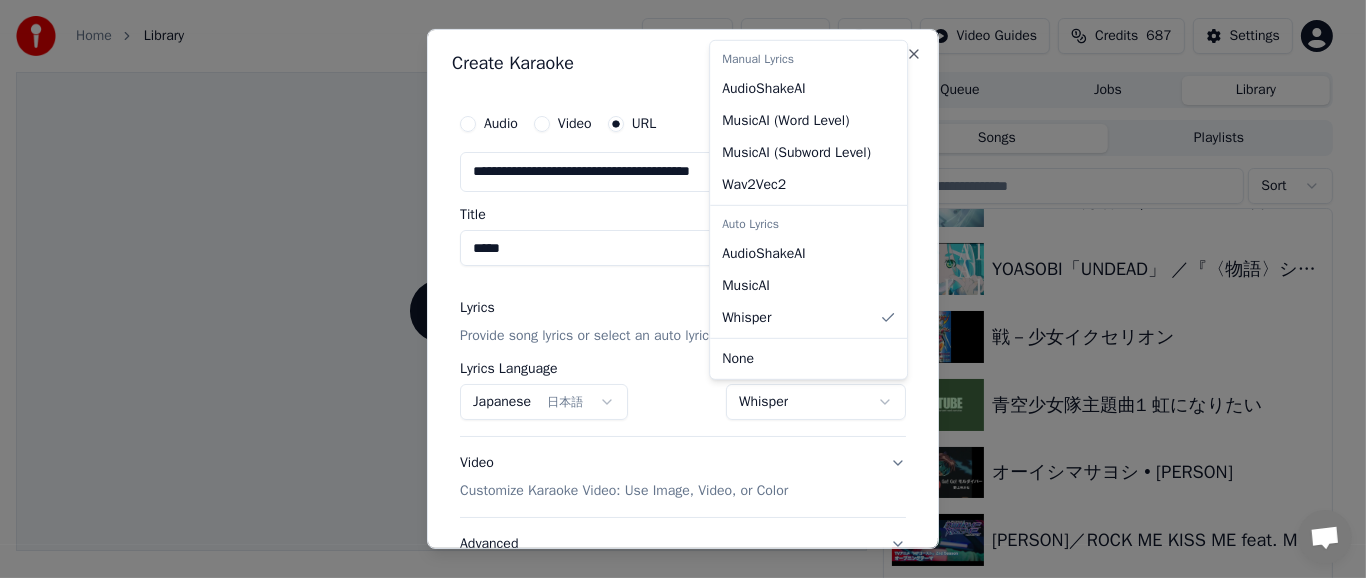 click on "**********" at bounding box center [674, 289] 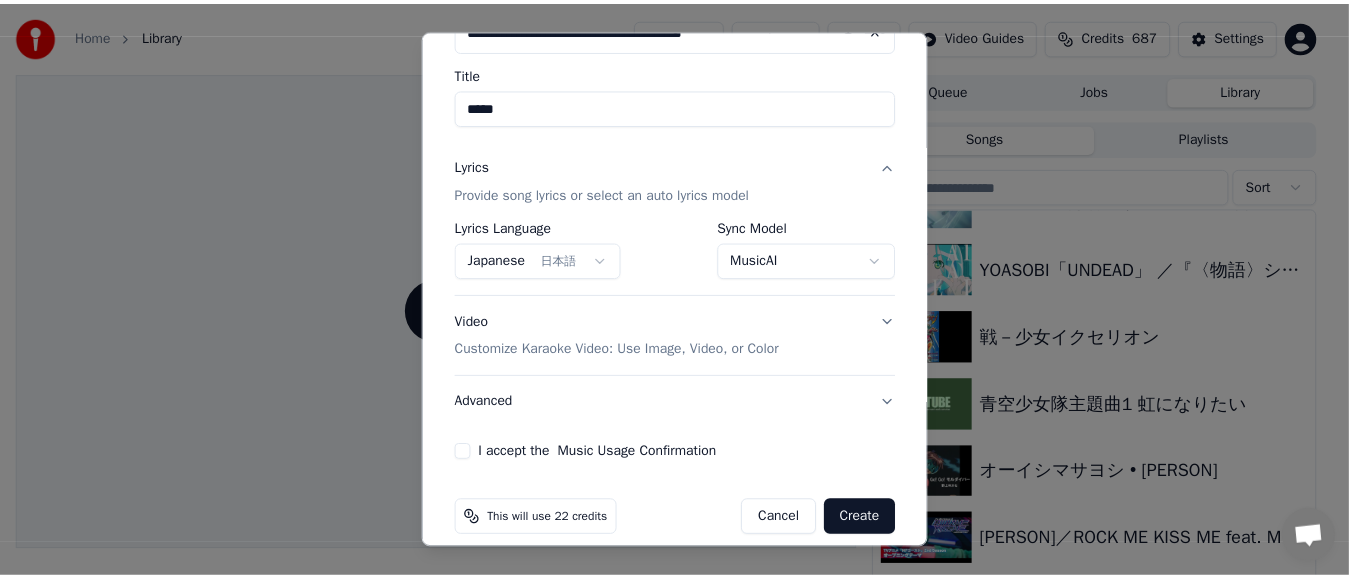 scroll, scrollTop: 160, scrollLeft: 0, axis: vertical 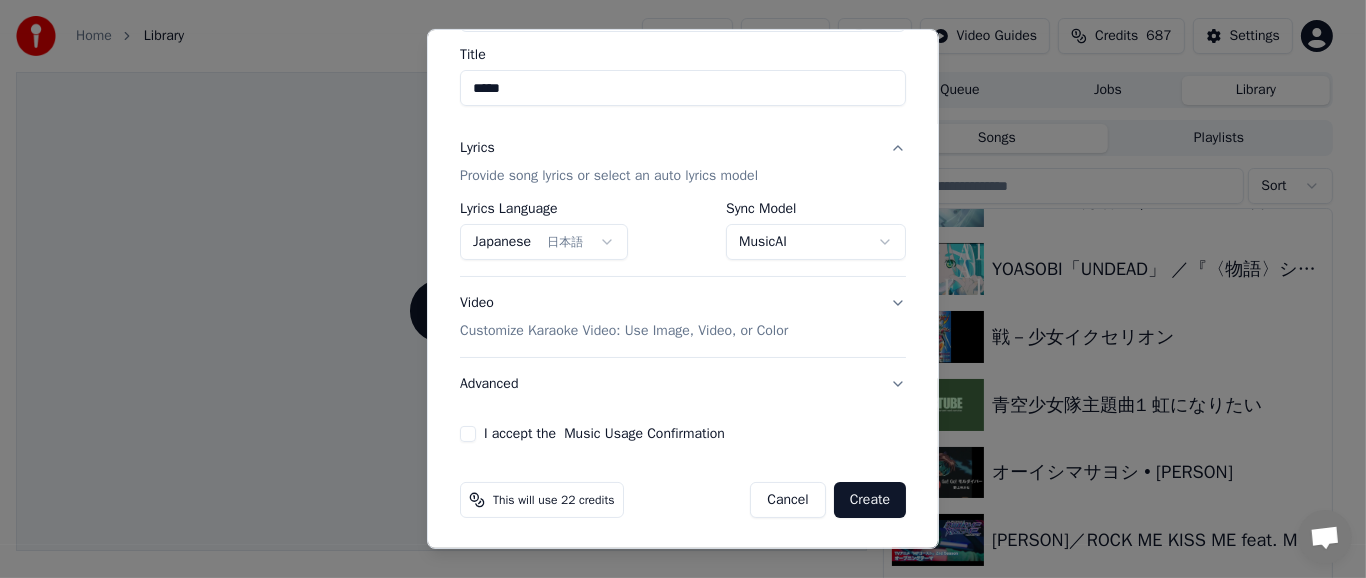 click on "Advanced" at bounding box center (683, 384) 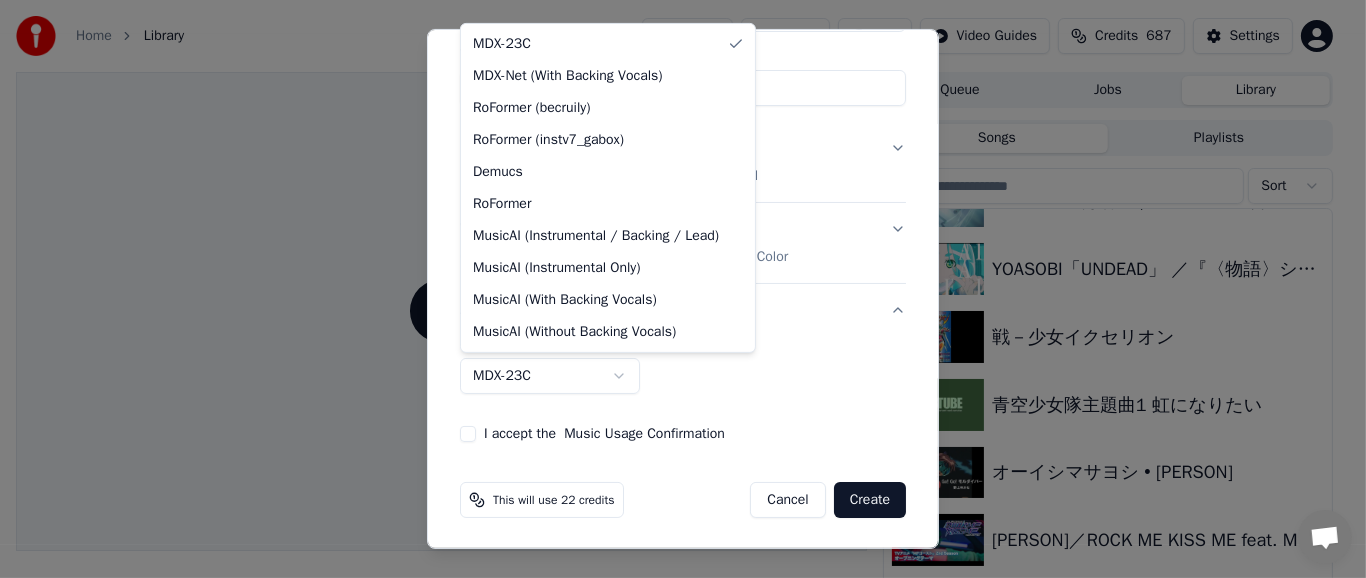 click on "**********" at bounding box center (674, 289) 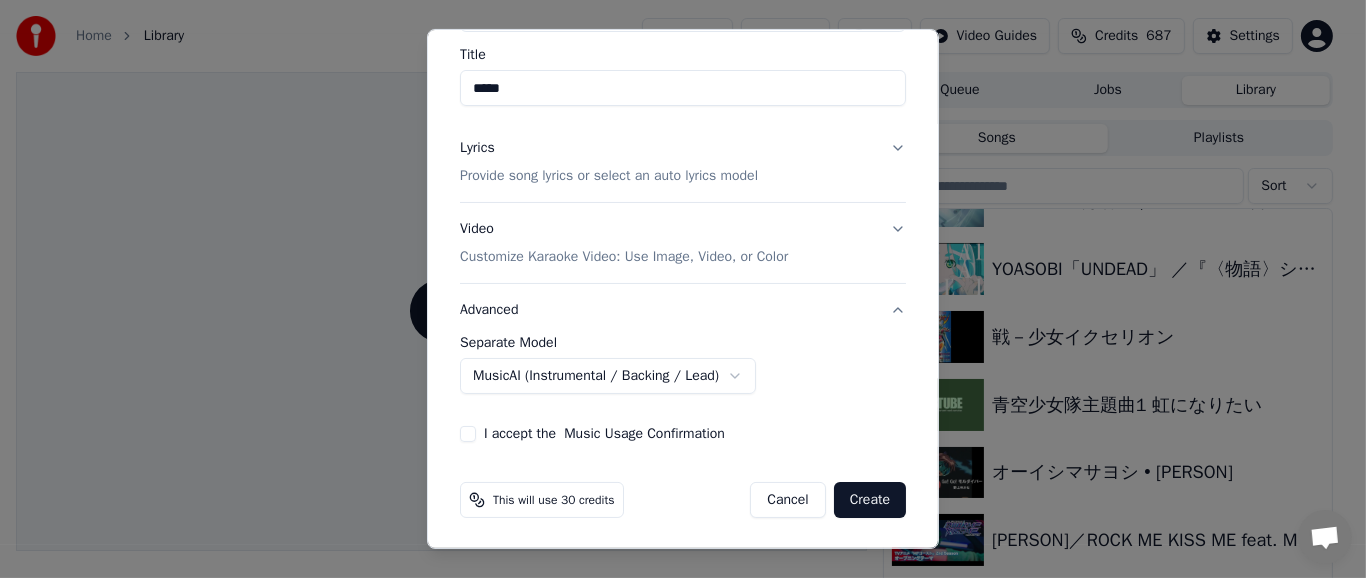 click on "I accept the   Music Usage Confirmation" at bounding box center (468, 434) 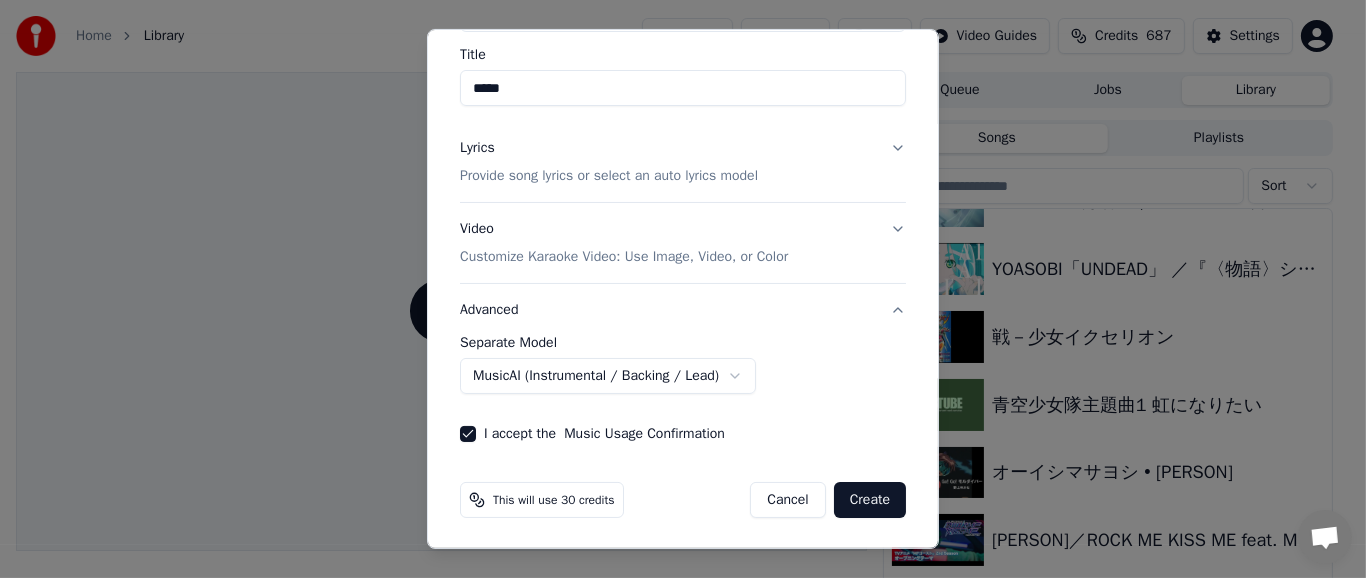 click on "Create" at bounding box center (870, 500) 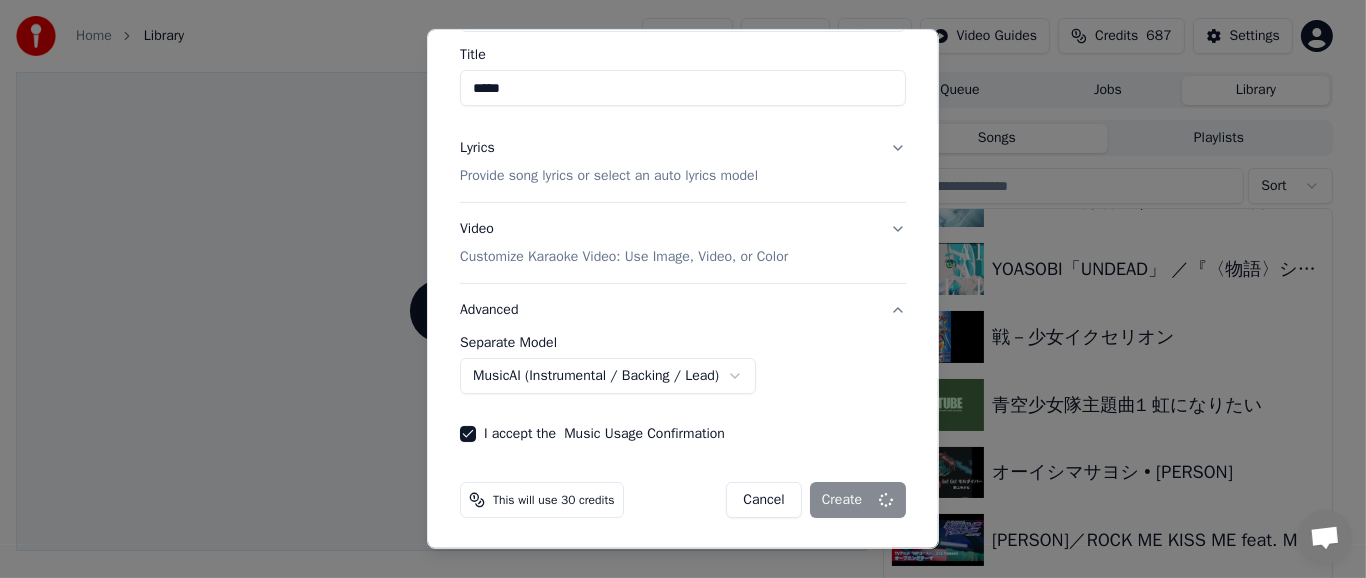 select on "******" 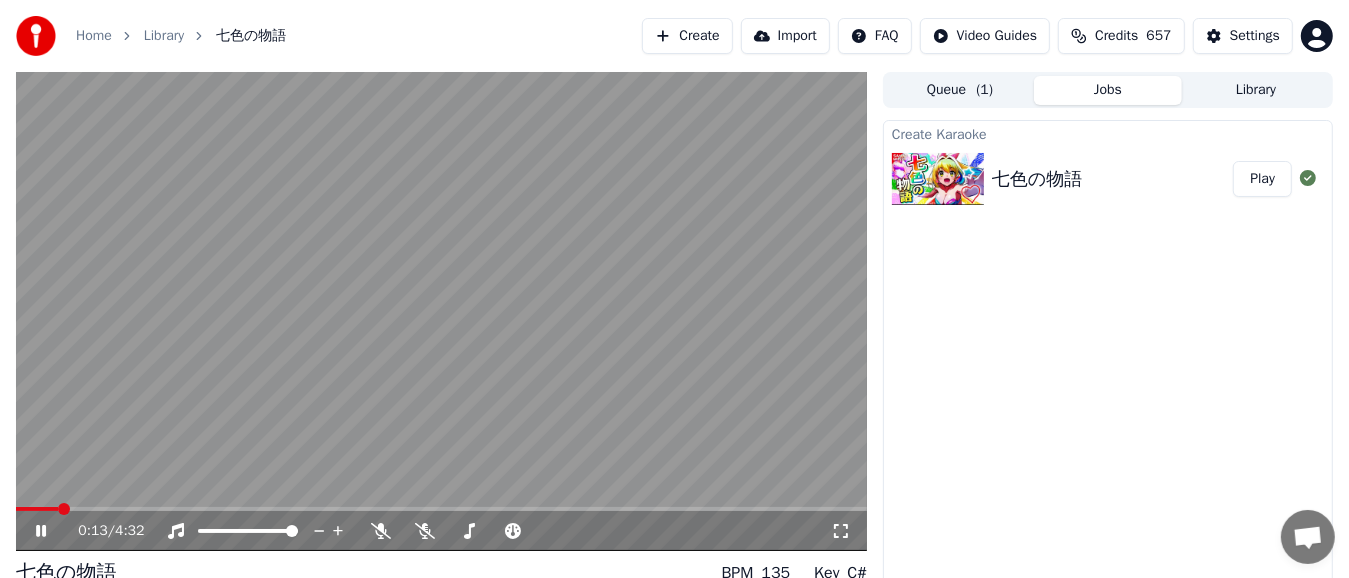 scroll, scrollTop: 100, scrollLeft: 0, axis: vertical 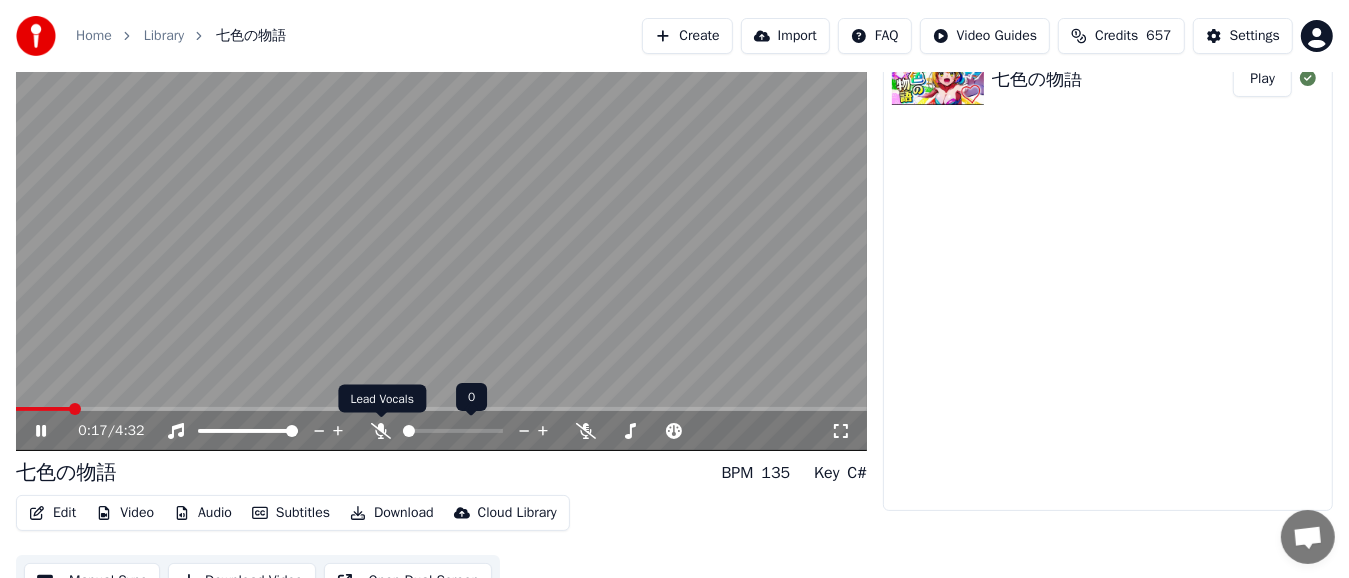 click 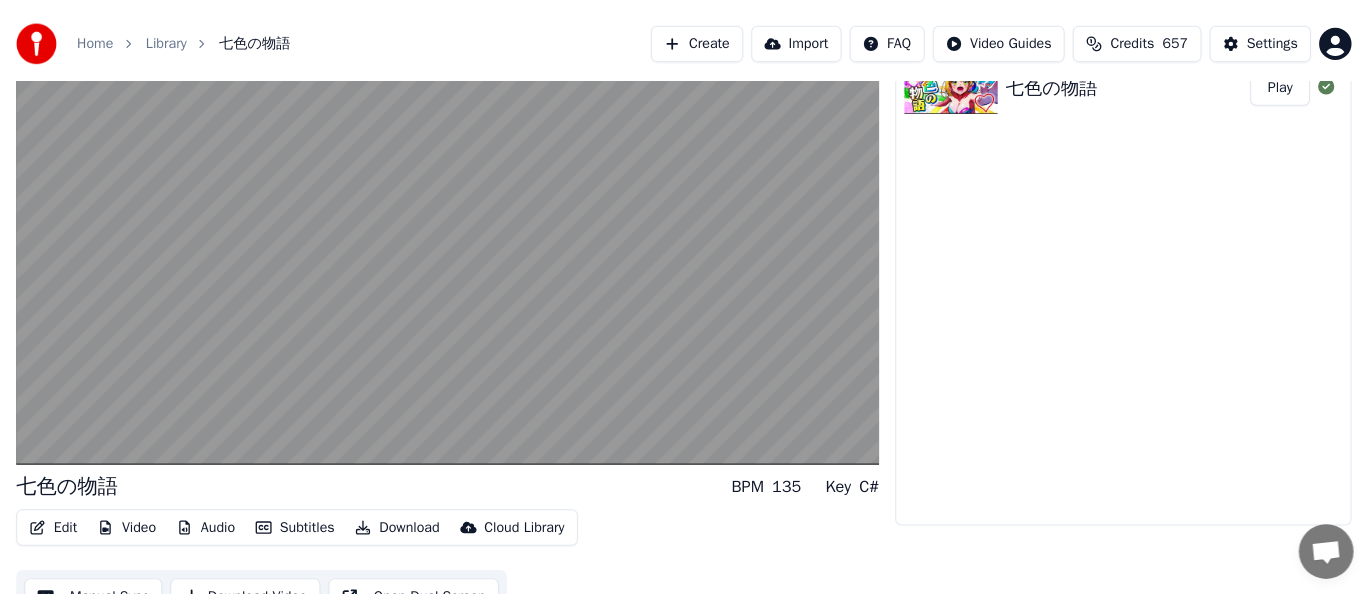 scroll, scrollTop: 0, scrollLeft: 0, axis: both 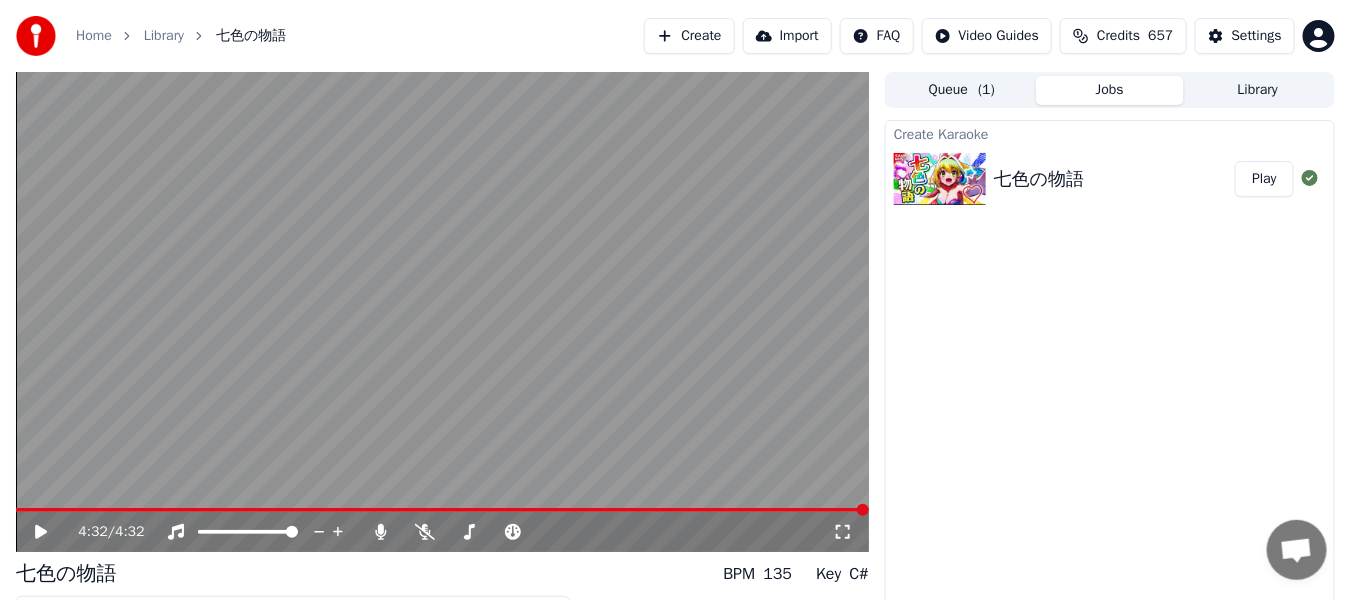 click on "Create" at bounding box center [689, 36] 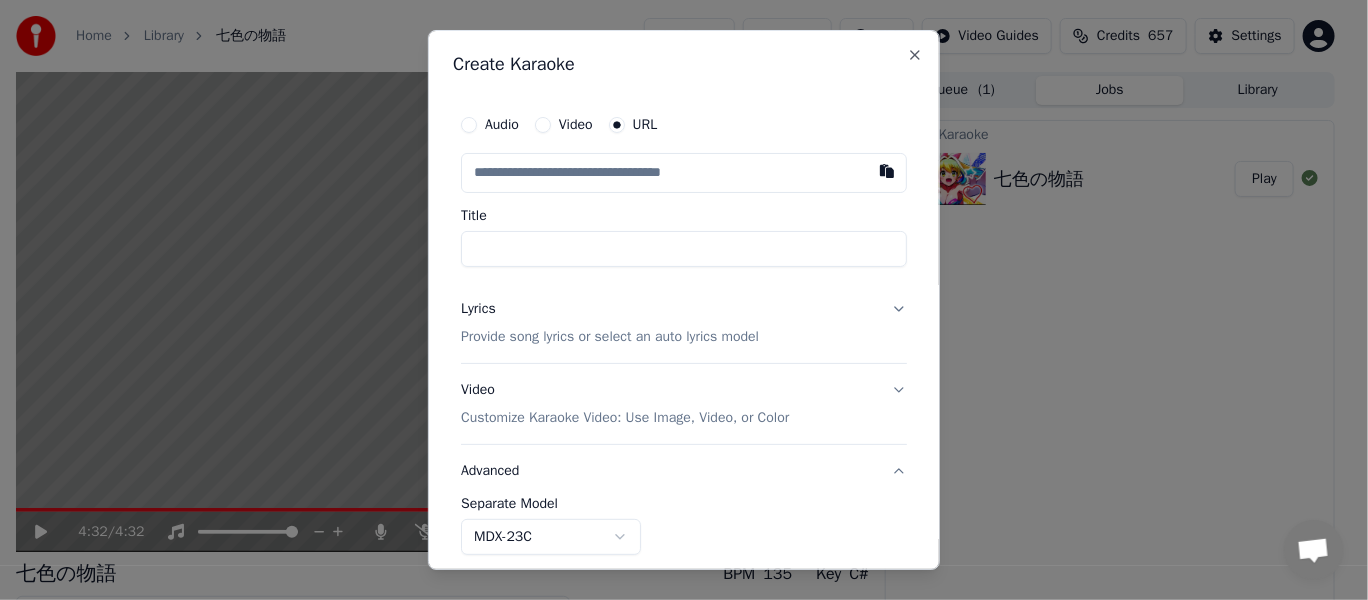 click on "Title" at bounding box center [684, 249] 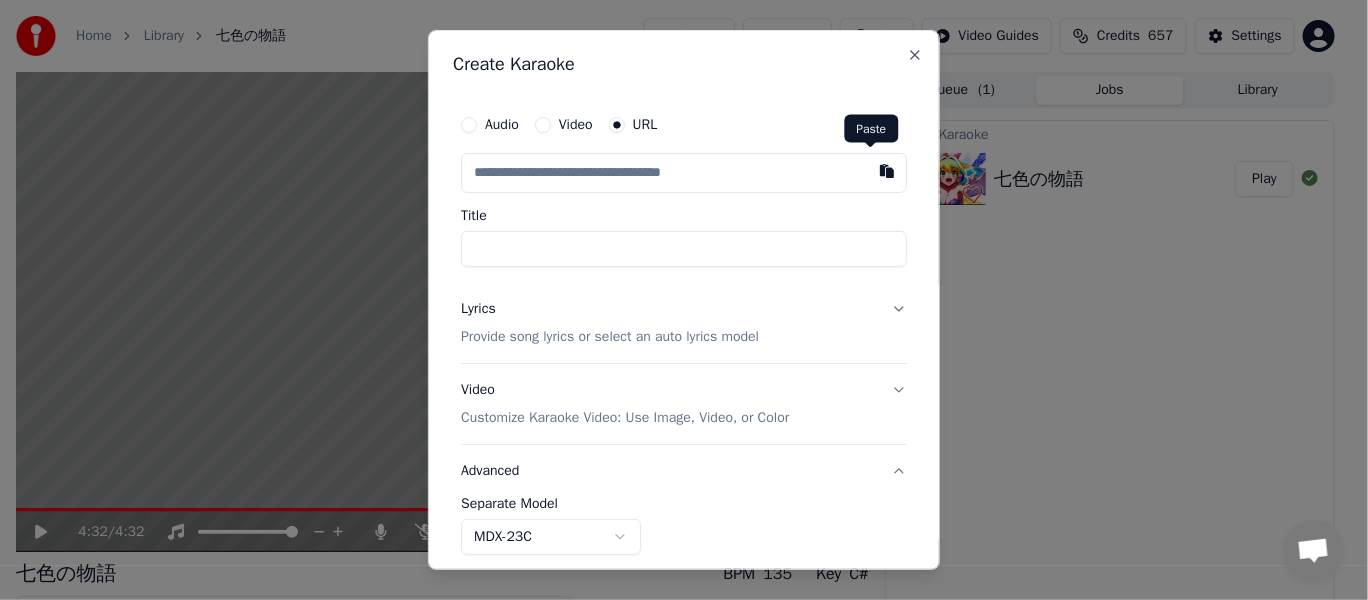 click at bounding box center (887, 171) 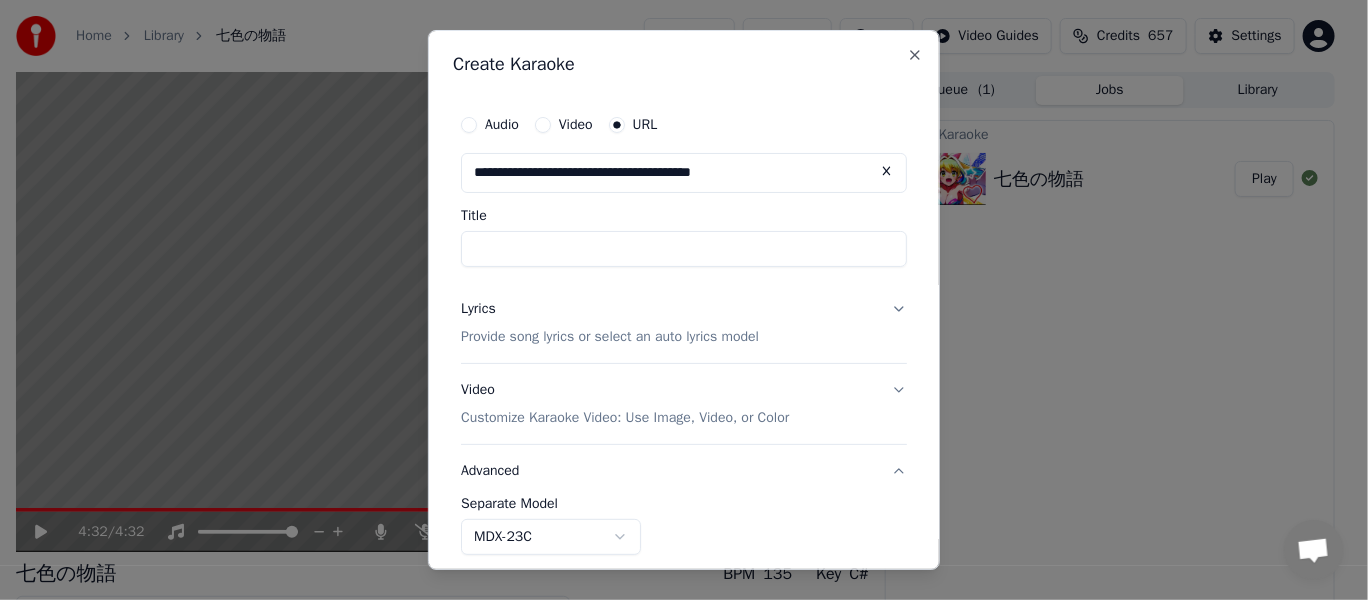 type on "****" 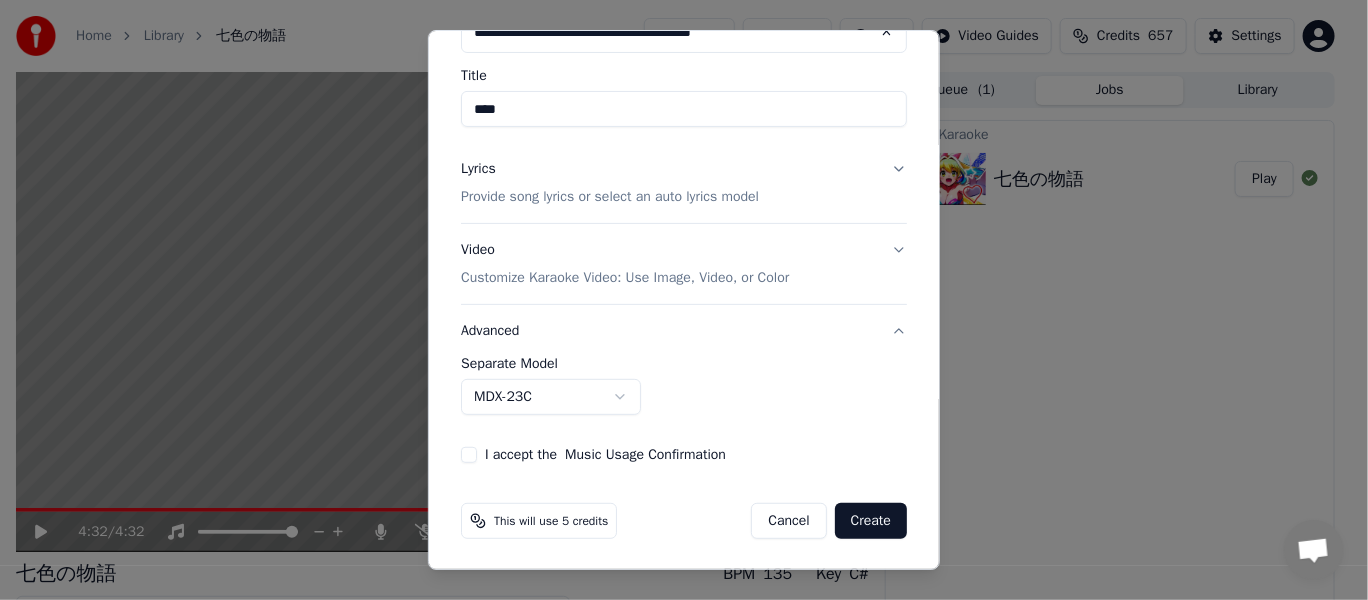 scroll, scrollTop: 140, scrollLeft: 0, axis: vertical 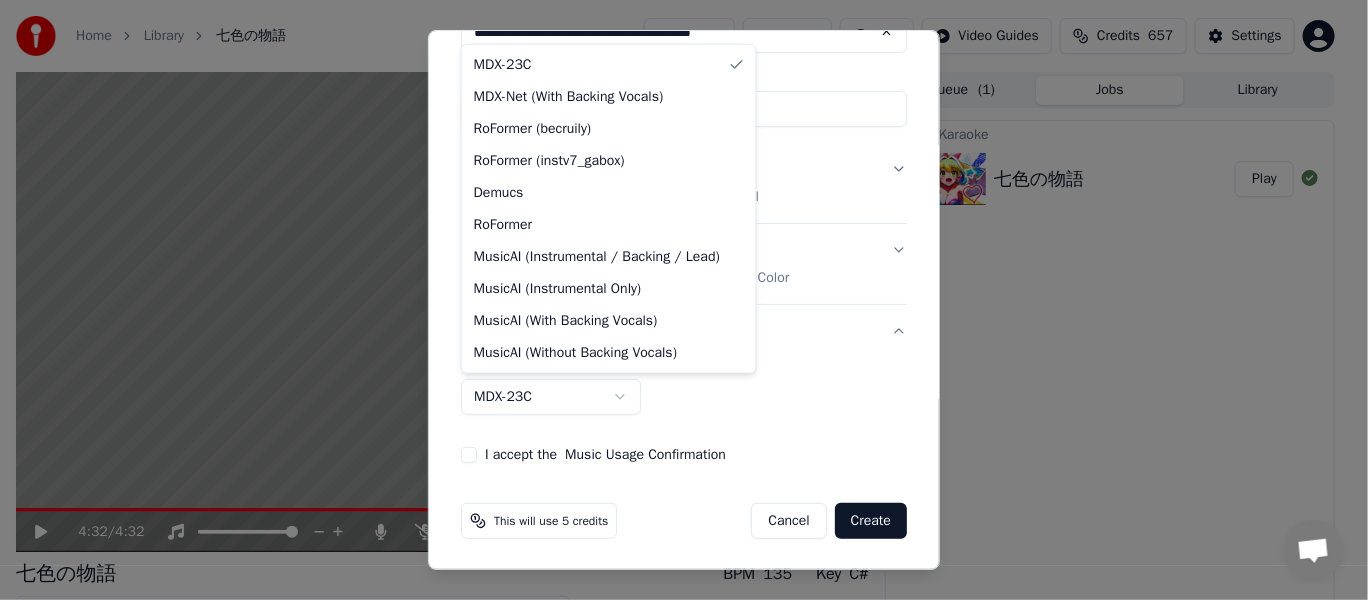 select on "**********" 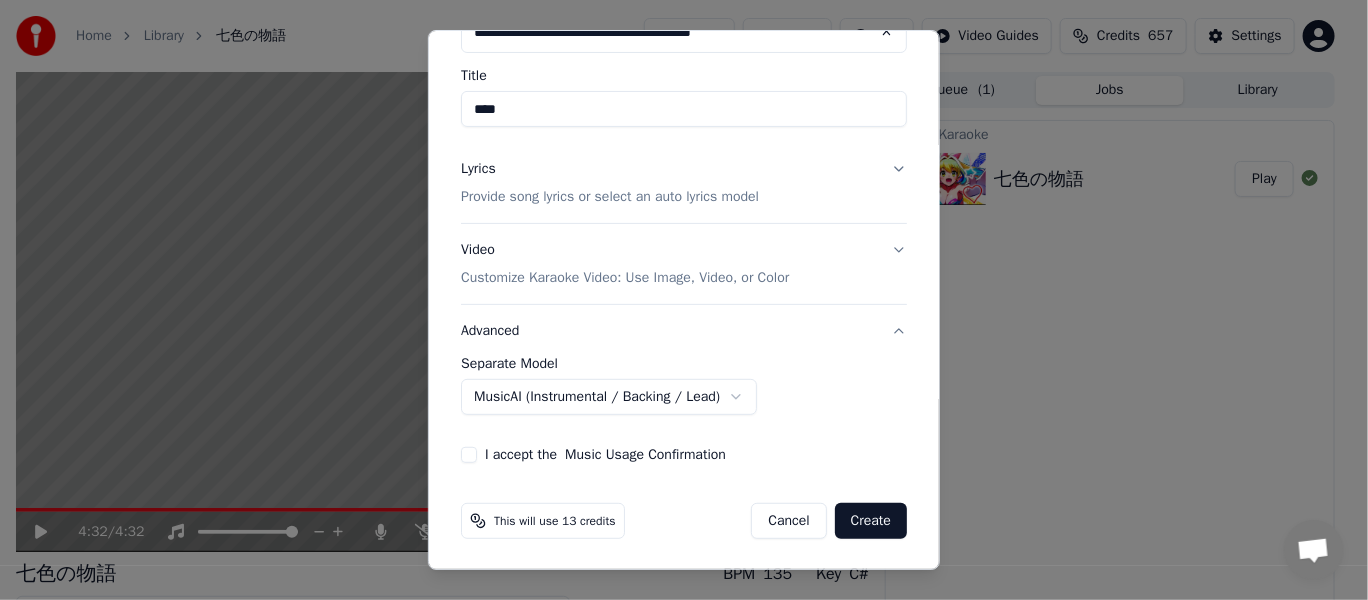 click on "Lyrics Provide song lyrics or select an auto lyrics model" at bounding box center [684, 183] 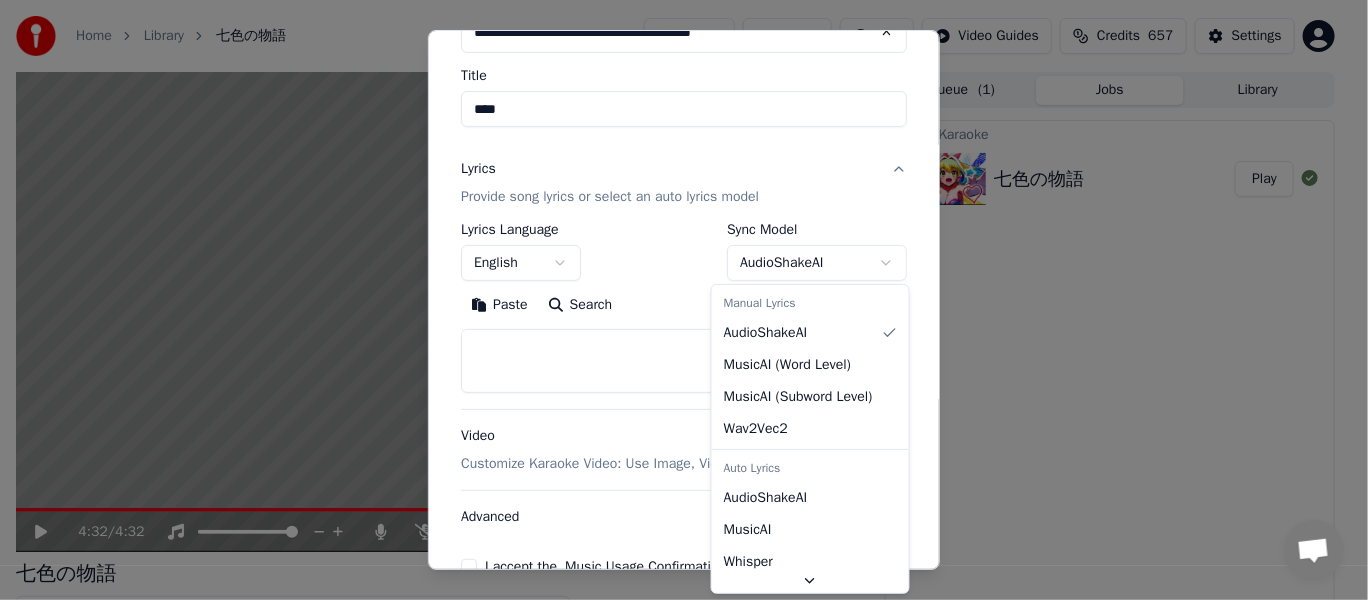 click on "**********" at bounding box center (675, 300) 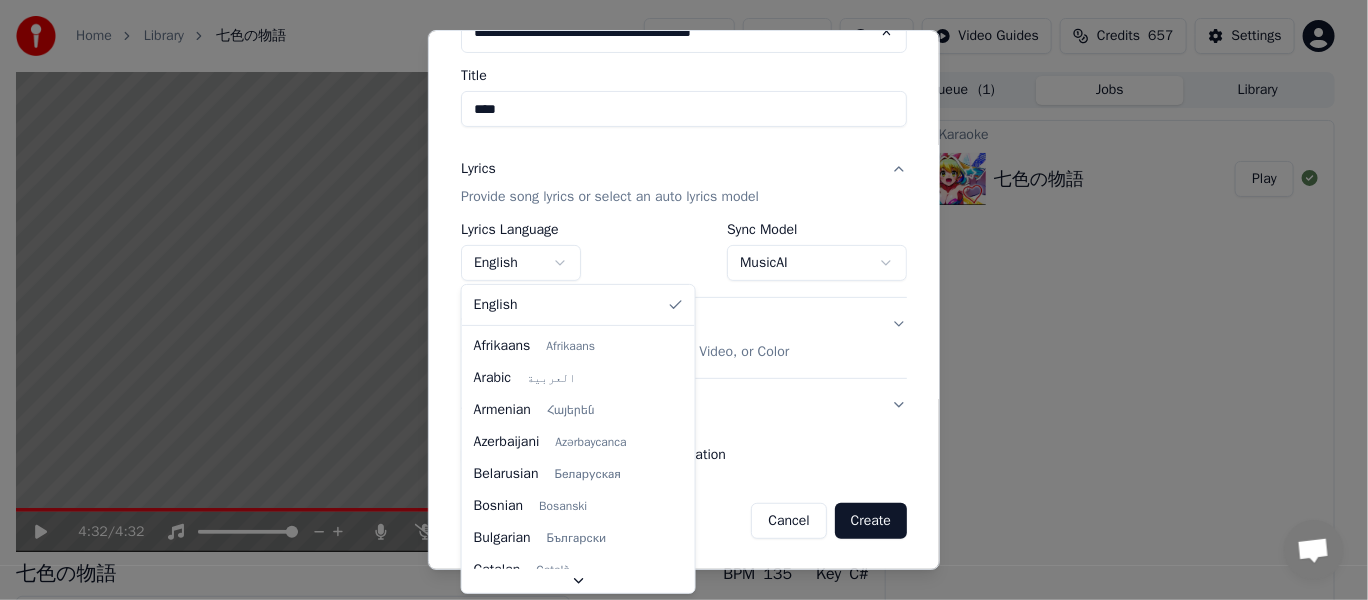 click on "**********" at bounding box center [675, 300] 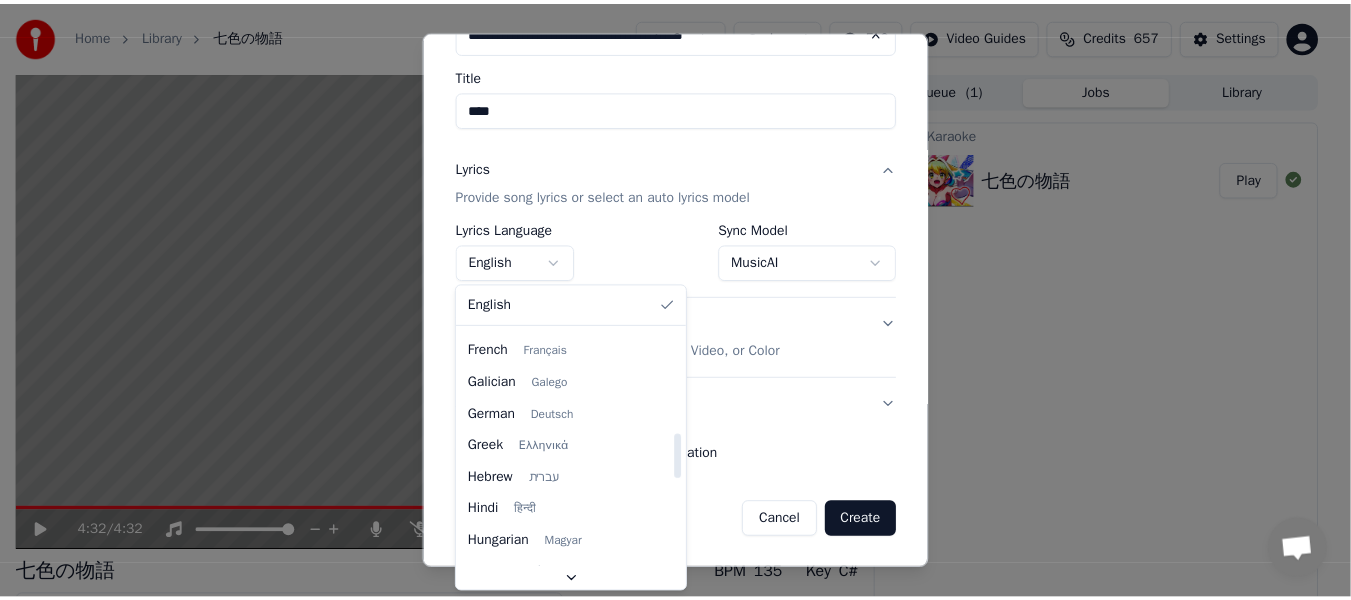 scroll, scrollTop: 700, scrollLeft: 0, axis: vertical 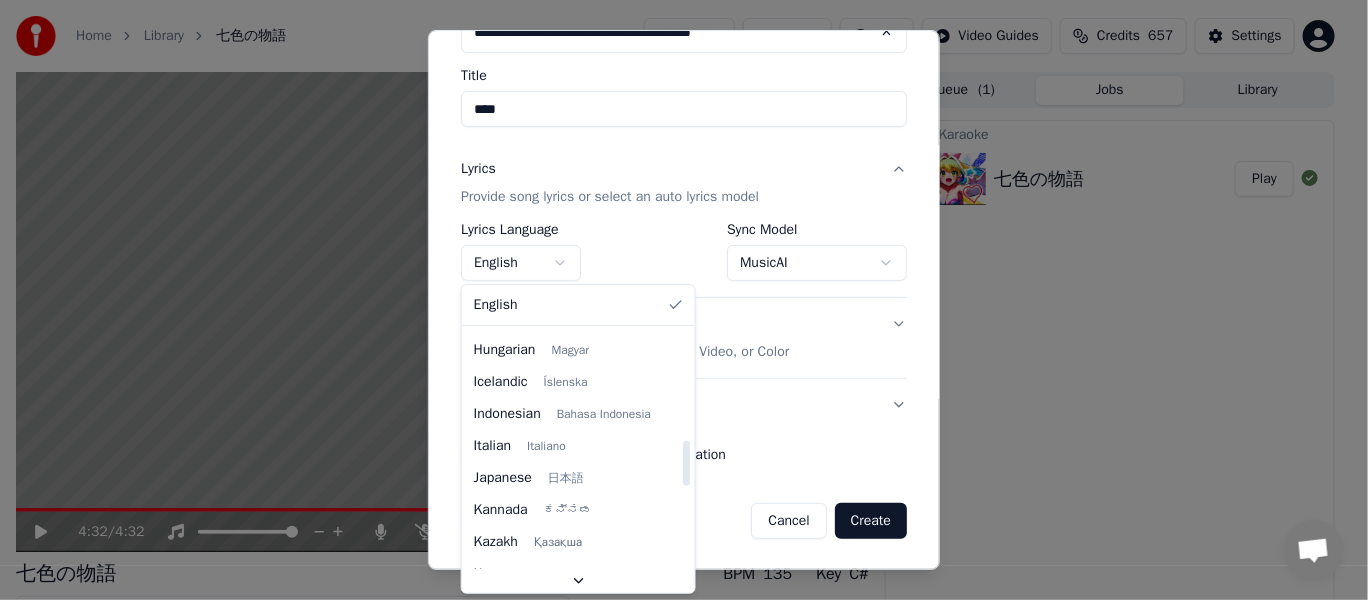 select on "**" 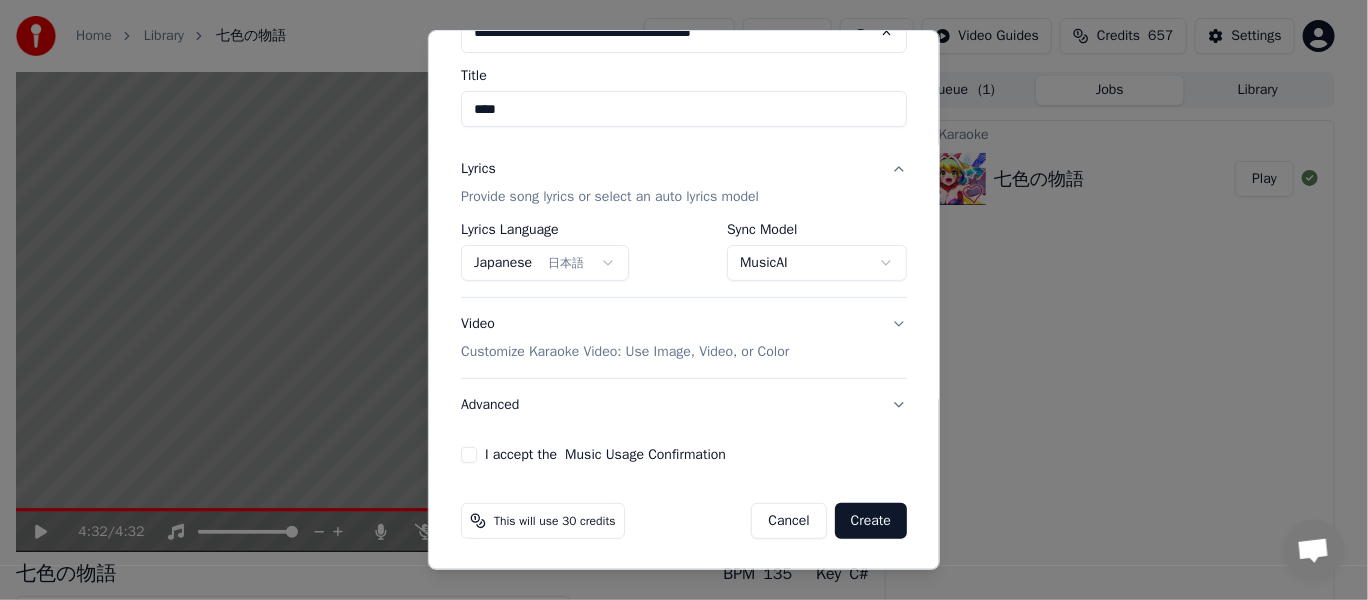 click on "Advanced" at bounding box center [684, 405] 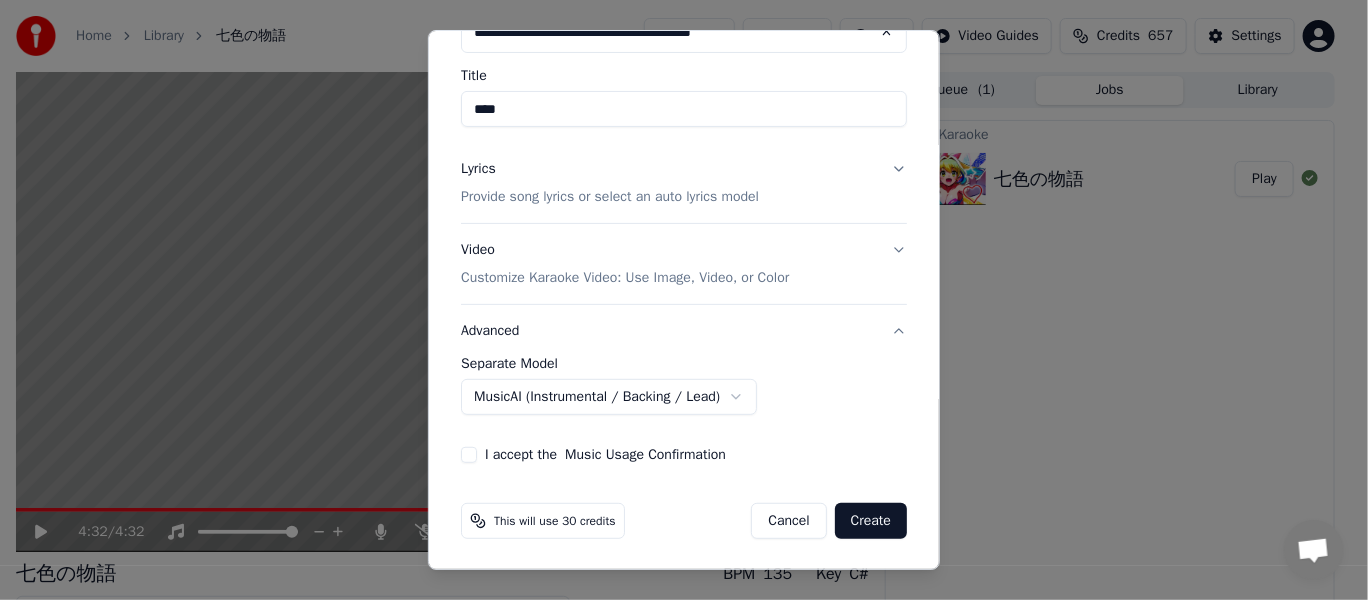 click on "I accept the   Music Usage Confirmation" at bounding box center [469, 455] 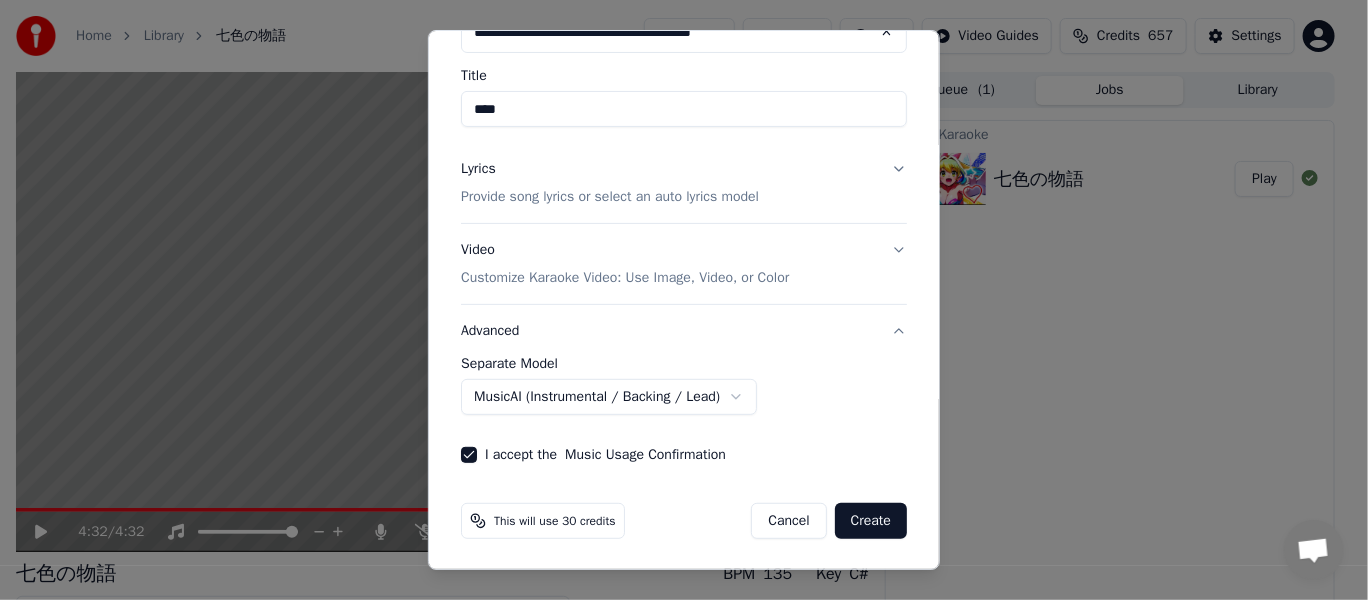 click on "Create" at bounding box center [871, 521] 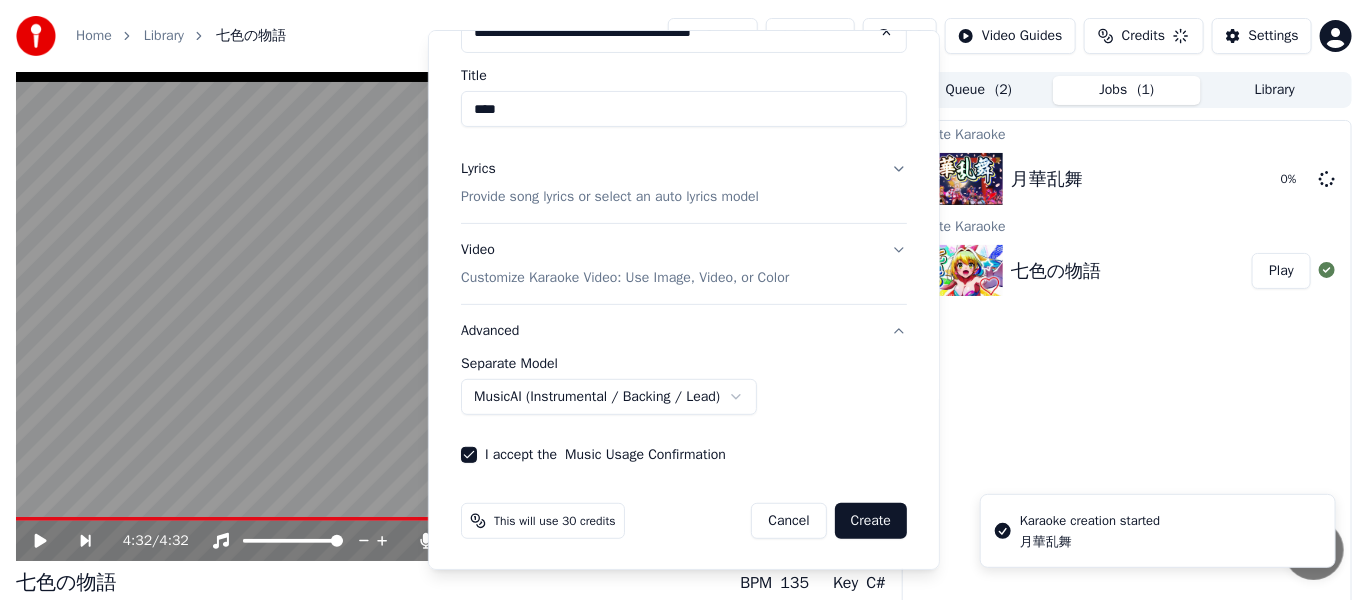 select on "******" 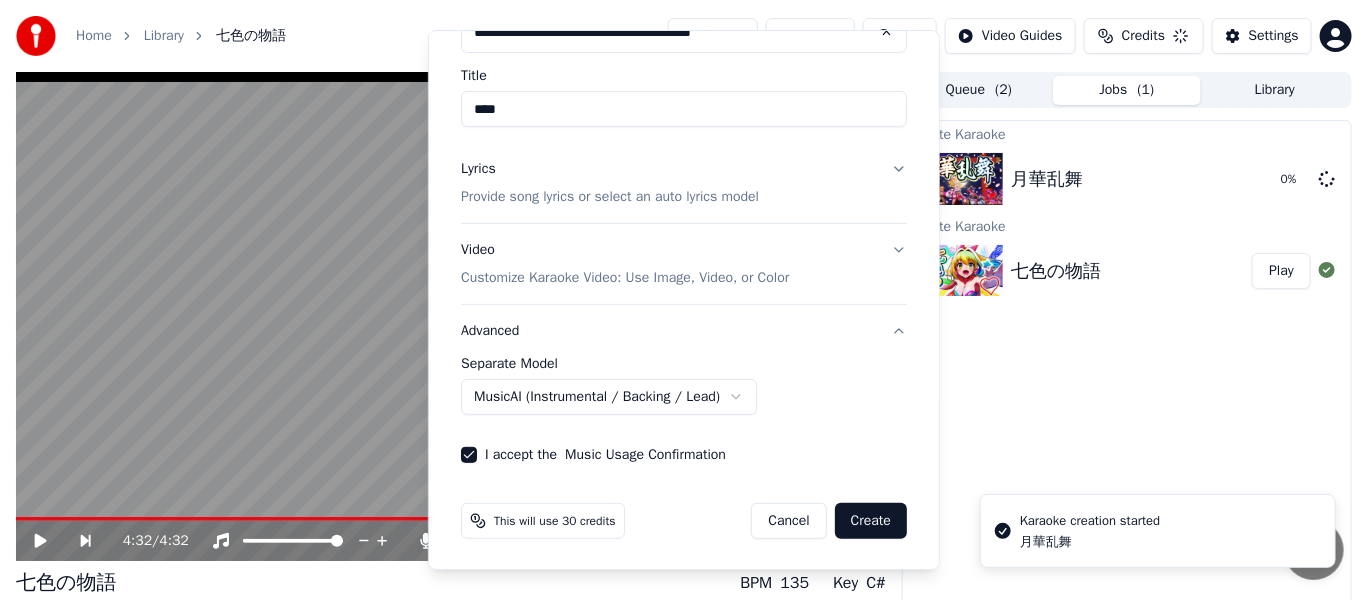 type 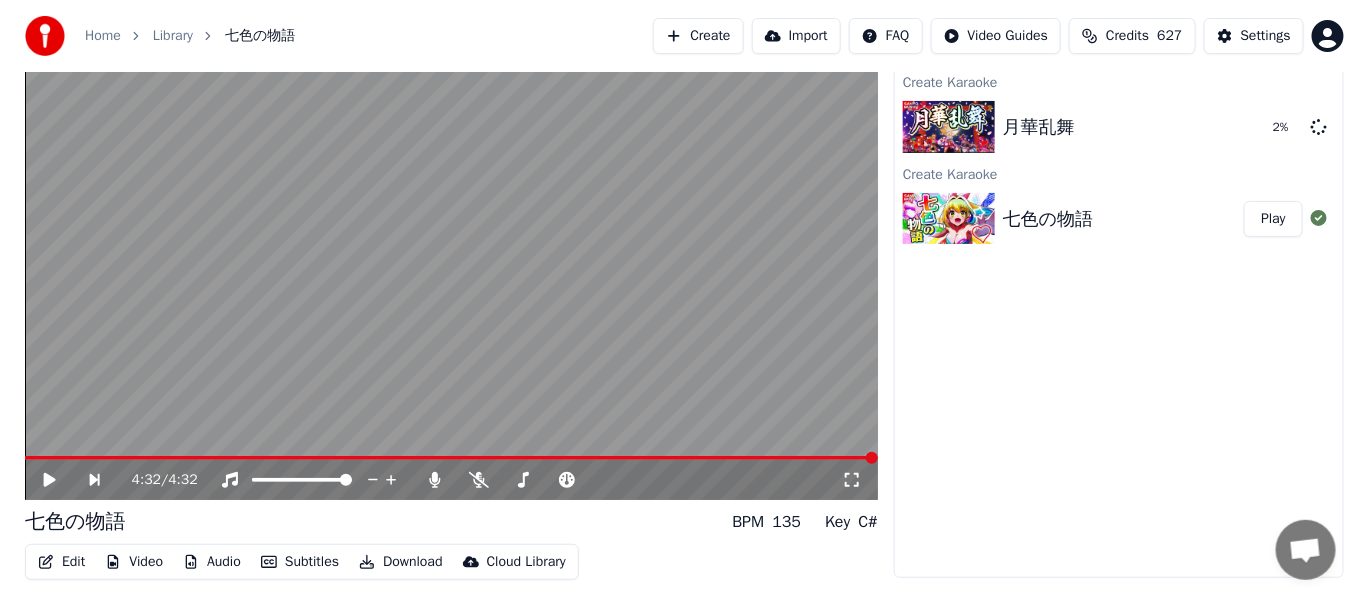 scroll, scrollTop: 0, scrollLeft: 0, axis: both 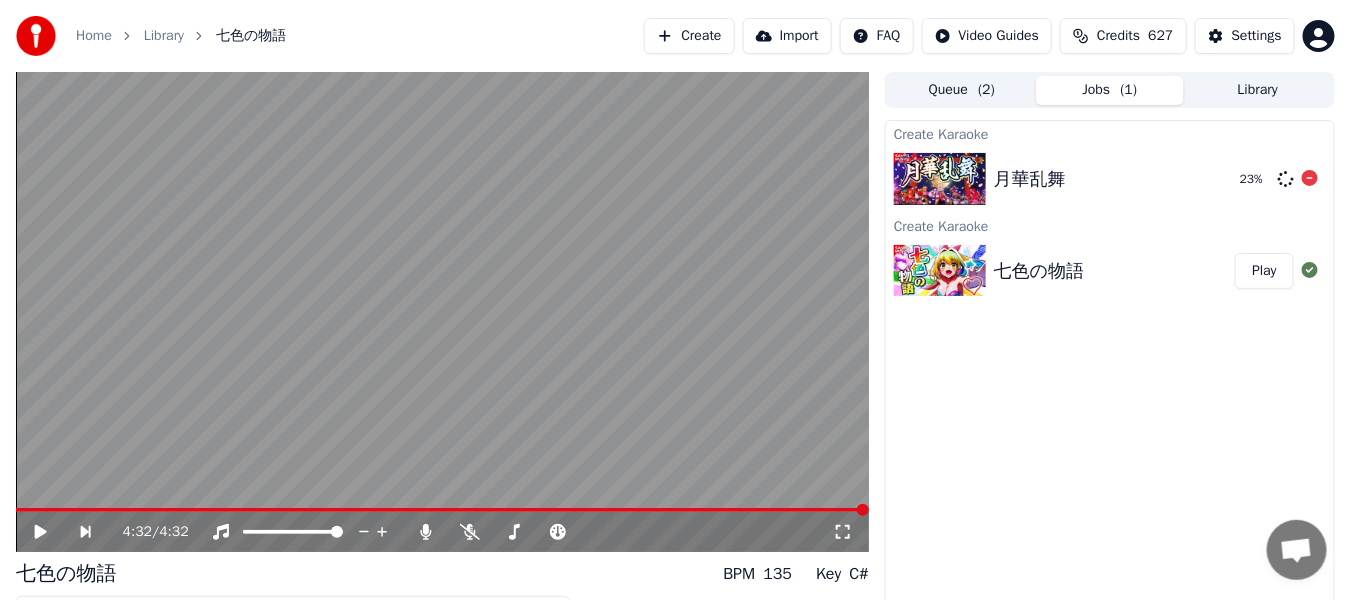 click at bounding box center (940, 179) 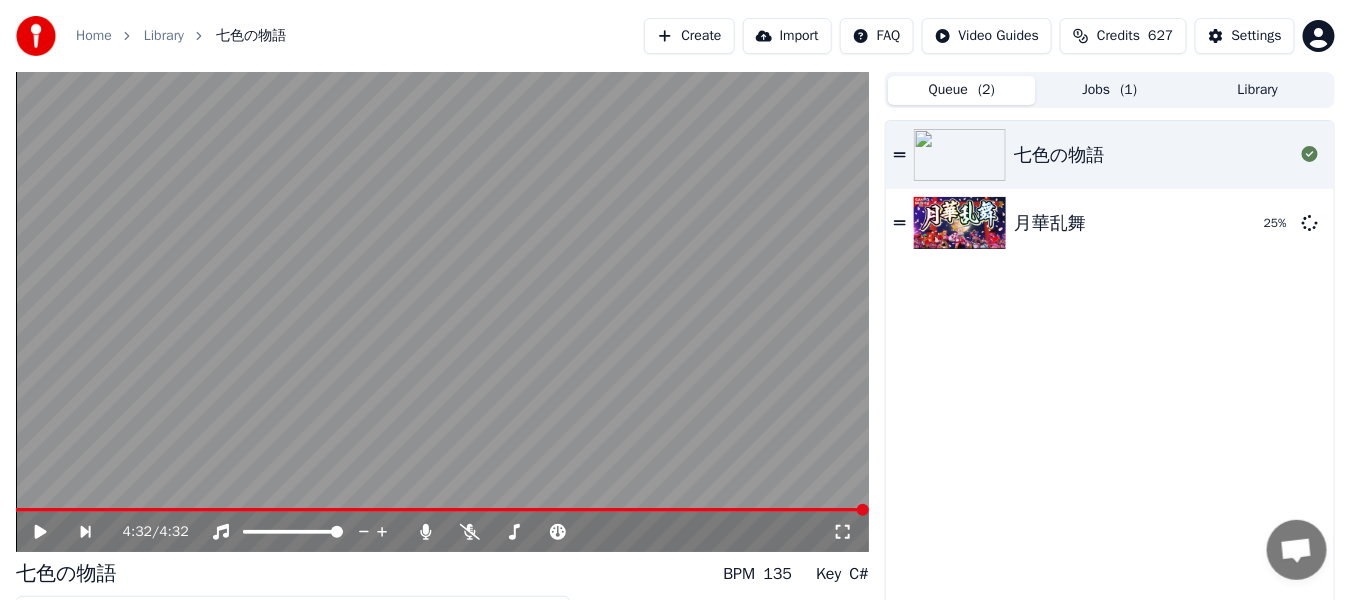 click on "Queue ( 2 )" at bounding box center [962, 90] 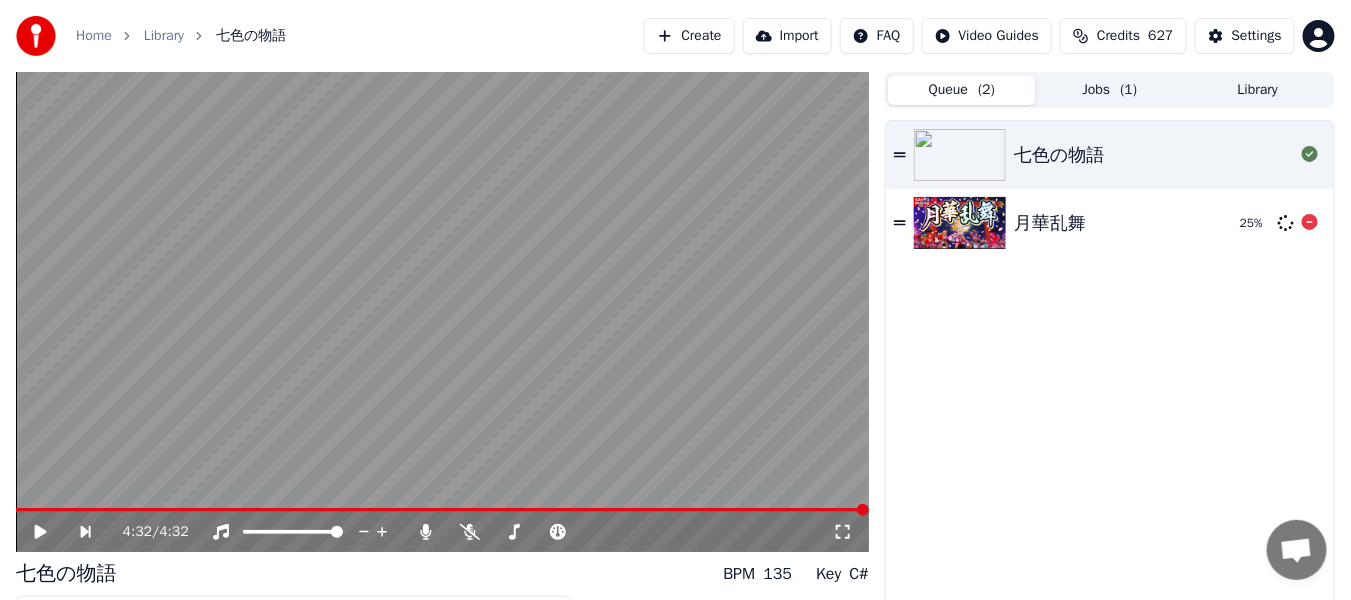 click on "月華乱舞" at bounding box center (1119, 223) 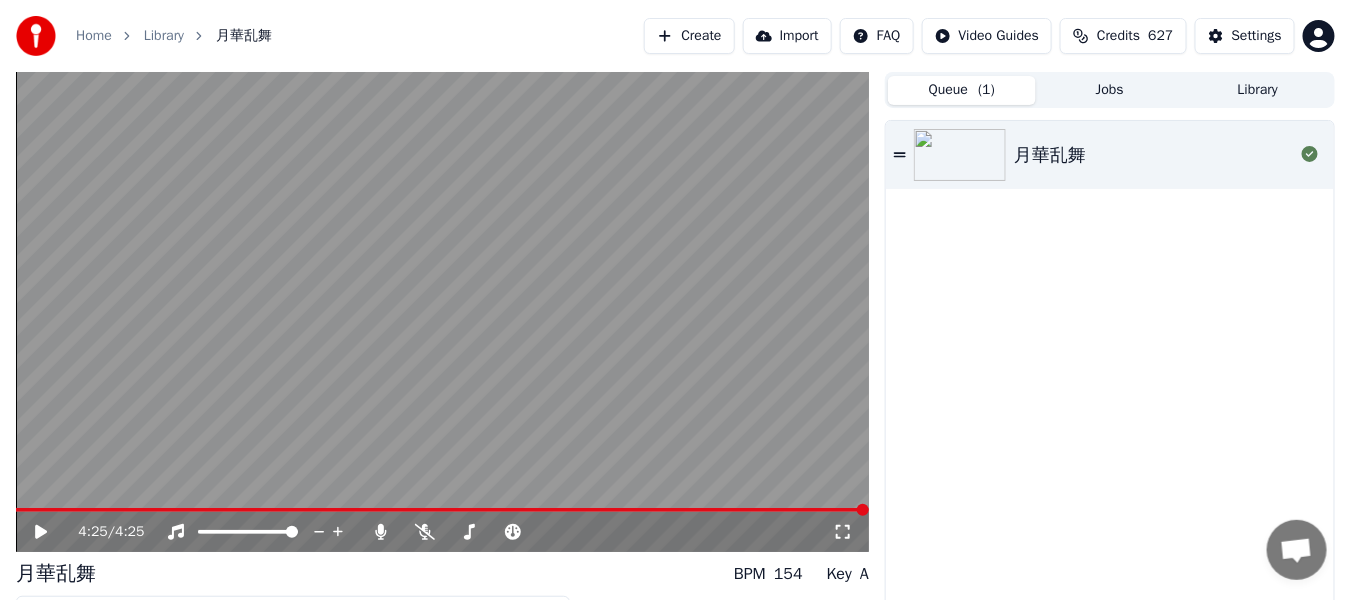 click on "Create" at bounding box center (689, 36) 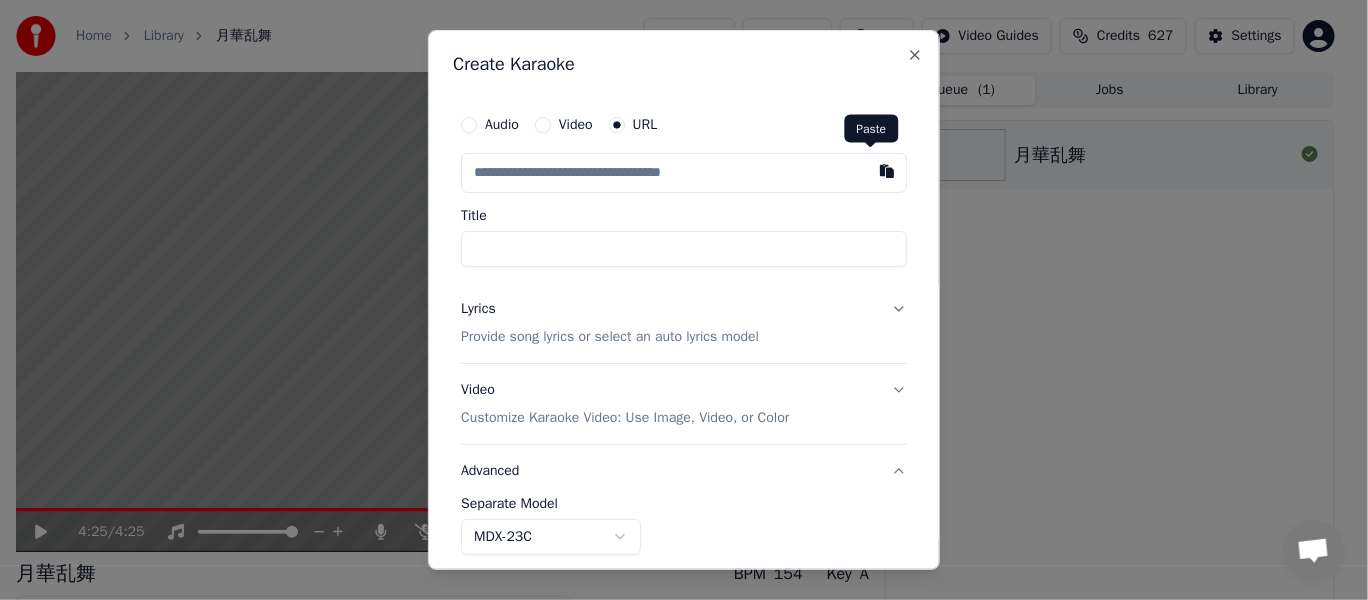 click at bounding box center [887, 171] 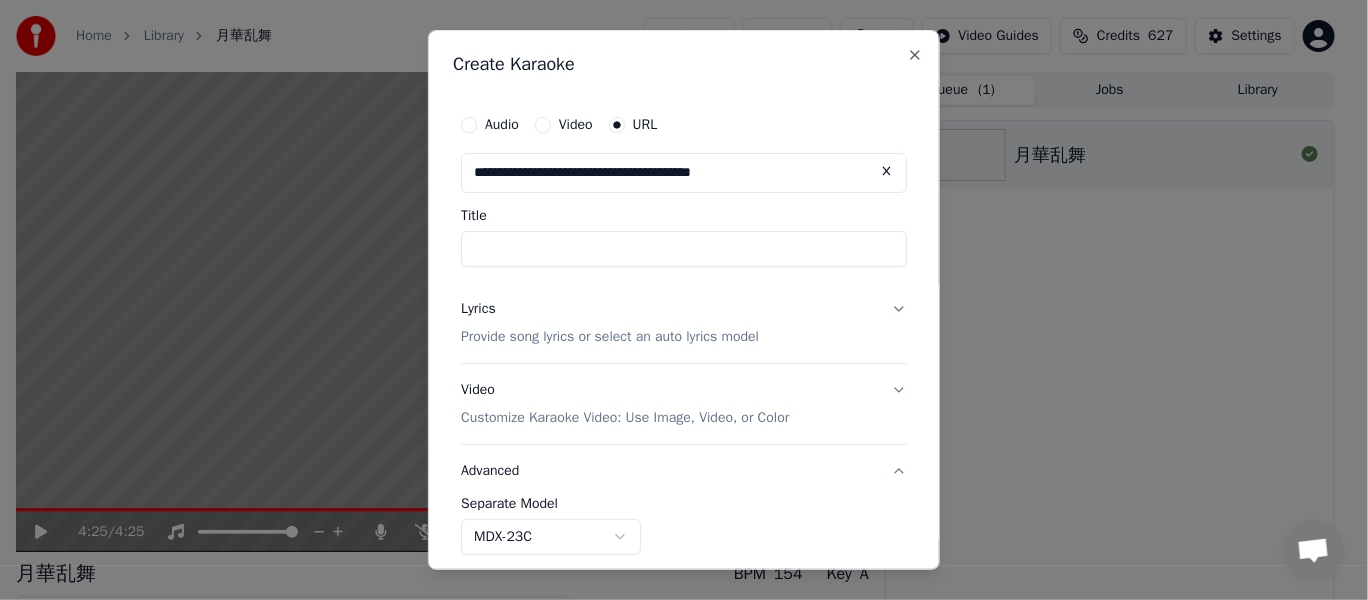 type on "**********" 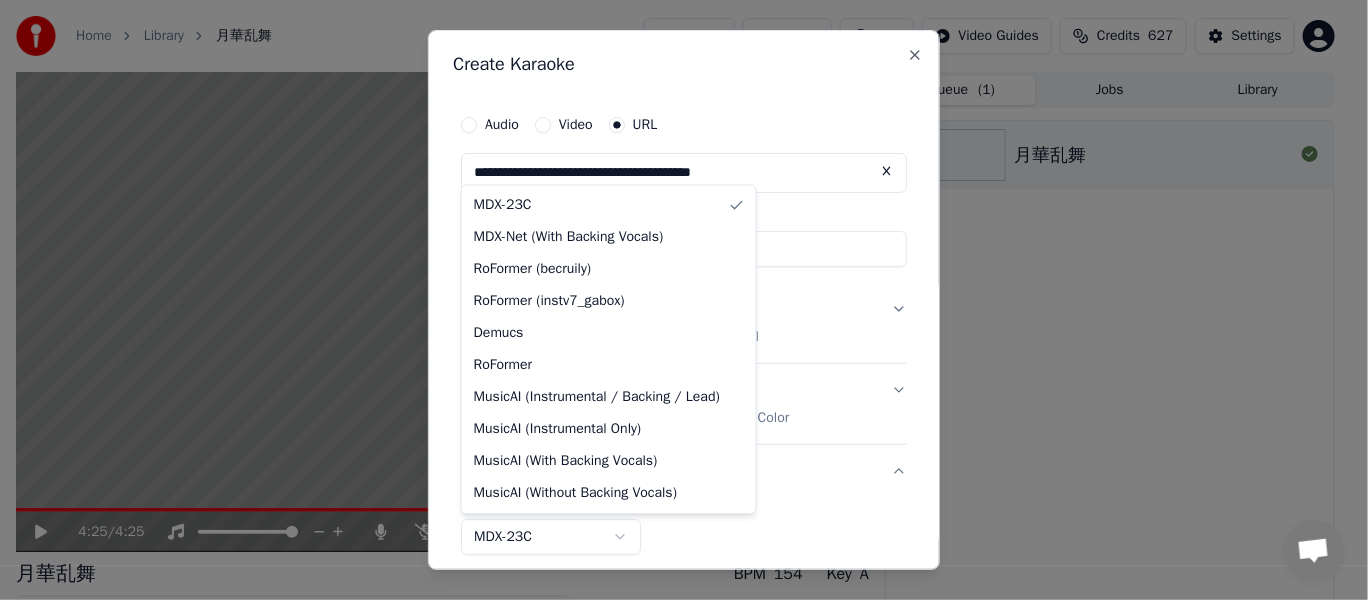 click on "**********" at bounding box center (675, 300) 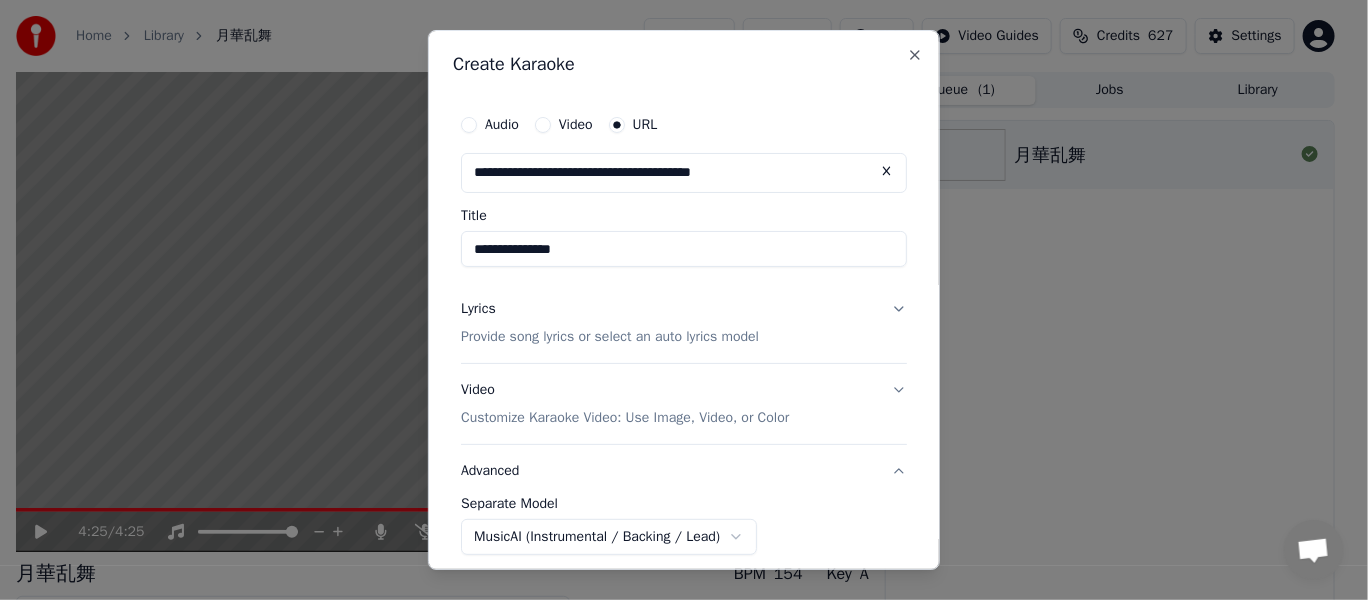 scroll, scrollTop: 140, scrollLeft: 0, axis: vertical 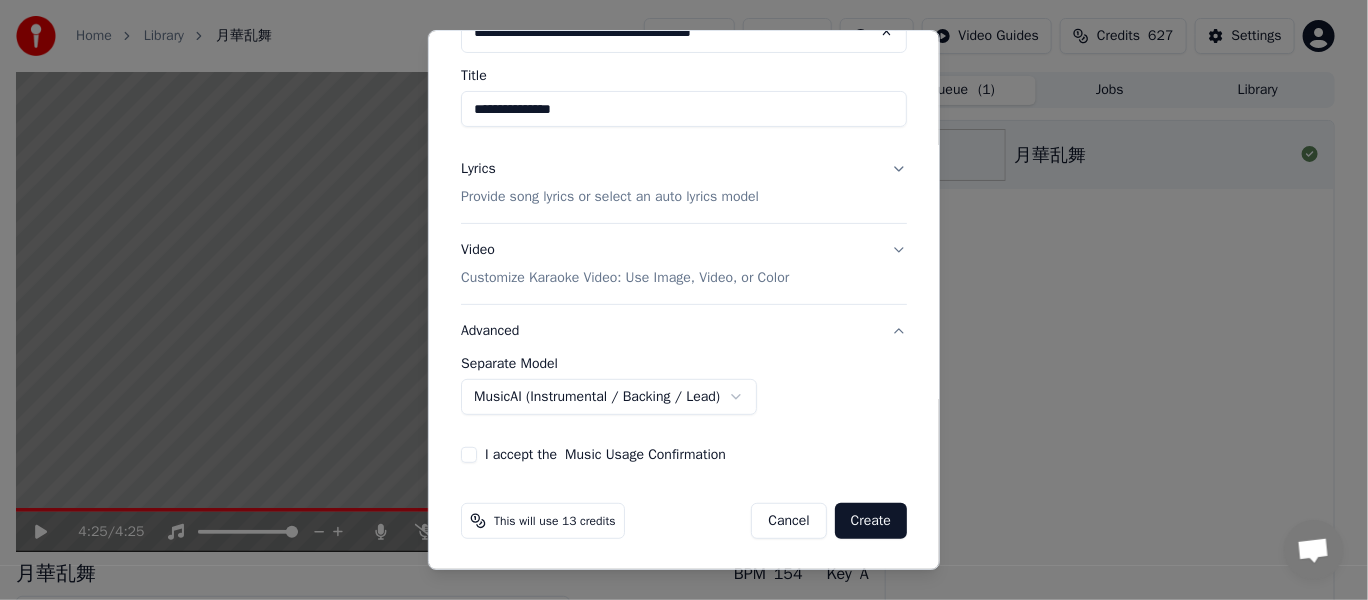click on "Lyrics Provide song lyrics or select an auto lyrics model" at bounding box center [684, 183] 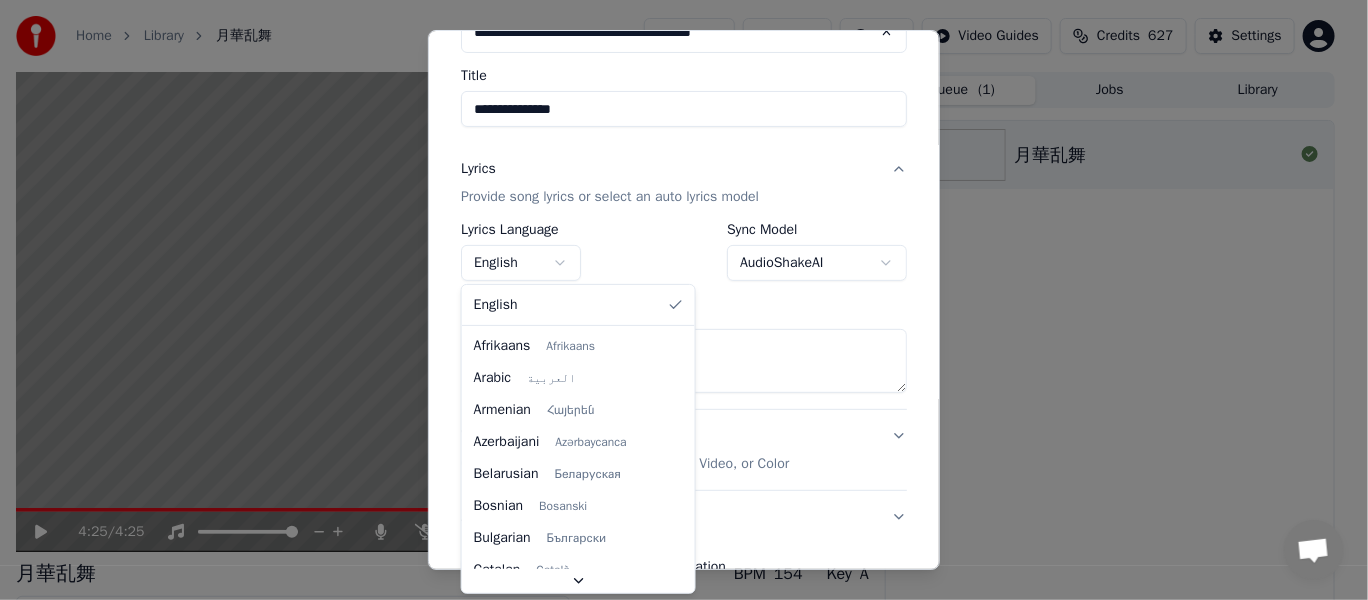 click on "**********" at bounding box center [675, 300] 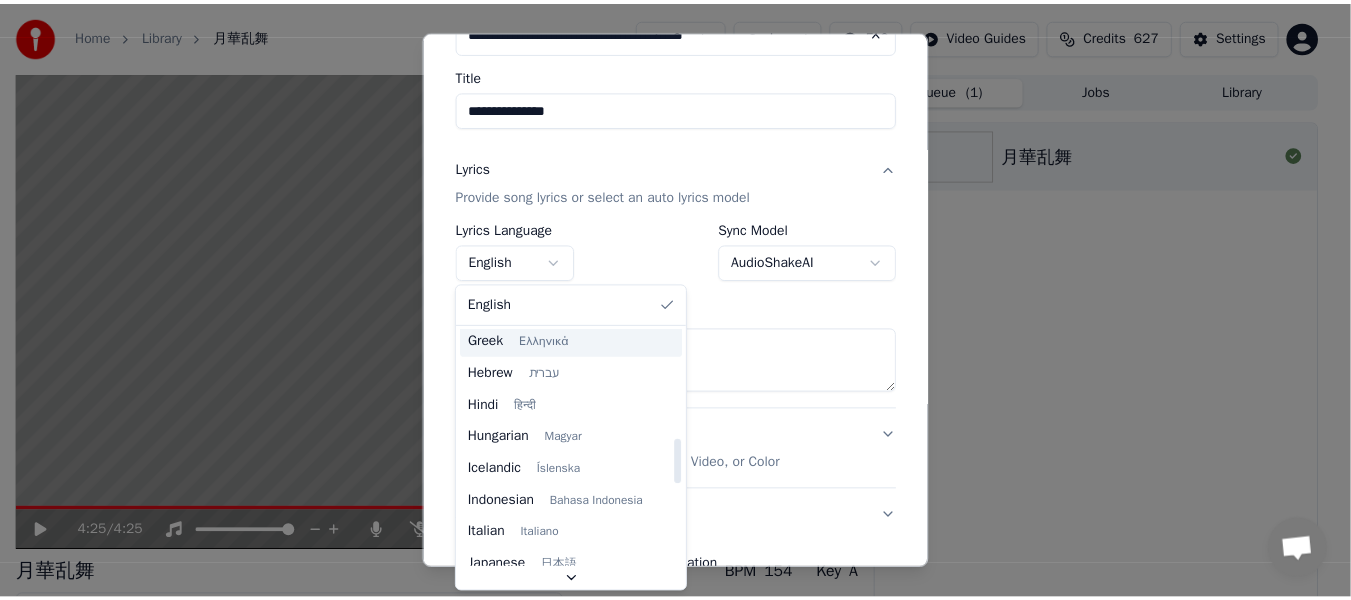 scroll, scrollTop: 700, scrollLeft: 0, axis: vertical 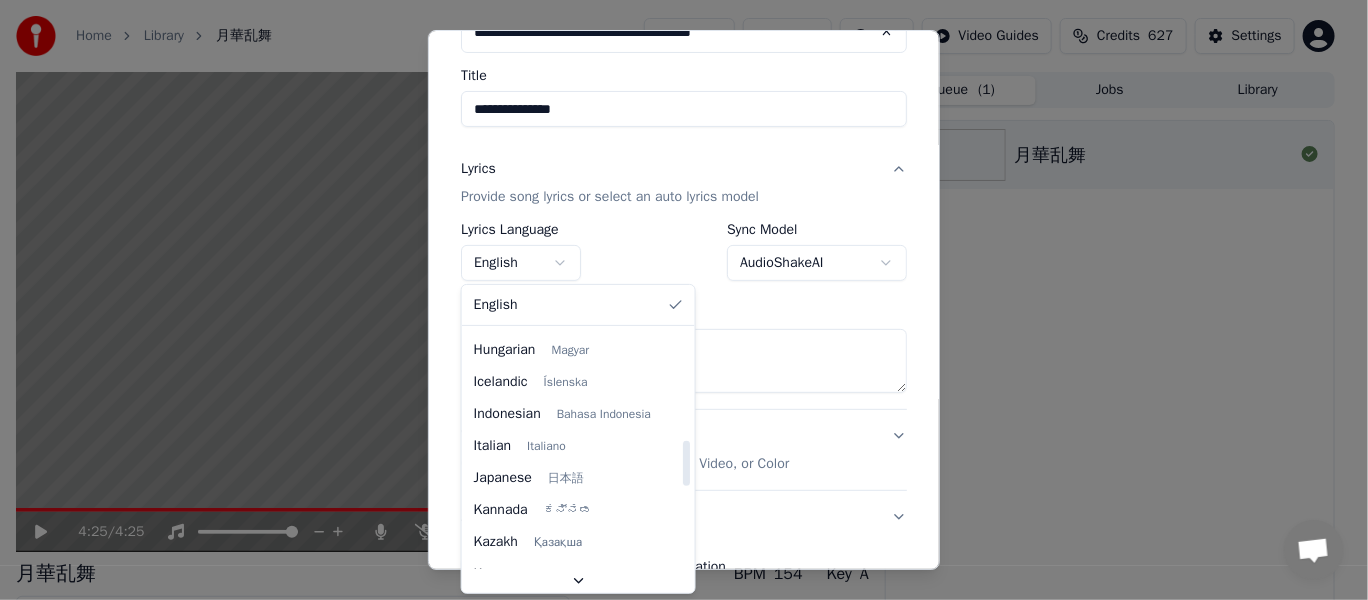 select on "**" 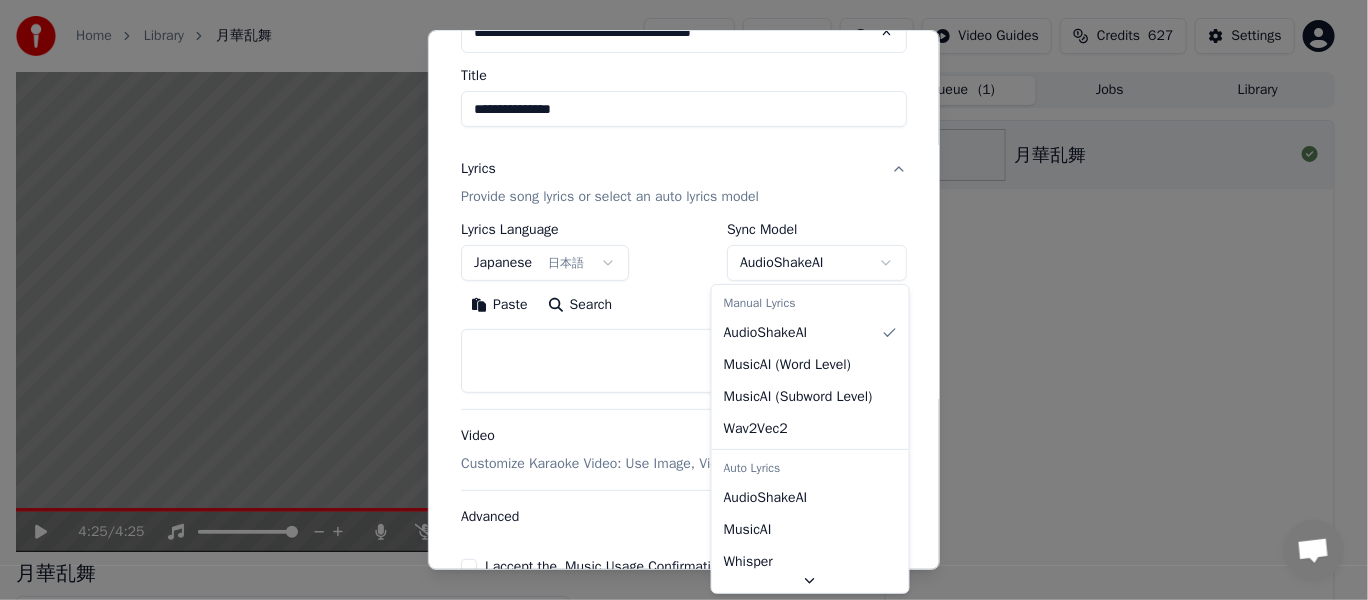 click on "**********" at bounding box center [675, 300] 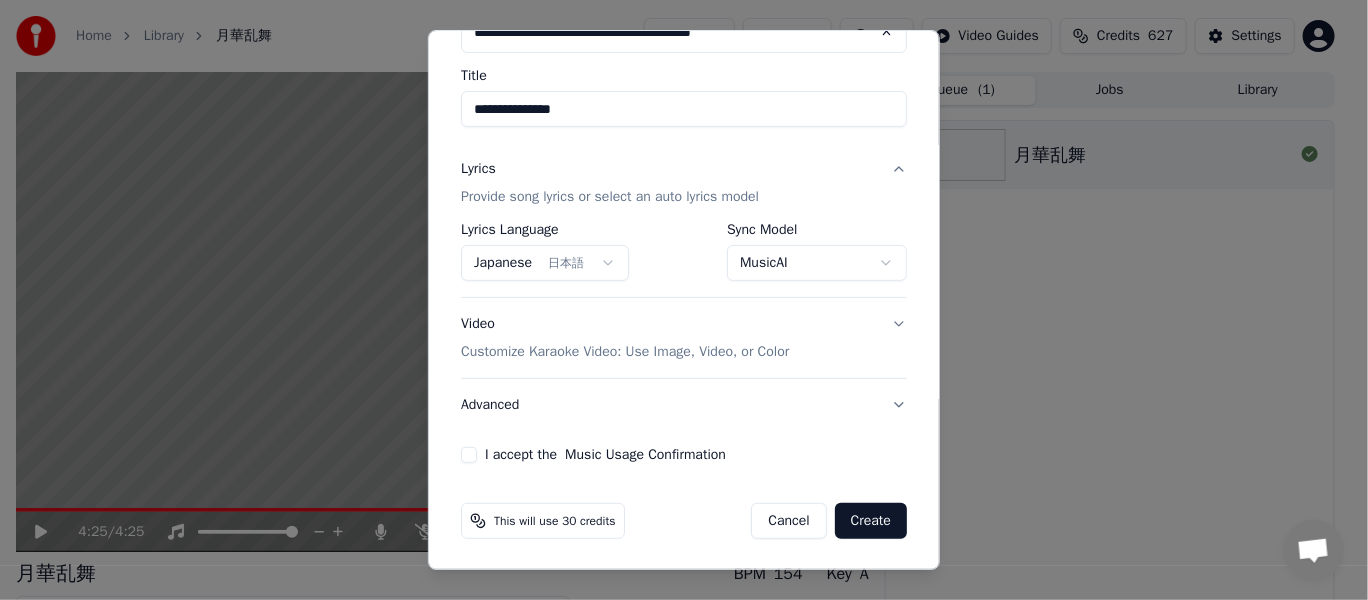 click on "Create" at bounding box center [871, 521] 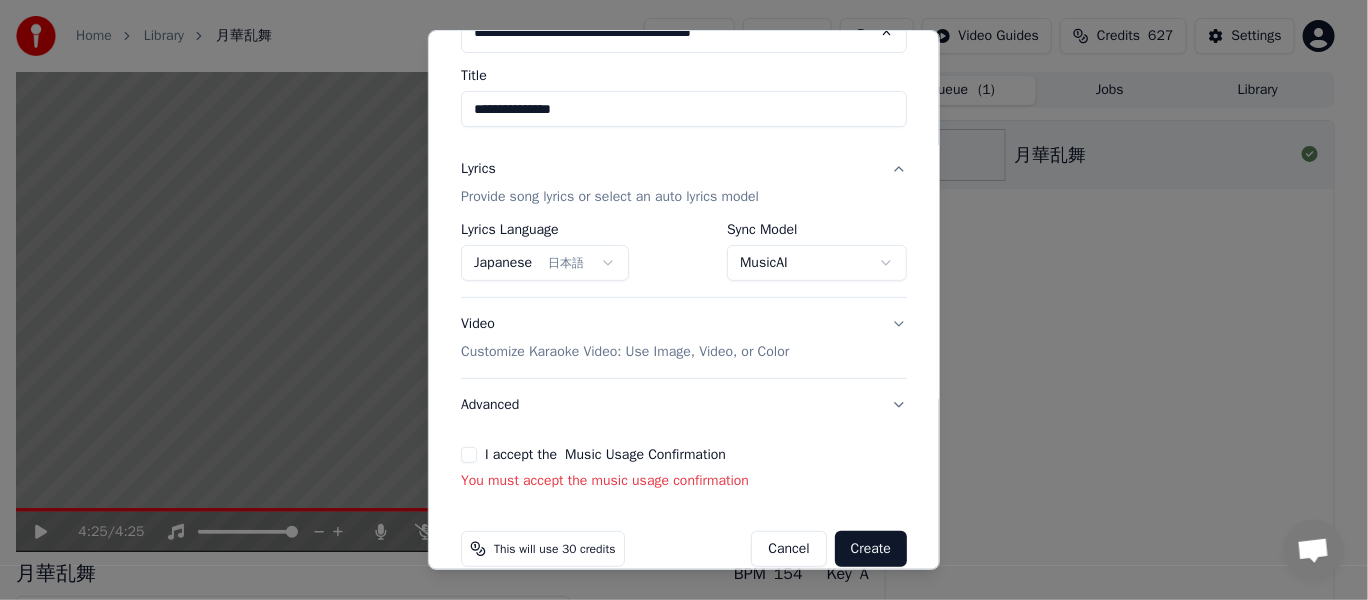 click on "I accept the   Music Usage Confirmation" at bounding box center [469, 455] 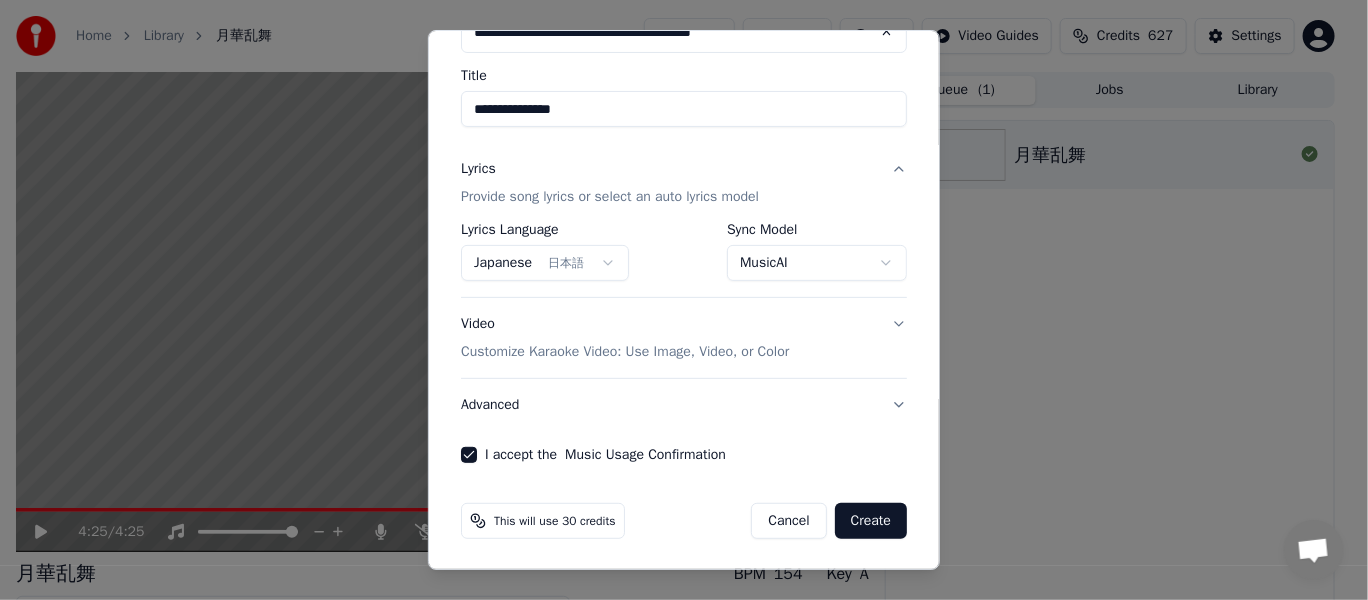 click on "Video Customize Karaoke Video: Use Image, Video, or Color" at bounding box center [625, 338] 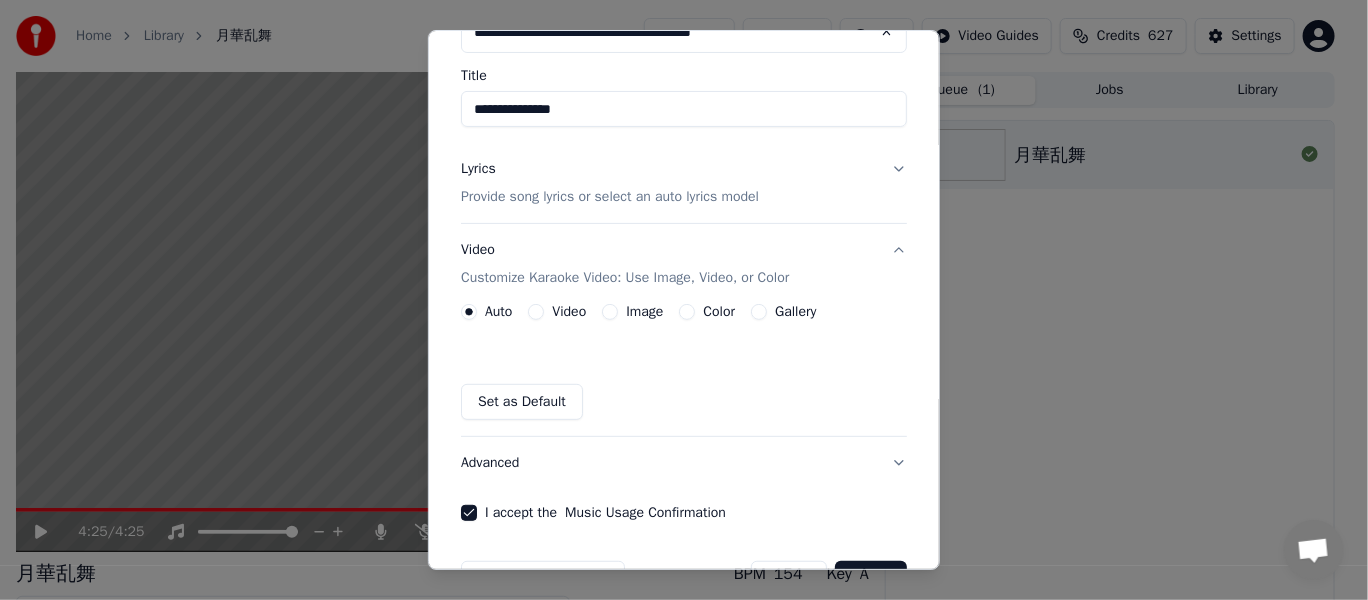 click on "Set as Default" at bounding box center [684, 402] 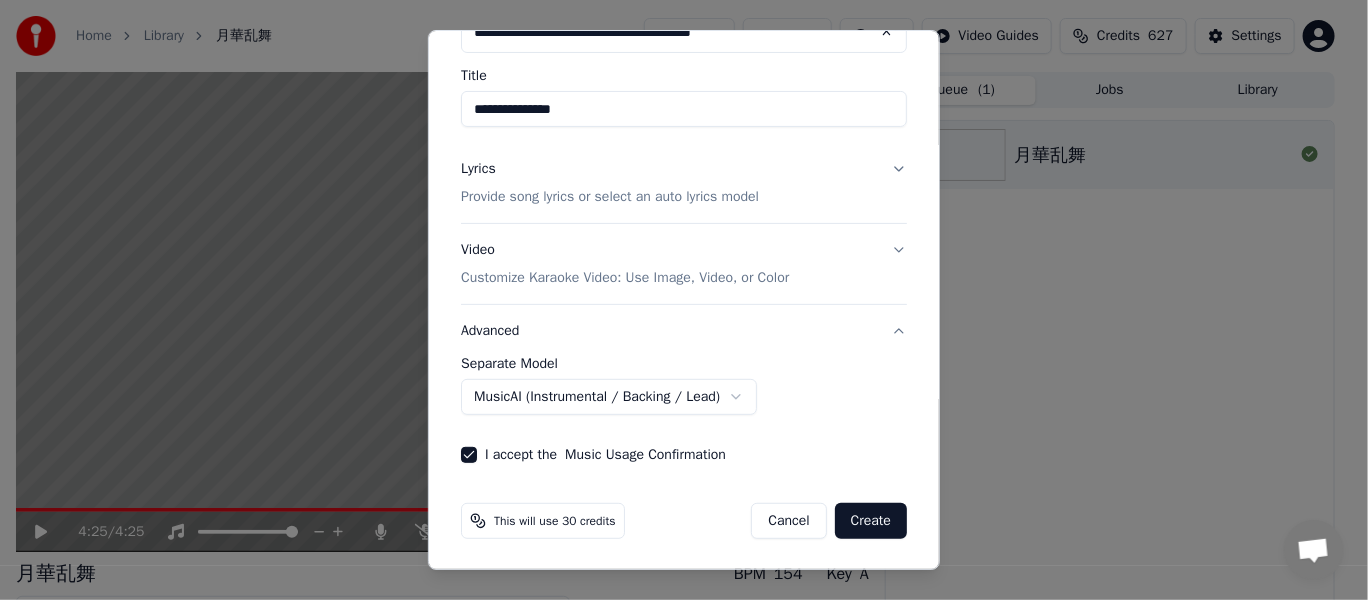 click on "Create" at bounding box center (871, 521) 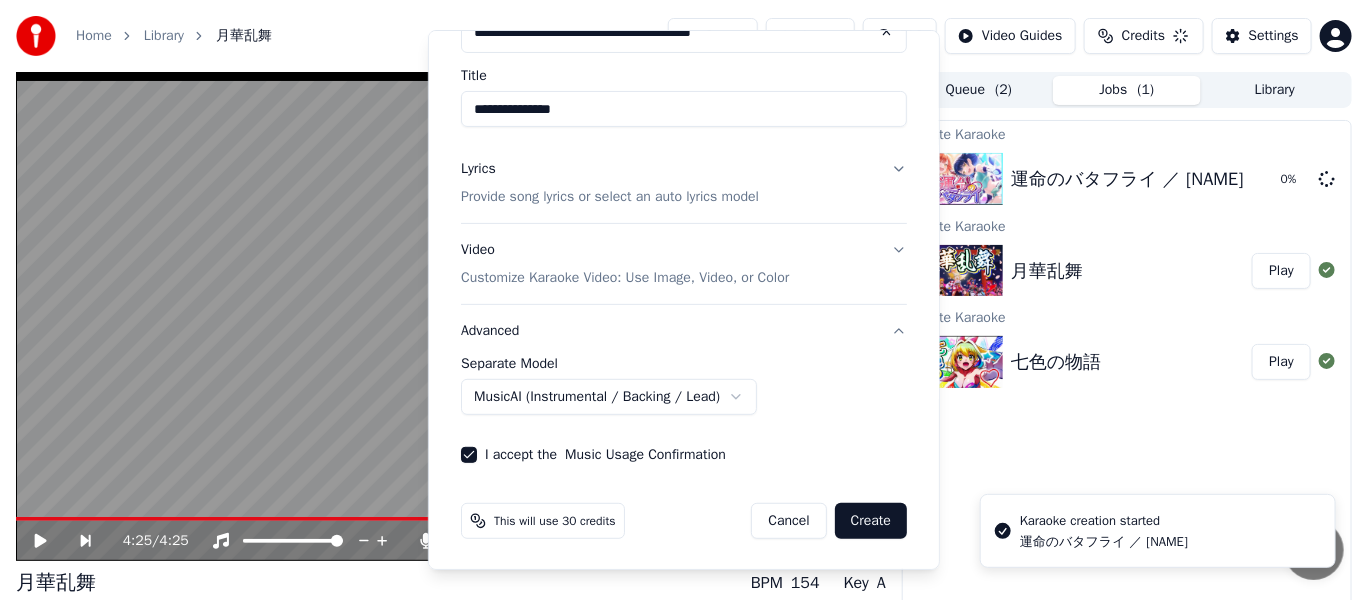 select on "******" 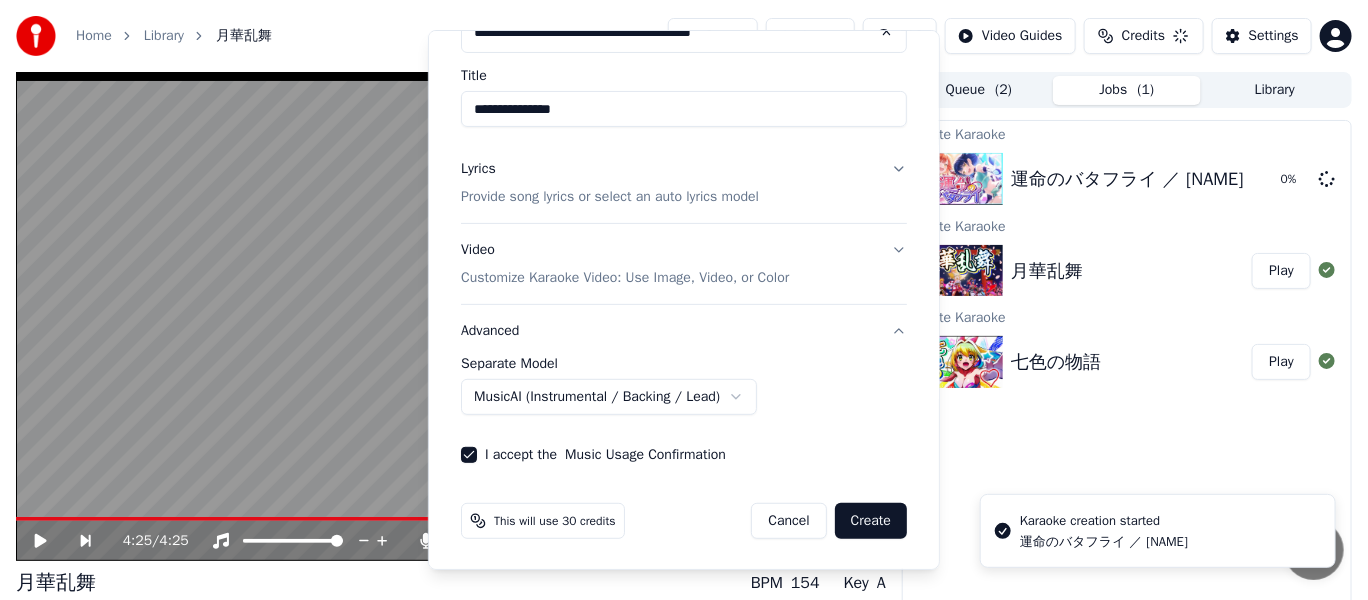type 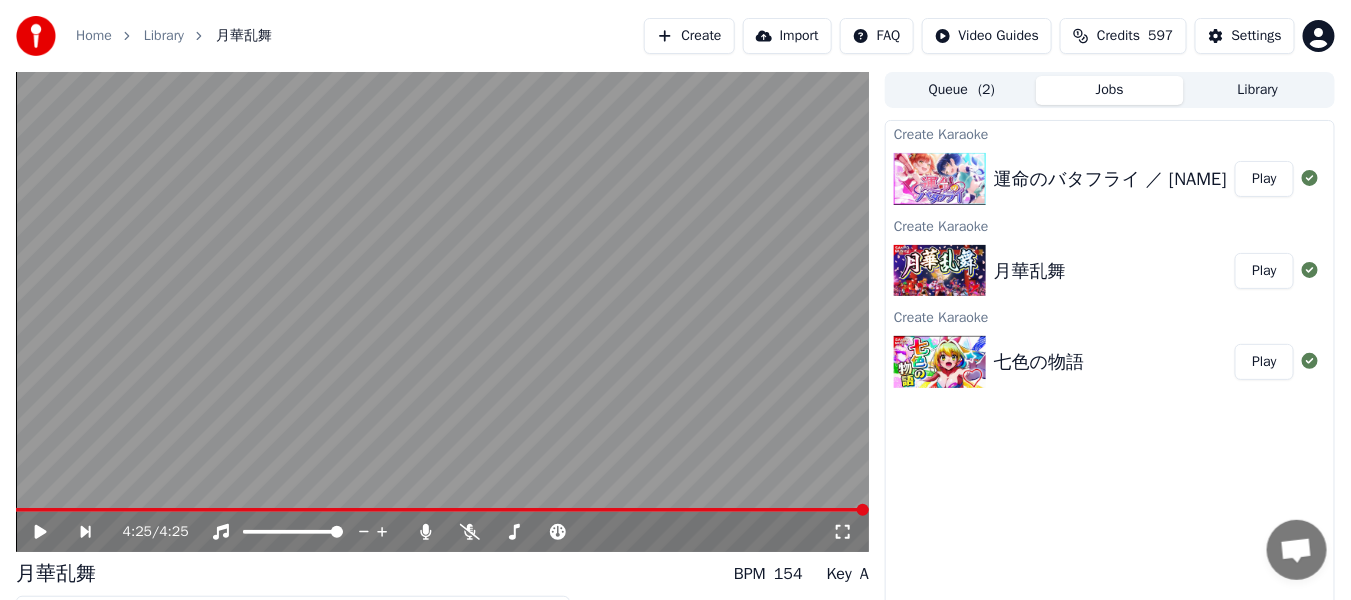 click on "Play" at bounding box center (1264, 179) 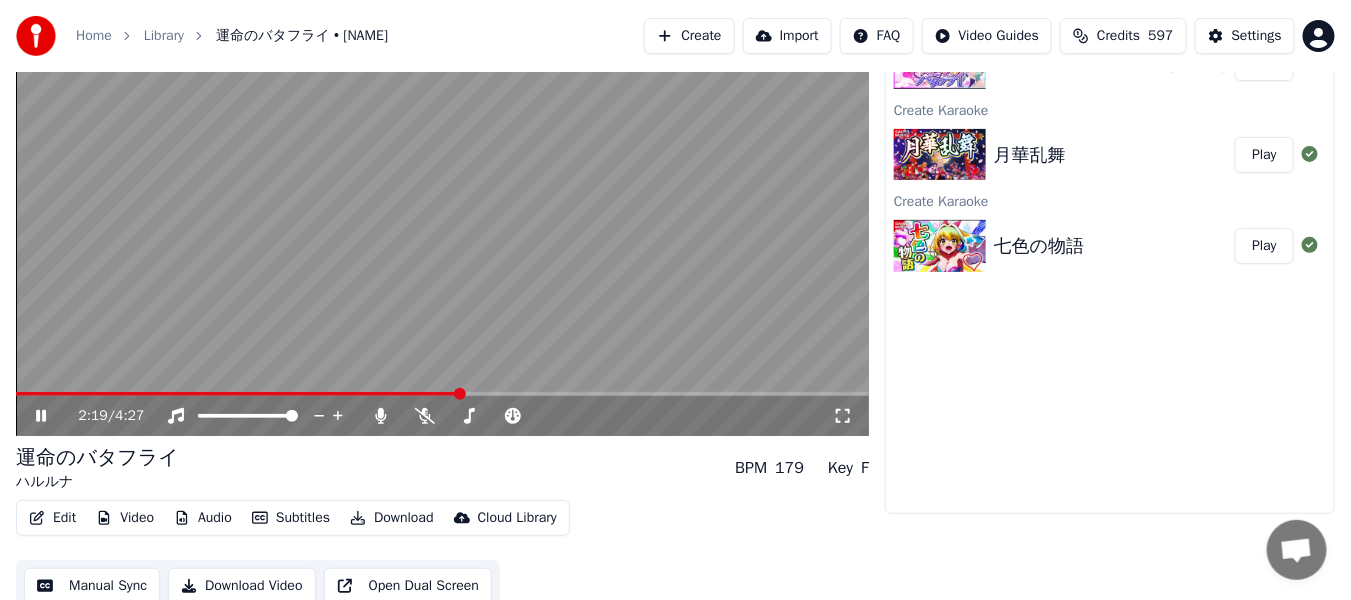 scroll, scrollTop: 127, scrollLeft: 0, axis: vertical 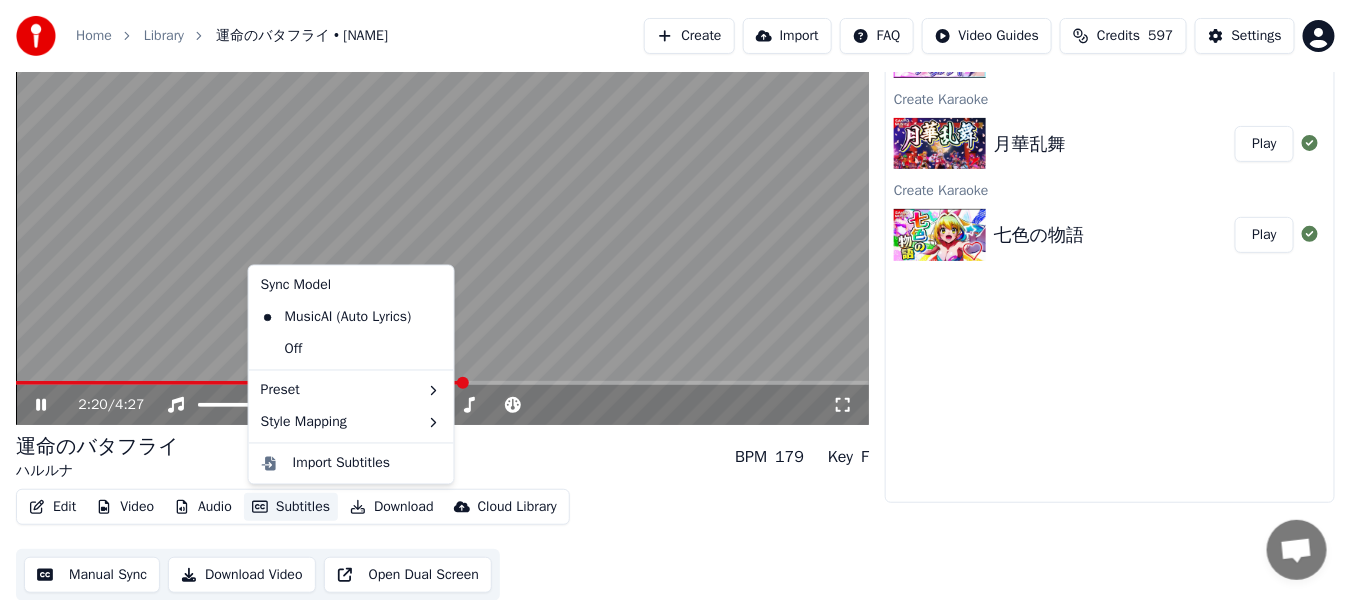 click on "Subtitles" at bounding box center [291, 507] 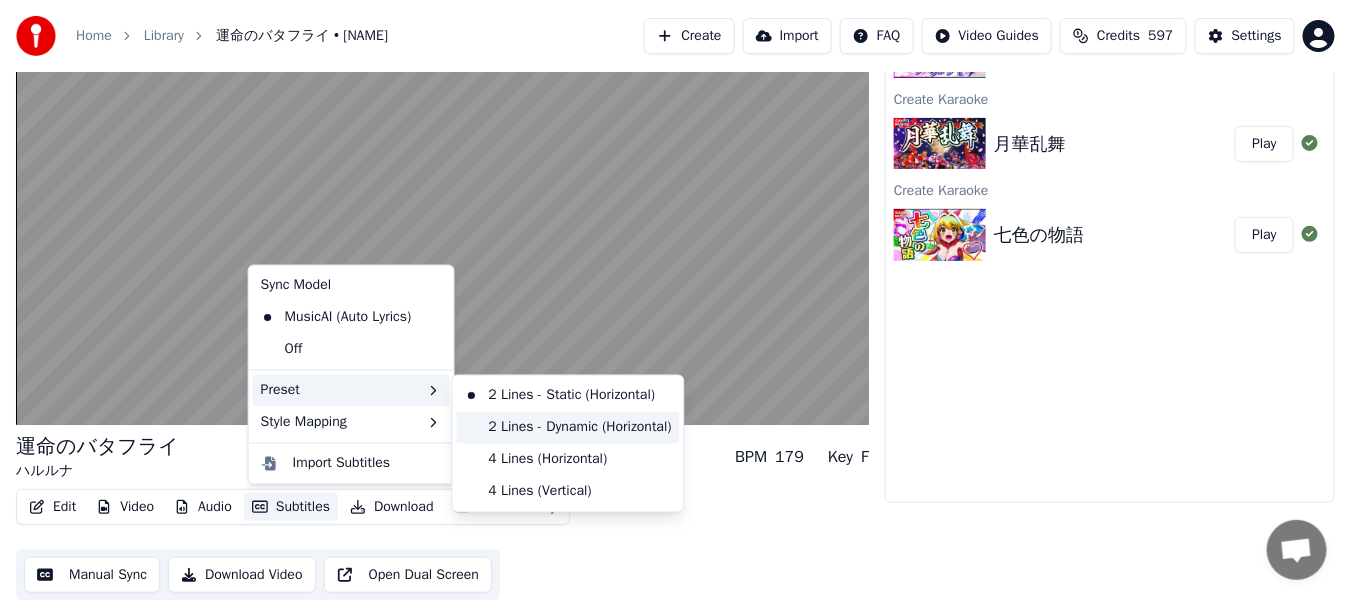 click on "2 Lines - Dynamic (Horizontal)" at bounding box center (568, 428) 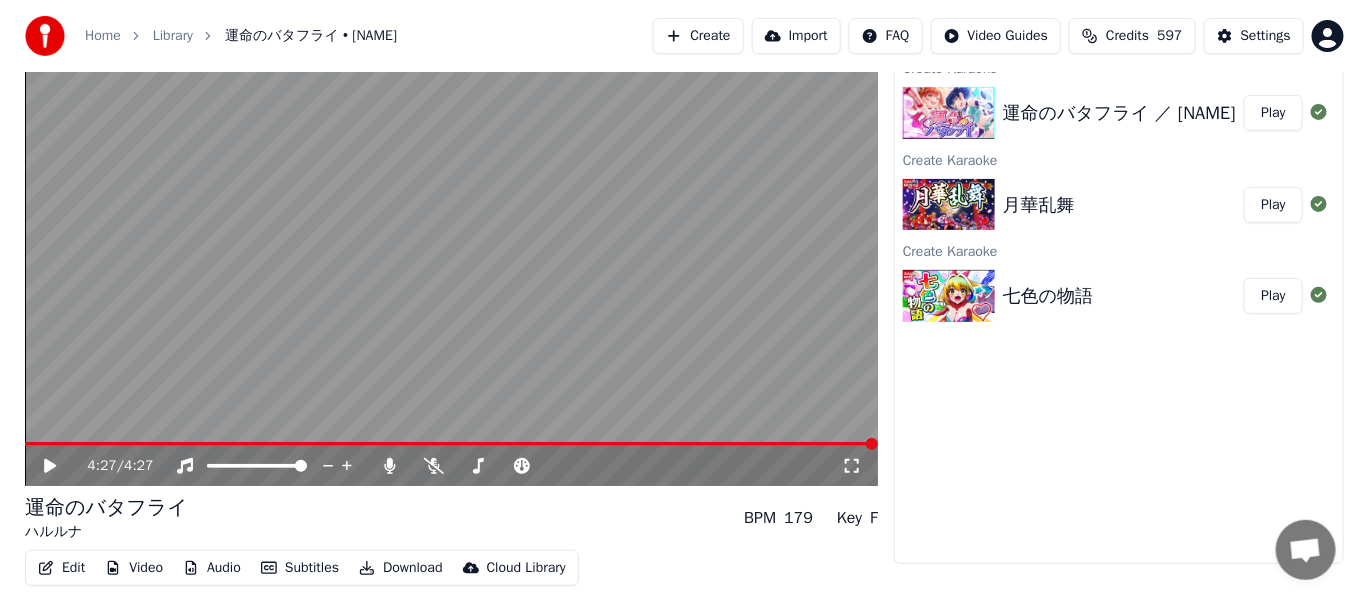 scroll, scrollTop: 0, scrollLeft: 0, axis: both 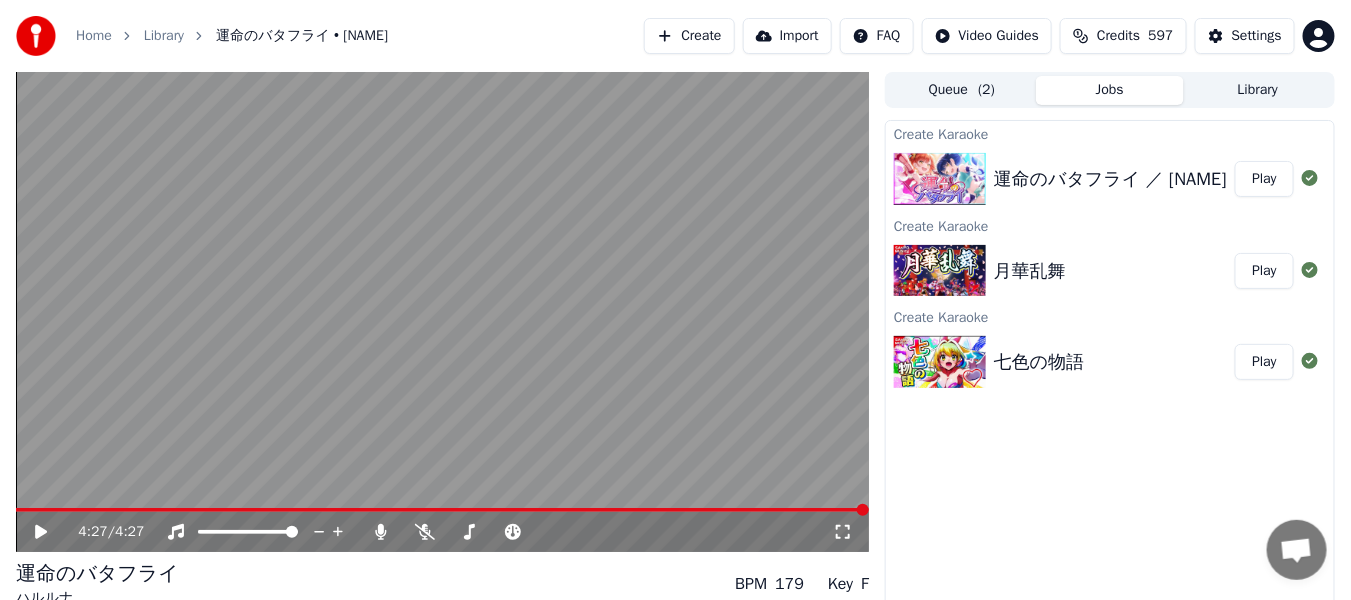 click on "Create" at bounding box center [689, 36] 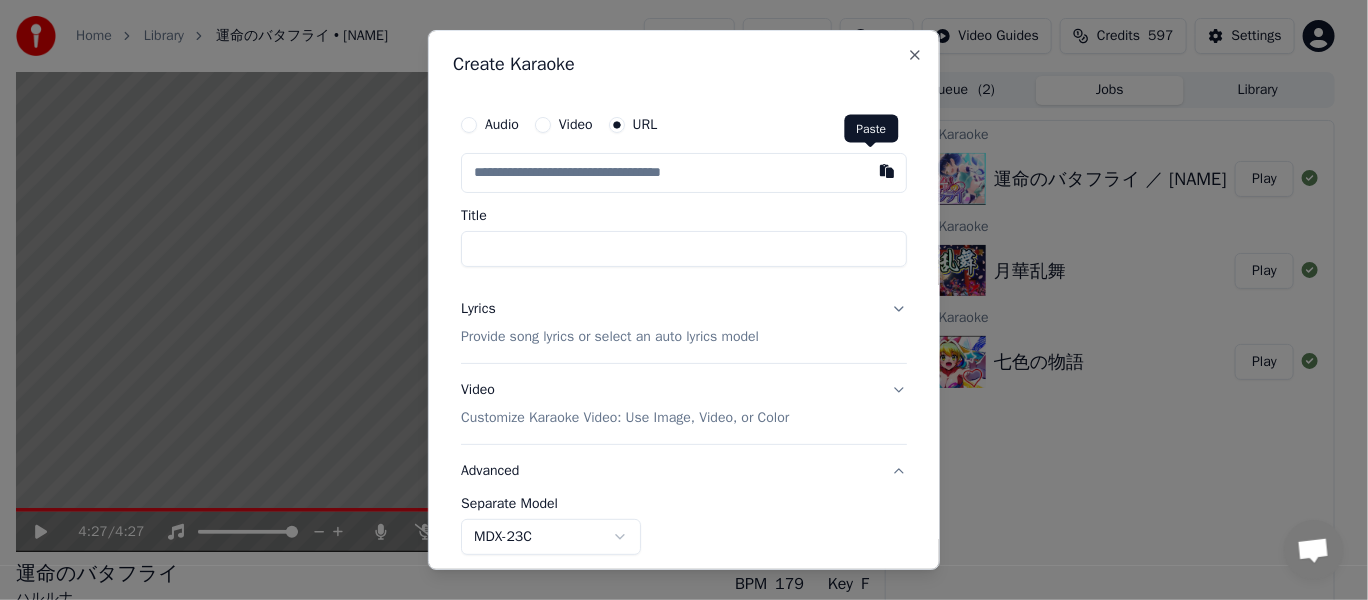 click at bounding box center [887, 171] 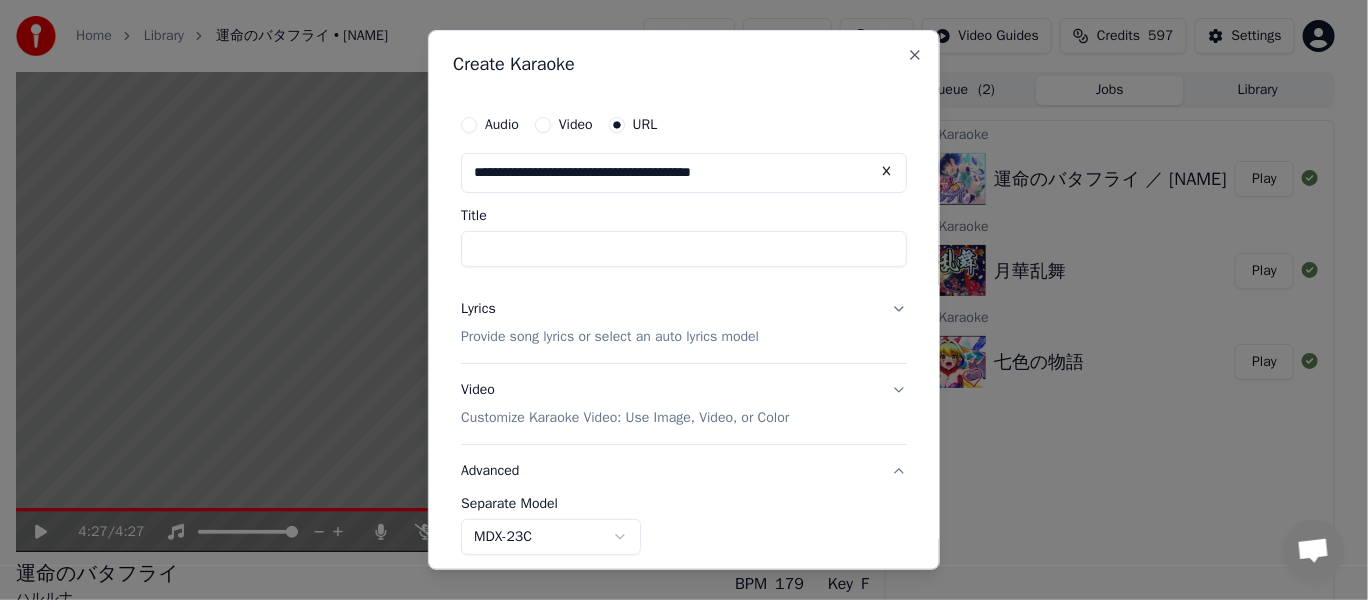 type on "**********" 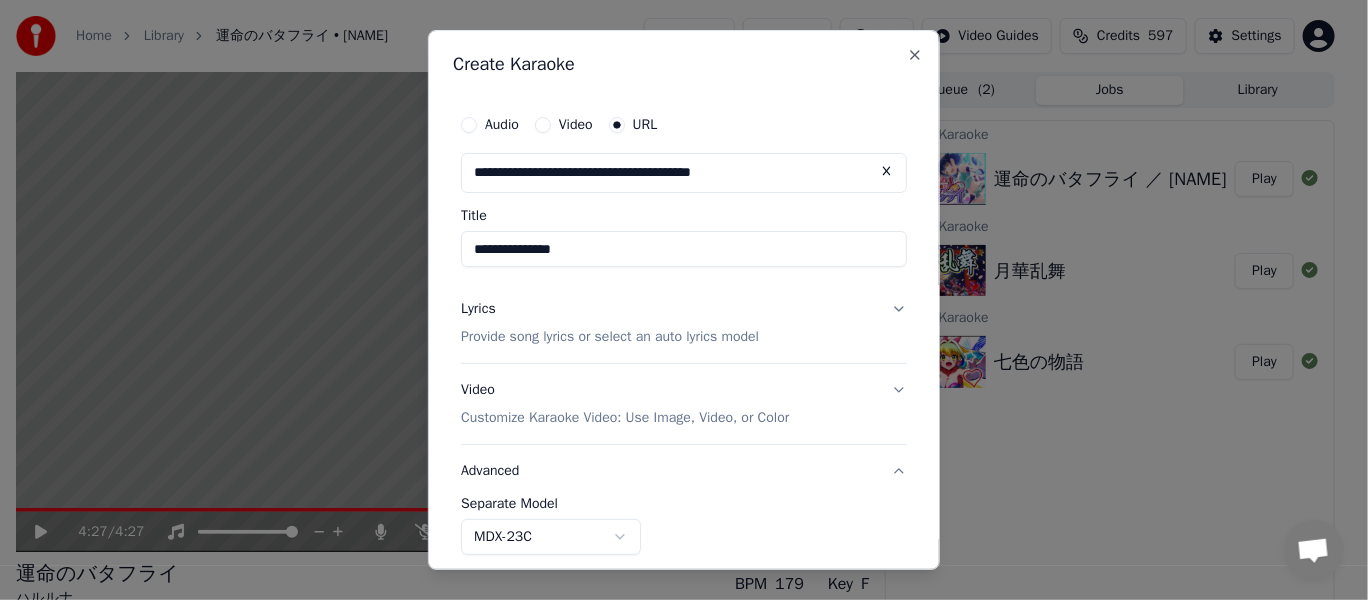 click on "**********" at bounding box center (675, 300) 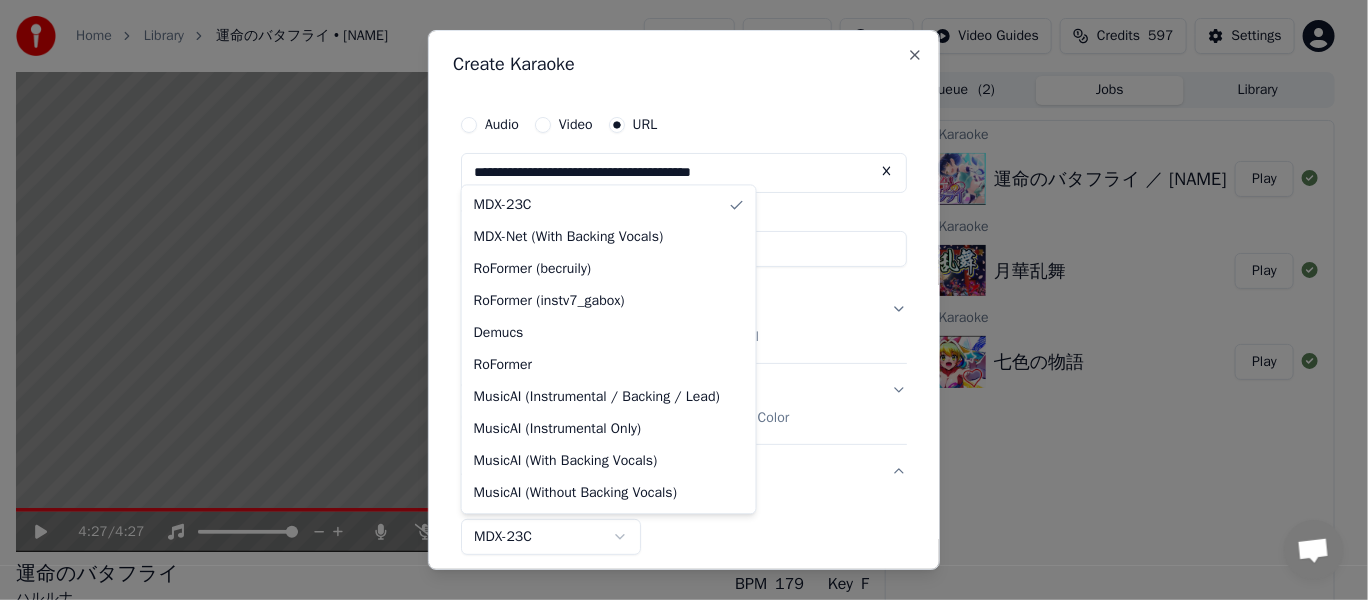select on "**********" 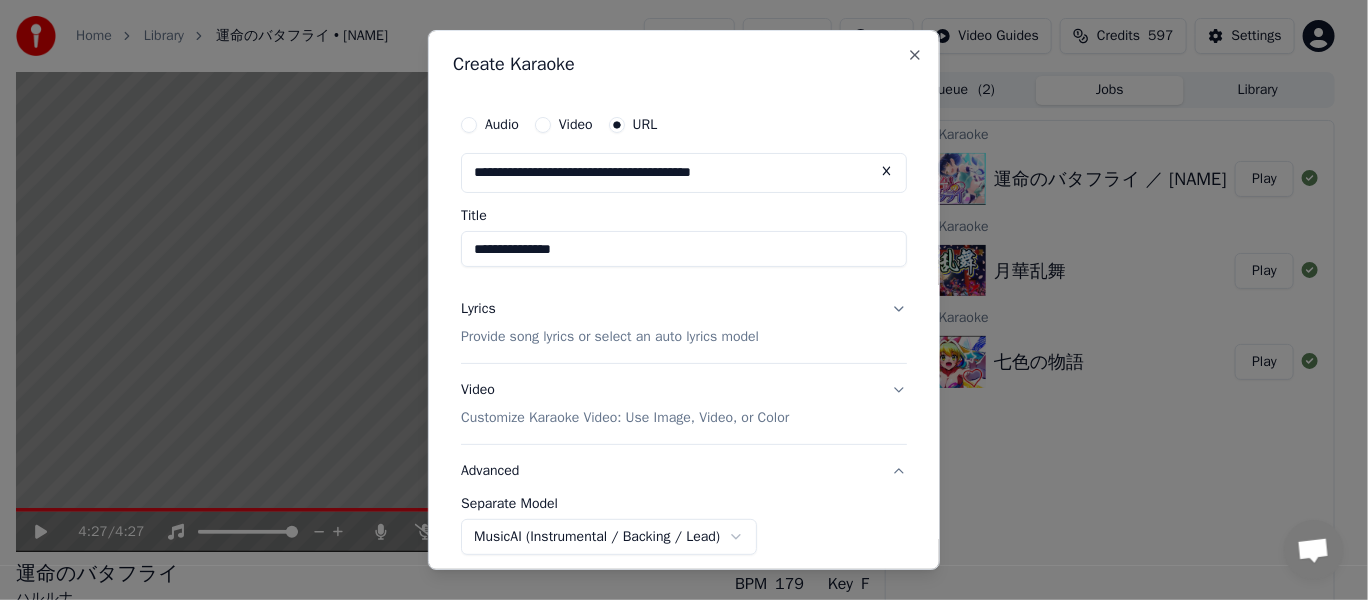 click on "Lyrics Provide song lyrics or select an auto lyrics model" at bounding box center [684, 323] 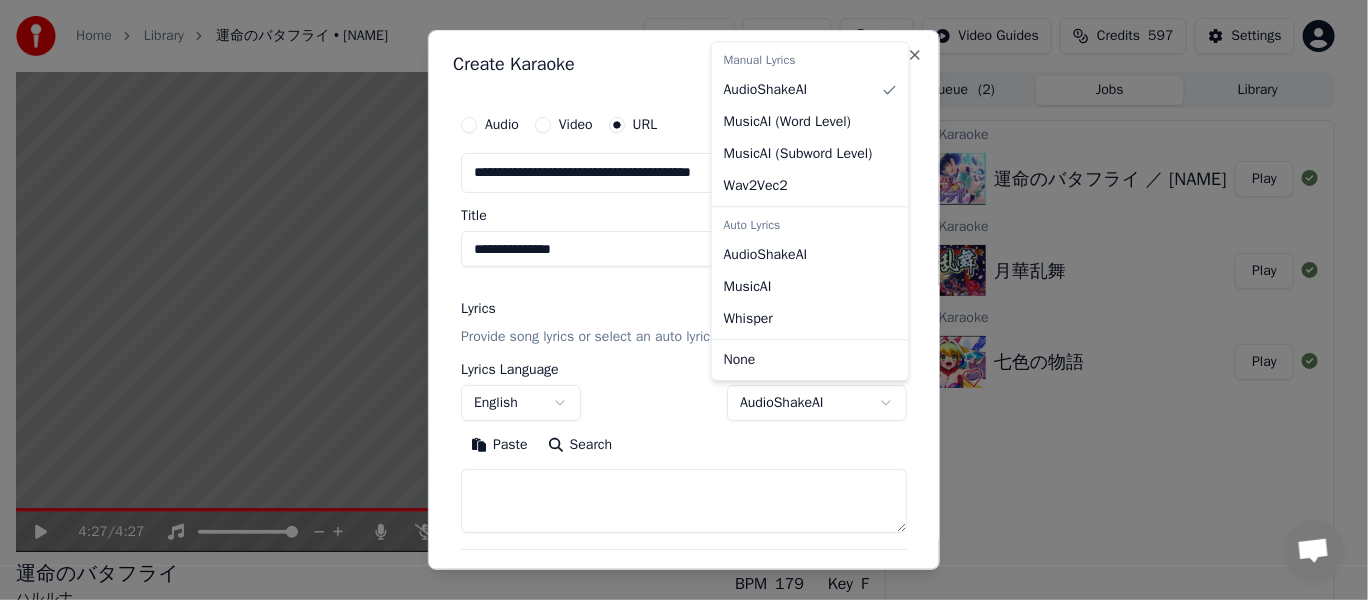 click on "**********" at bounding box center [675, 300] 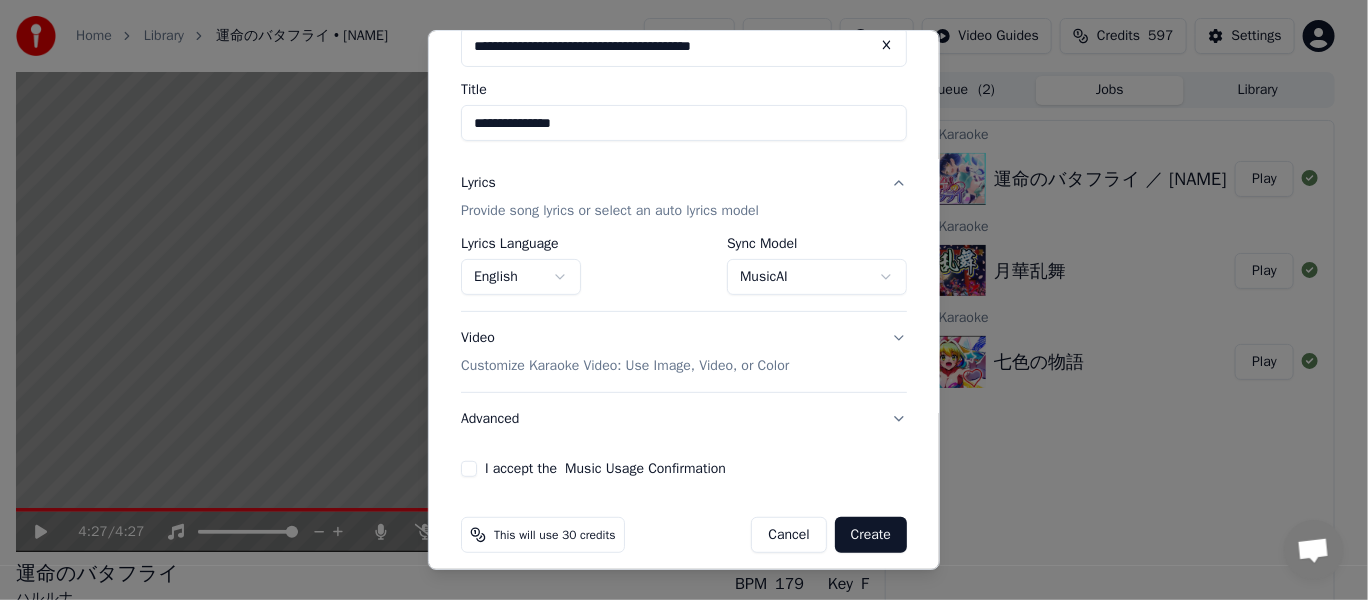 scroll, scrollTop: 140, scrollLeft: 0, axis: vertical 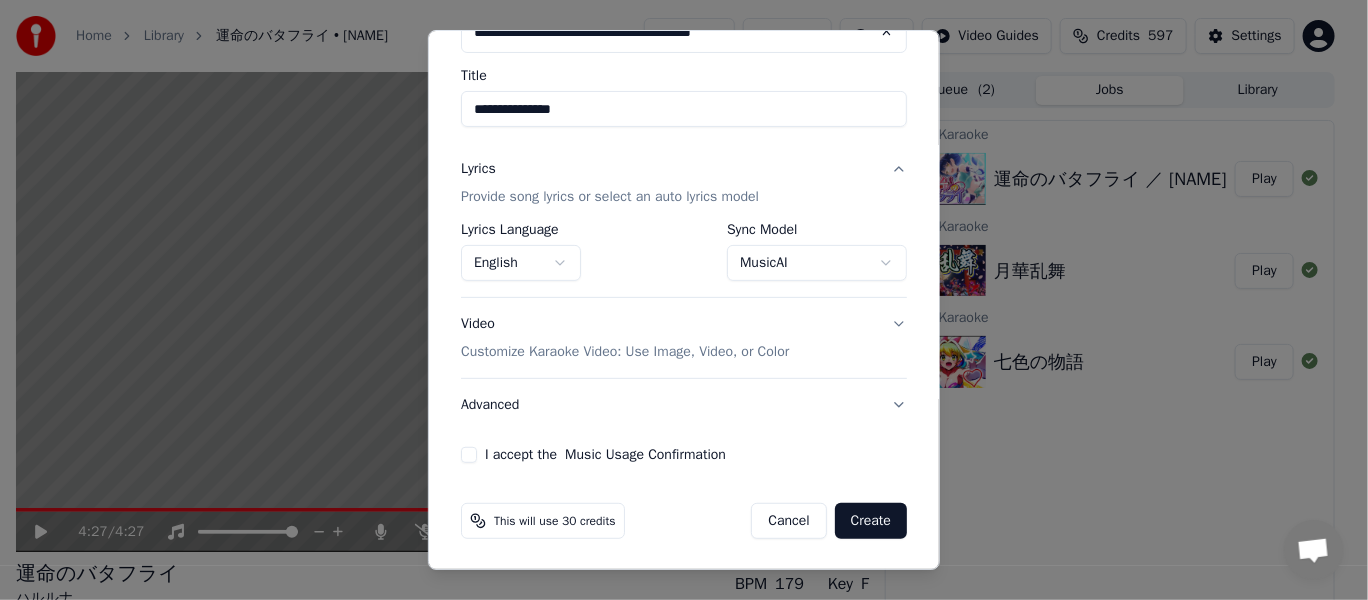 click on "Create" at bounding box center (871, 521) 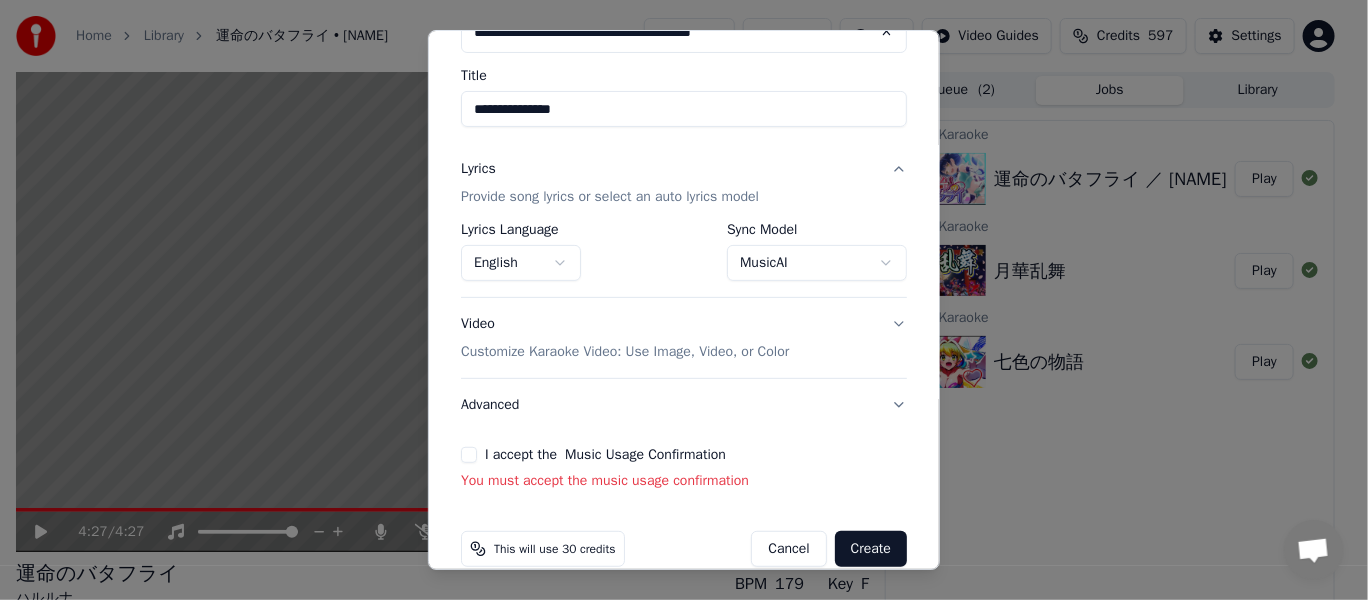 click on "I accept the   Music Usage Confirmation" at bounding box center [469, 455] 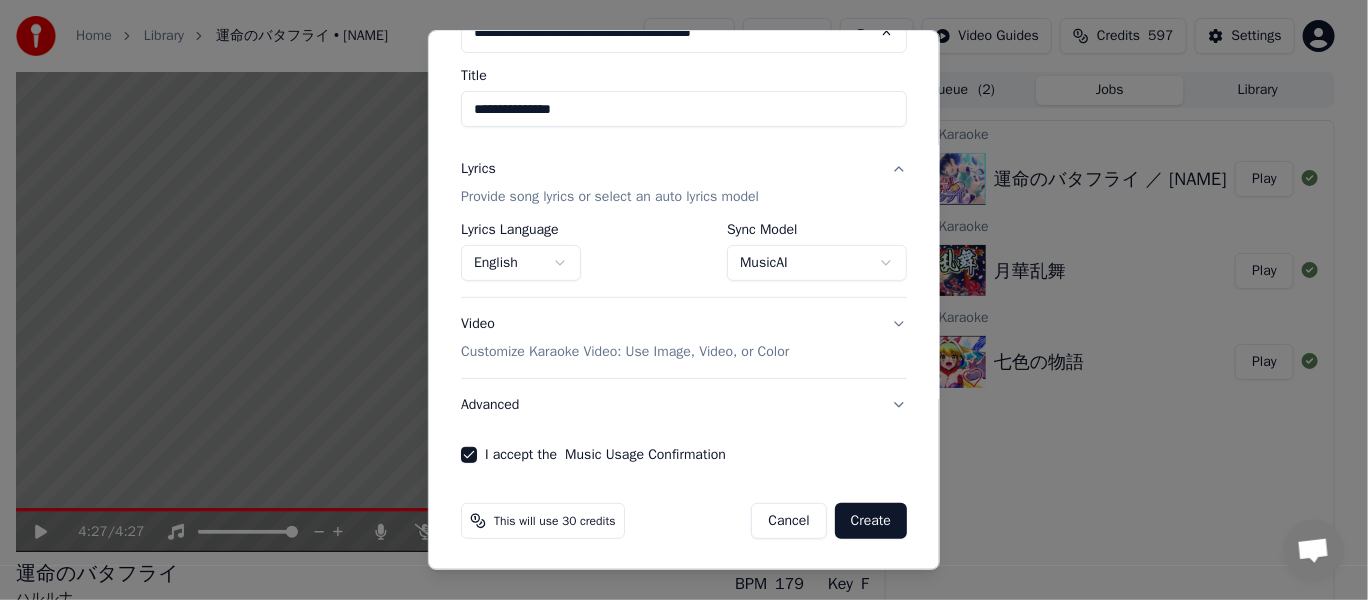 click on "Create" at bounding box center [871, 521] 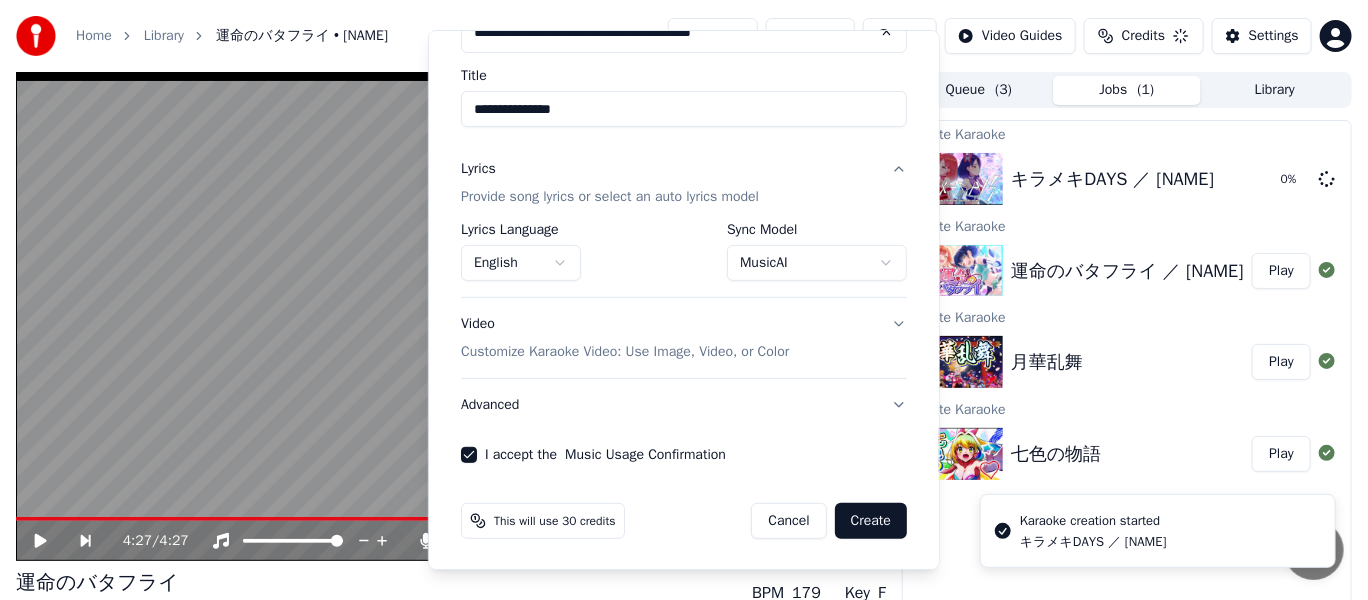 select on "**********" 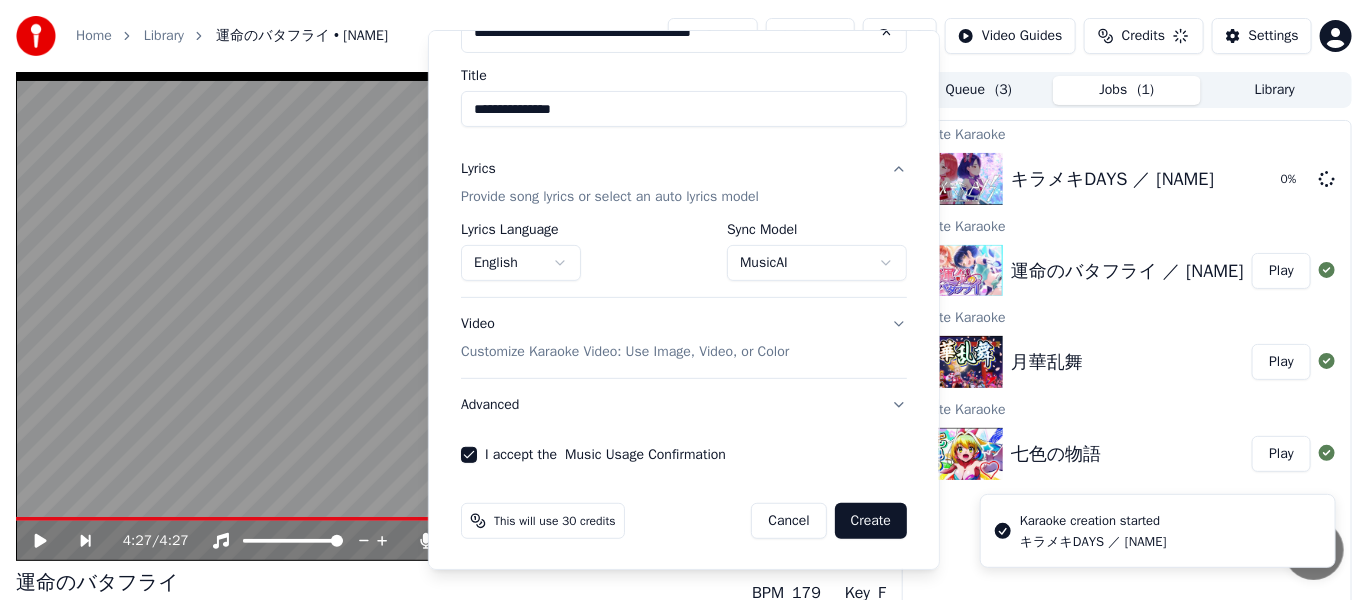 type 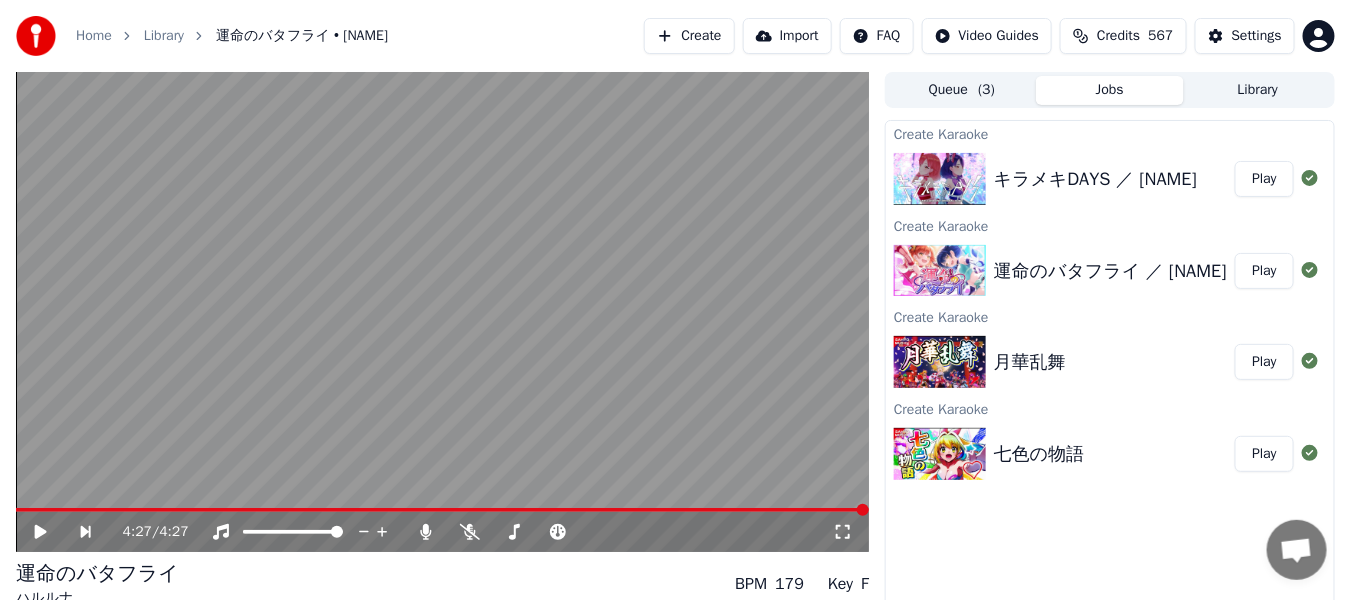 click on "Play" at bounding box center (1264, 179) 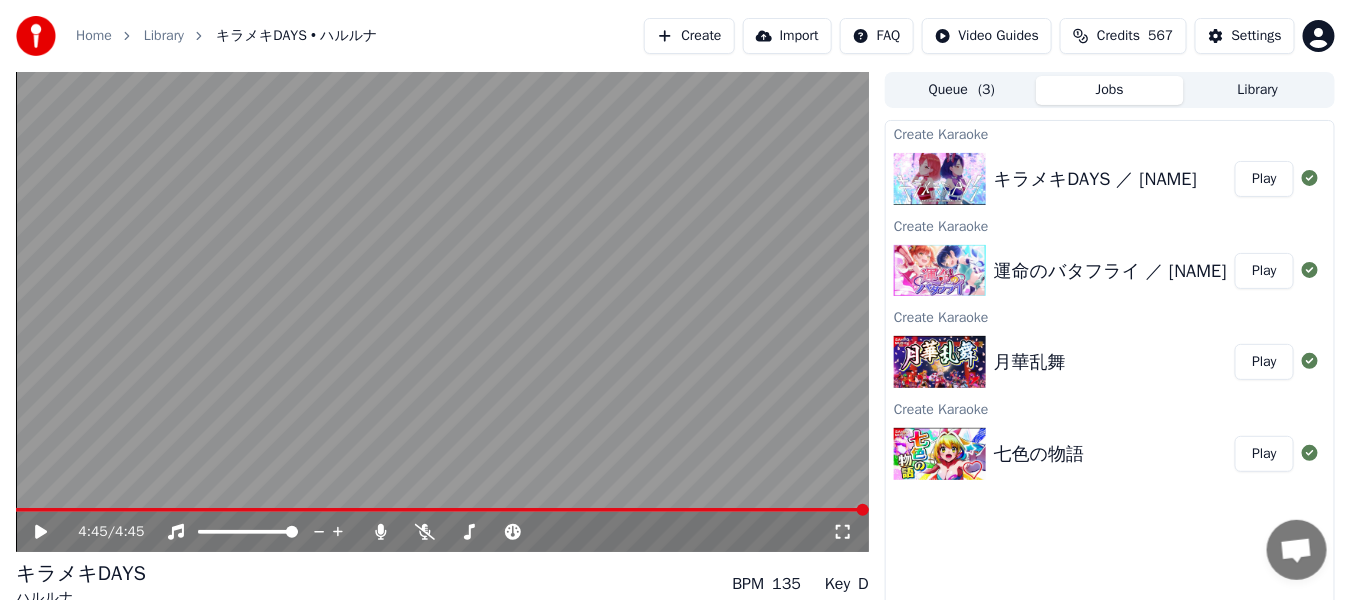 click on "Create" at bounding box center [689, 36] 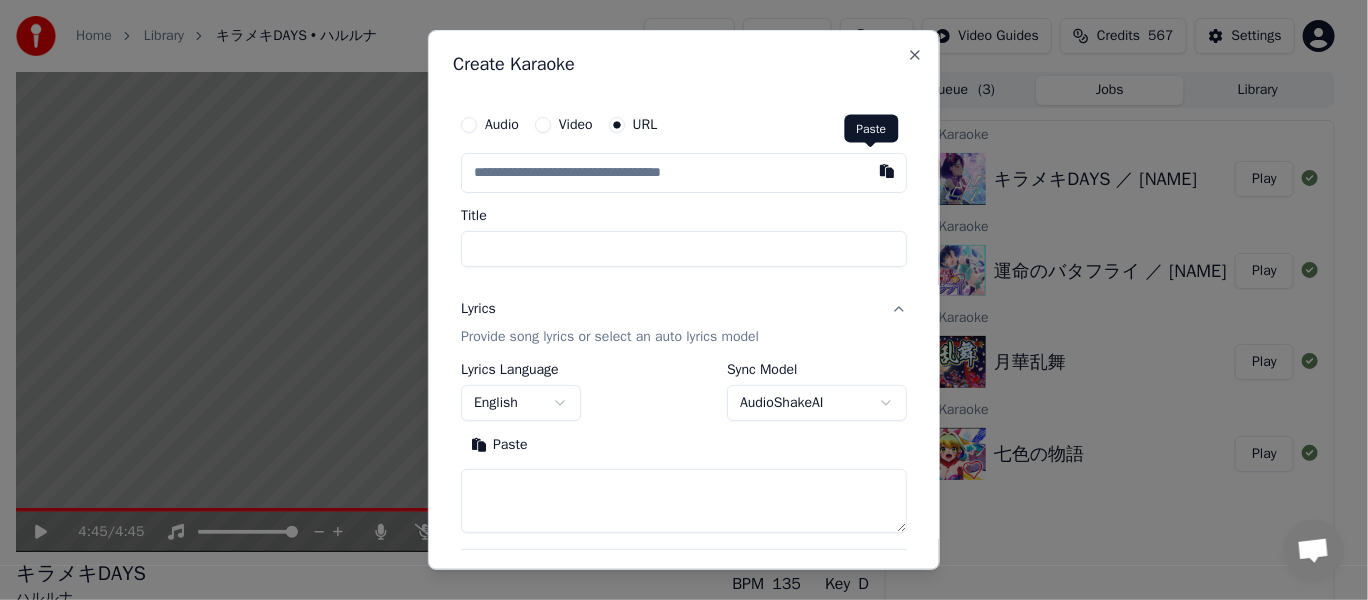 click at bounding box center [887, 171] 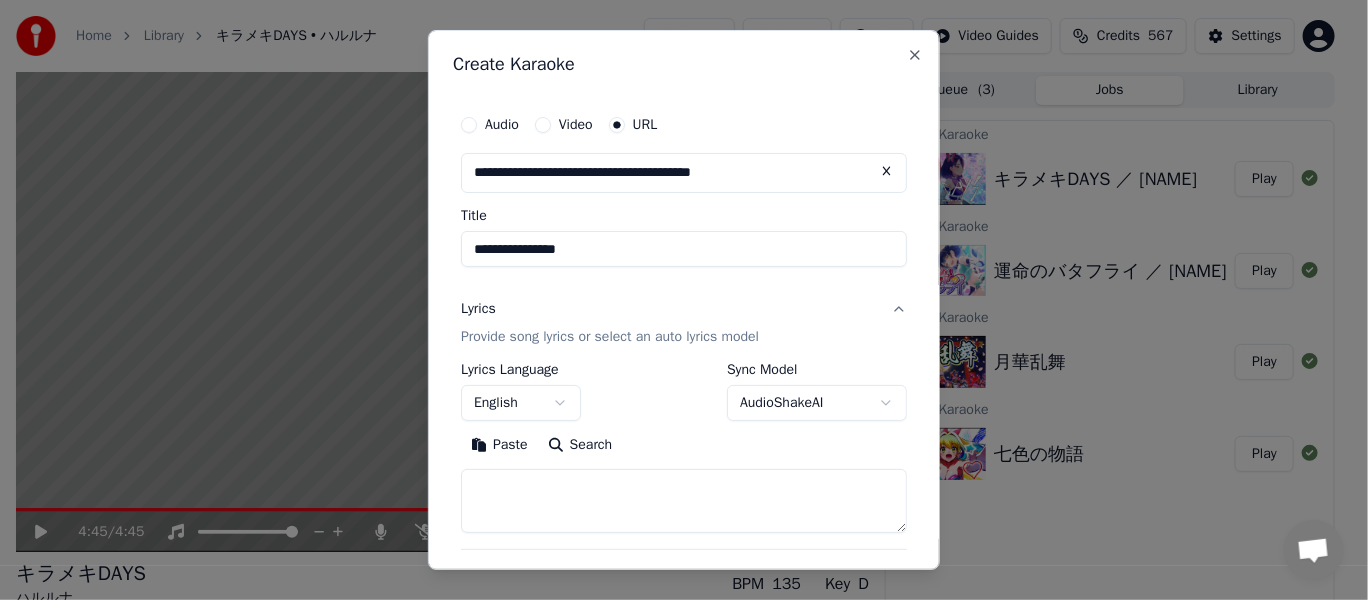 type on "**********" 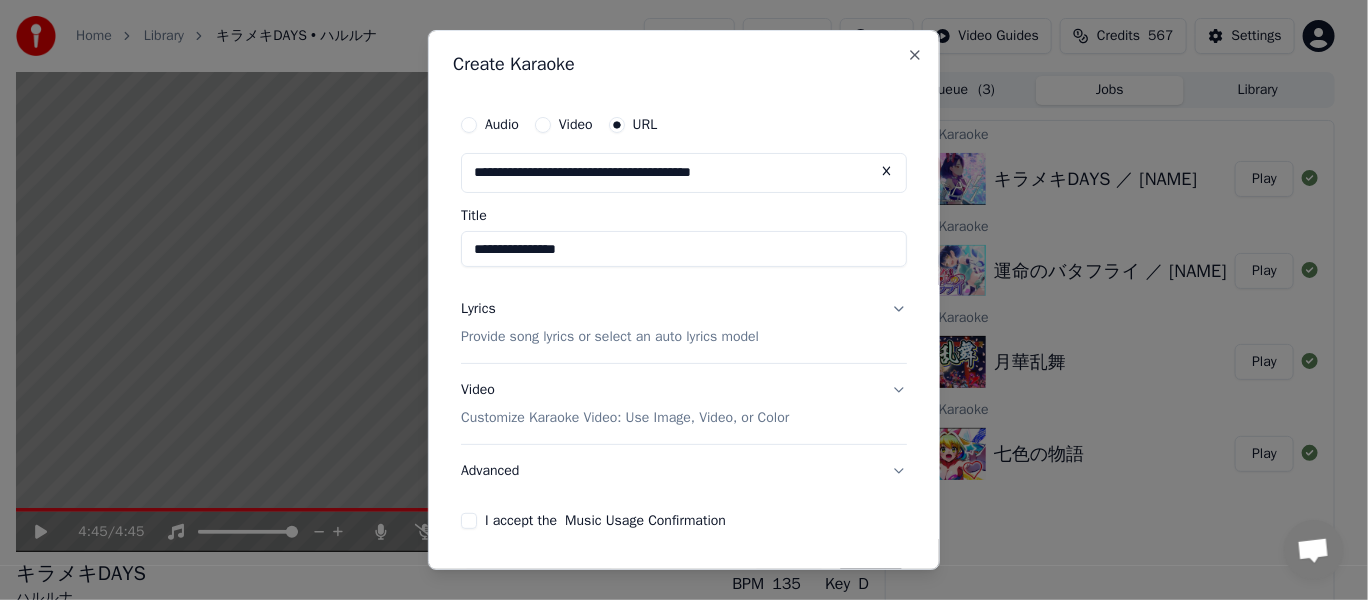 click on "Lyrics Provide song lyrics or select an auto lyrics model" at bounding box center (684, 323) 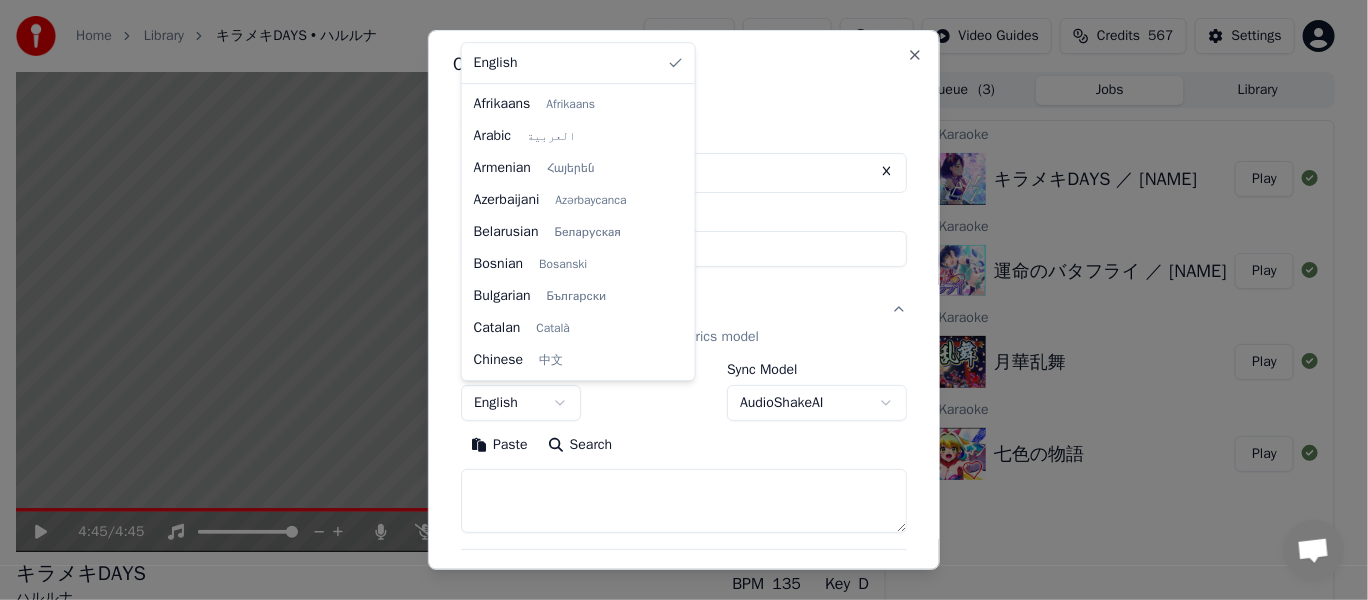 click on "**********" at bounding box center (675, 300) 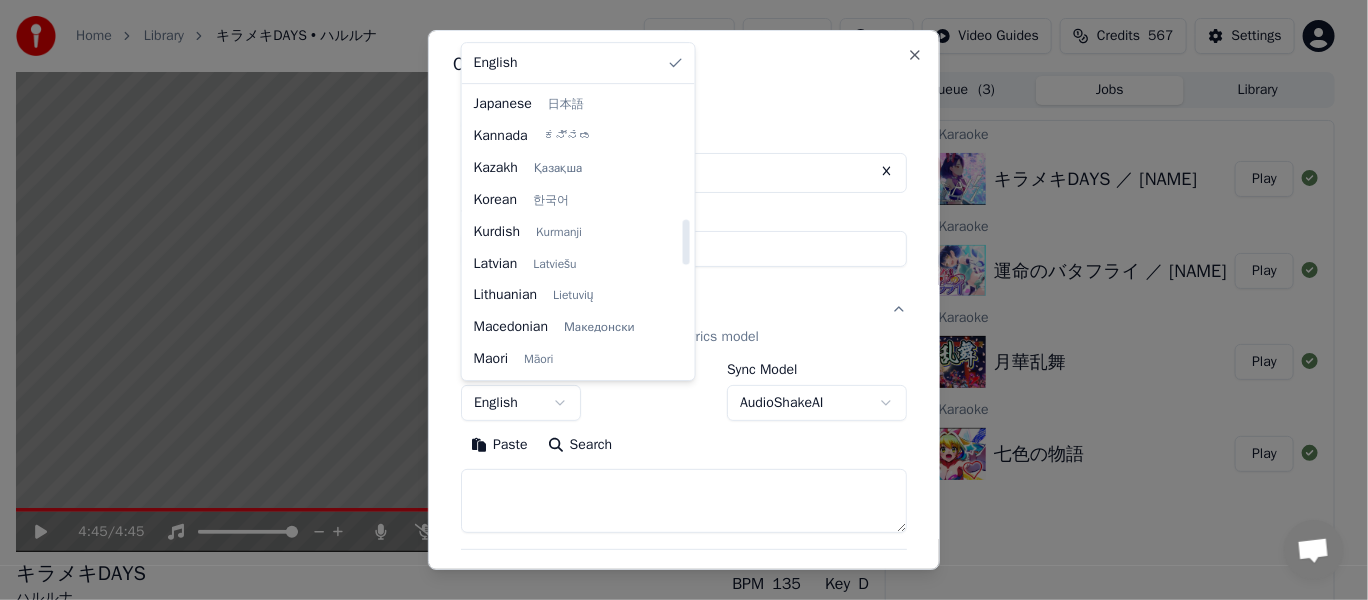 scroll, scrollTop: 800, scrollLeft: 0, axis: vertical 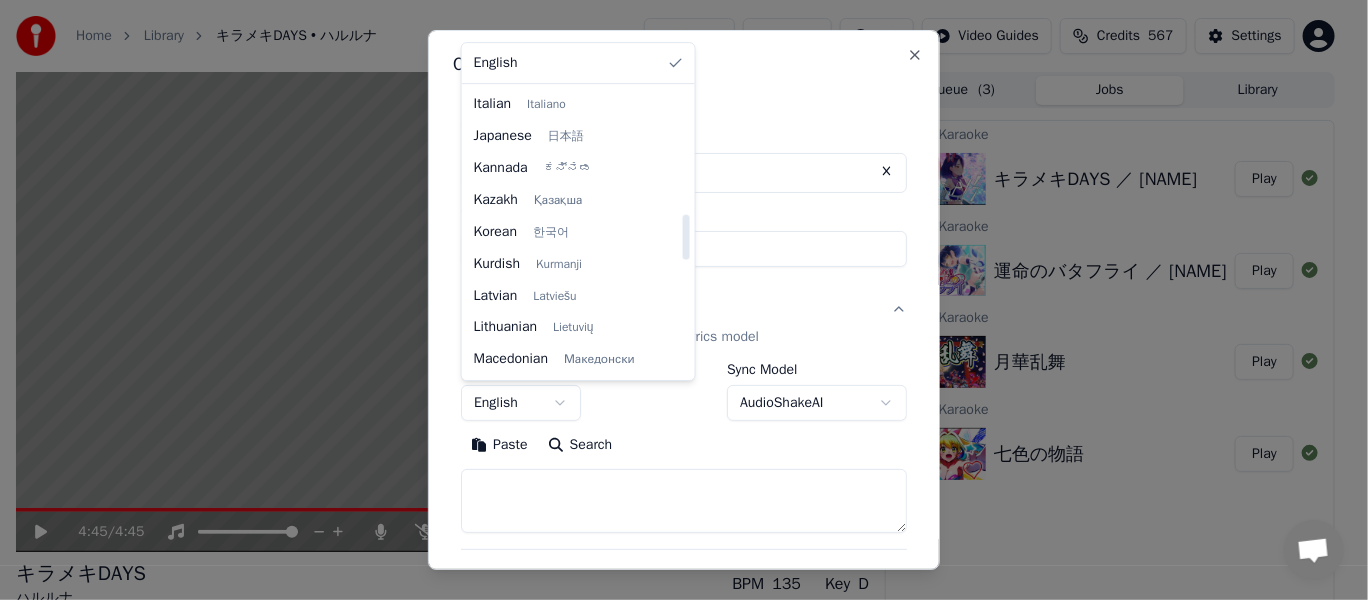 select on "**" 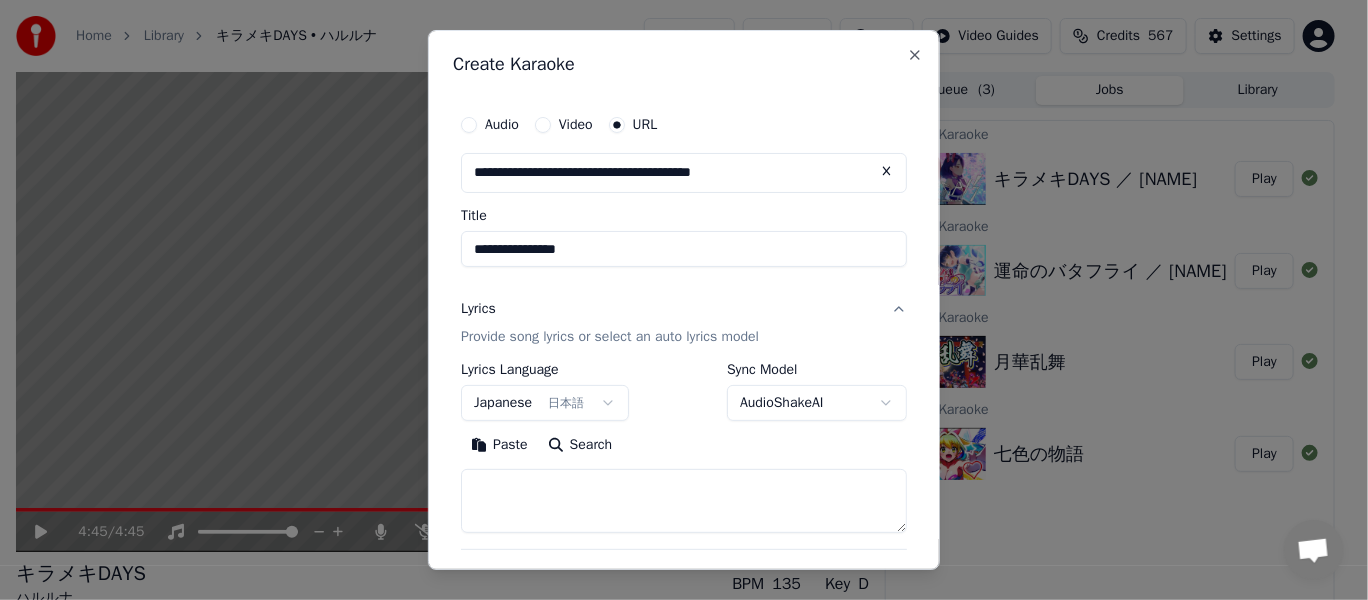 click at bounding box center (887, 171) 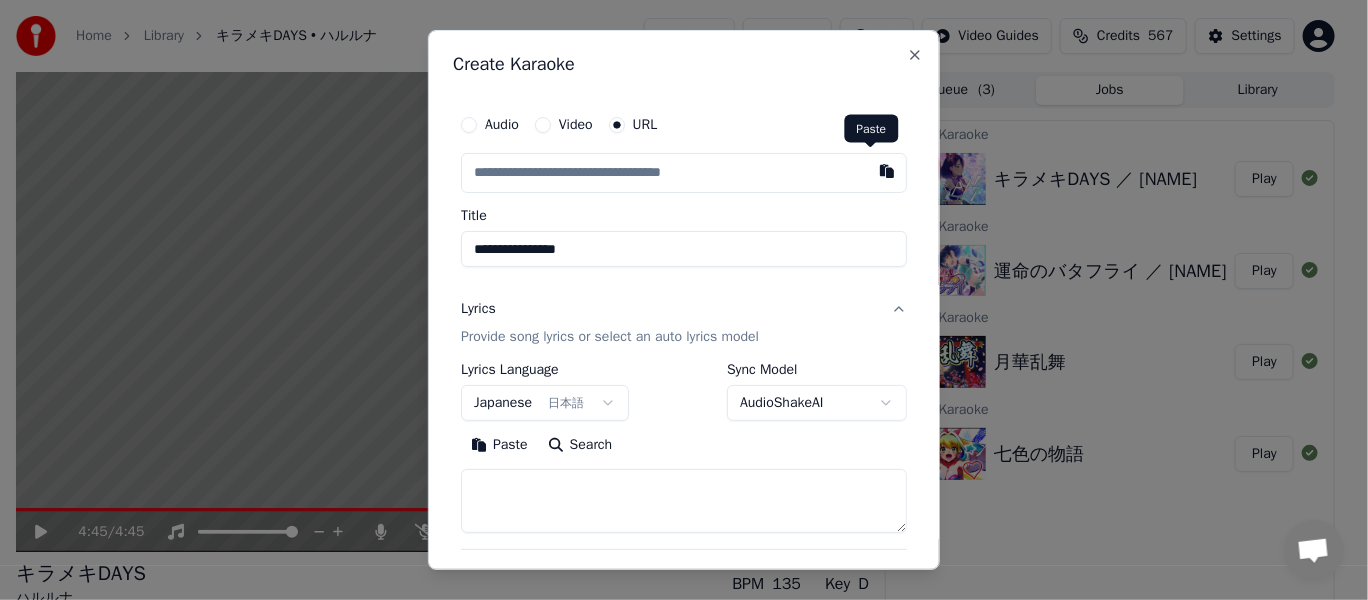 click at bounding box center [887, 171] 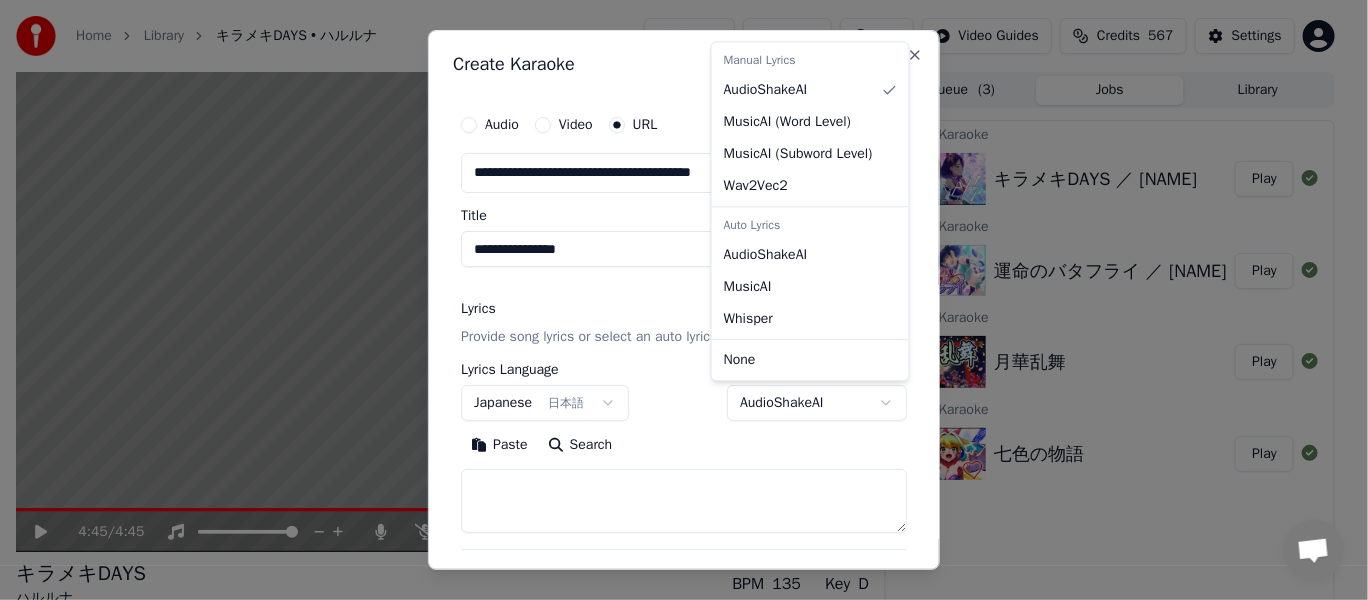 click on "**********" at bounding box center [675, 300] 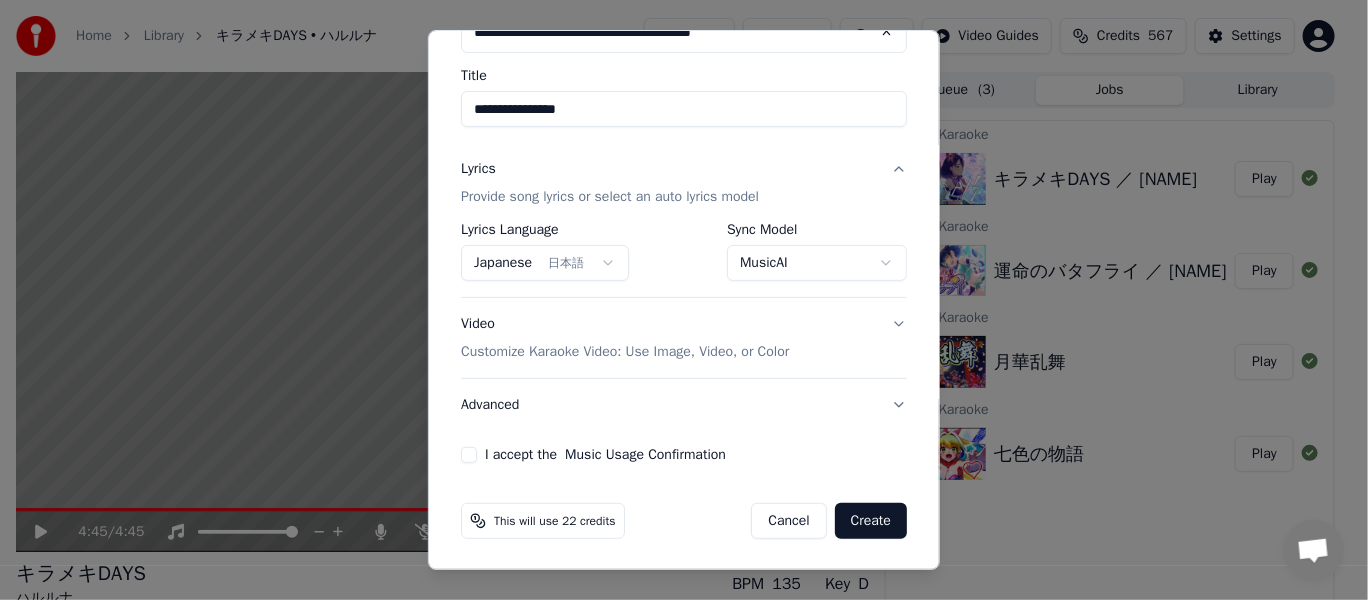 scroll, scrollTop: 140, scrollLeft: 0, axis: vertical 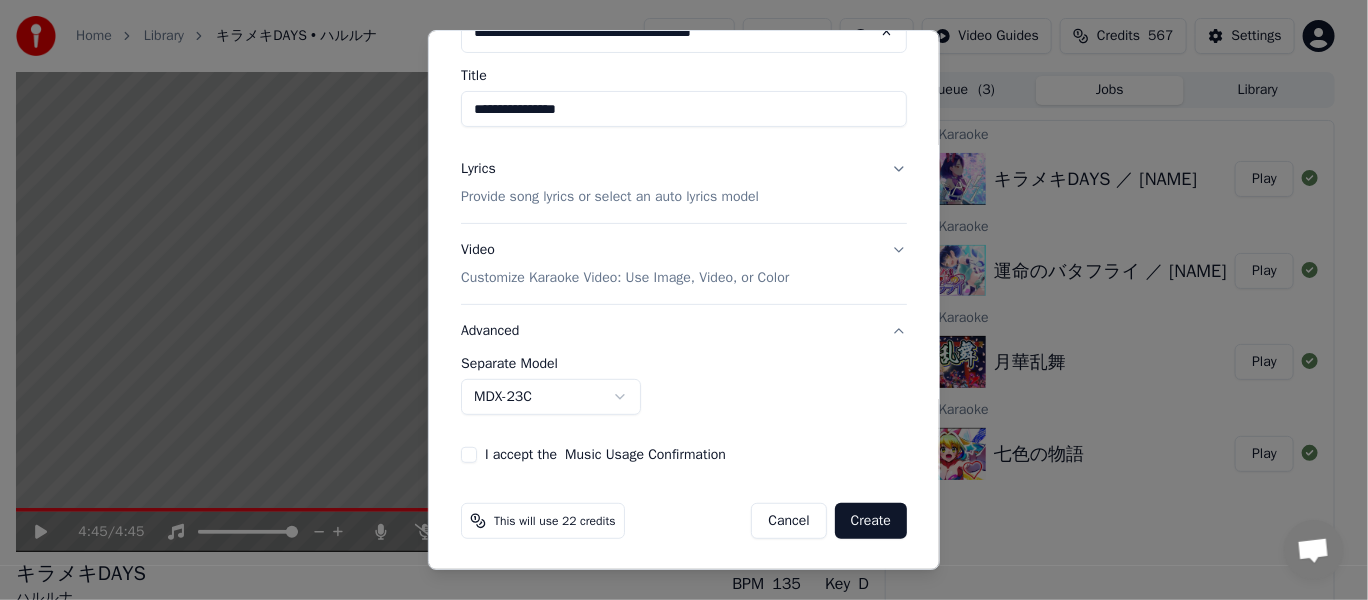 click on "**********" at bounding box center [675, 300] 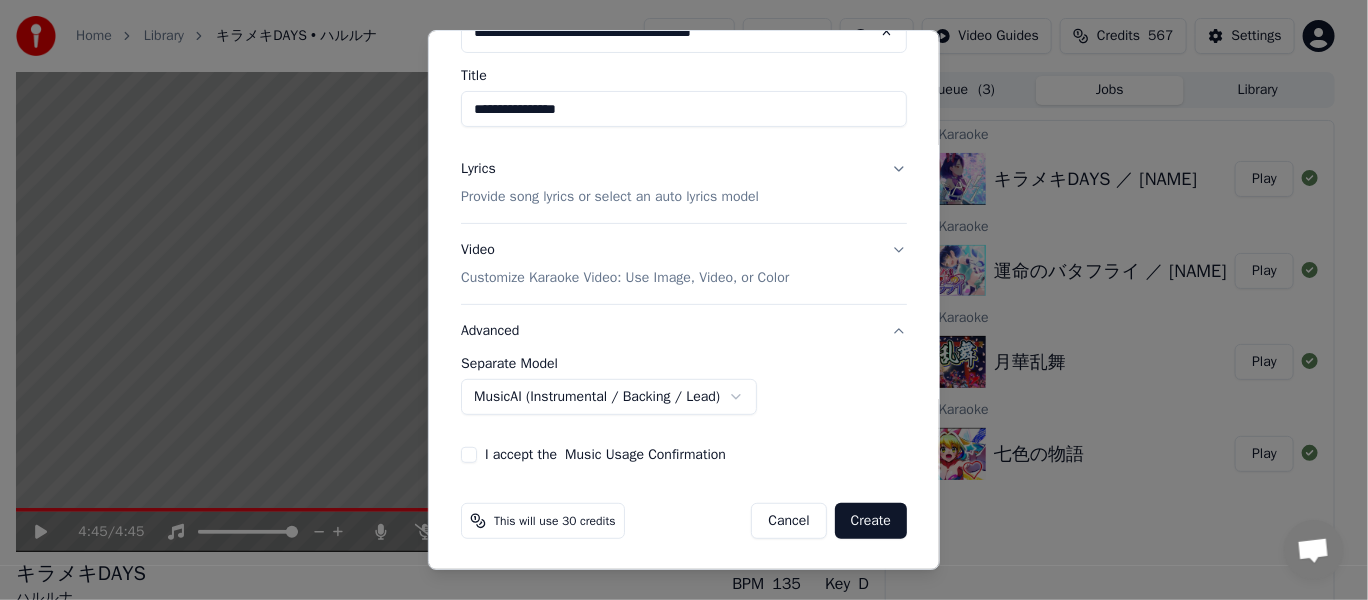 click on "I accept the   Music Usage Confirmation" at bounding box center (469, 455) 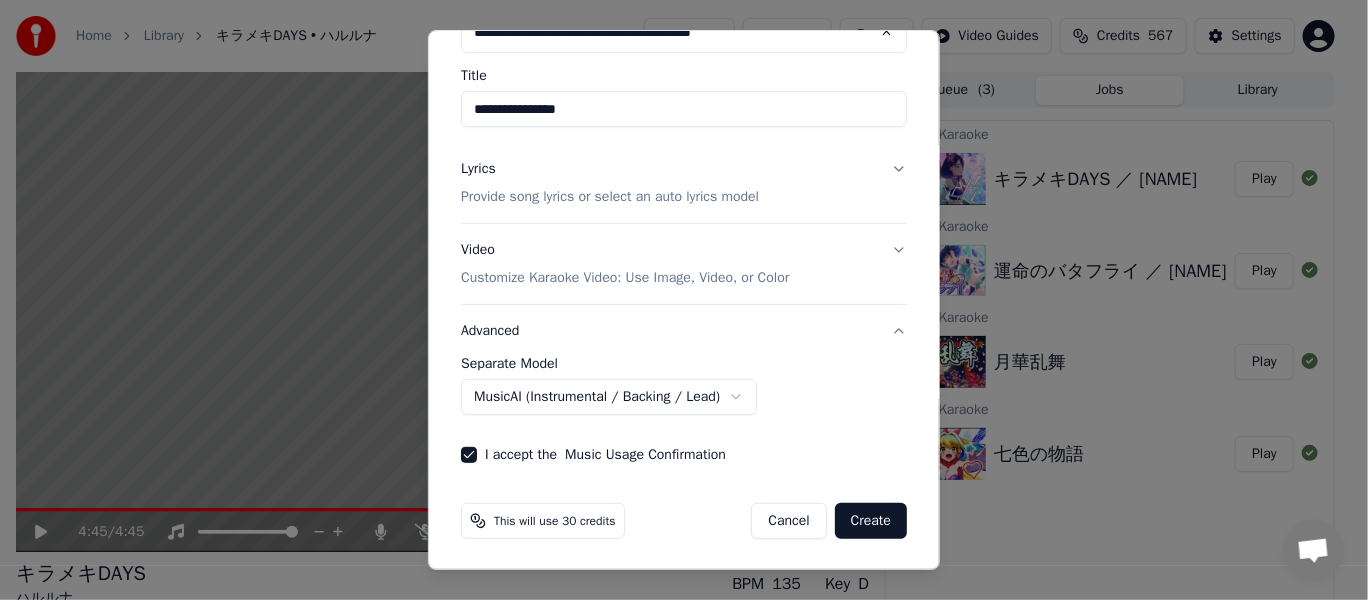 click on "Create" at bounding box center [871, 521] 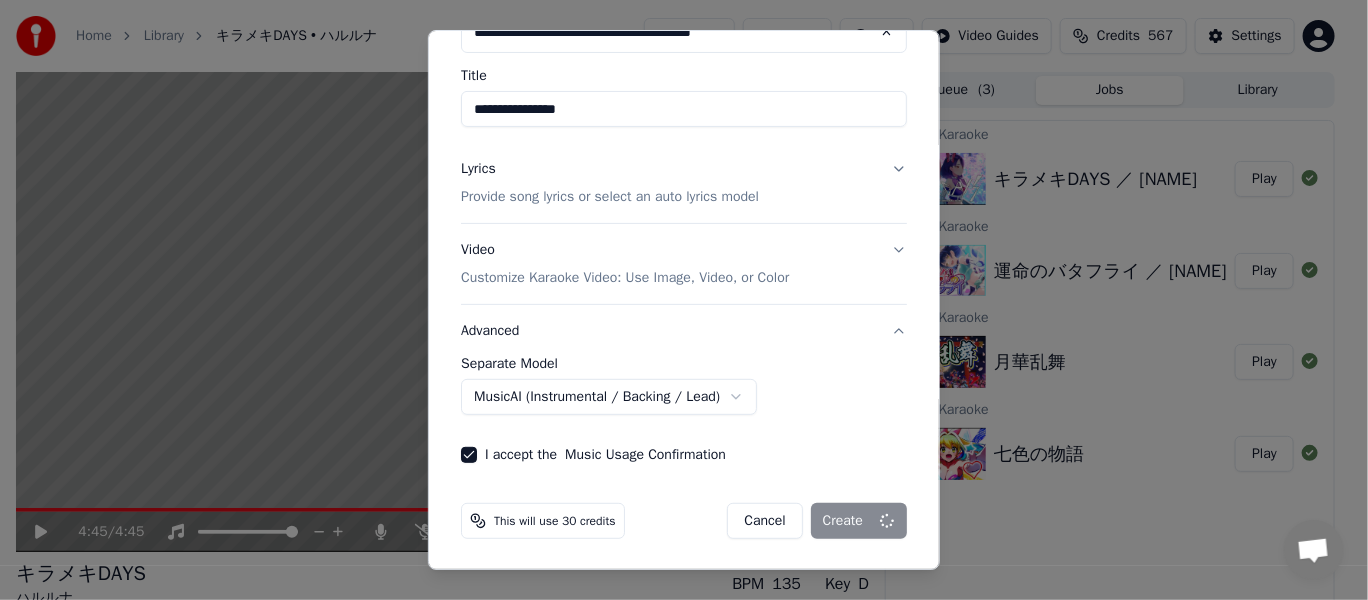 select on "******" 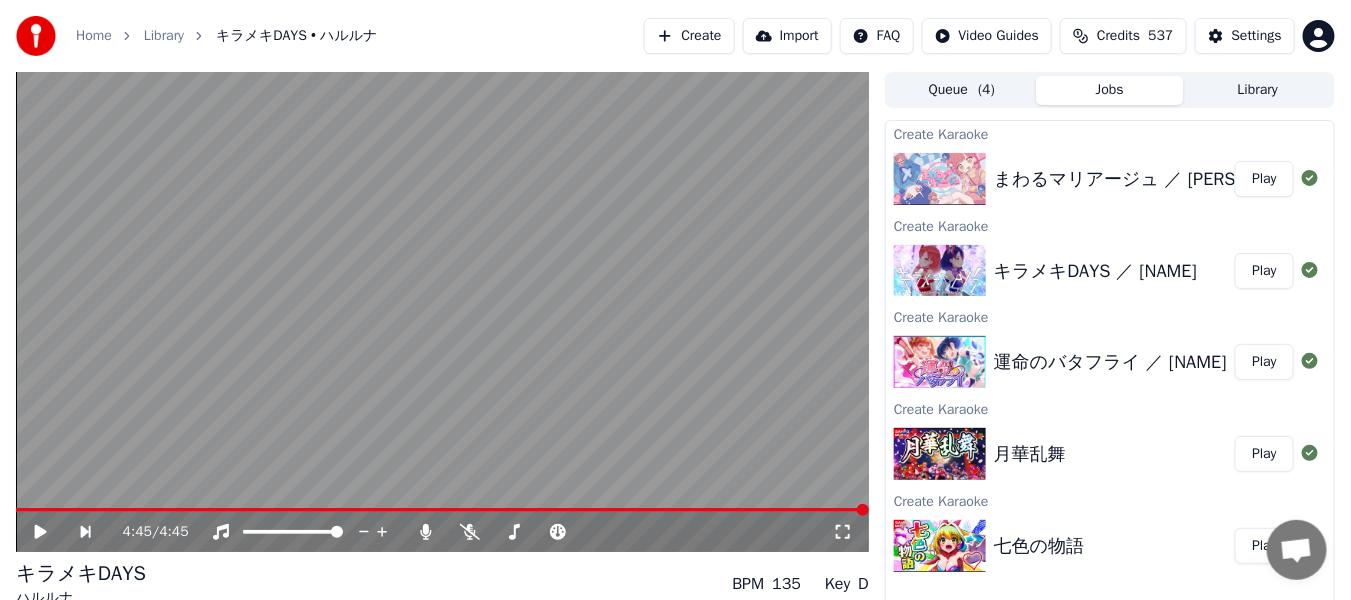 click on "Play" at bounding box center [1264, 179] 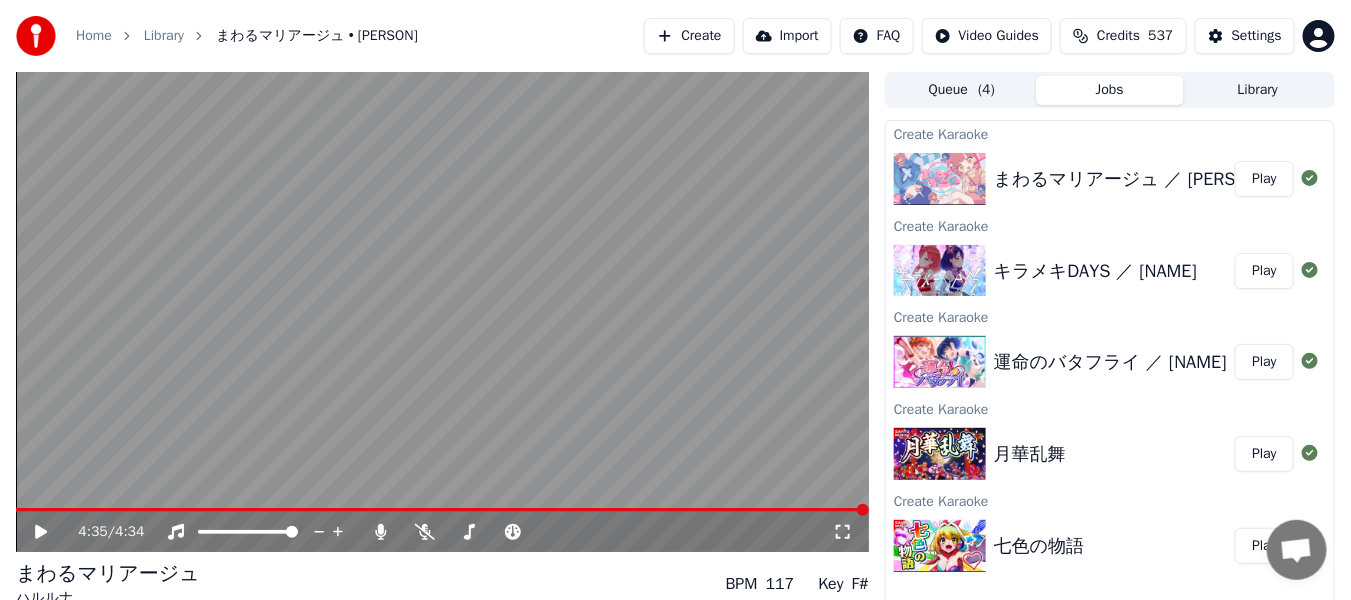 click 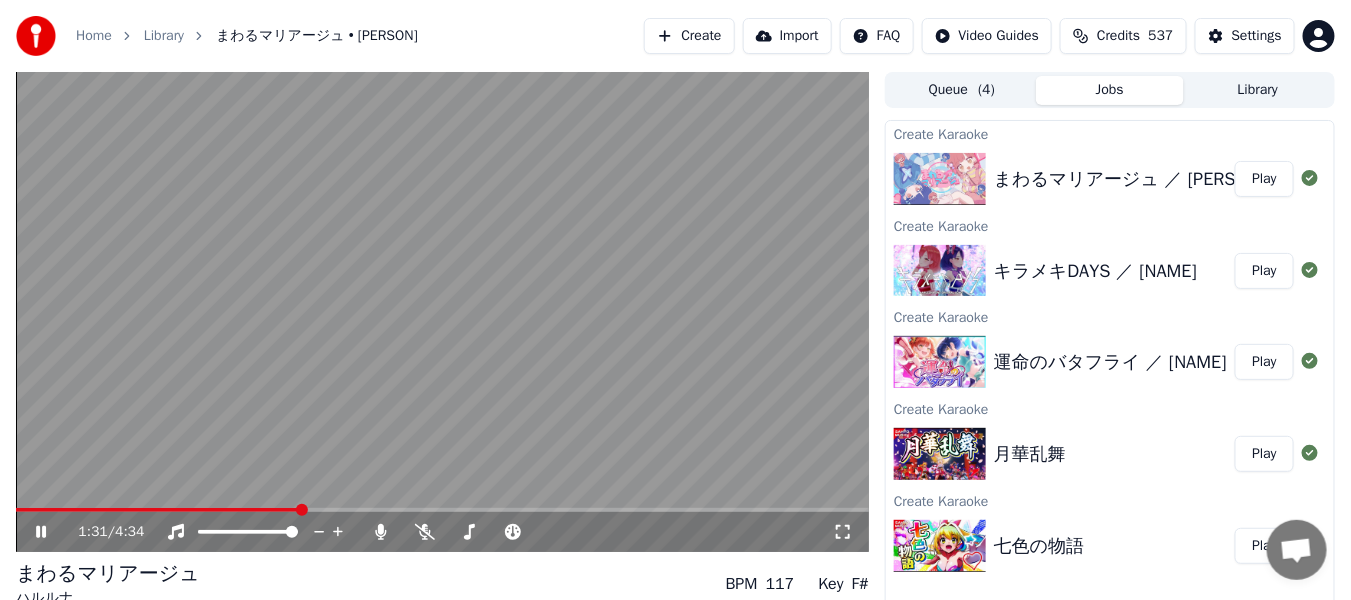click at bounding box center (442, 312) 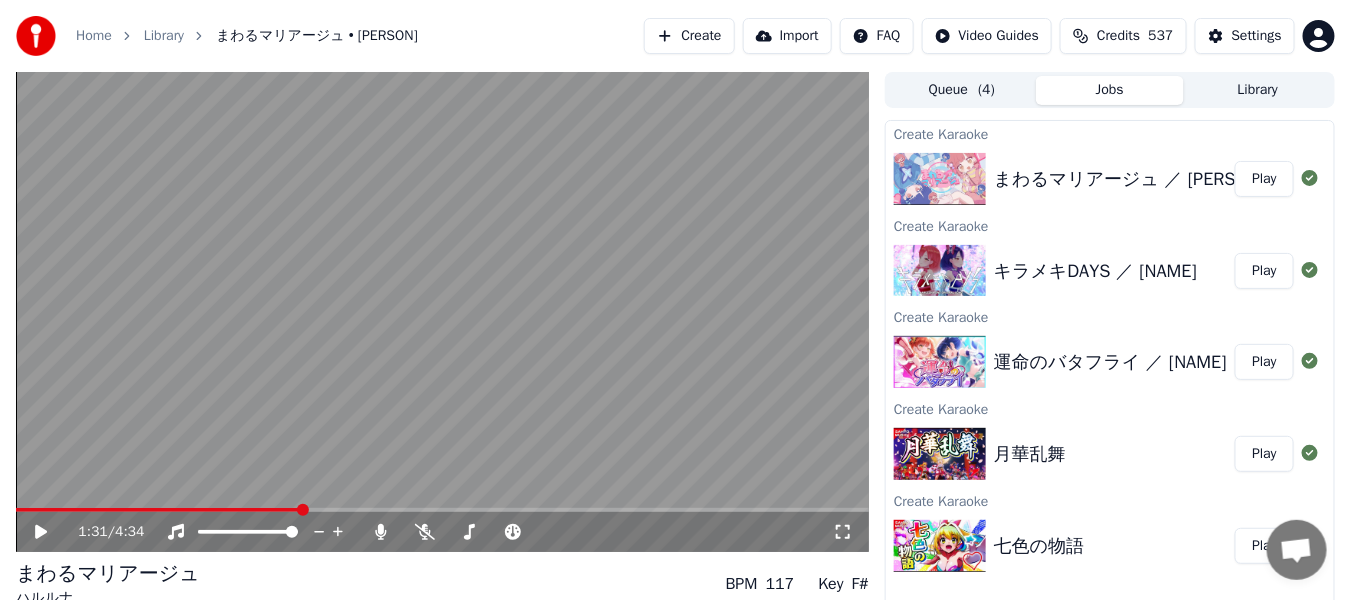 click on "Create" at bounding box center [689, 36] 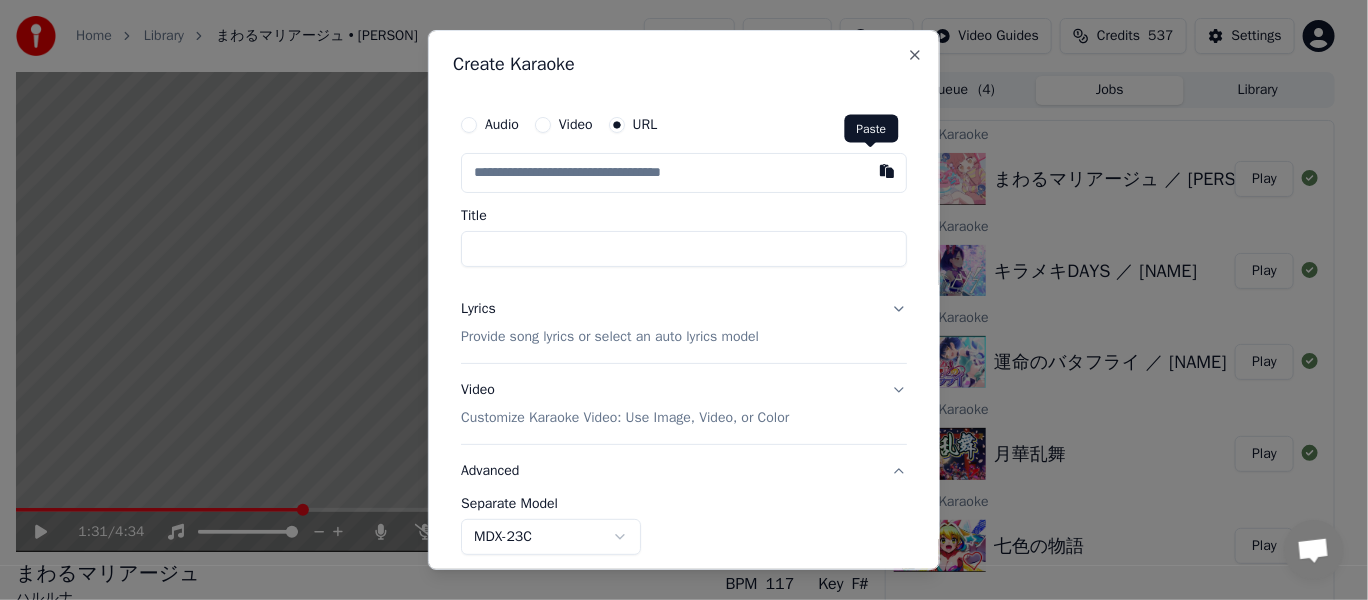 click at bounding box center (887, 171) 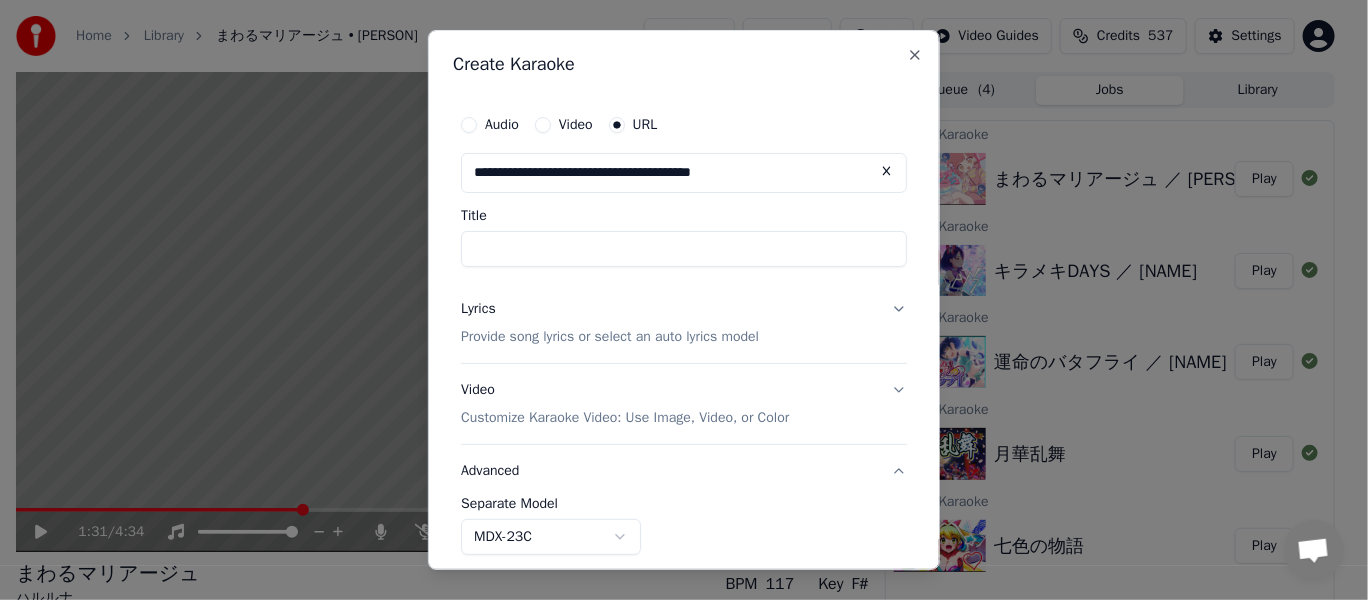 type on "**********" 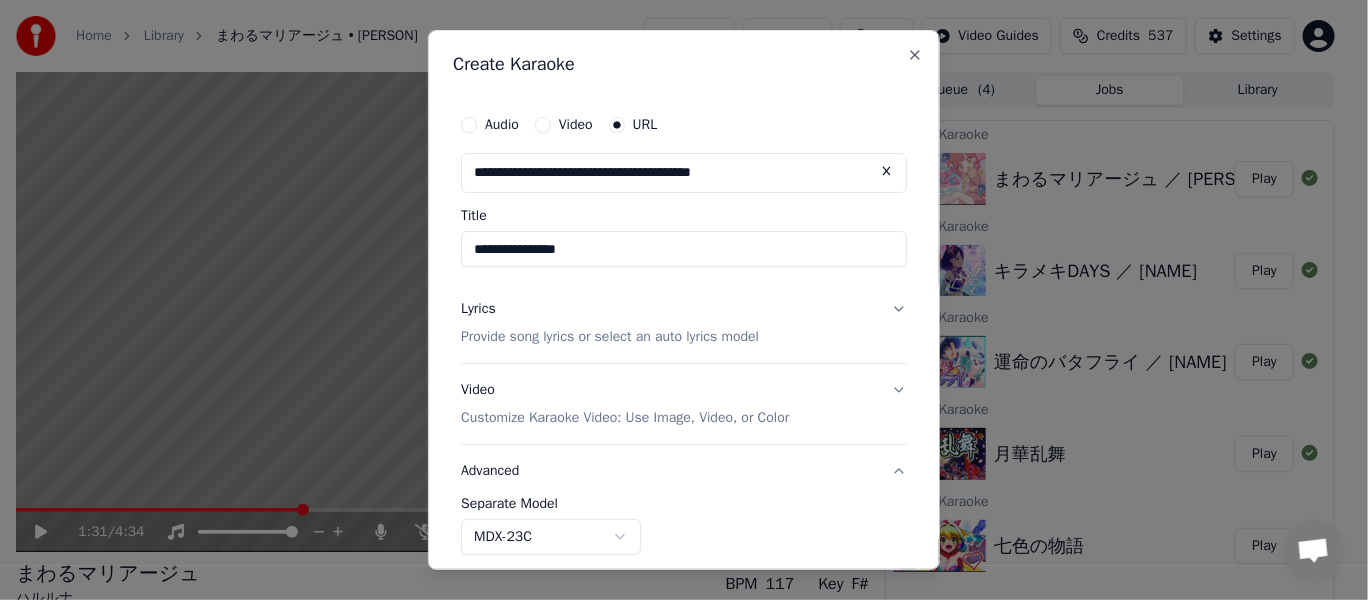 click on "Lyrics Provide song lyrics or select an auto lyrics model" at bounding box center (684, 323) 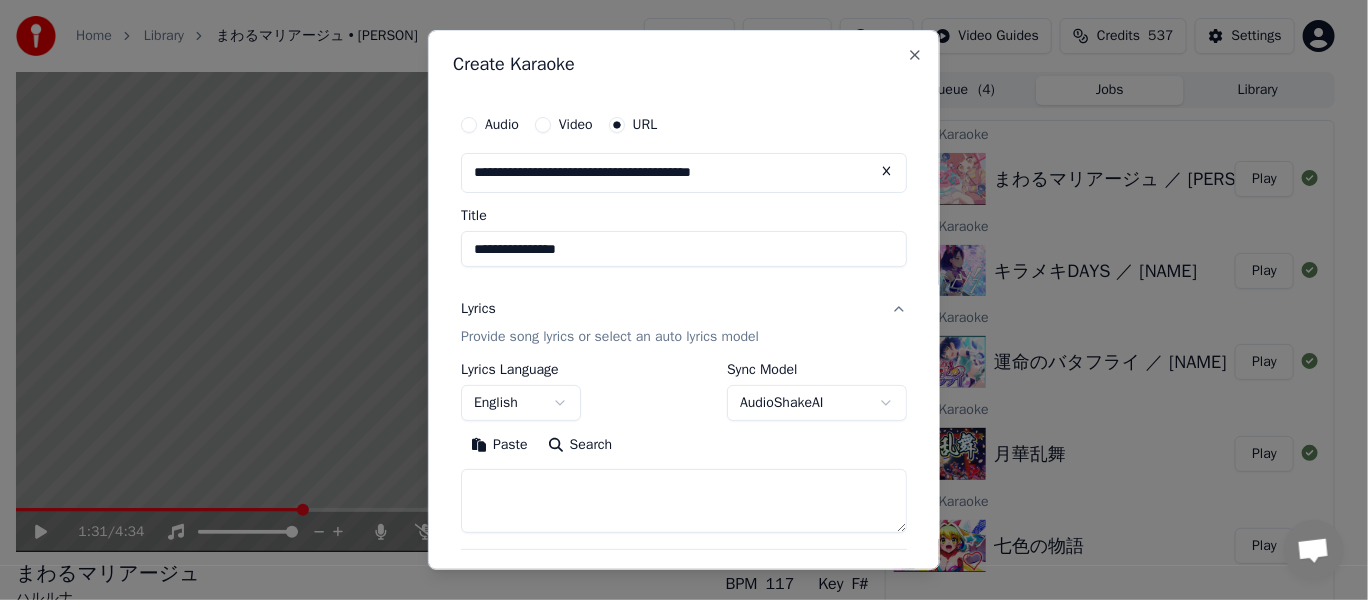 click on "**********" at bounding box center (675, 300) 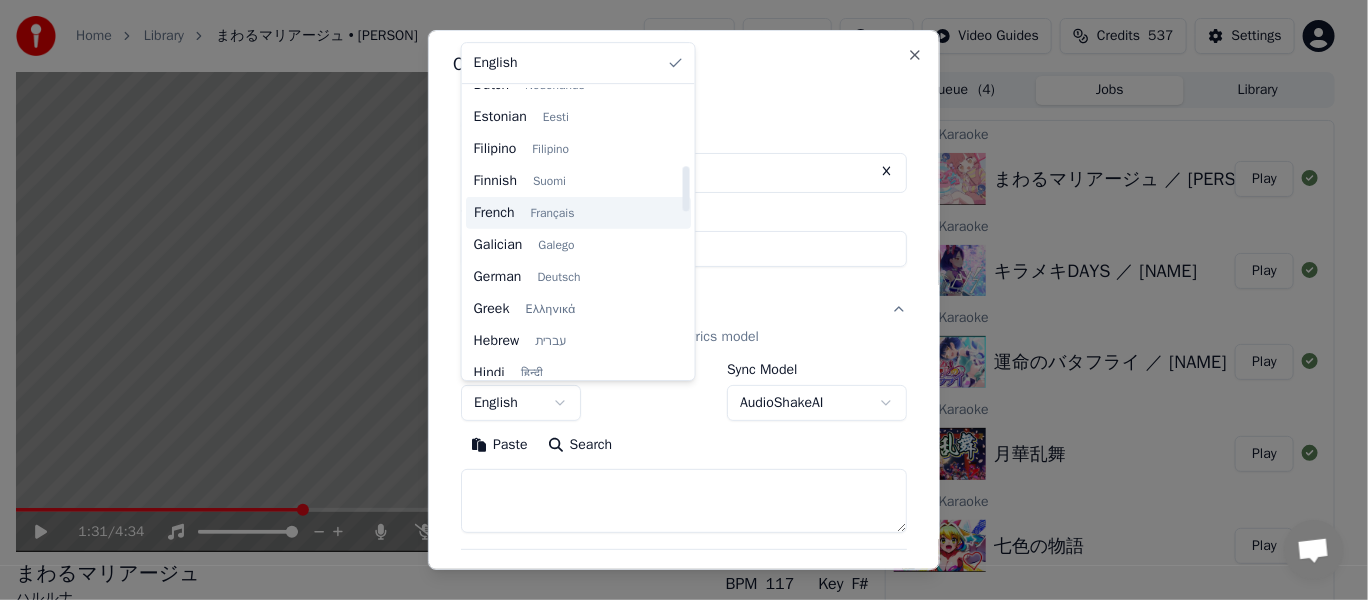 scroll, scrollTop: 500, scrollLeft: 0, axis: vertical 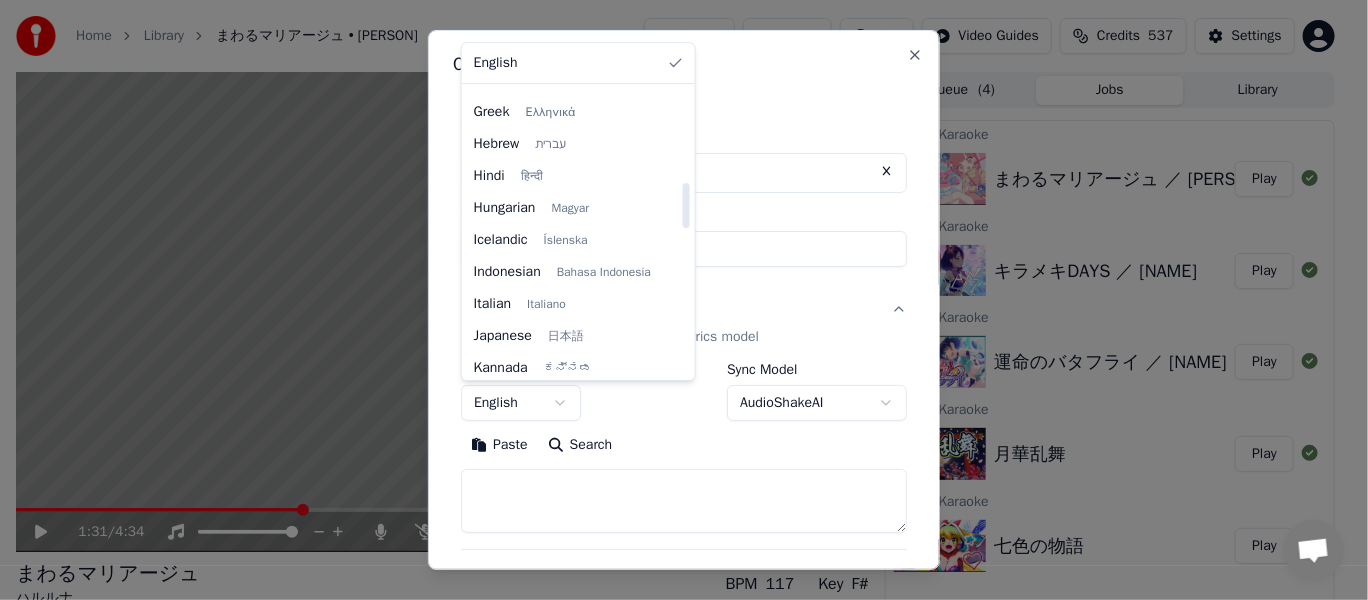 select on "**" 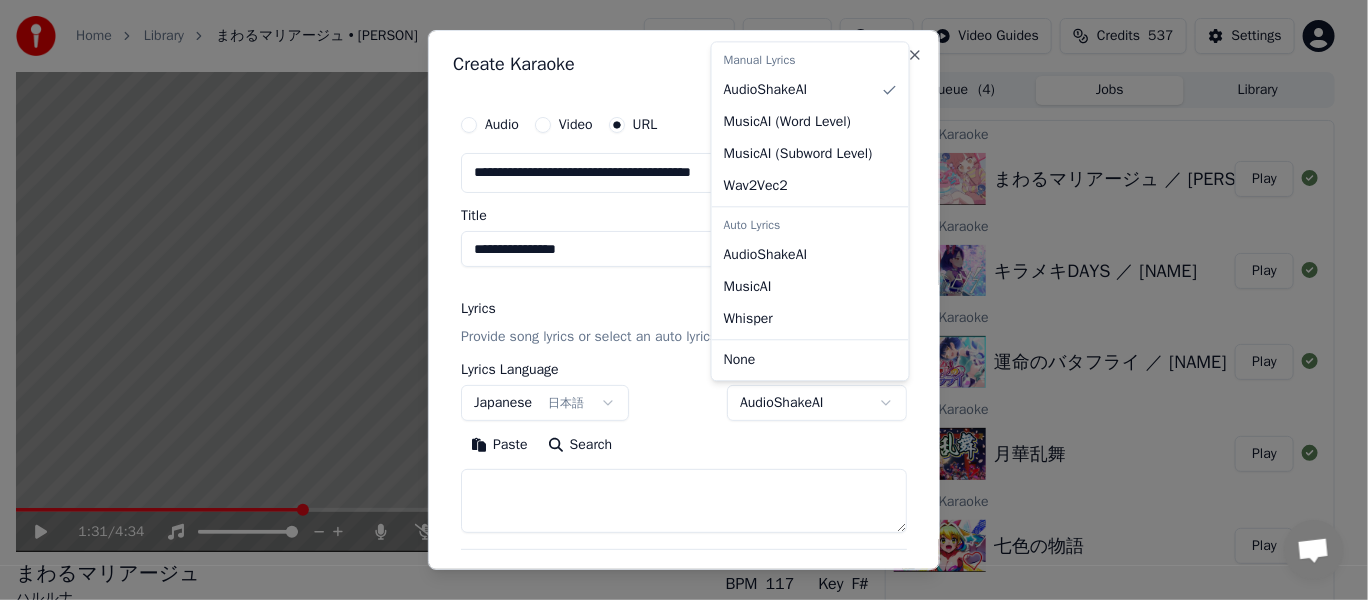 click on "**********" at bounding box center [675, 300] 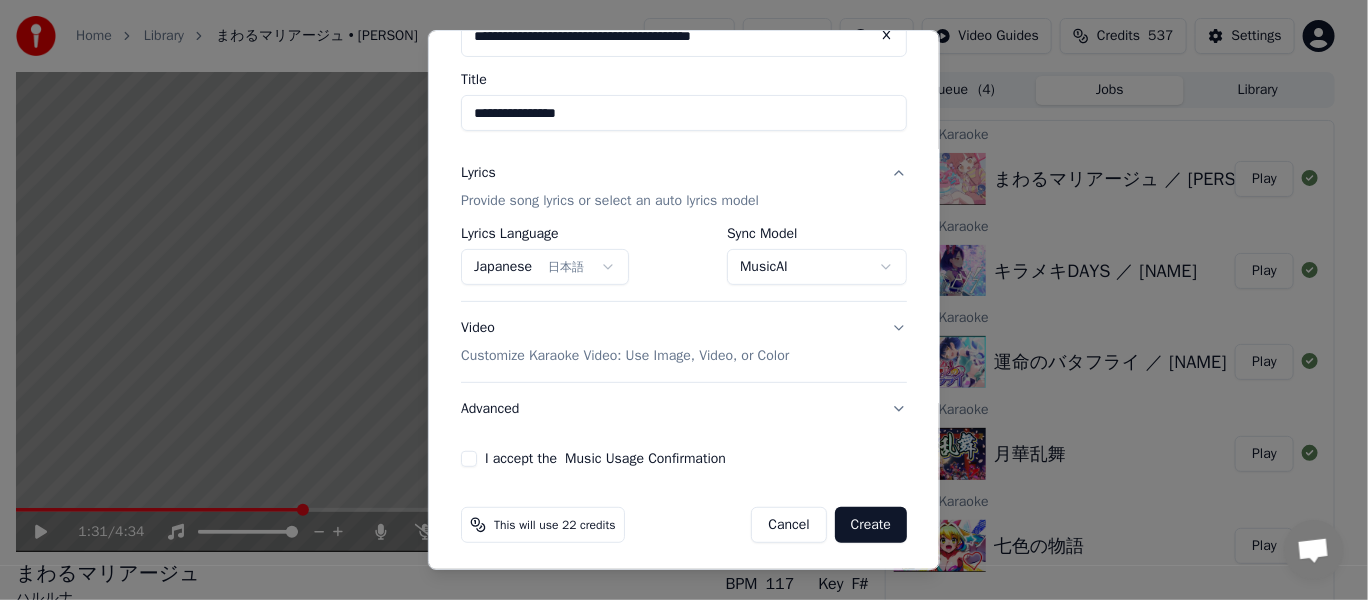 scroll, scrollTop: 140, scrollLeft: 0, axis: vertical 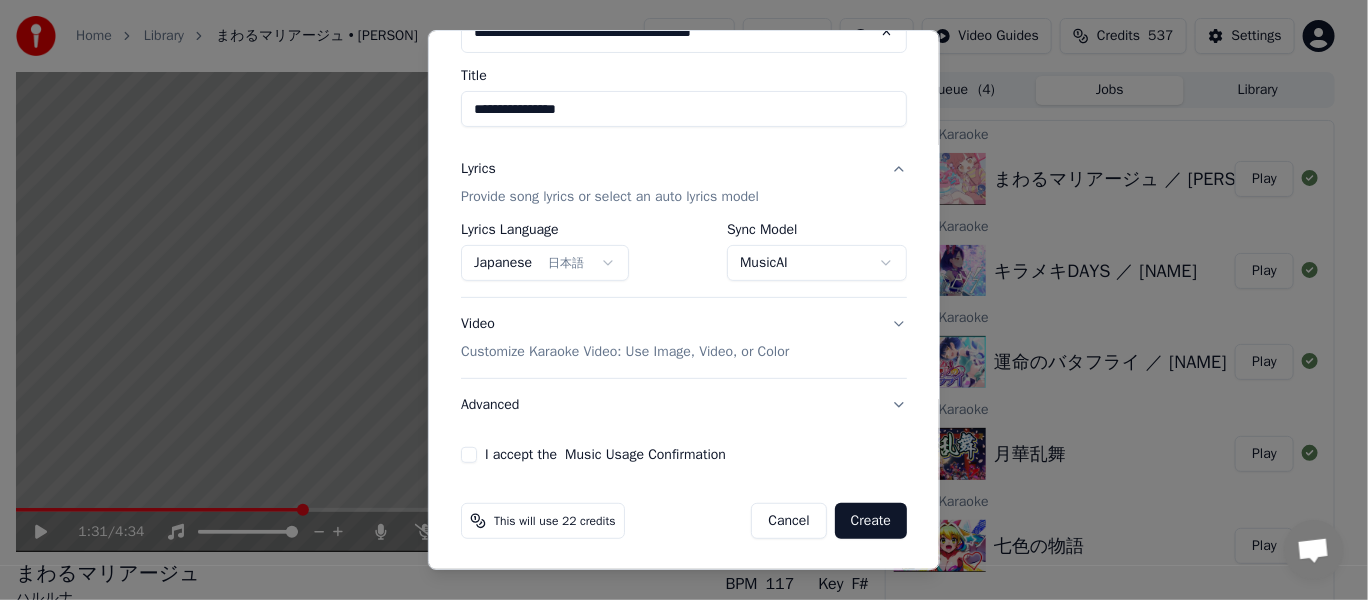 click on "Advanced" at bounding box center [684, 405] 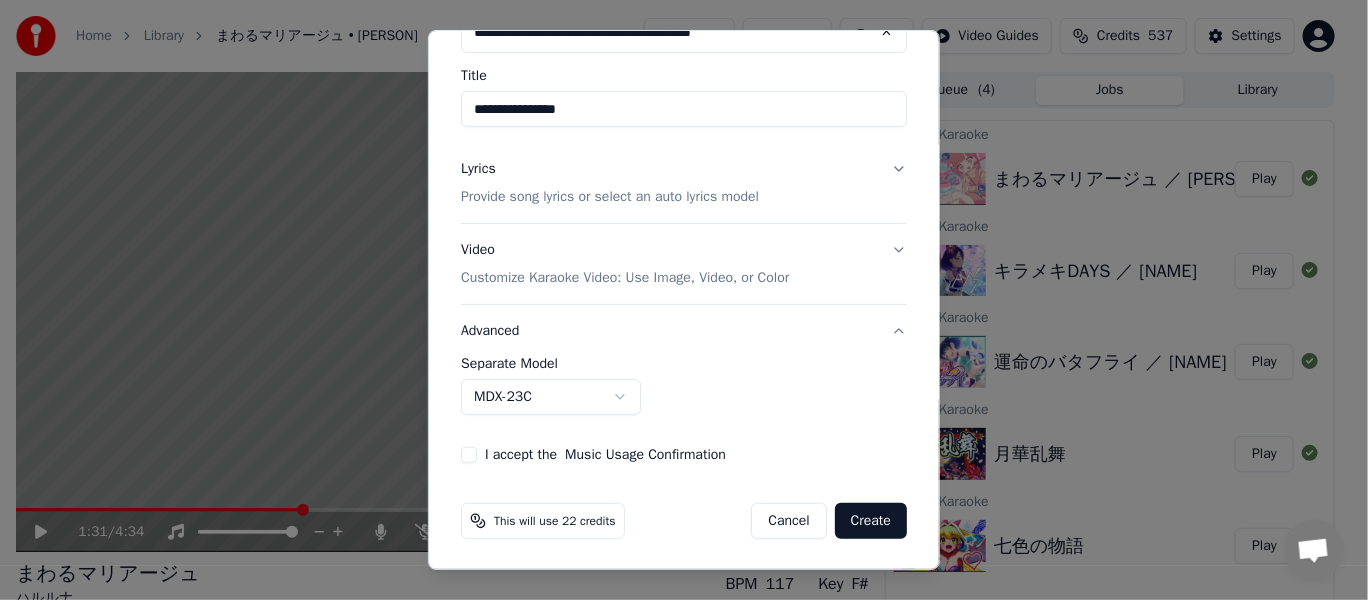 click on "**********" at bounding box center [675, 300] 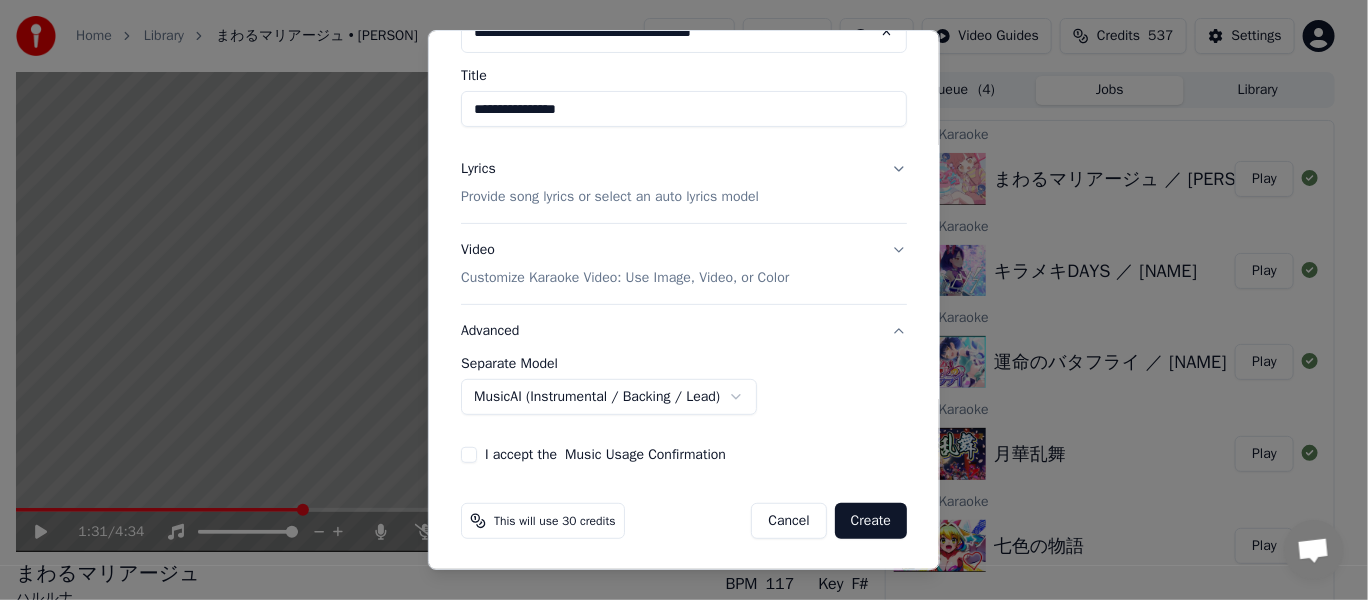 click on "I accept the   Music Usage Confirmation" at bounding box center [469, 455] 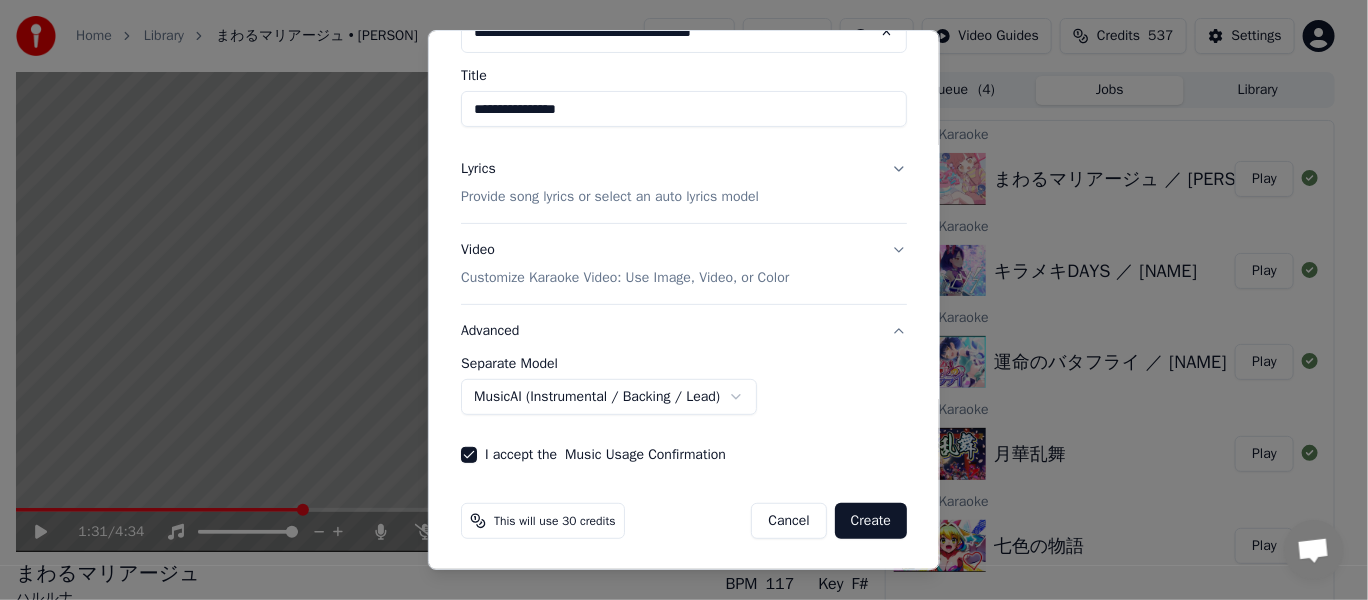 click on "Create" at bounding box center [871, 521] 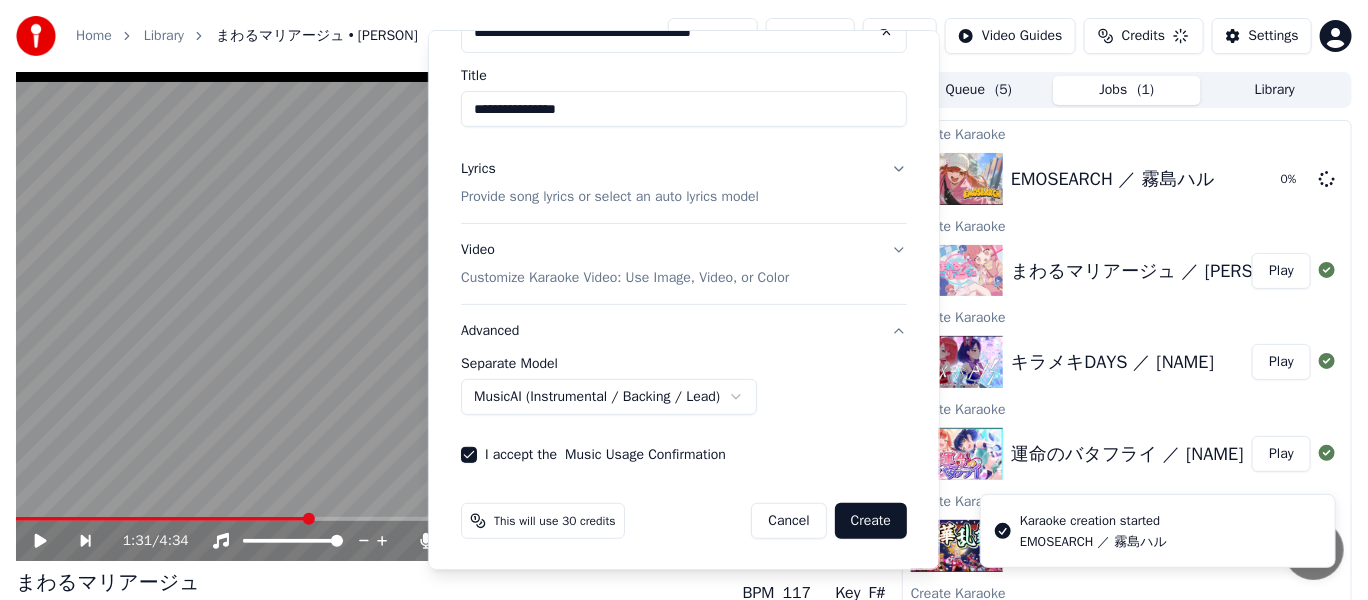 select on "******" 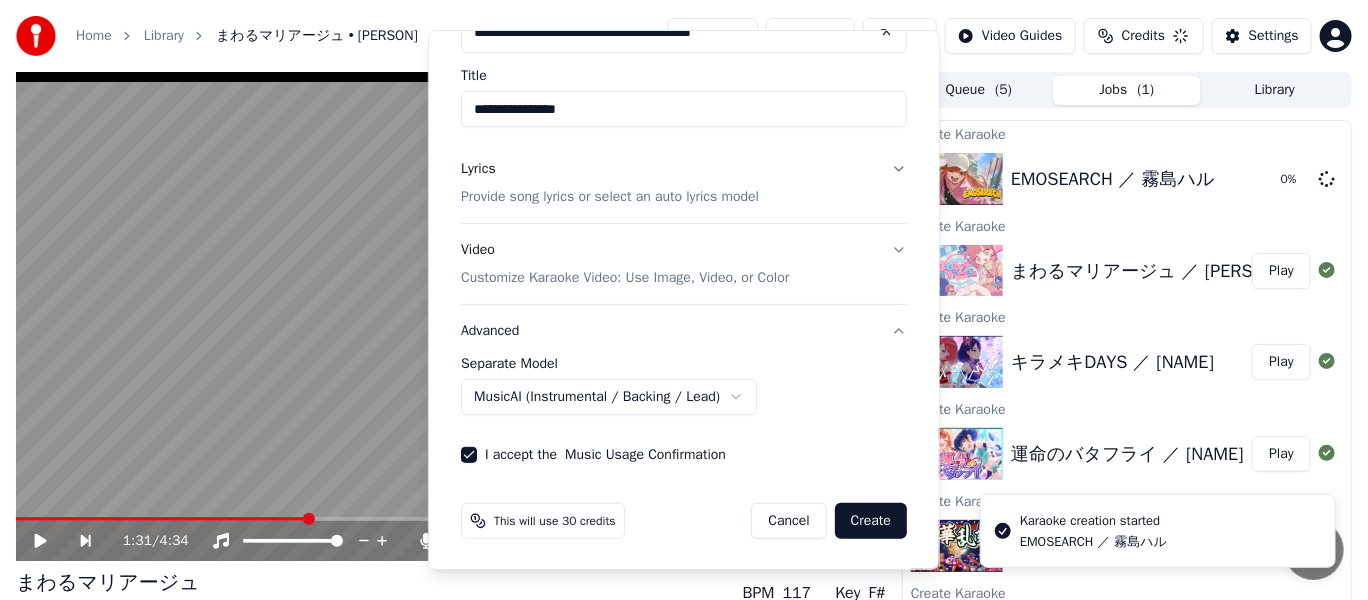 type 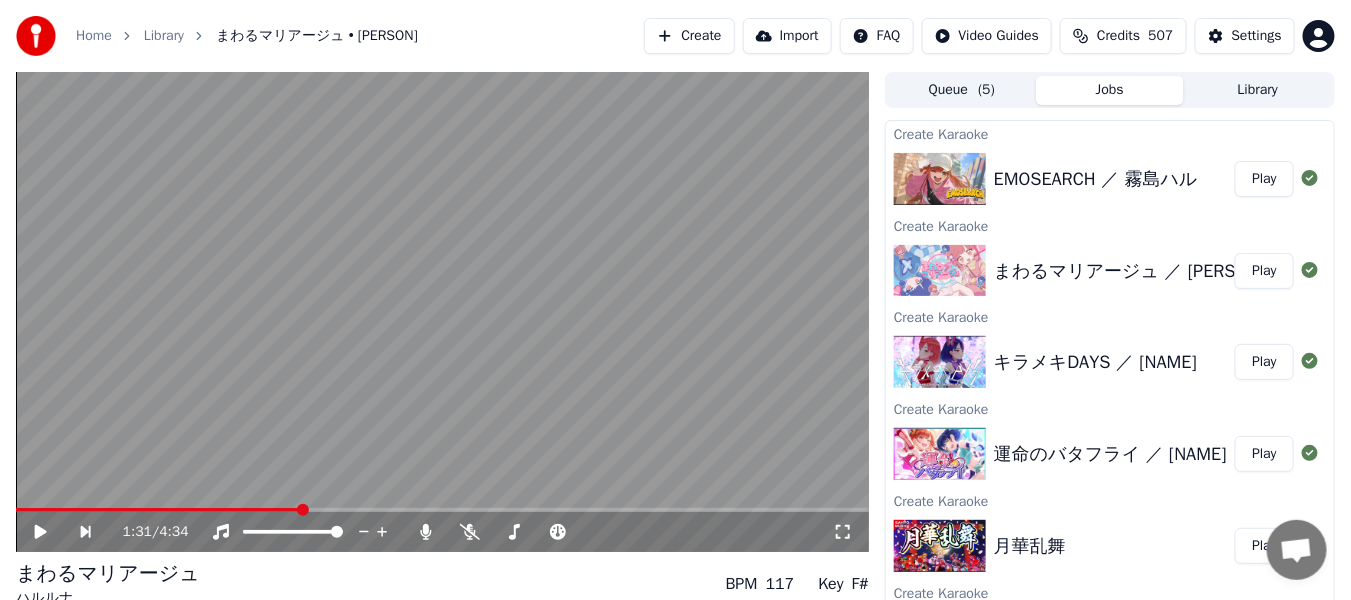 click on "Play" at bounding box center (1264, 179) 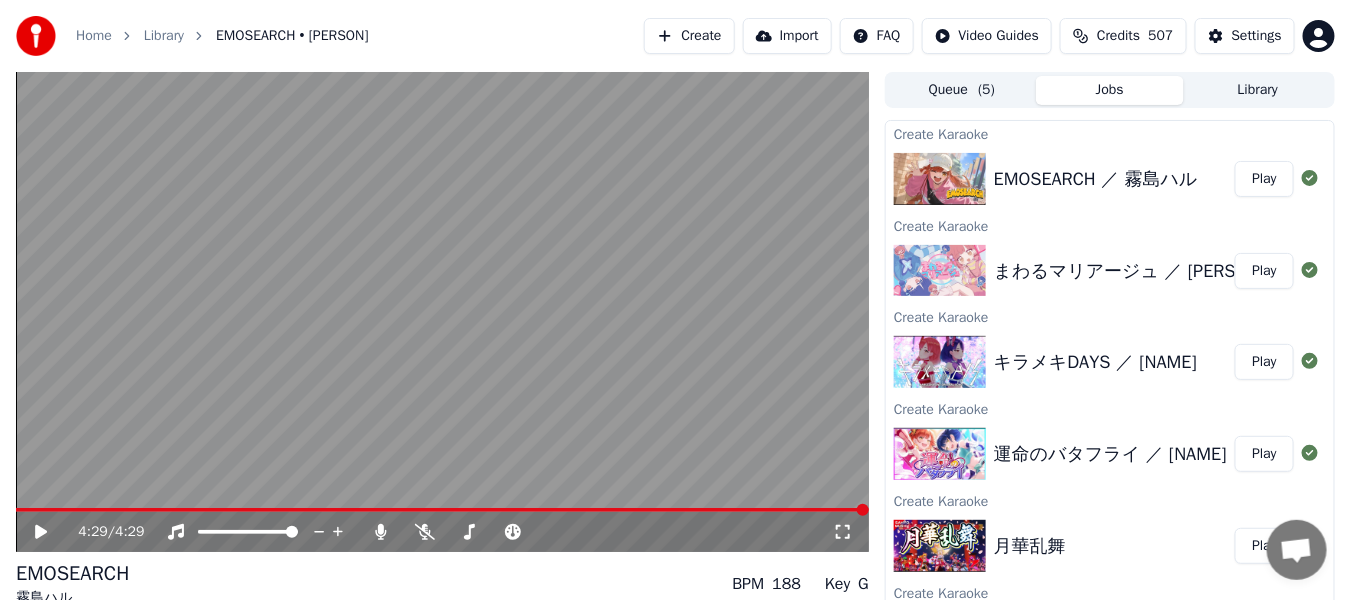 click on "Create" at bounding box center (689, 36) 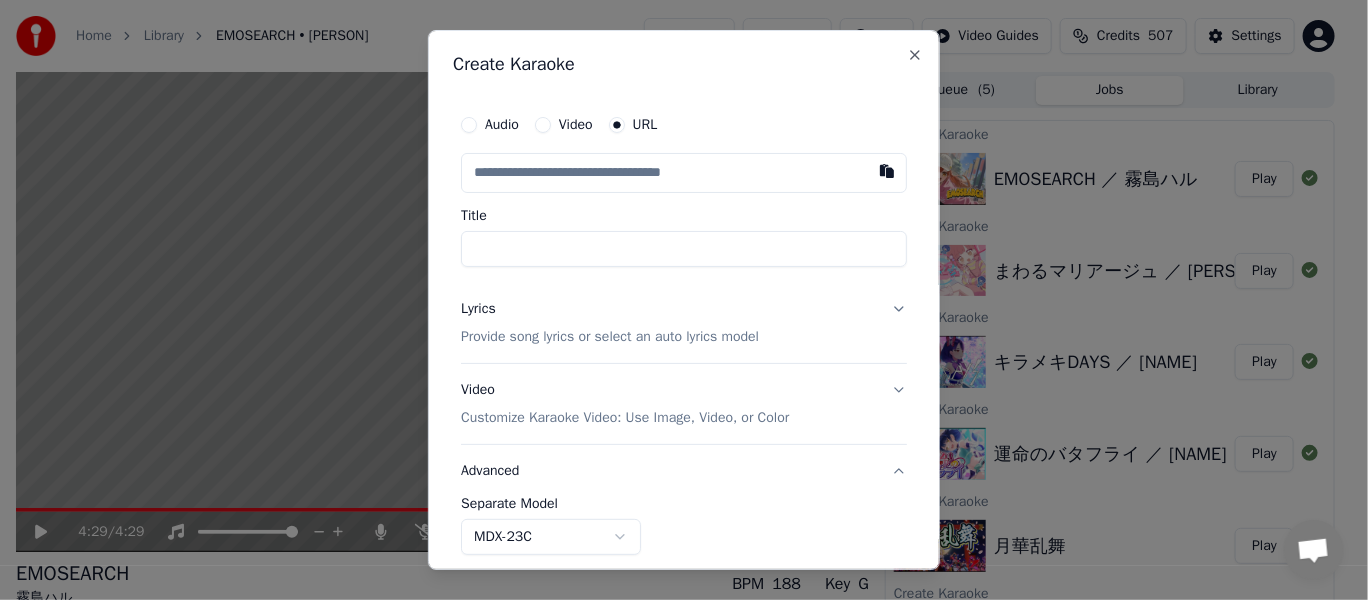 click at bounding box center [887, 171] 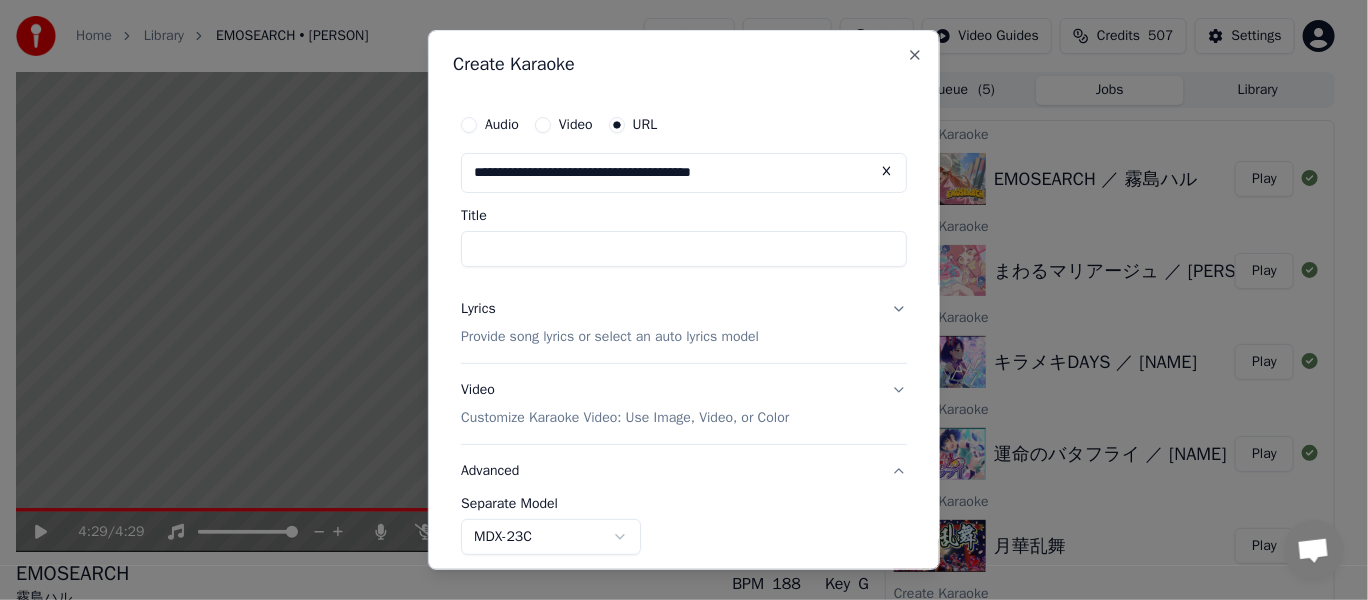 type on "**********" 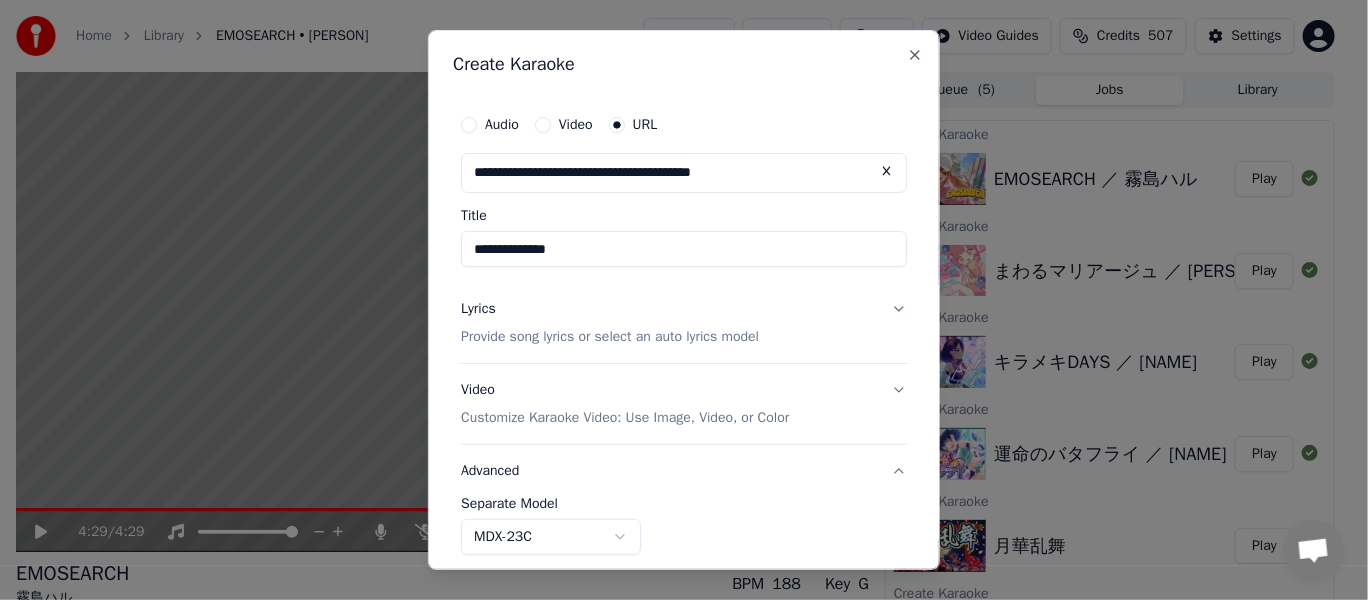 click on "Lyrics Provide song lyrics or select an auto lyrics model" at bounding box center [684, 323] 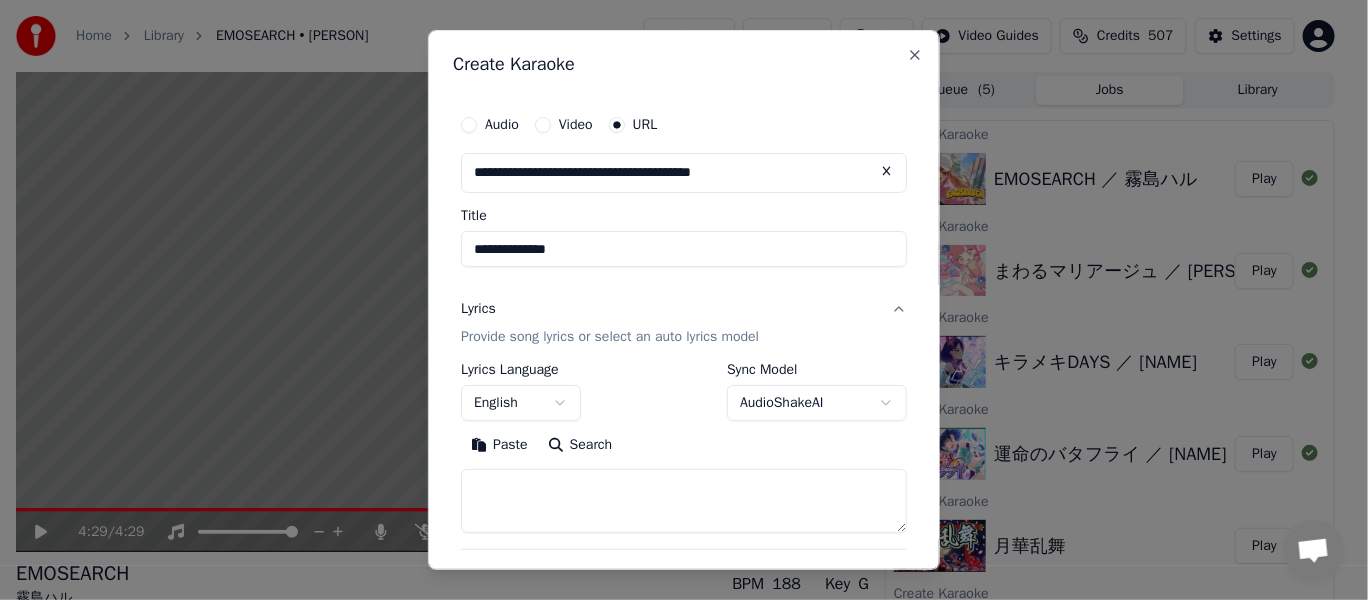 click on "**********" at bounding box center [675, 300] 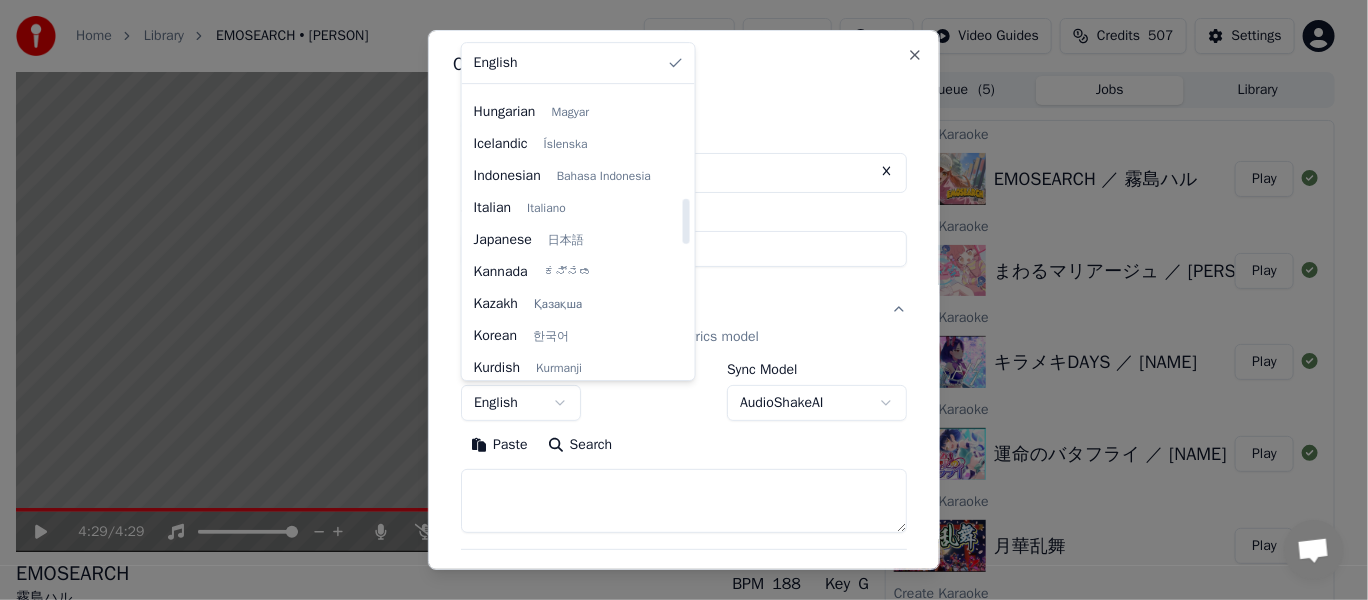 scroll, scrollTop: 700, scrollLeft: 0, axis: vertical 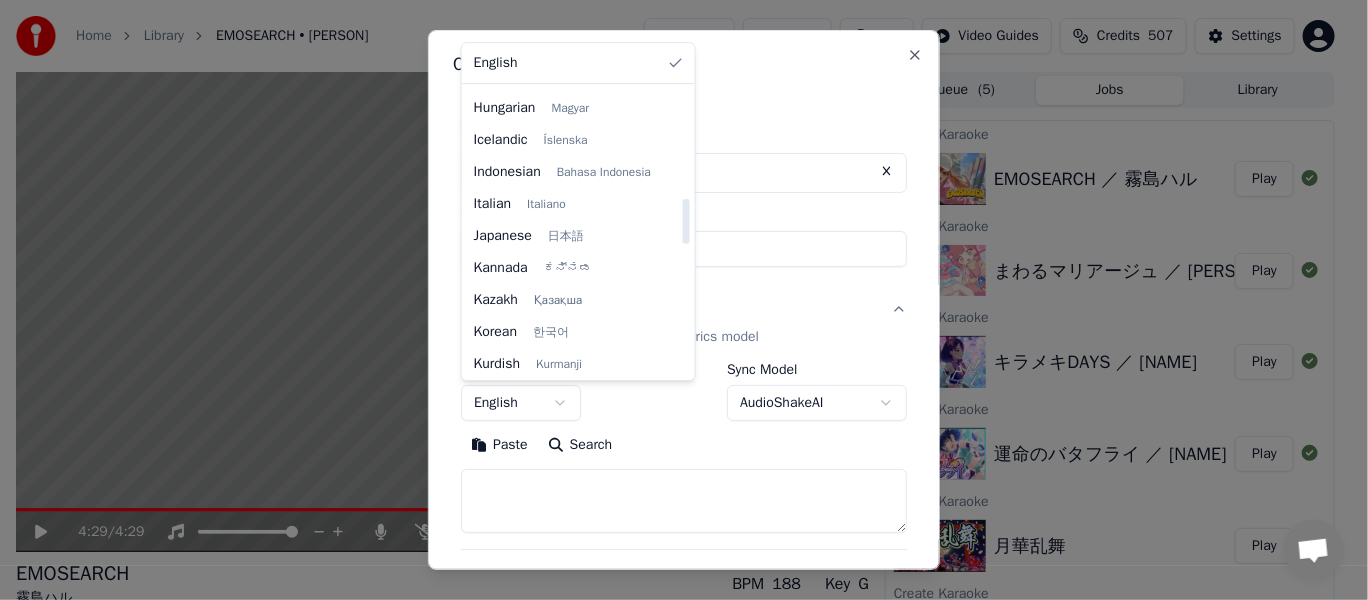 select on "**" 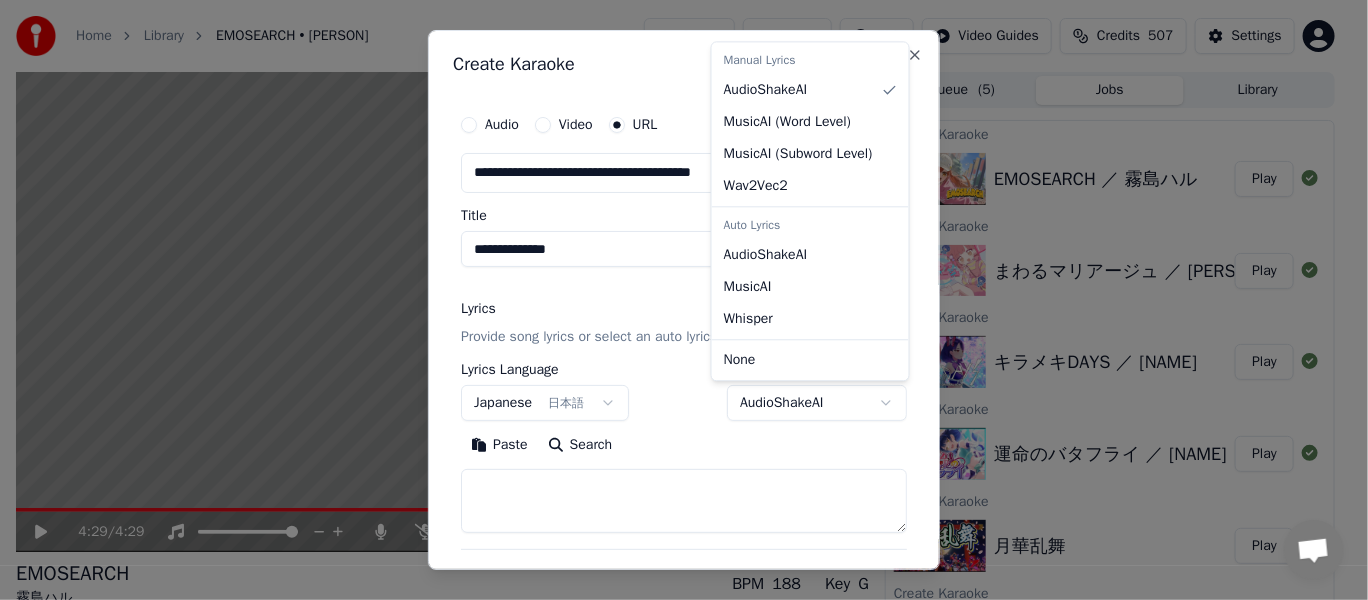 click on "**********" at bounding box center [675, 300] 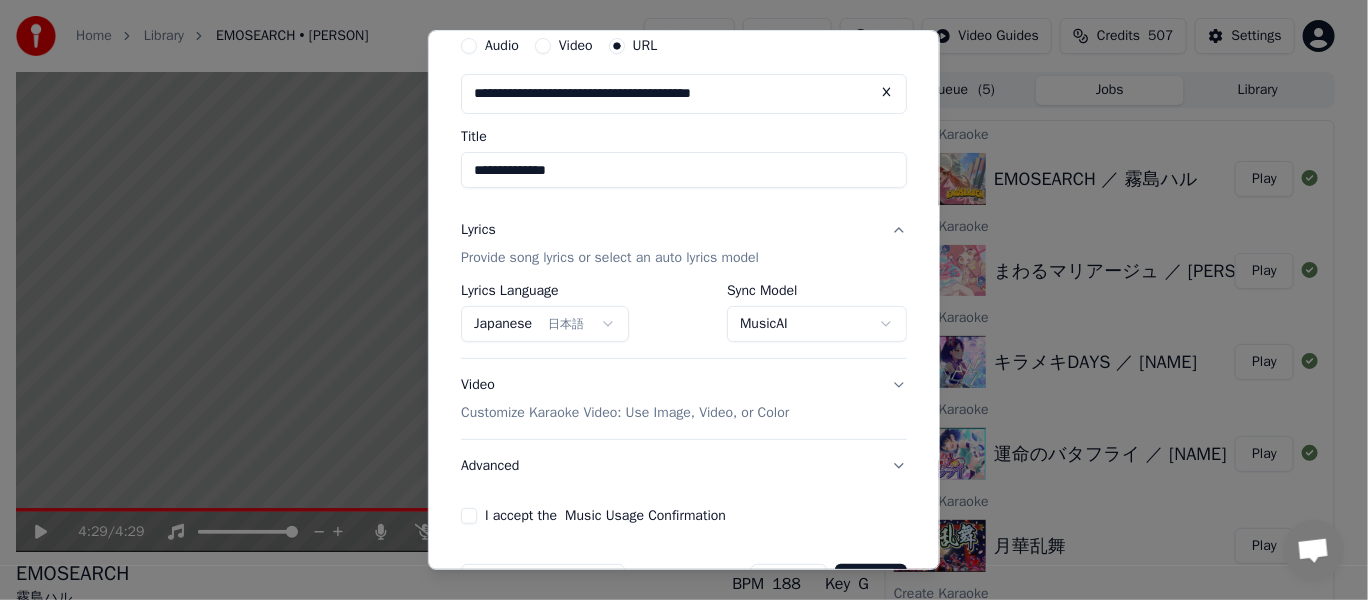 scroll, scrollTop: 140, scrollLeft: 0, axis: vertical 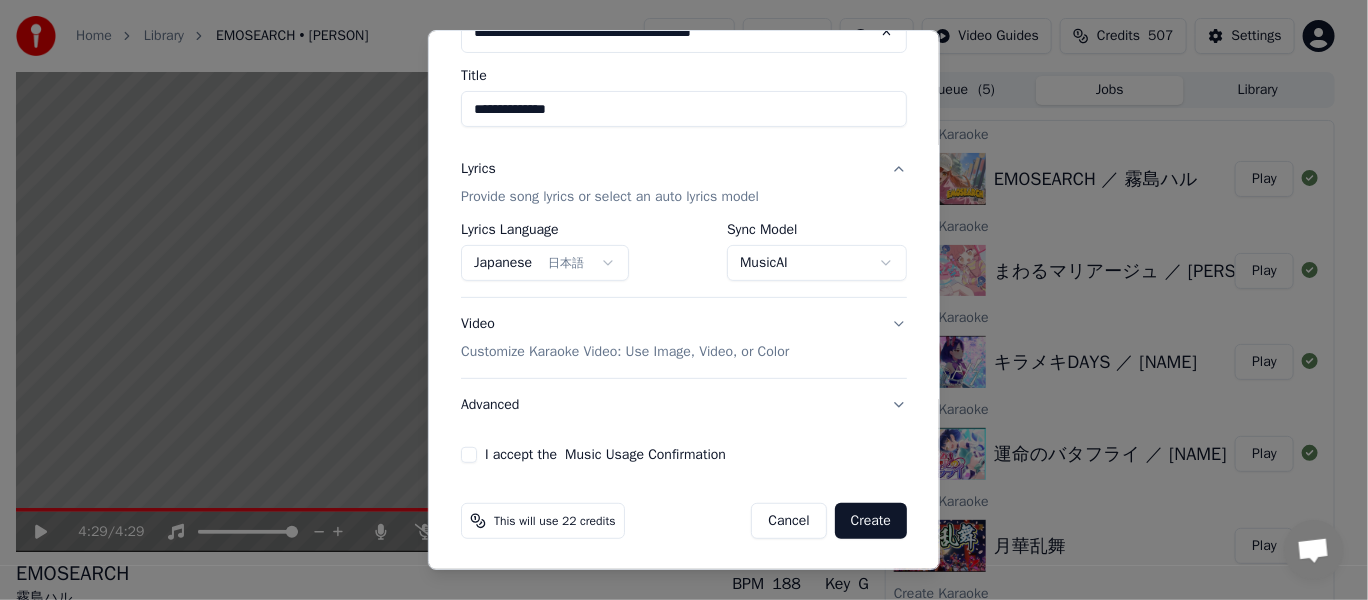click on "Advanced" at bounding box center [684, 405] 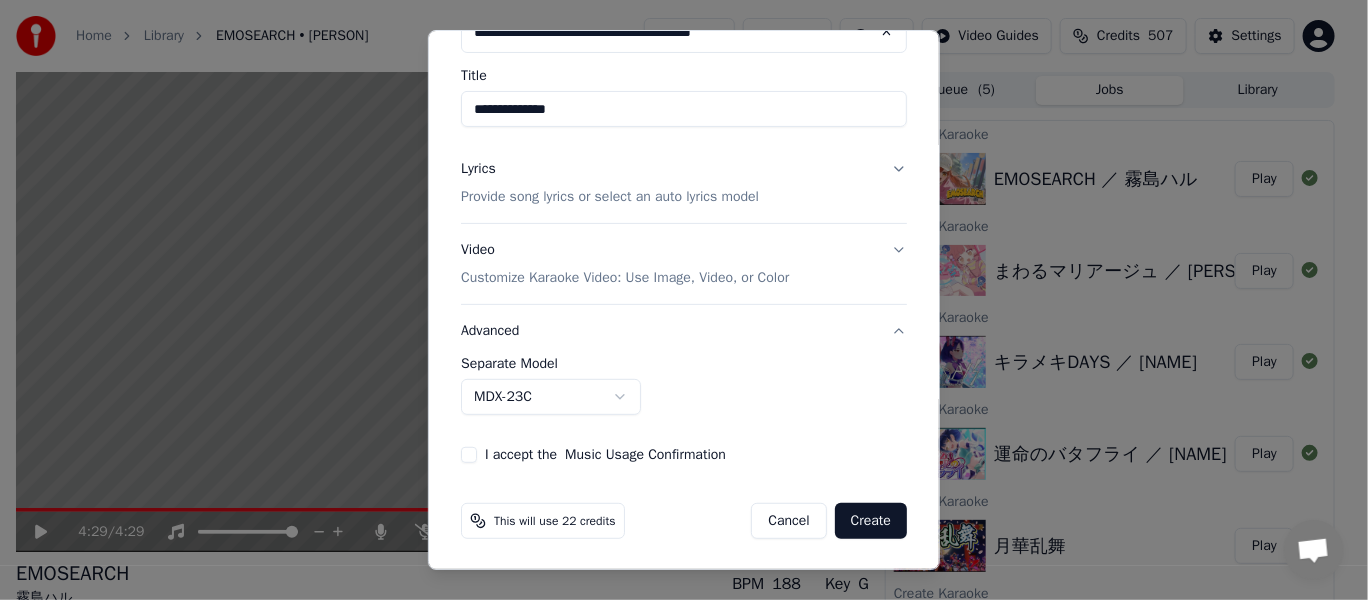 click on "**********" at bounding box center [675, 300] 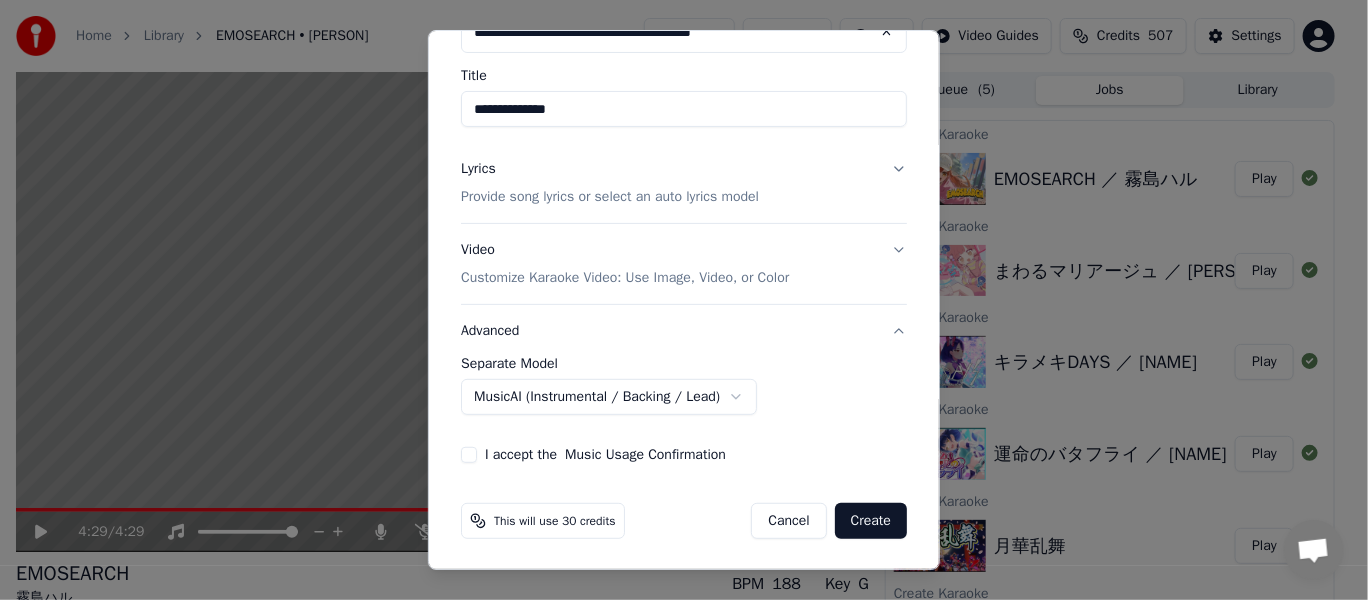 click on "I accept the   Music Usage Confirmation" at bounding box center [469, 455] 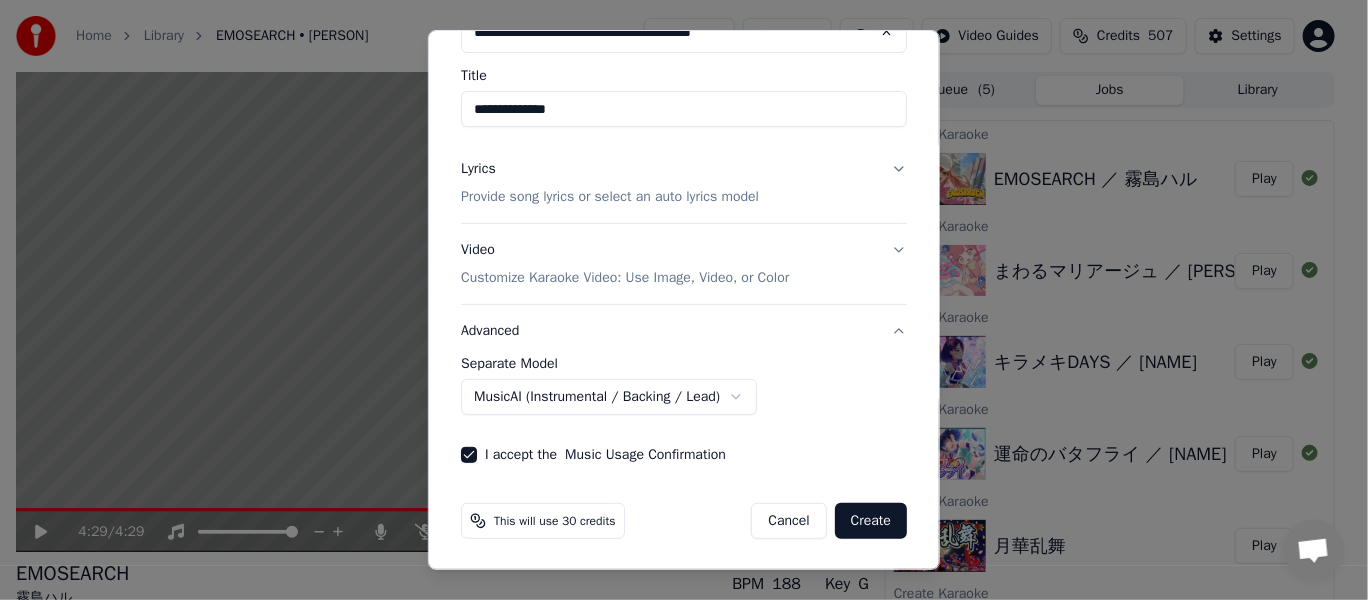 click on "Create" at bounding box center [871, 521] 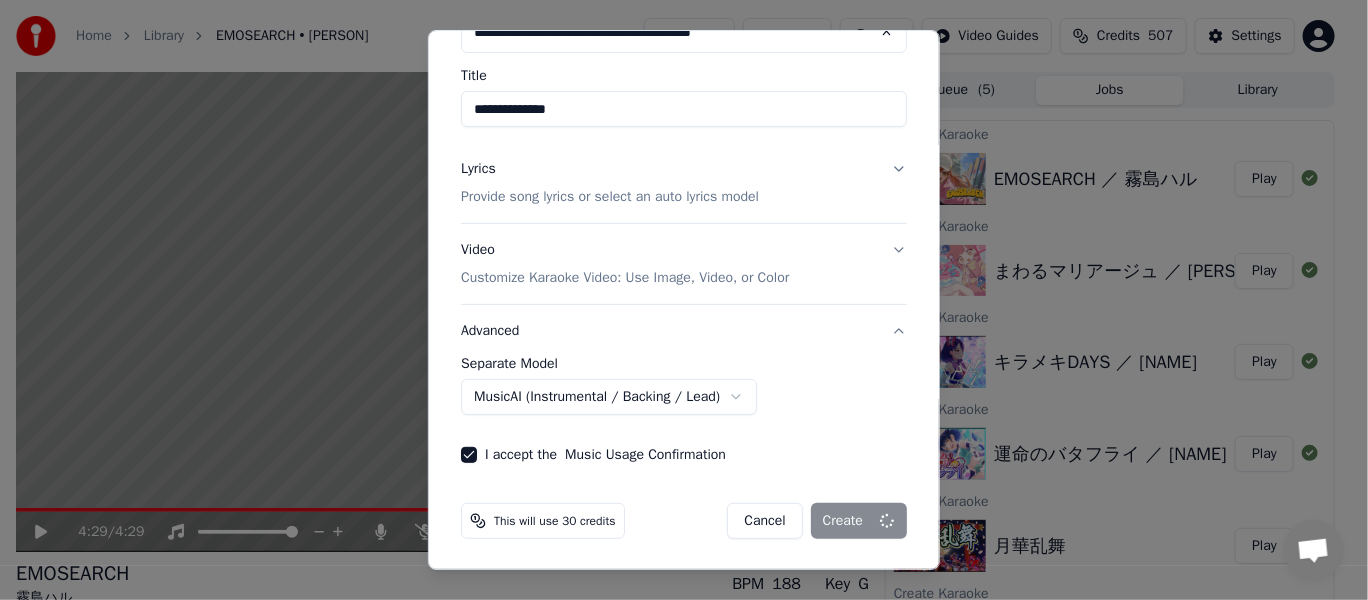 select on "******" 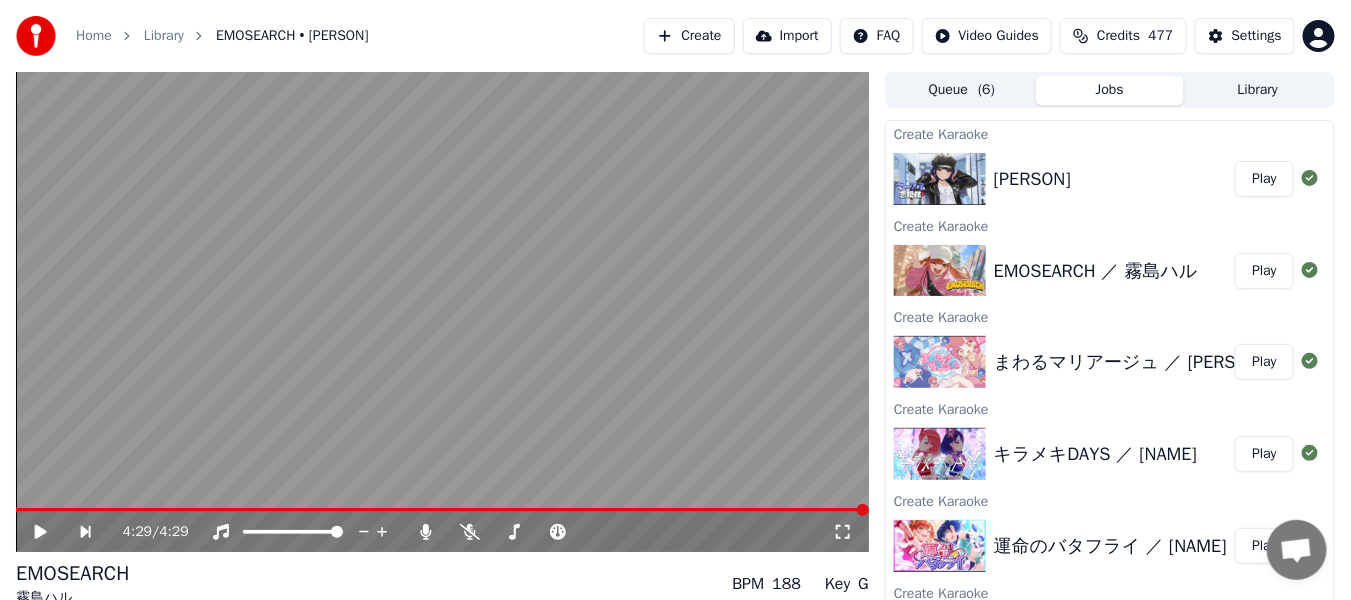 click on "Create" at bounding box center (689, 36) 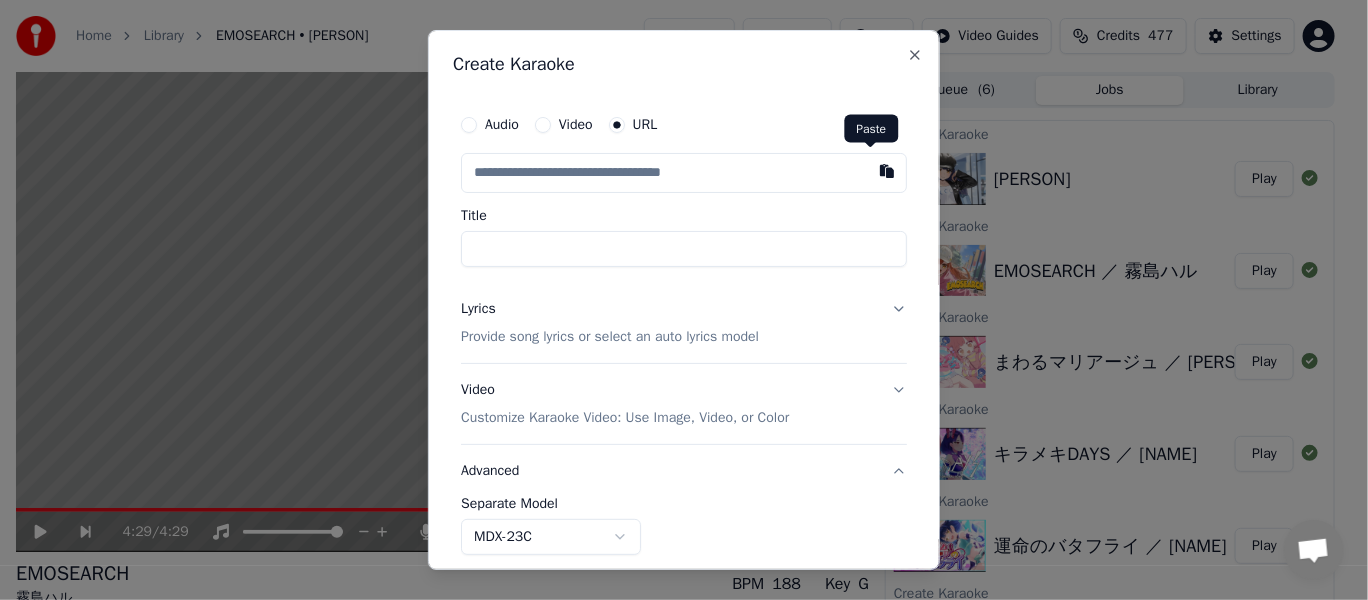 click at bounding box center [887, 171] 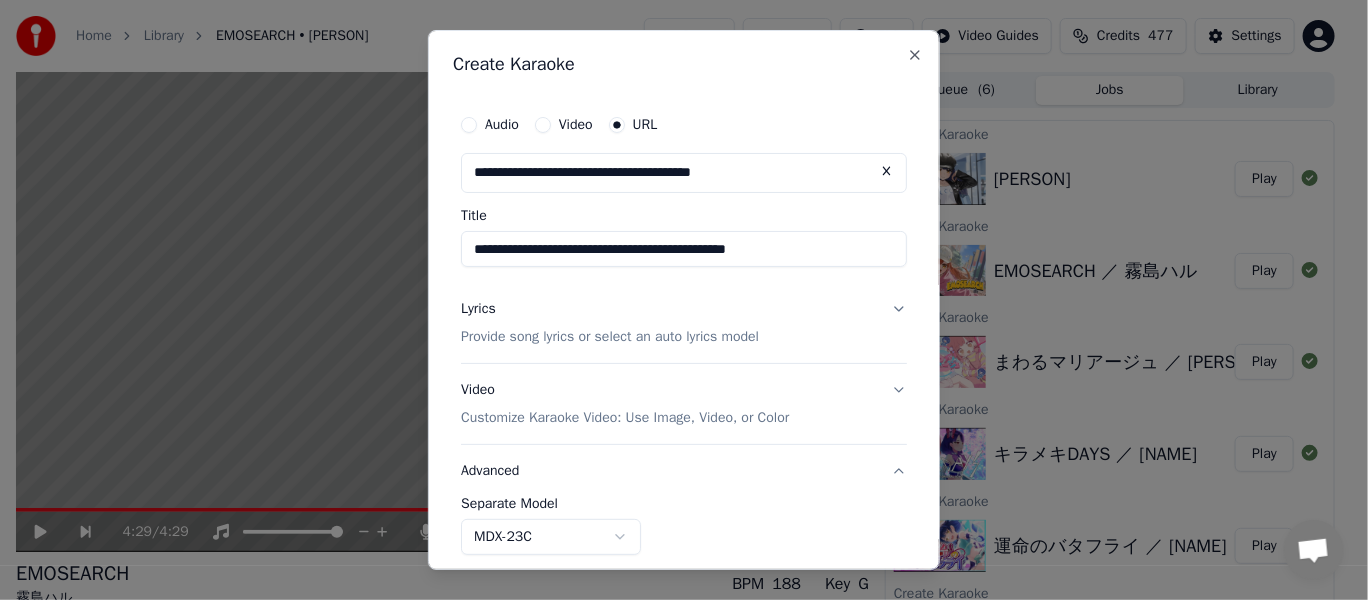 click on "**********" at bounding box center (684, 249) 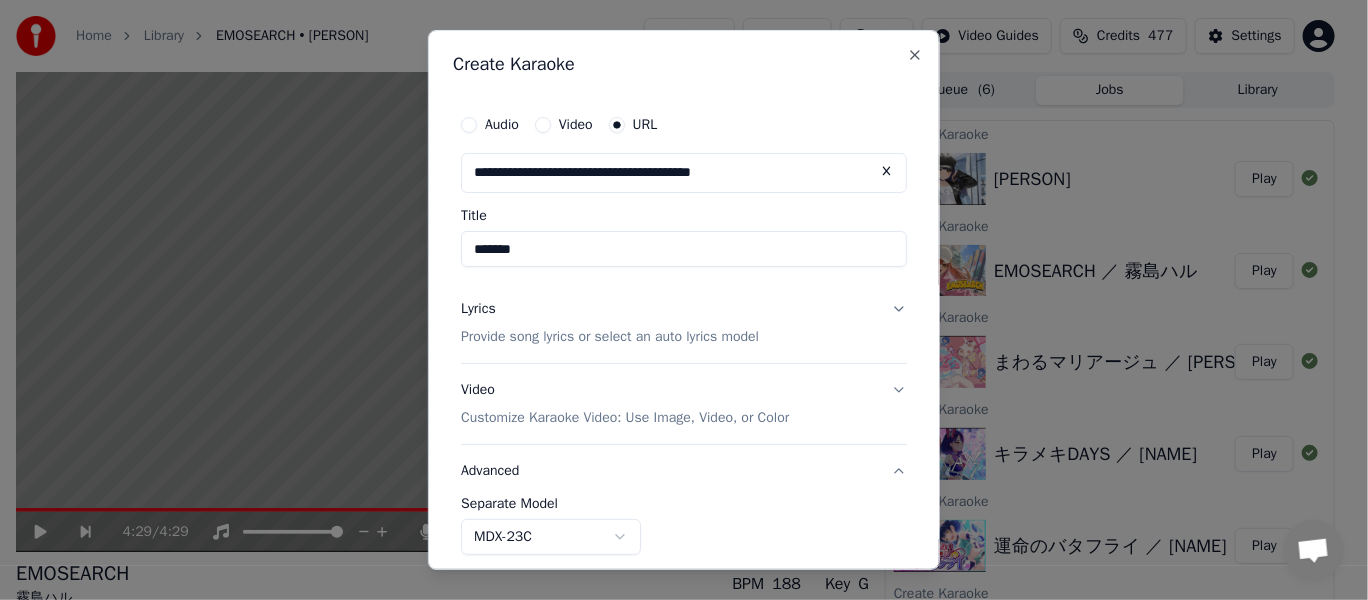 click on "*******" at bounding box center [684, 249] 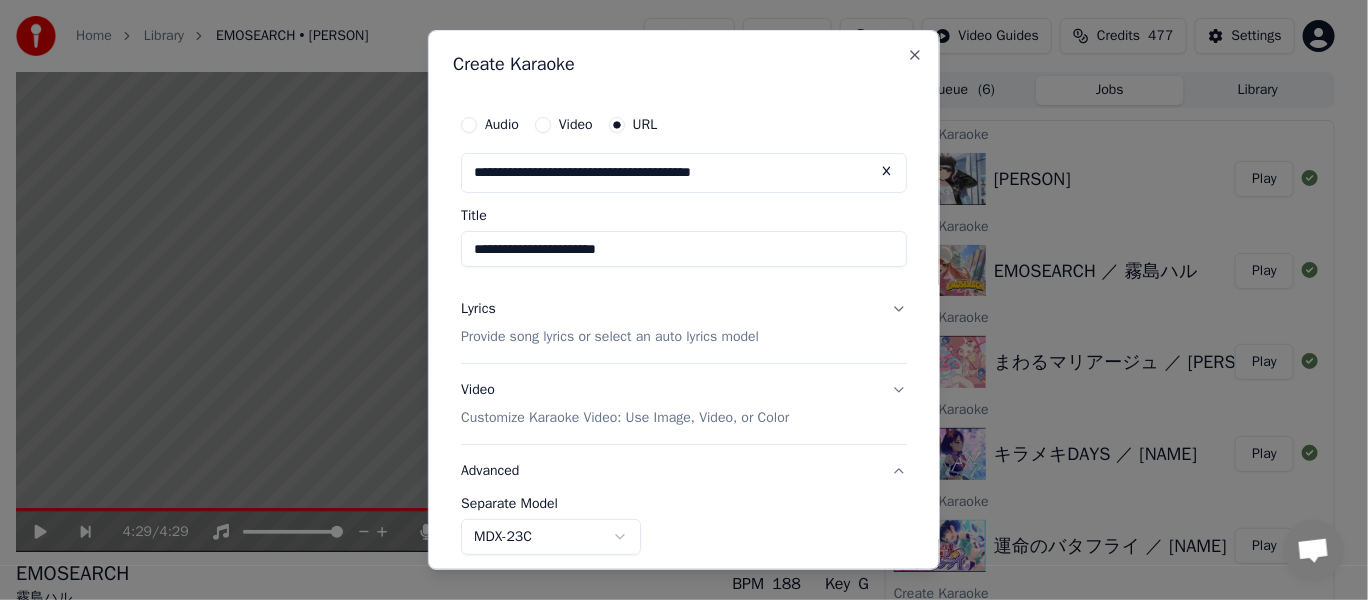 type on "**********" 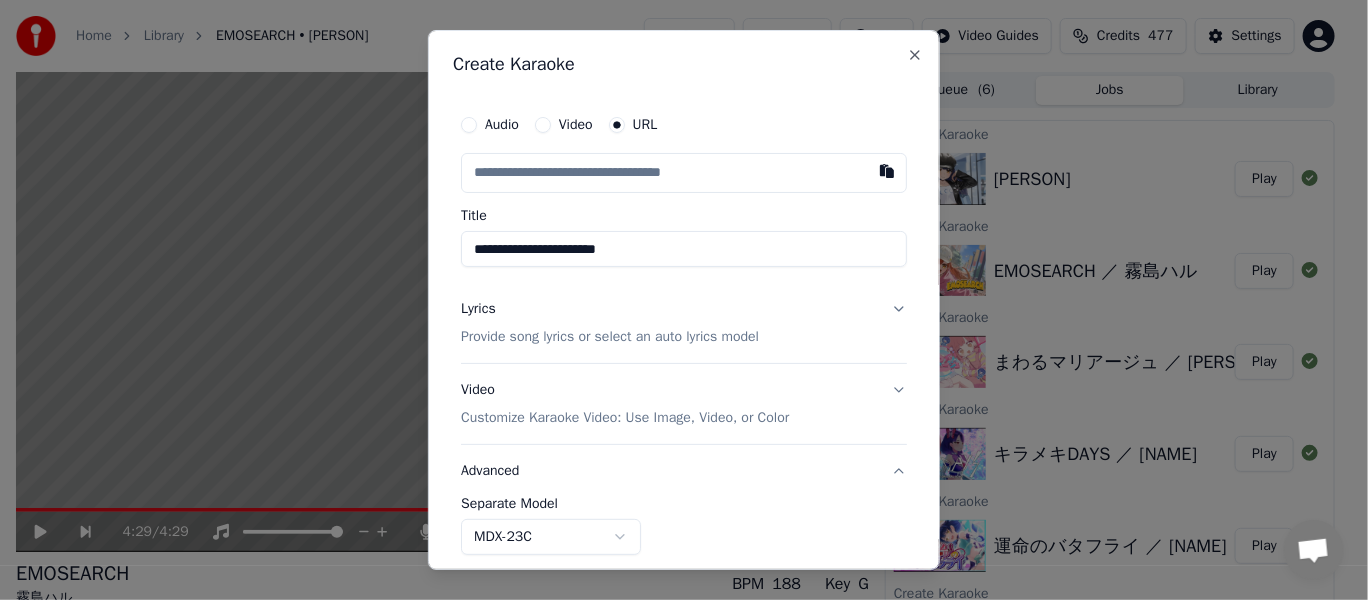 click on "Lyrics Provide song lyrics or select an auto lyrics model" at bounding box center (684, 323) 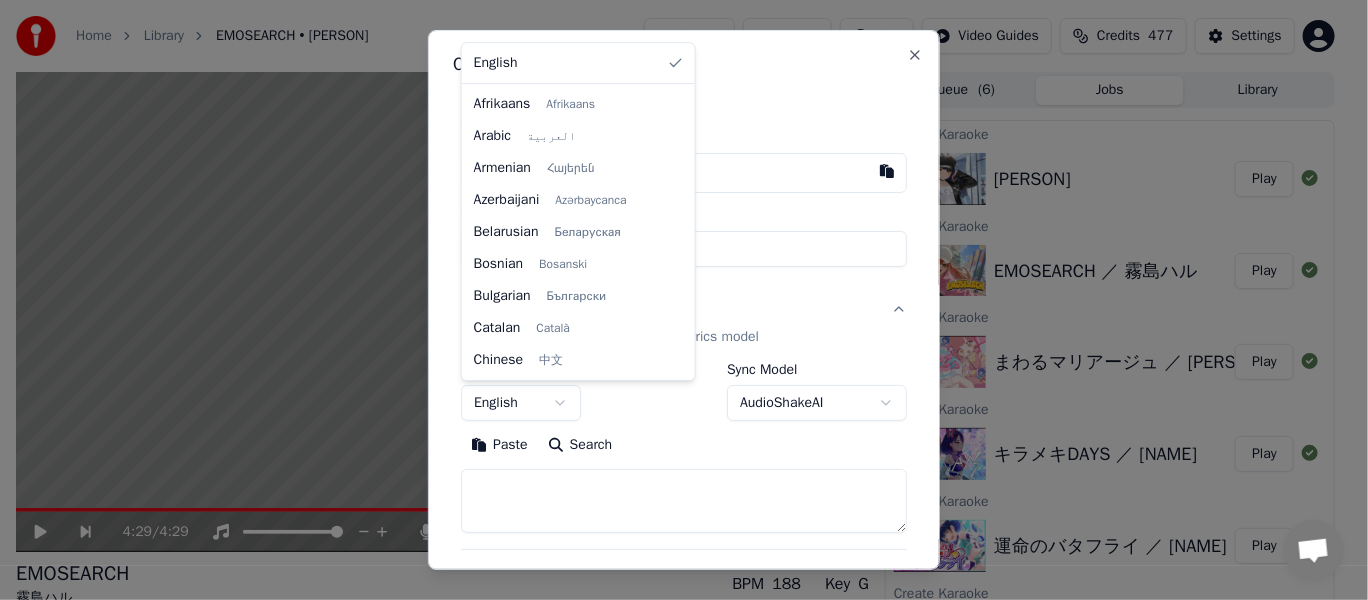 click on "**********" at bounding box center [675, 300] 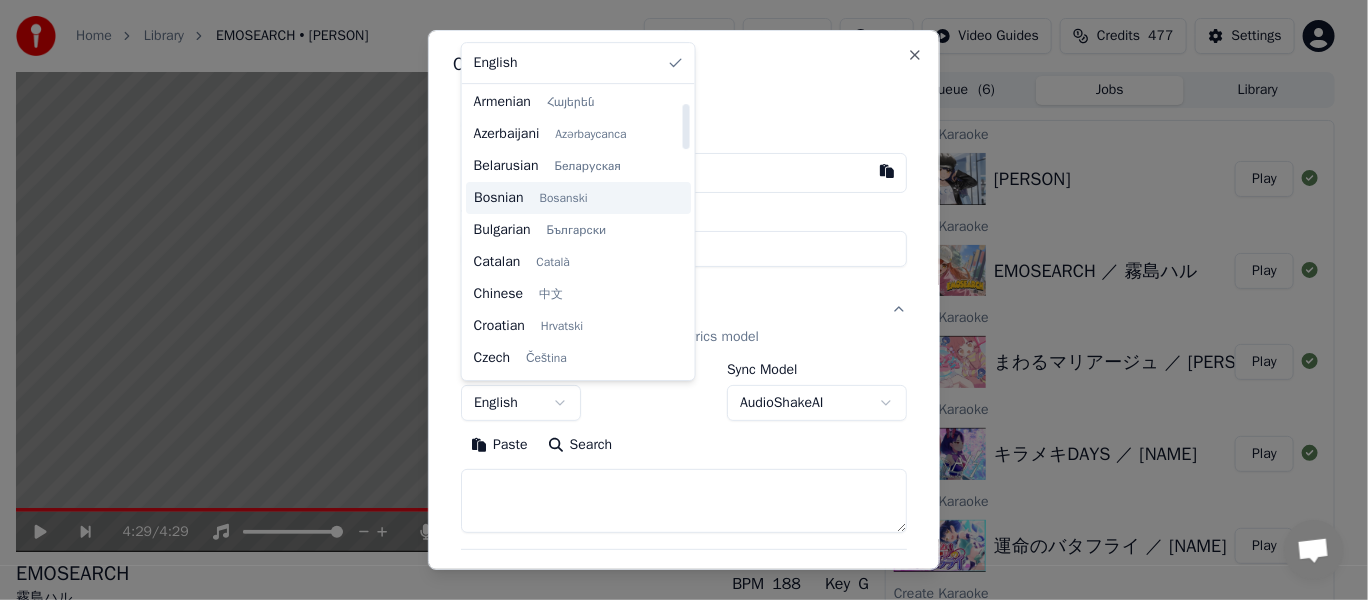 scroll, scrollTop: 100, scrollLeft: 0, axis: vertical 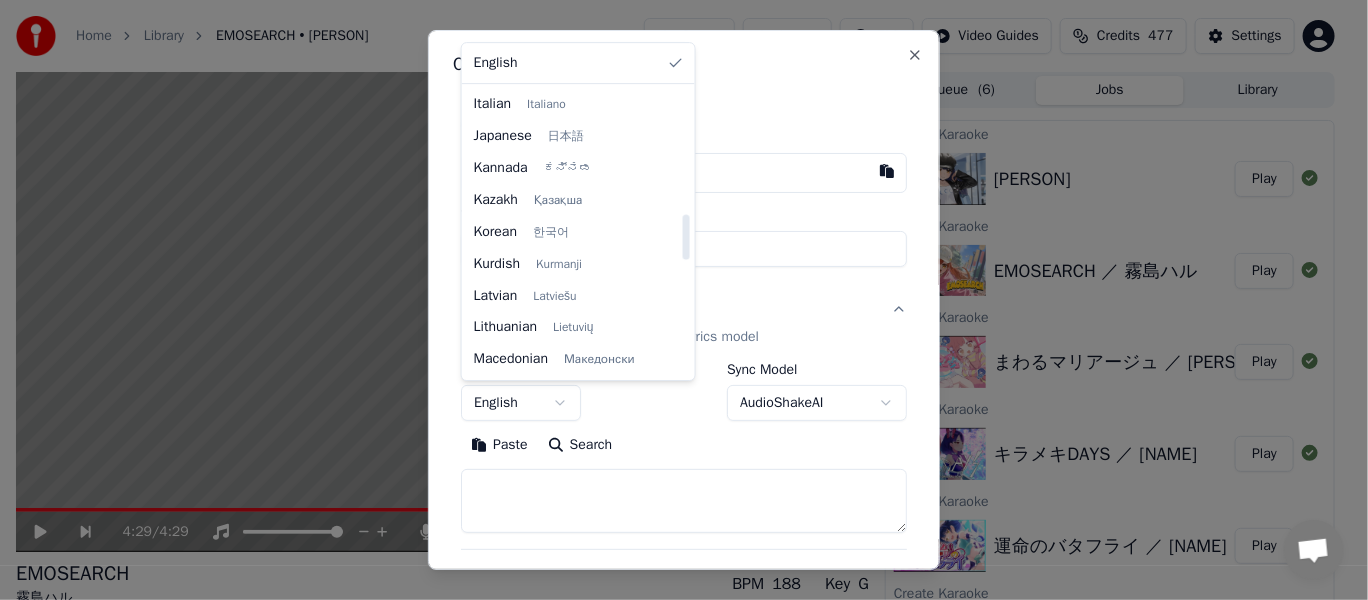 select on "**" 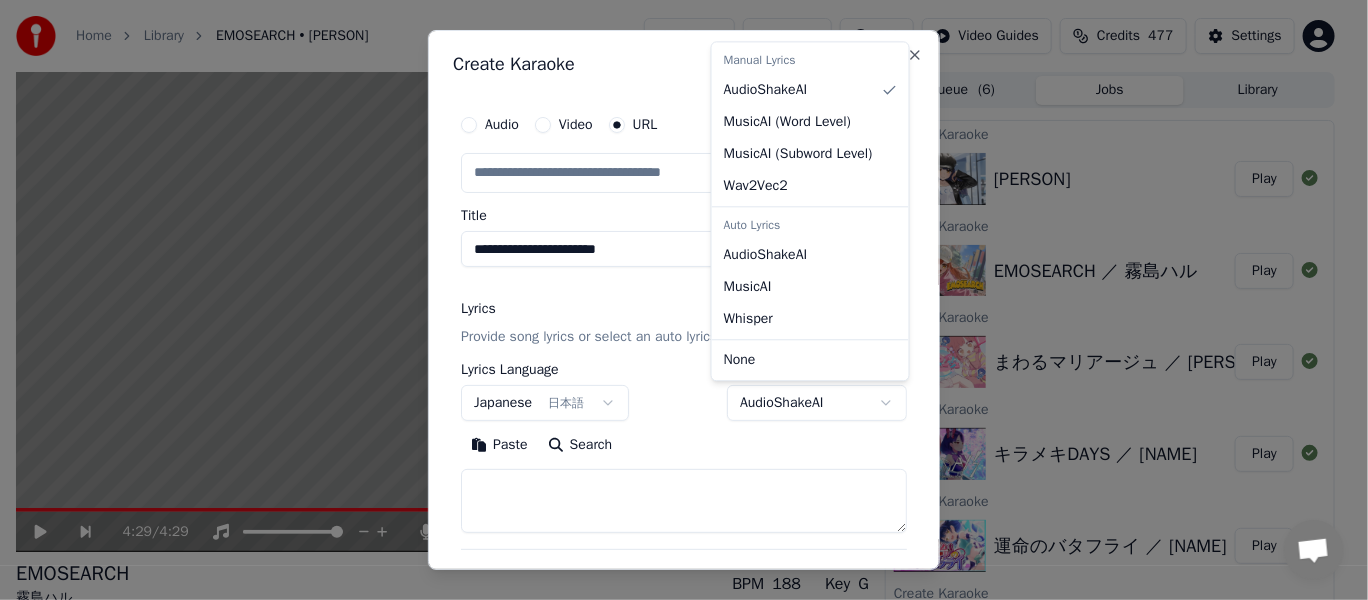 click on "**********" at bounding box center (675, 300) 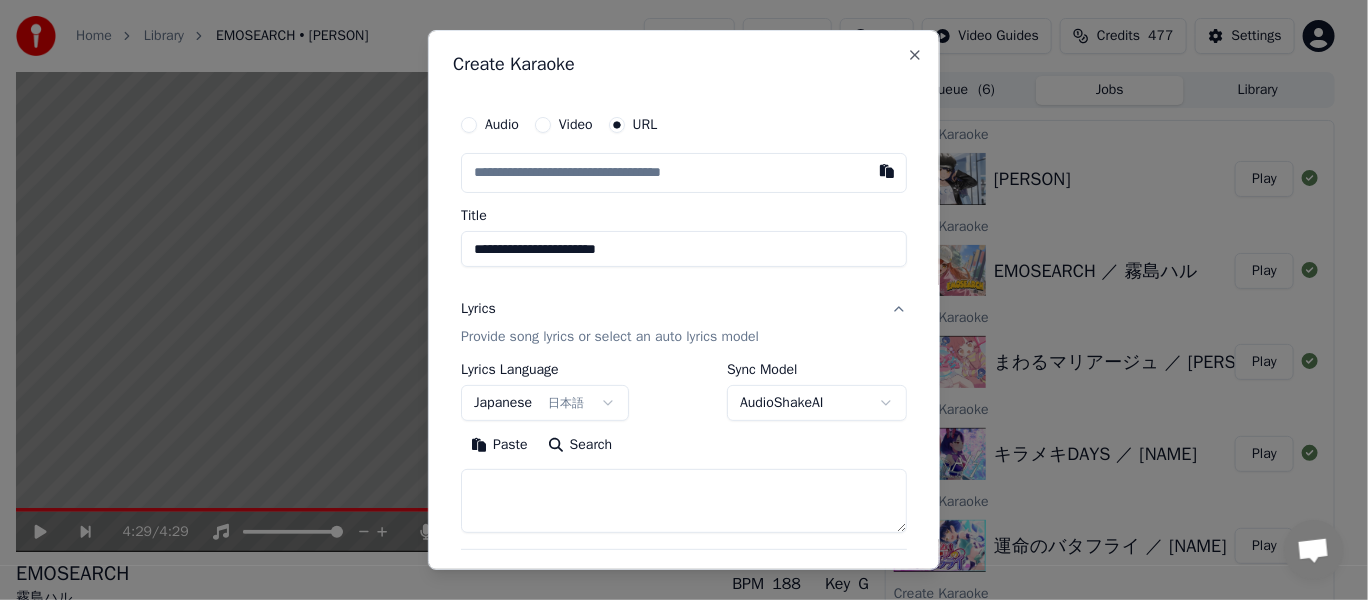 scroll, scrollTop: 200, scrollLeft: 0, axis: vertical 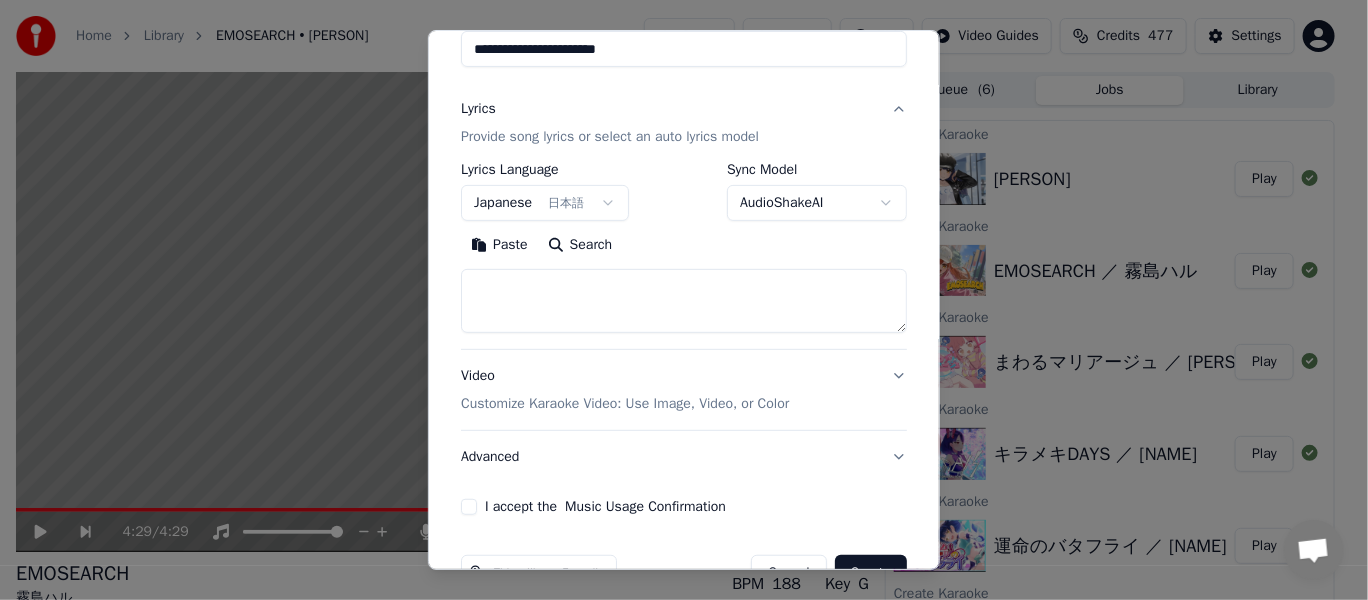 click on "Advanced" at bounding box center [684, 457] 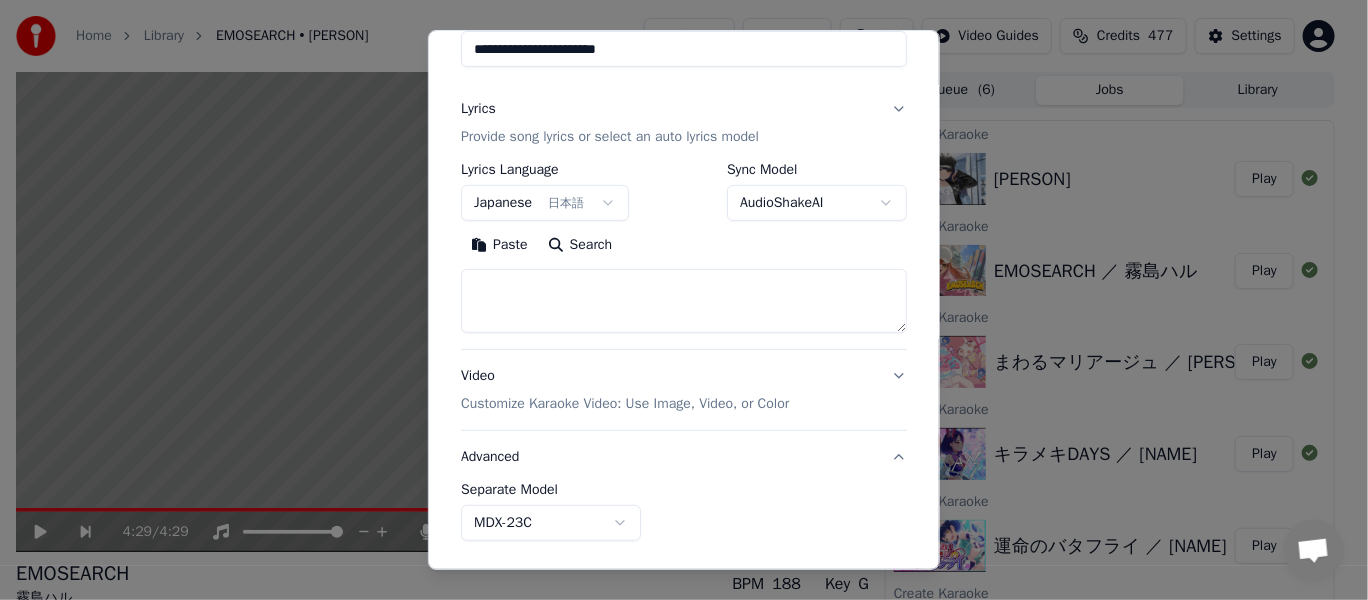 scroll, scrollTop: 140, scrollLeft: 0, axis: vertical 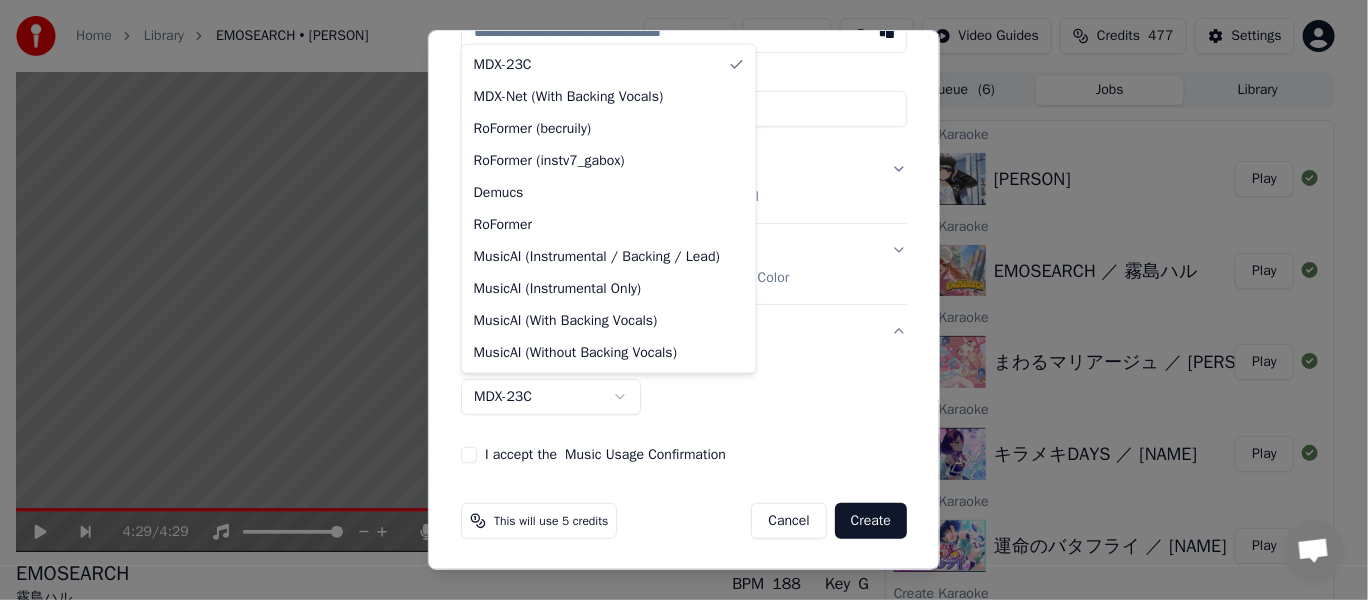 click on "**********" at bounding box center (675, 300) 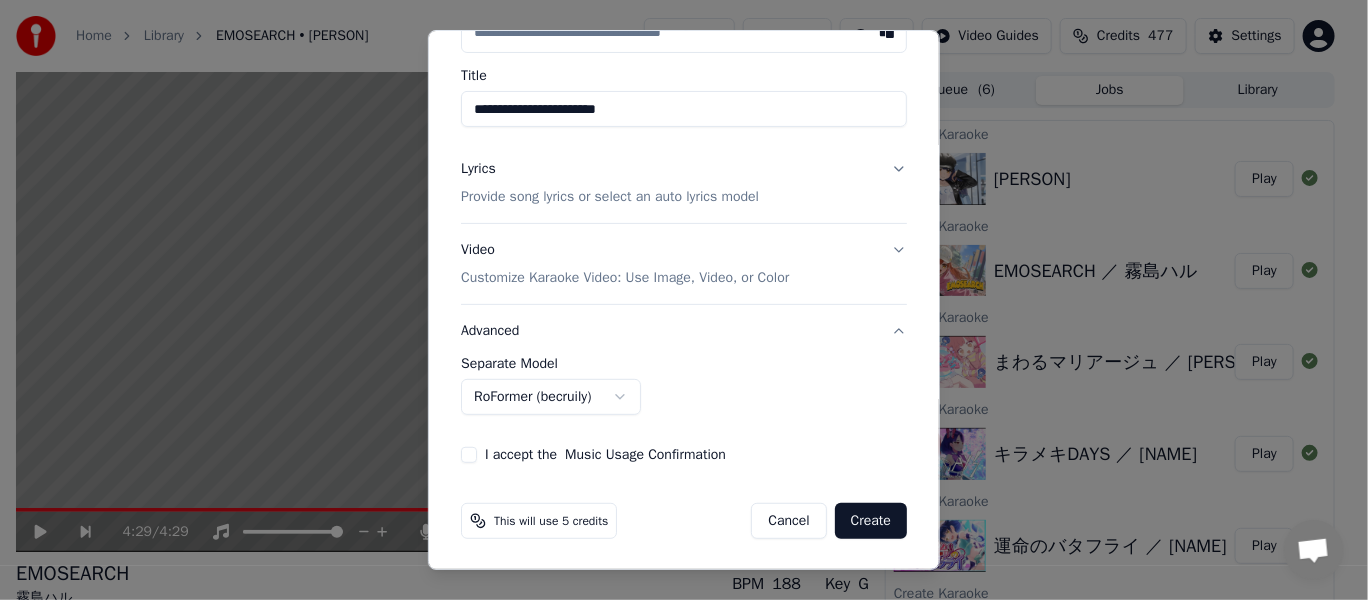 click on "I accept the   Music Usage Confirmation" at bounding box center (469, 455) 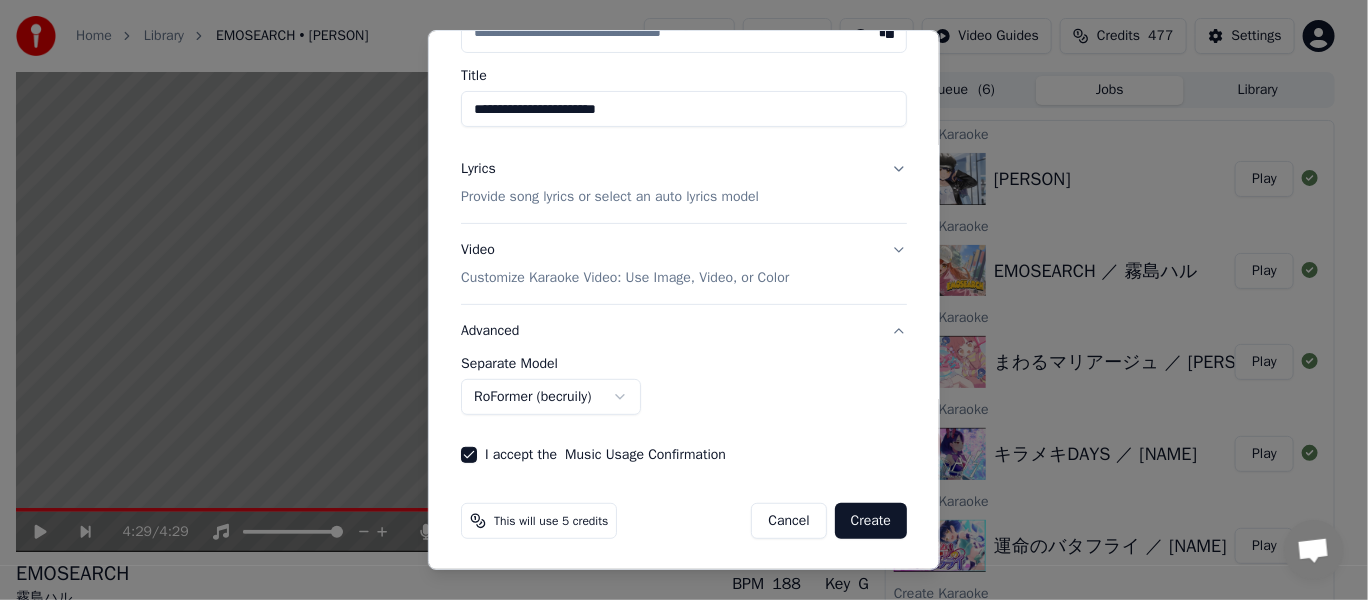 click on "Create" at bounding box center (871, 521) 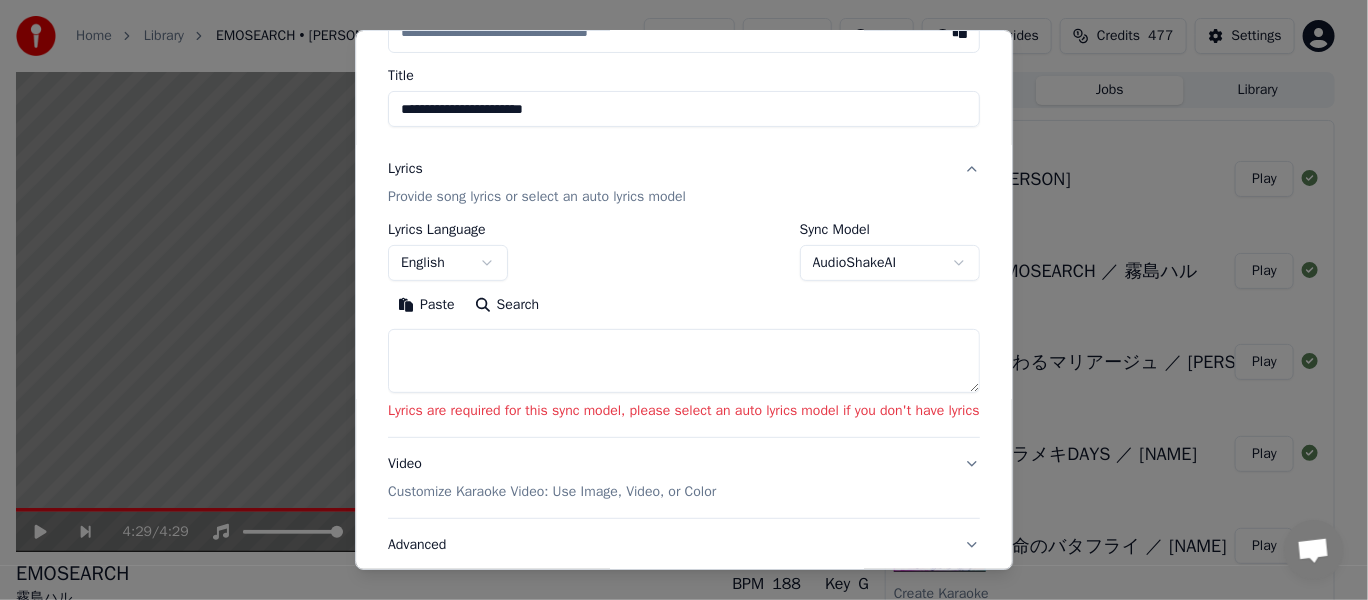 click on "**********" at bounding box center (675, 300) 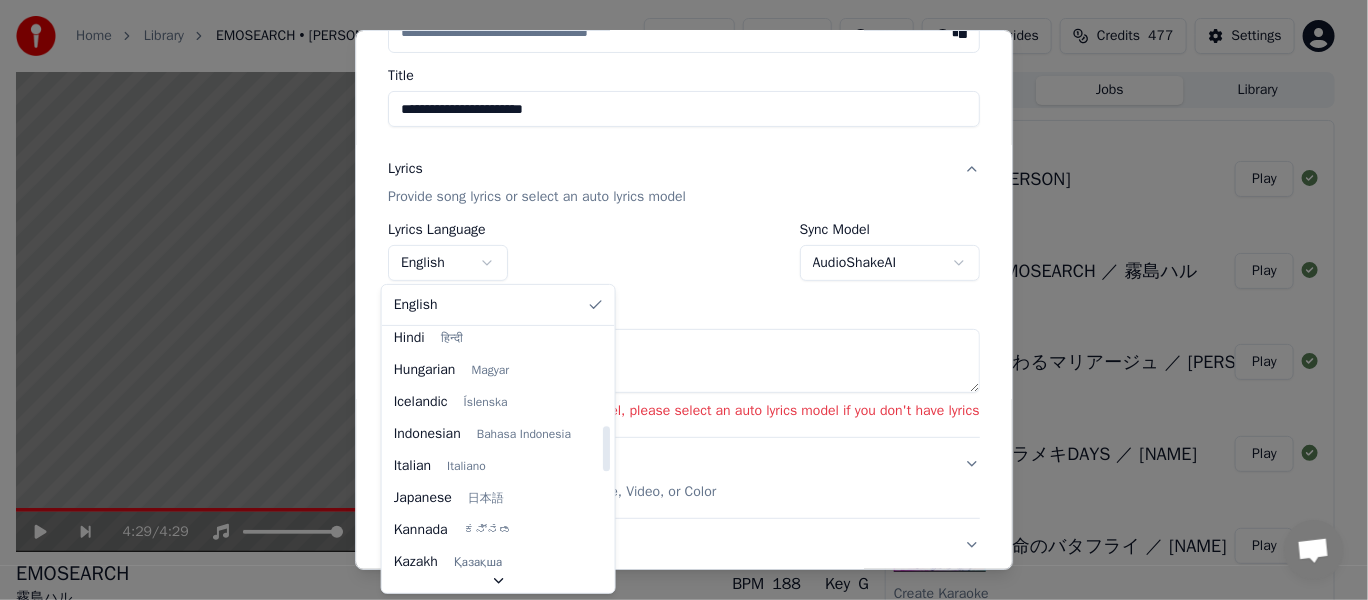 scroll, scrollTop: 700, scrollLeft: 0, axis: vertical 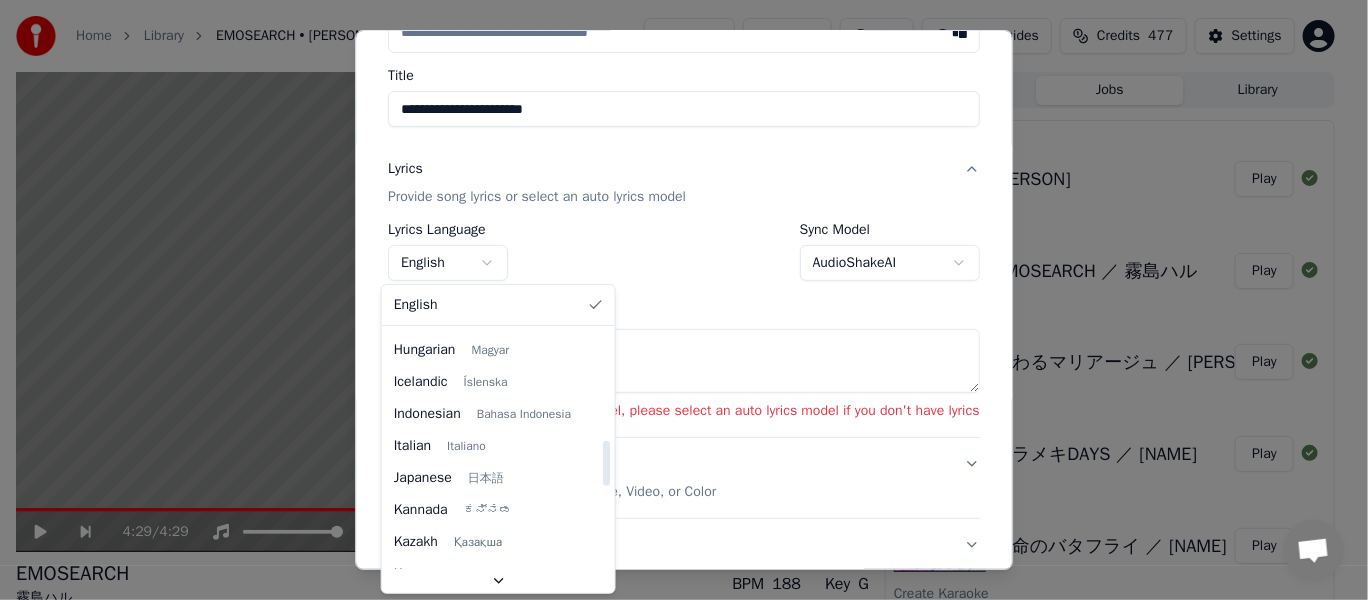 select on "**" 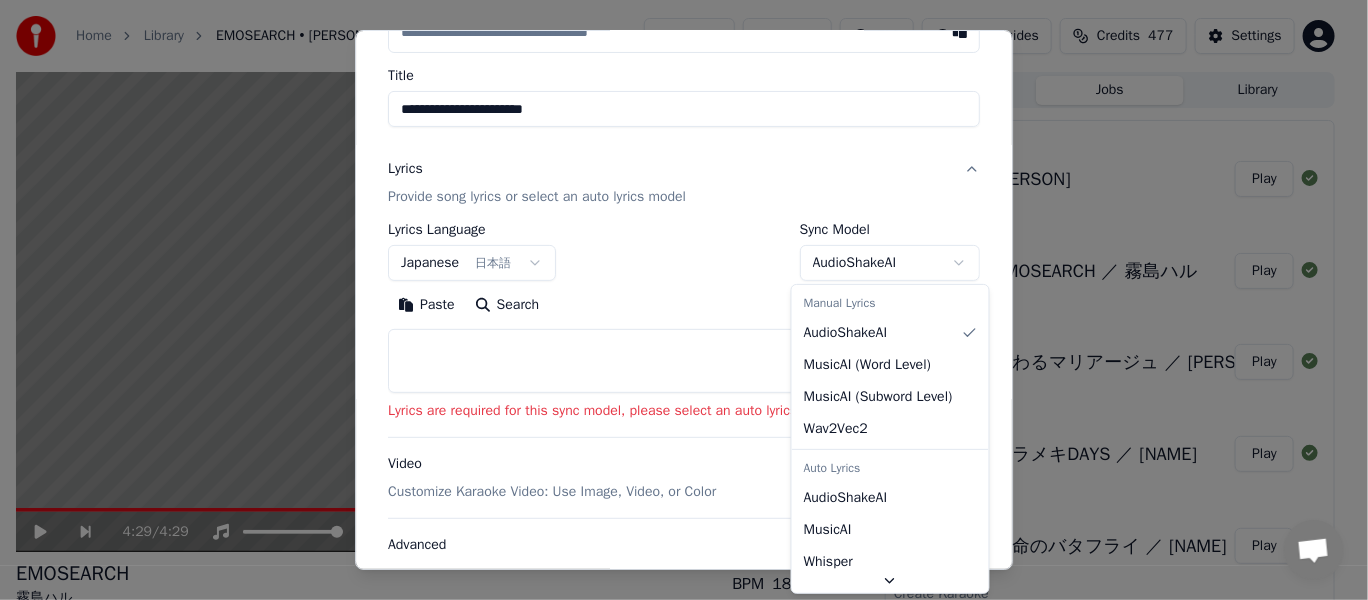 click on "**********" at bounding box center [675, 300] 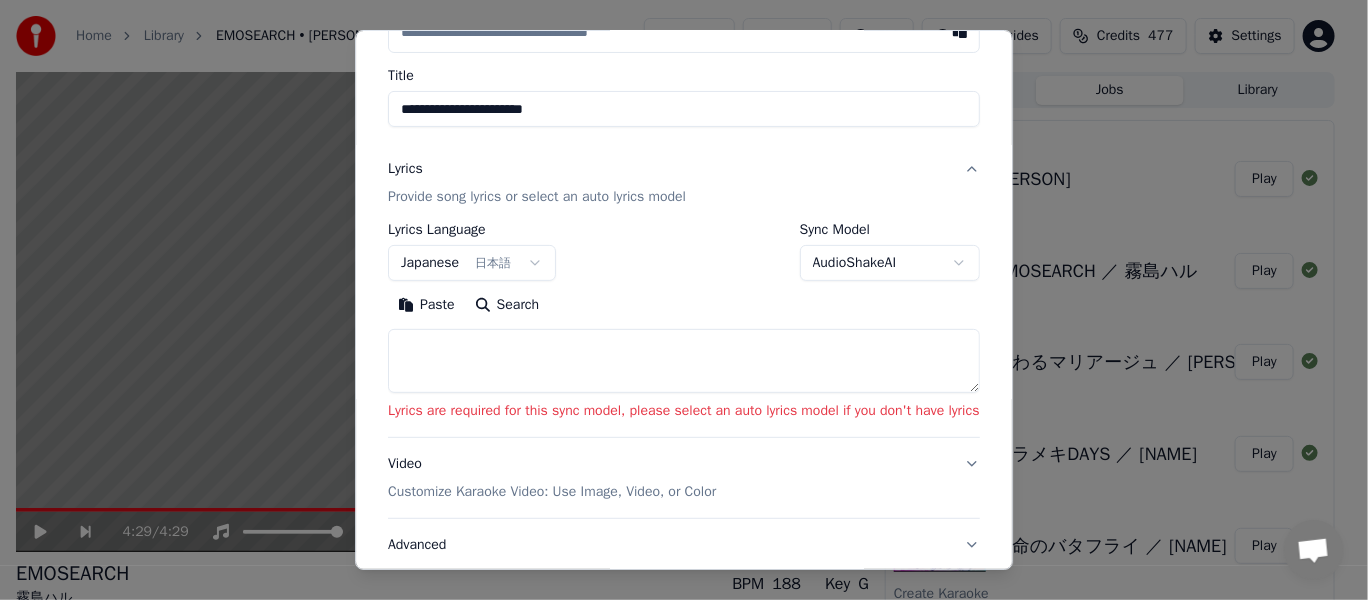 click at bounding box center [684, 361] 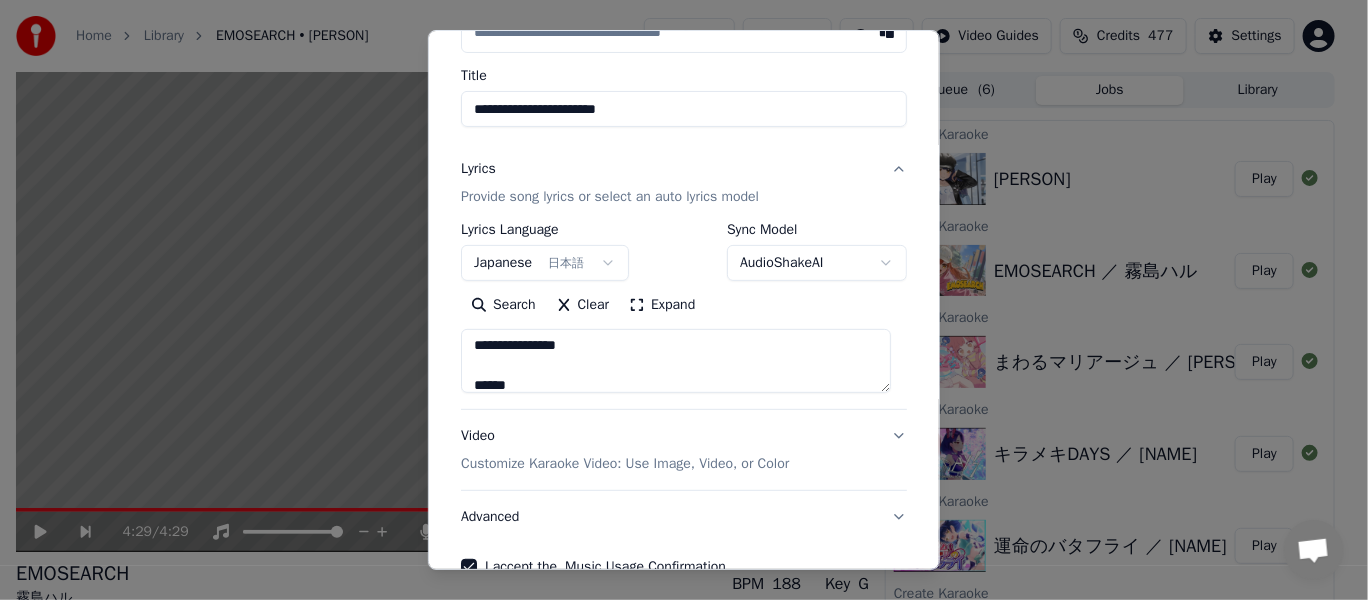 scroll, scrollTop: 1293, scrollLeft: 0, axis: vertical 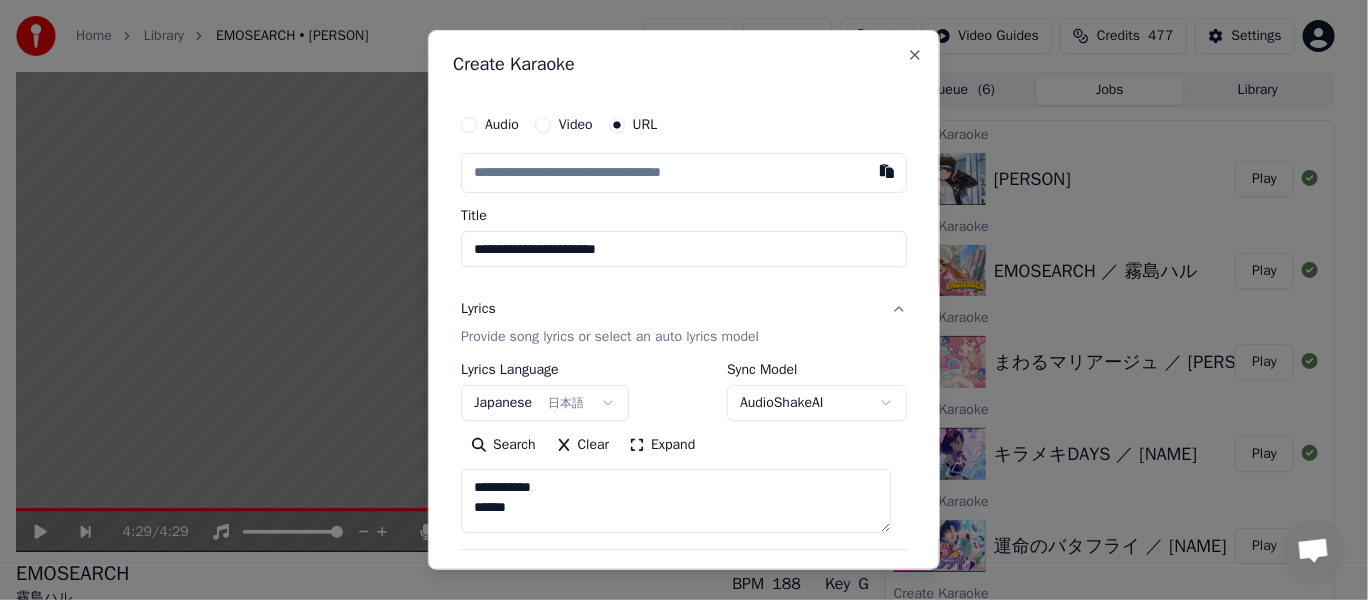 click on "**********" at bounding box center (676, 501) 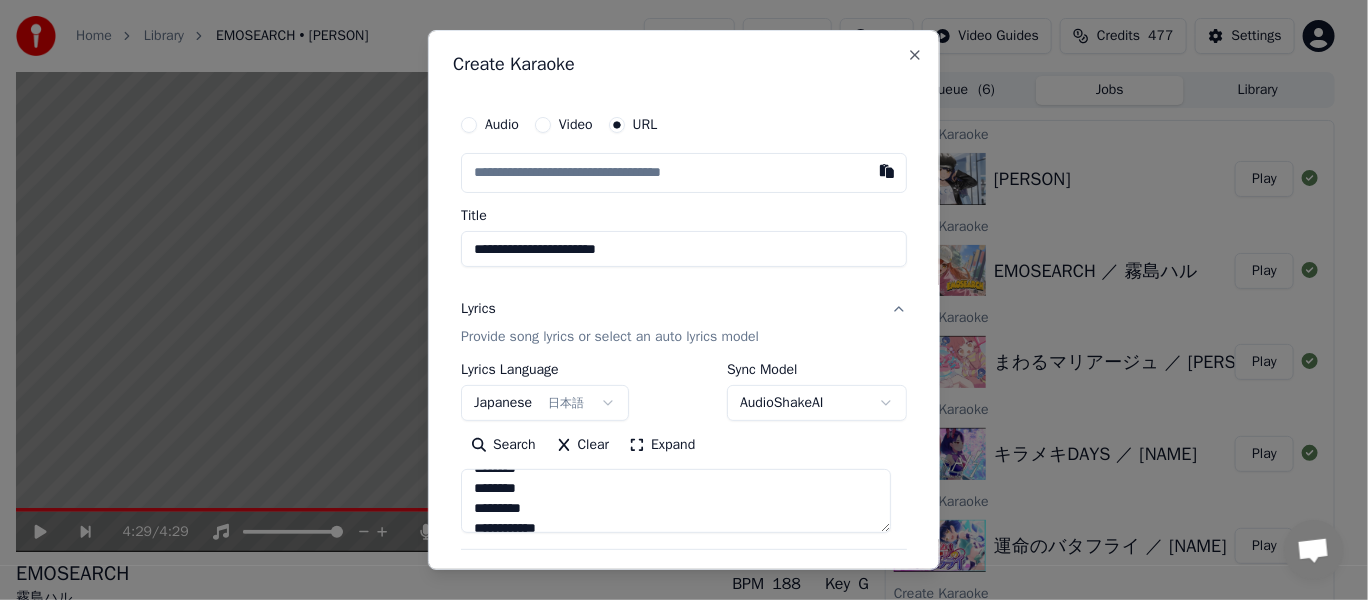 scroll, scrollTop: 500, scrollLeft: 0, axis: vertical 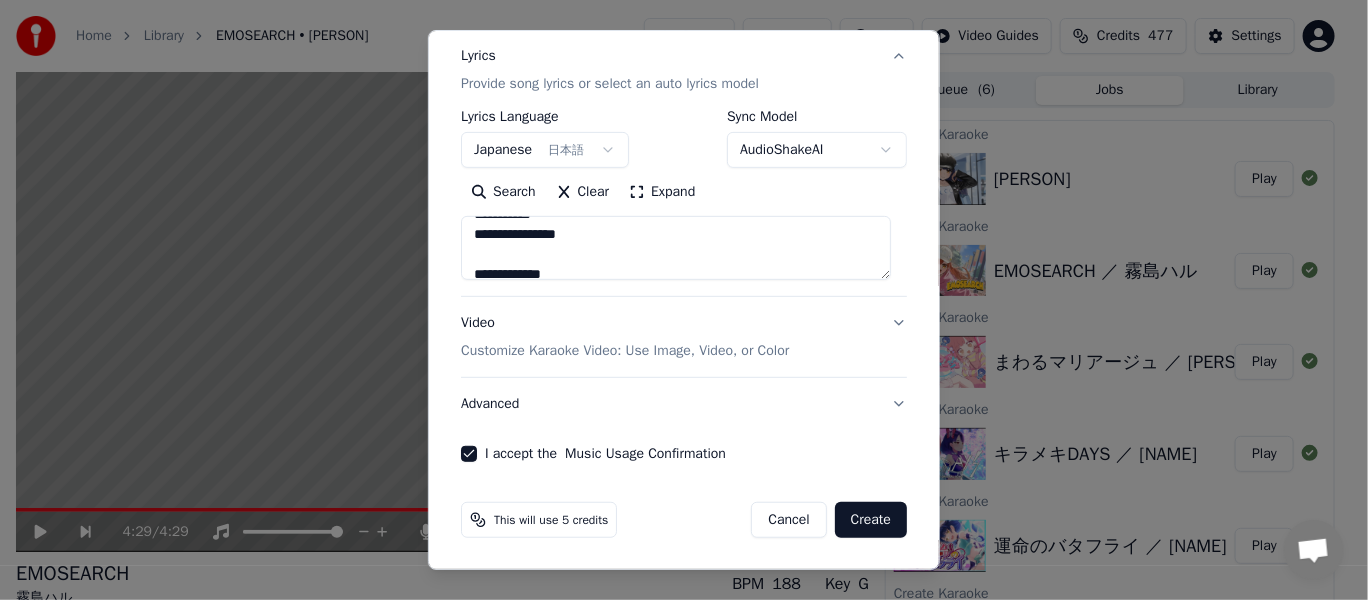 type on "**********" 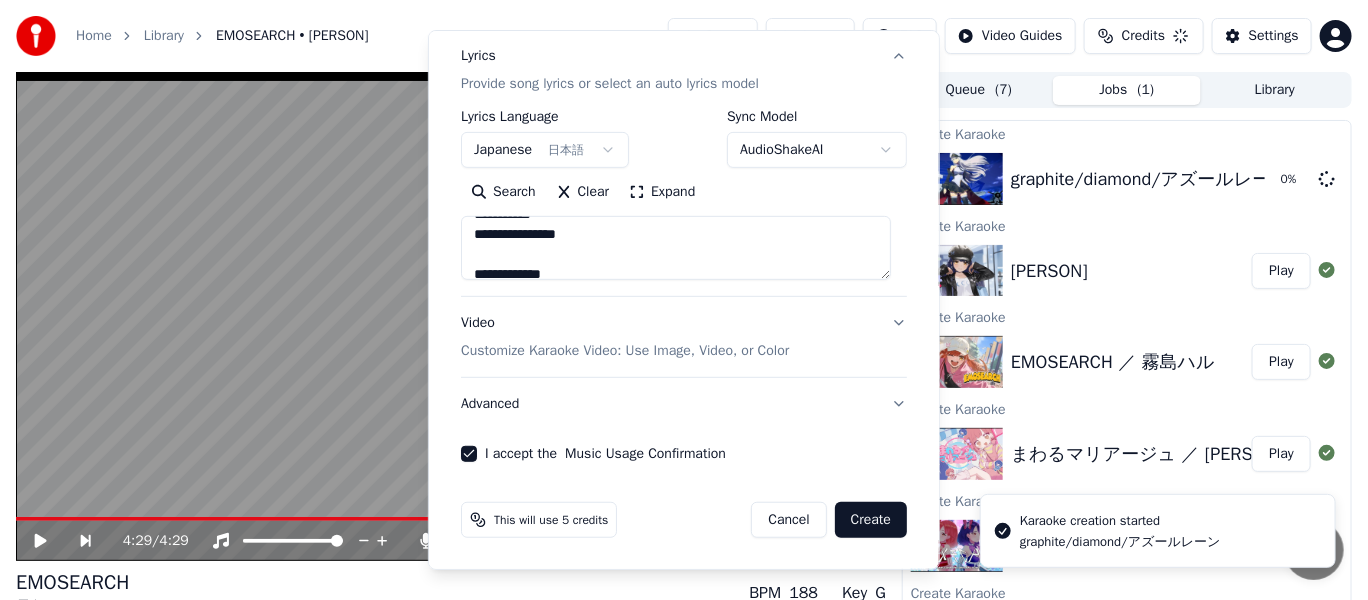 type 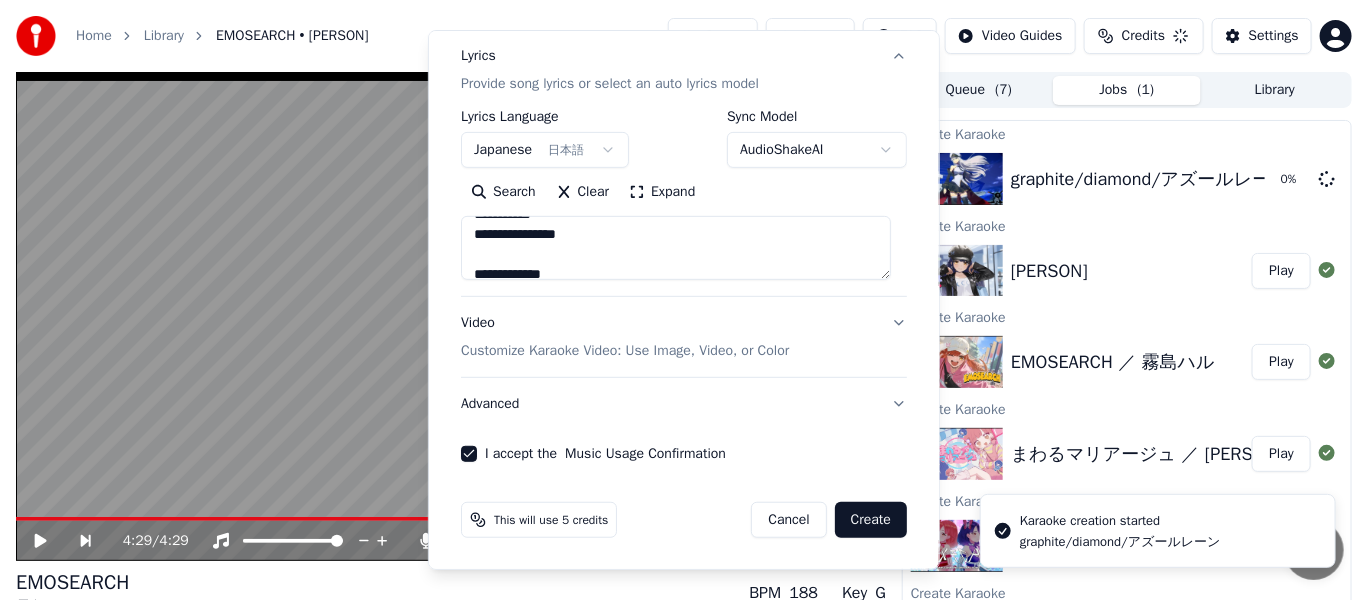 type 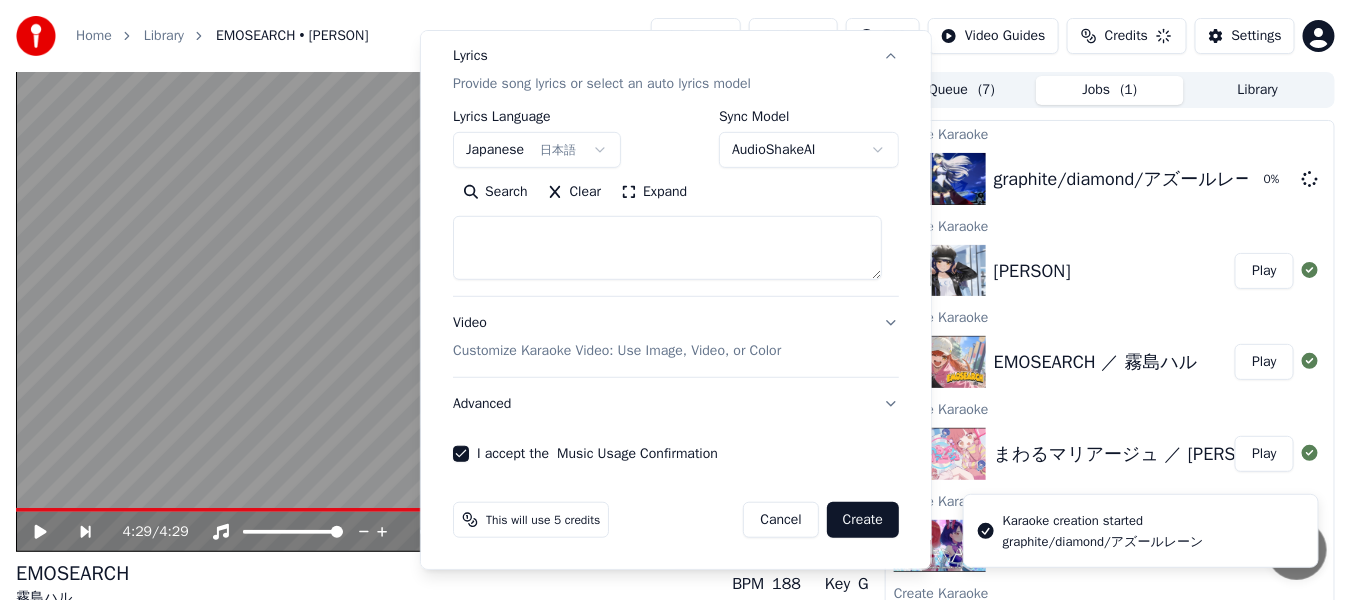 scroll, scrollTop: 0, scrollLeft: 0, axis: both 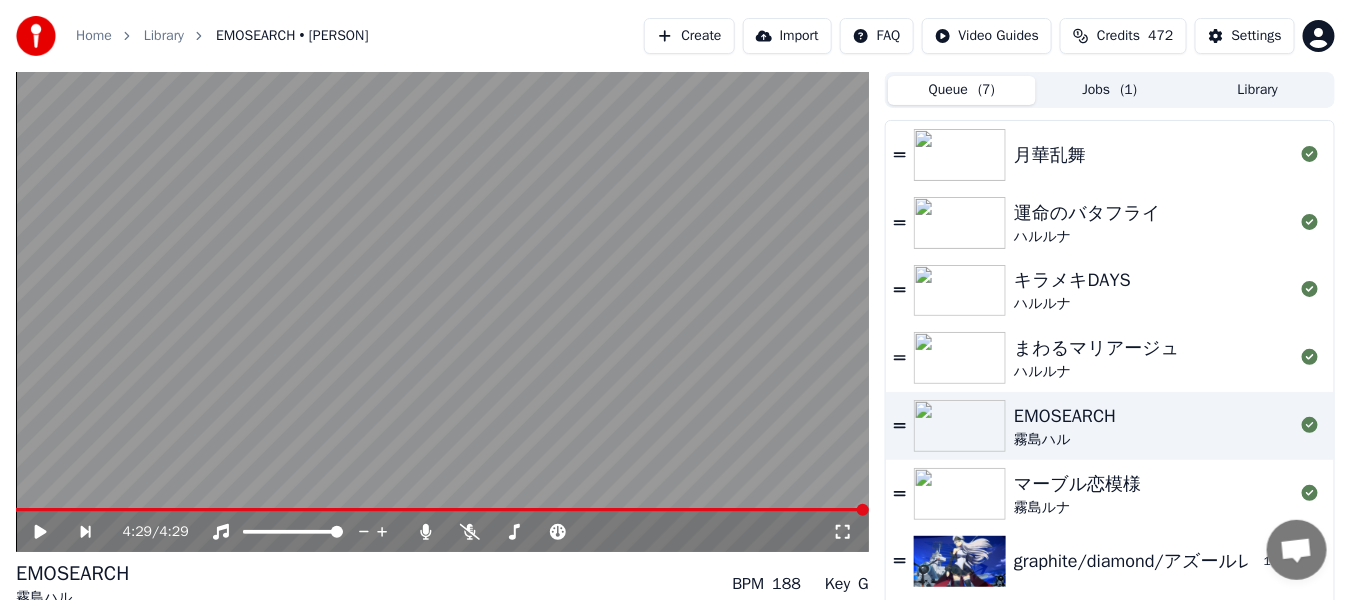 click on "Queue ( 7 )" at bounding box center (962, 90) 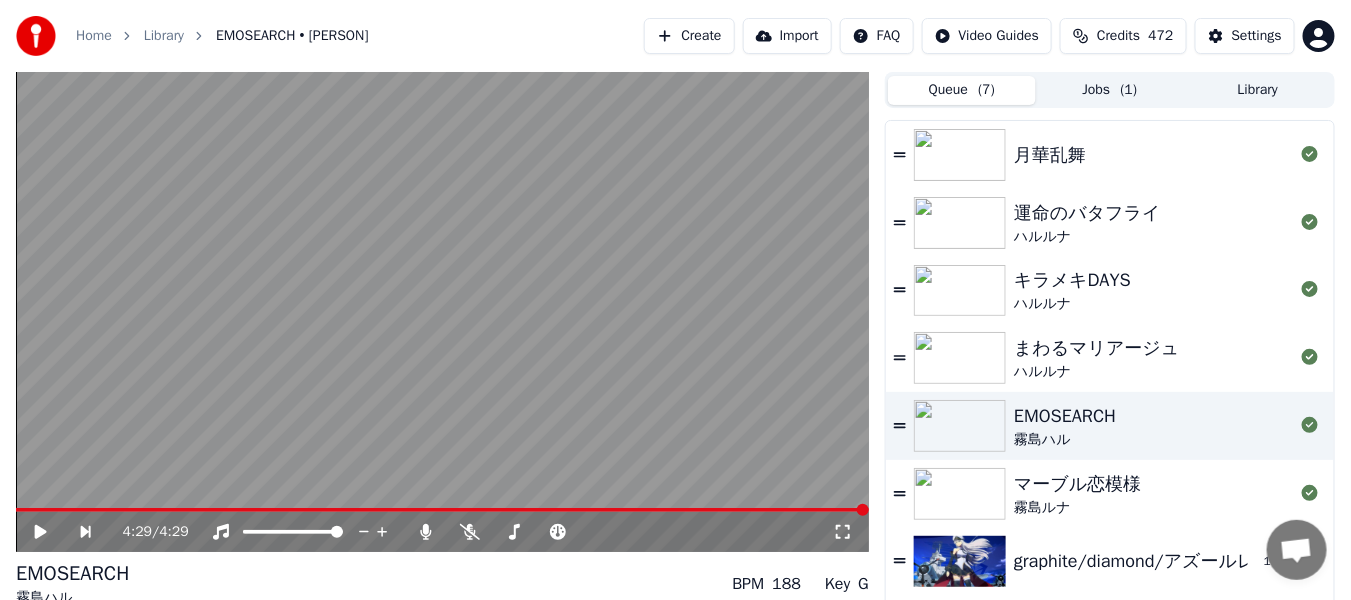 click on "Jobs ( 1 )" at bounding box center (1110, 90) 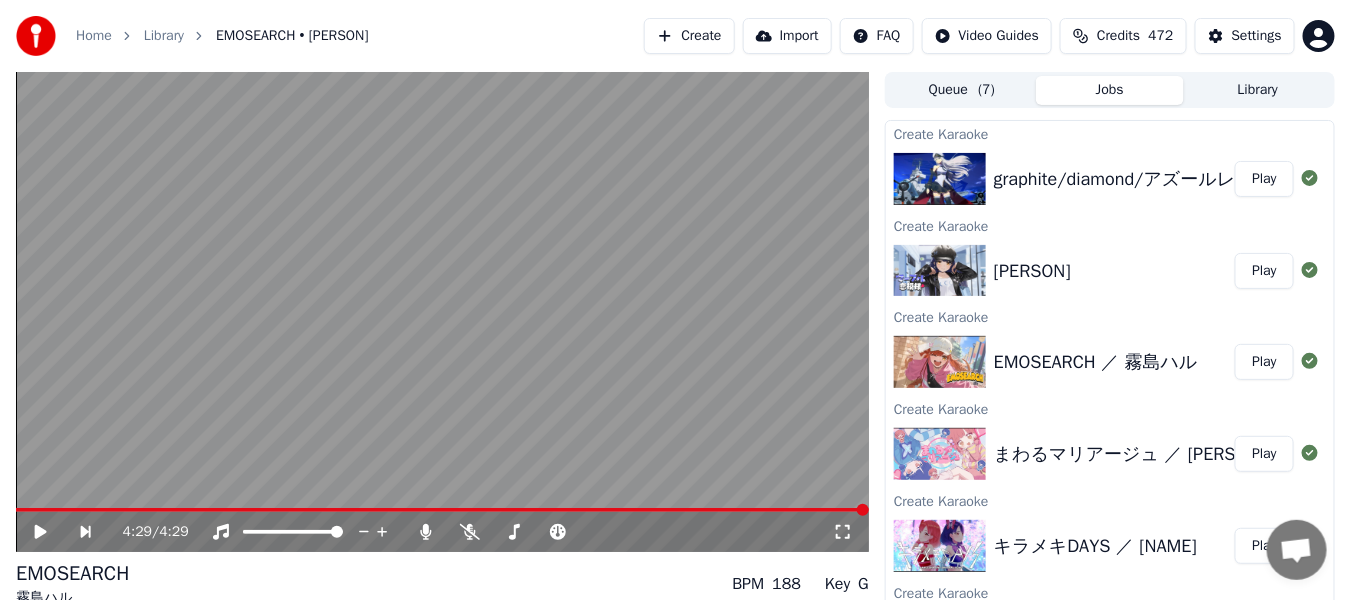 click on "Play" at bounding box center [1264, 179] 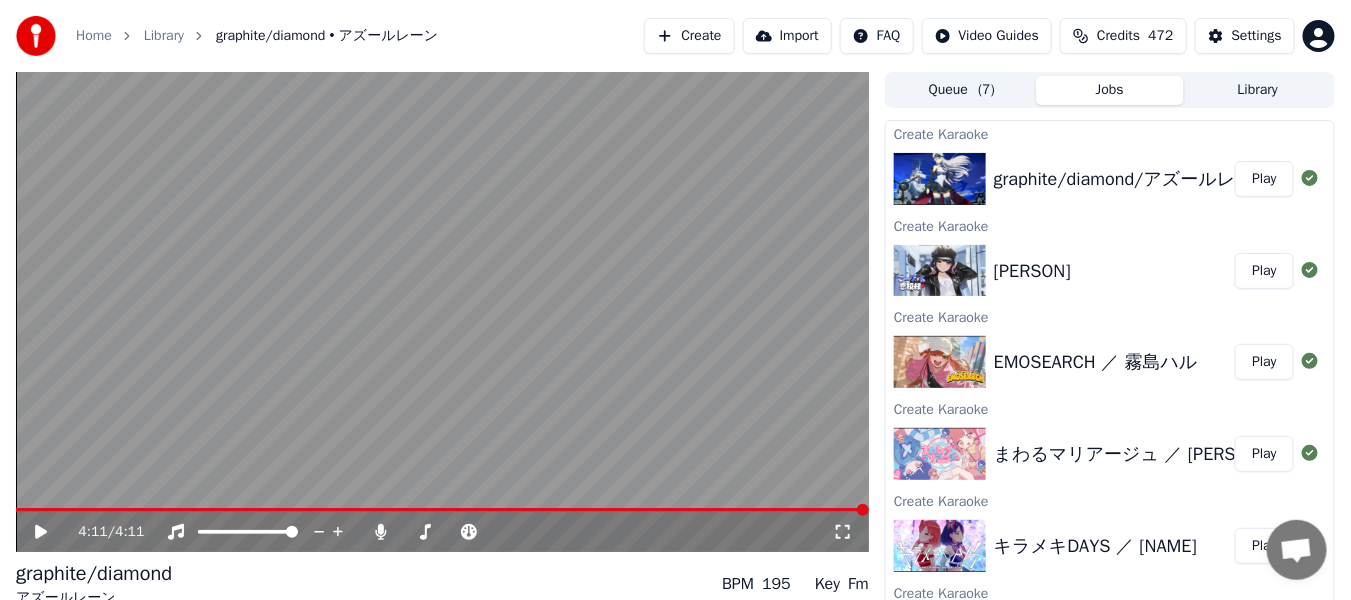 click at bounding box center (442, 510) 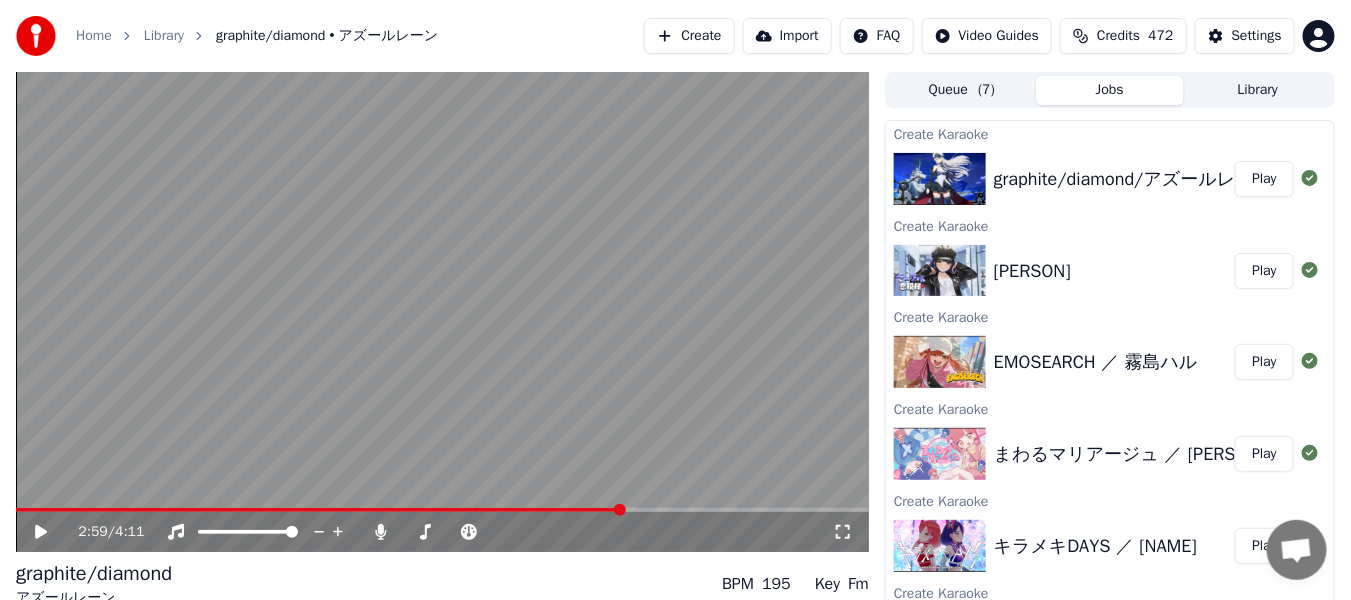click on "2:59  /  4:11" at bounding box center (442, 532) 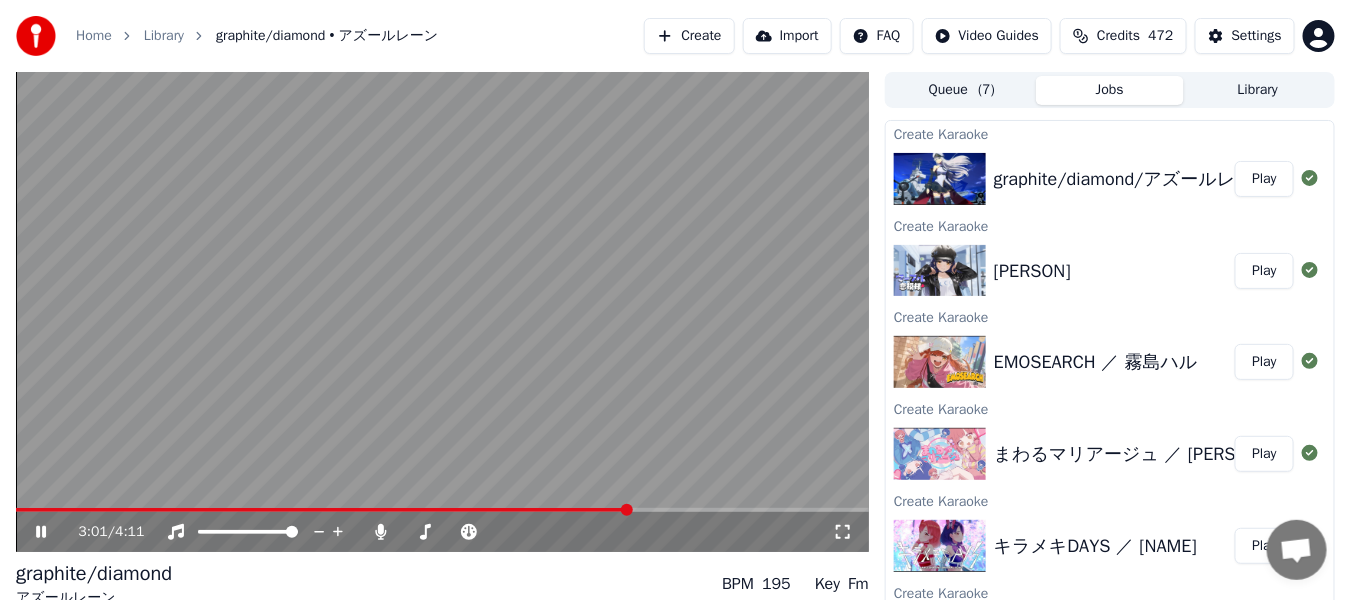 click 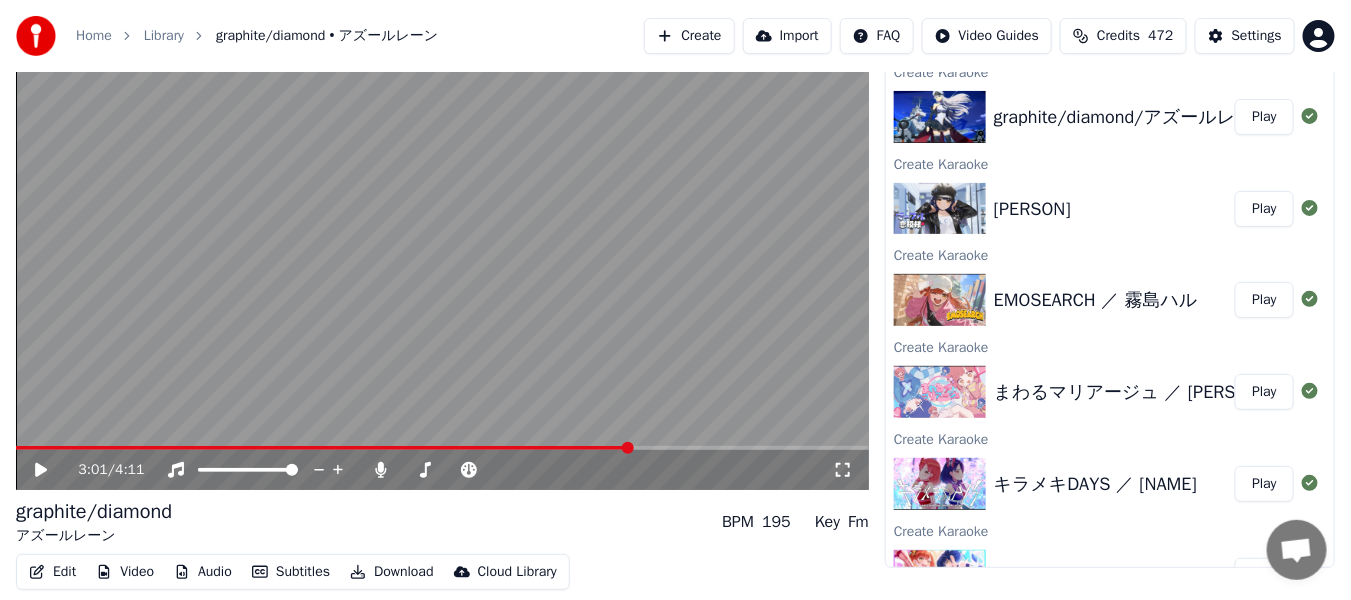 scroll, scrollTop: 127, scrollLeft: 0, axis: vertical 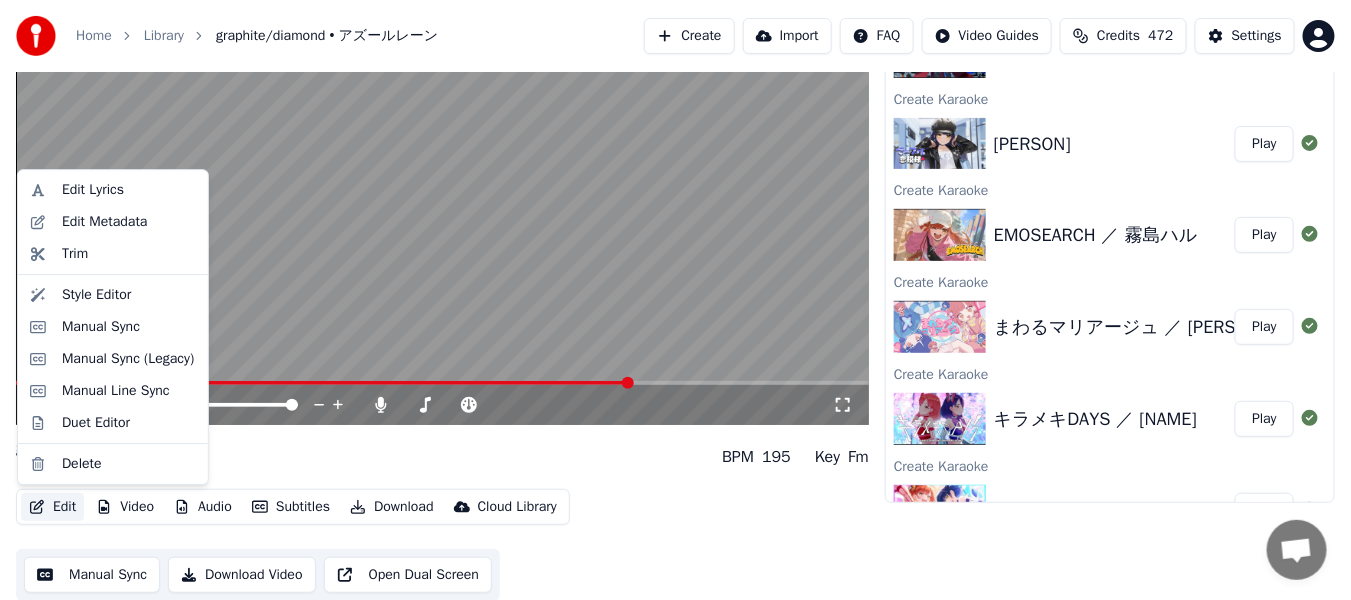 click on "Edit" at bounding box center (52, 507) 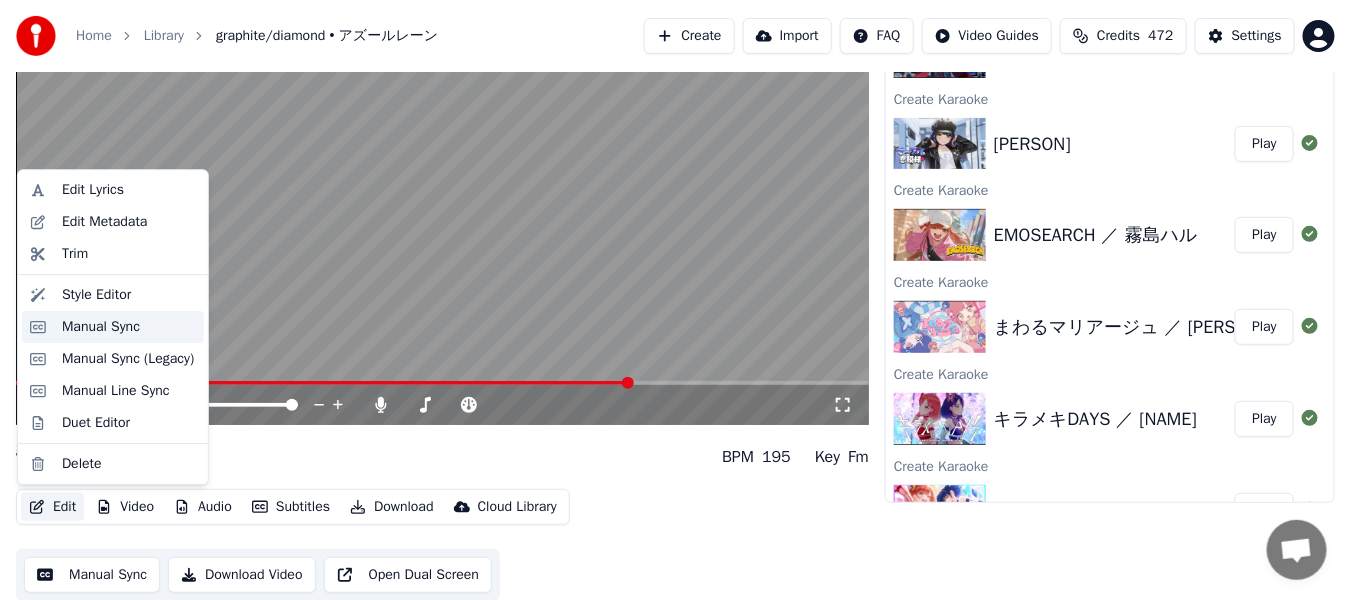 click on "Manual Sync" at bounding box center [129, 327] 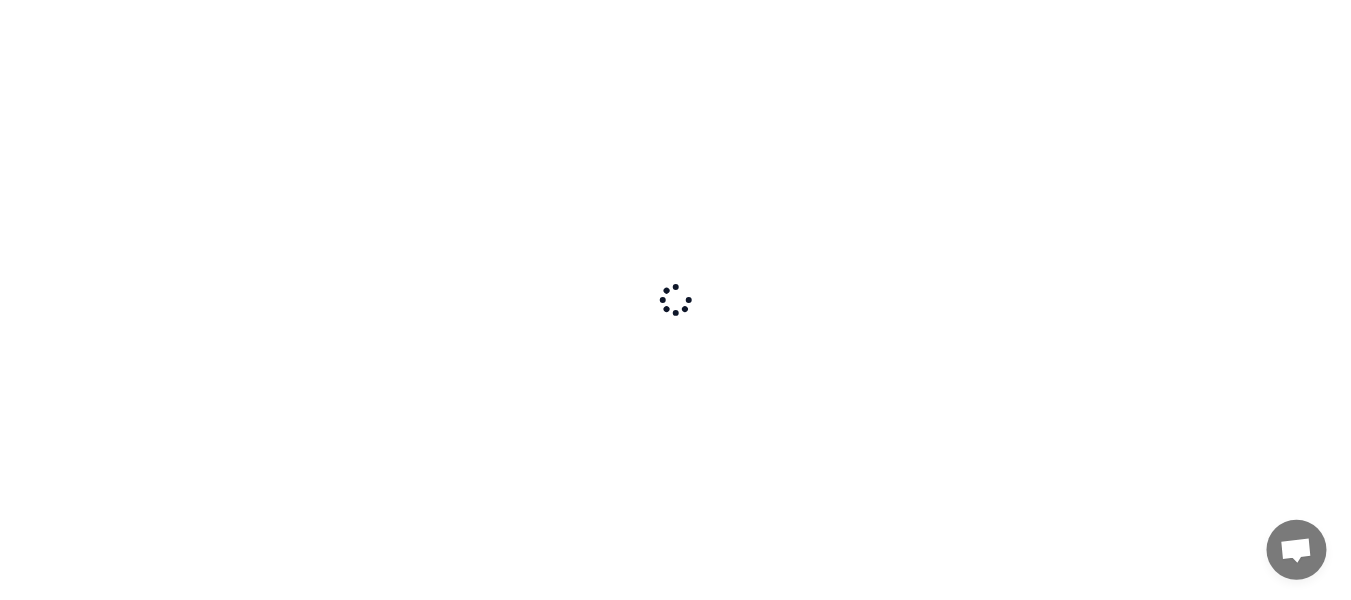 scroll, scrollTop: 0, scrollLeft: 0, axis: both 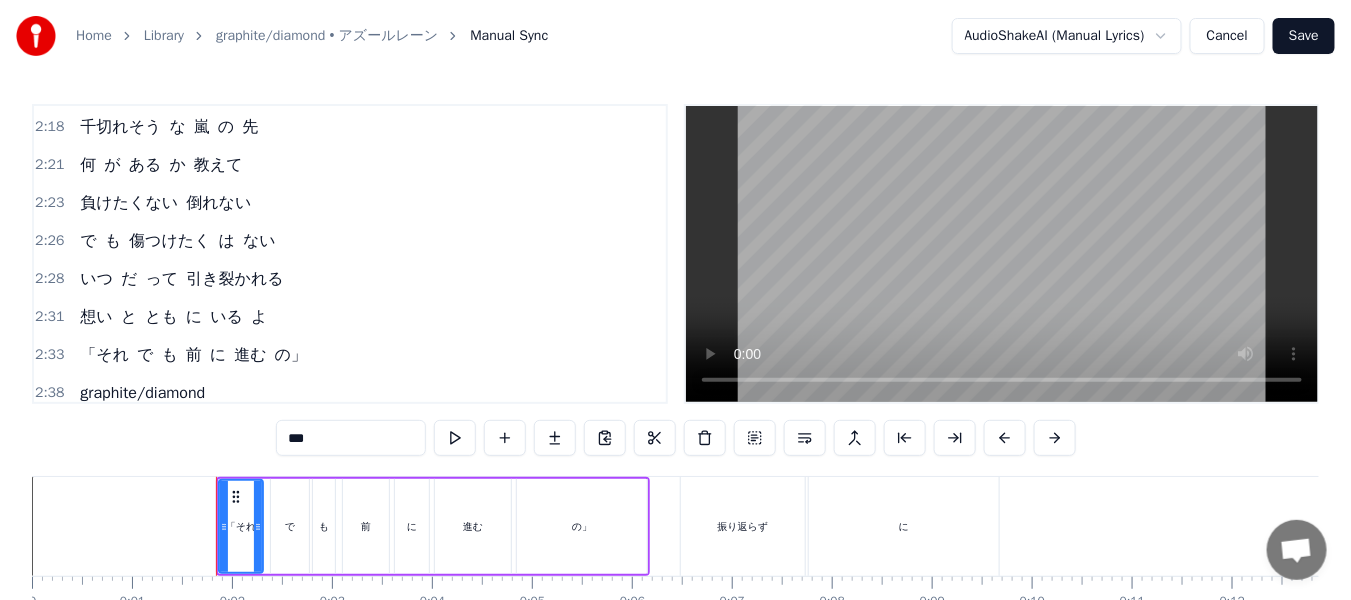 click on "graphite/diamond" at bounding box center [142, 393] 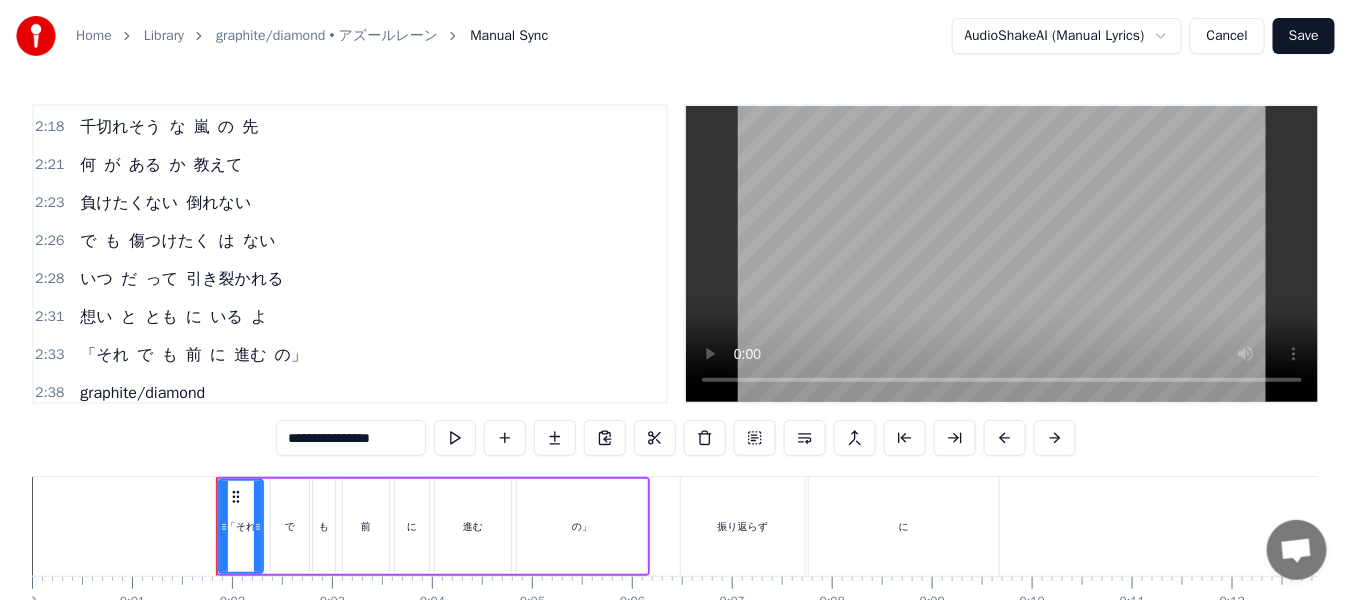 scroll, scrollTop: 1106, scrollLeft: 0, axis: vertical 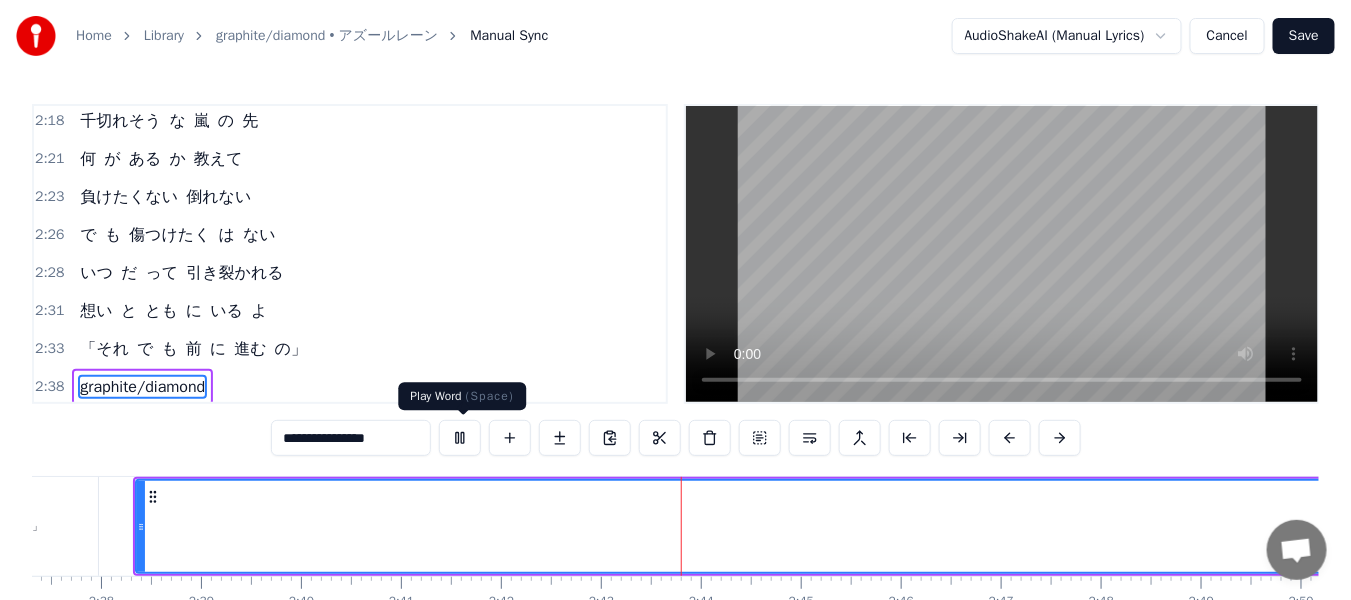 click at bounding box center (460, 438) 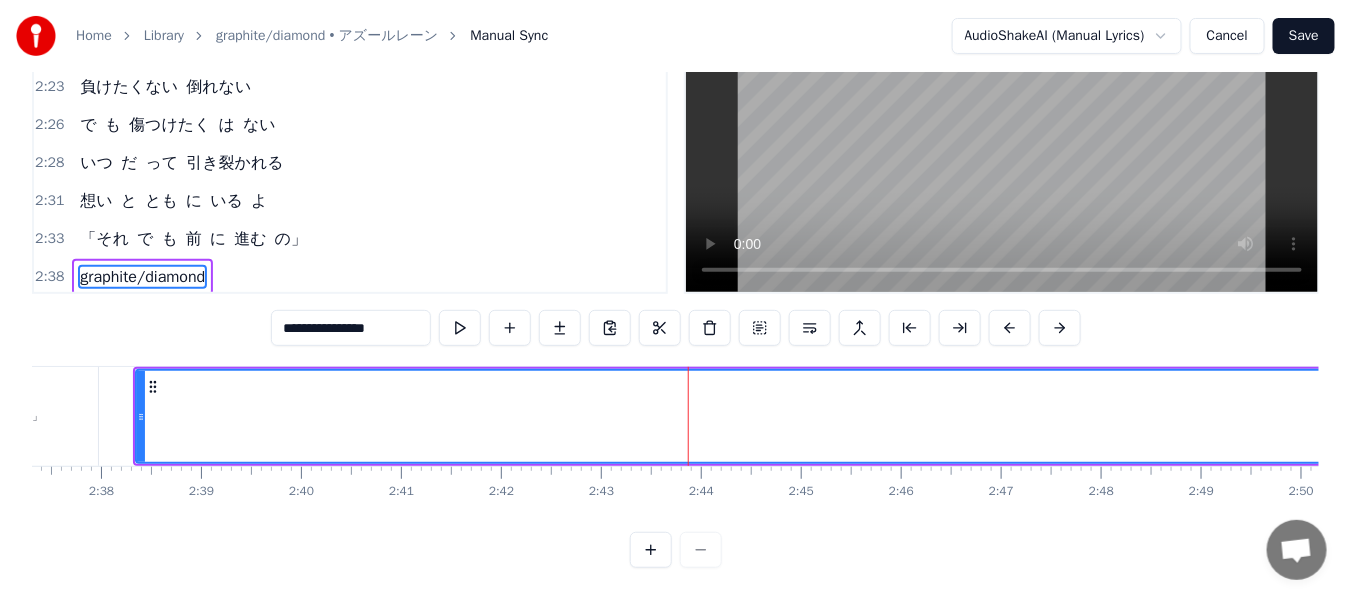 scroll, scrollTop: 126, scrollLeft: 0, axis: vertical 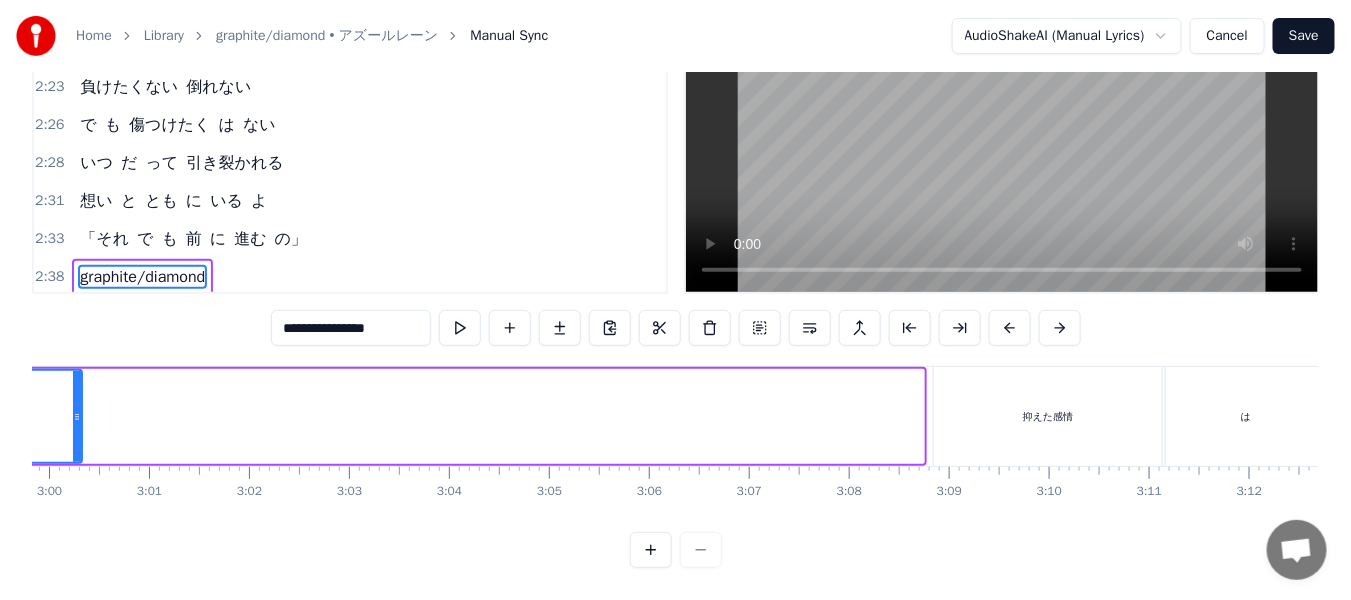 drag, startPoint x: 918, startPoint y: 396, endPoint x: 81, endPoint y: 310, distance: 841.40656 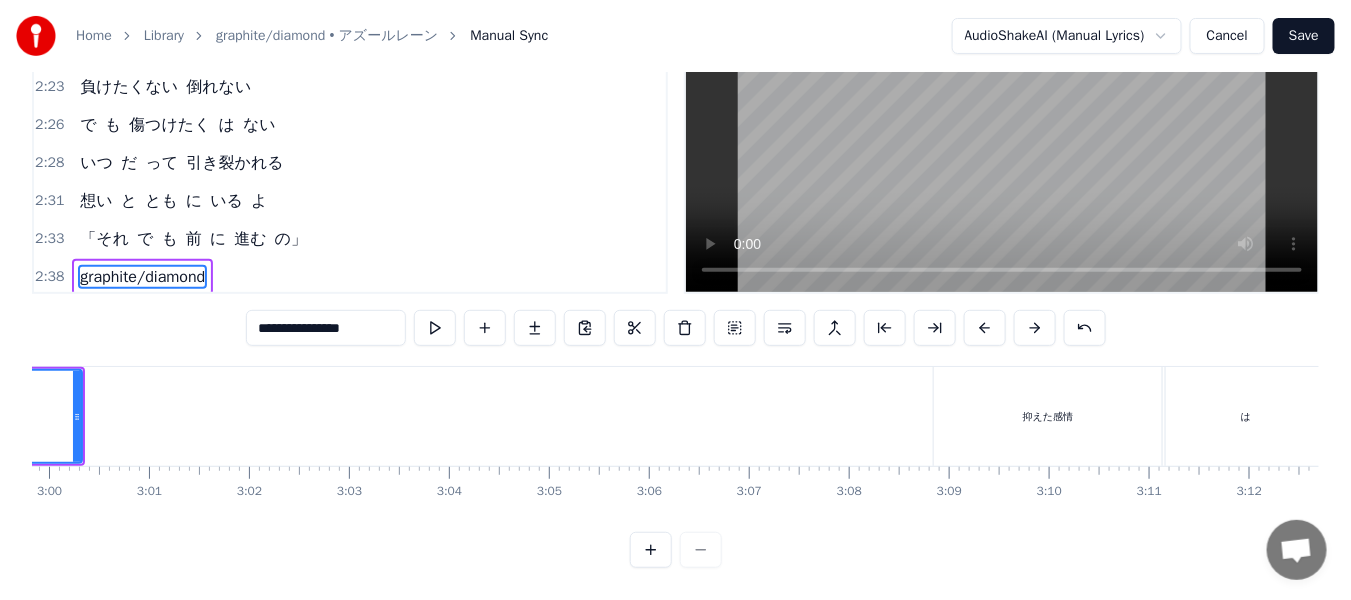 scroll, scrollTop: 0, scrollLeft: 16857, axis: horizontal 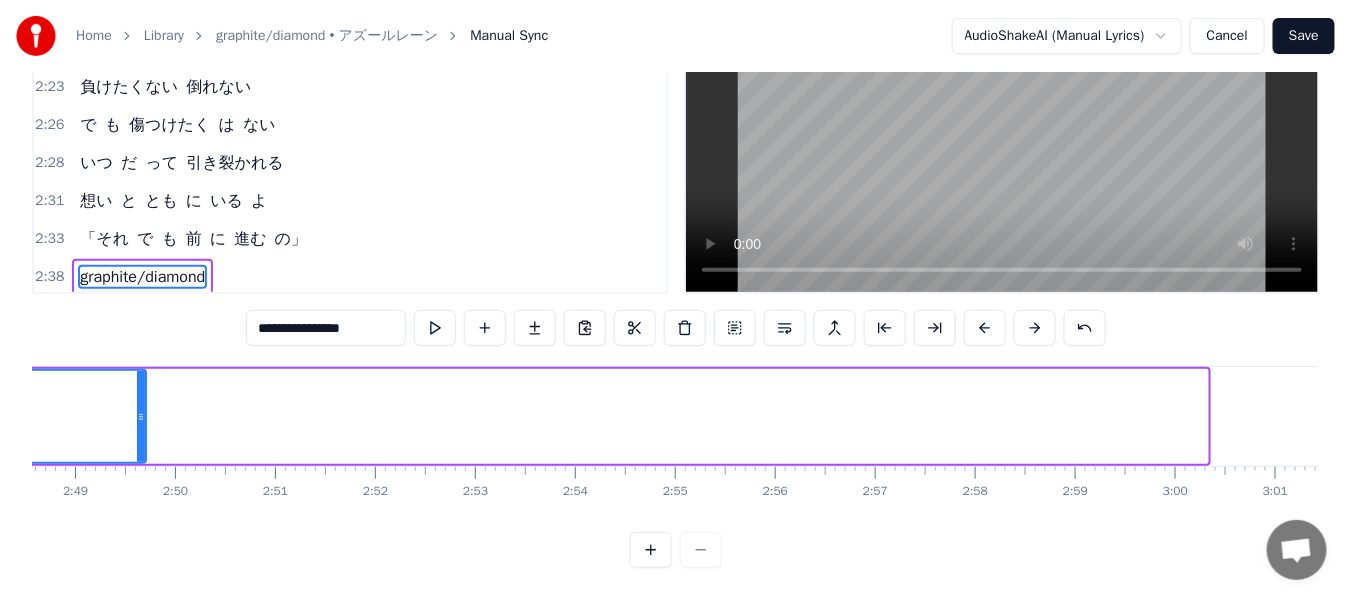 drag, startPoint x: 1197, startPoint y: 410, endPoint x: 135, endPoint y: 306, distance: 1067.0801 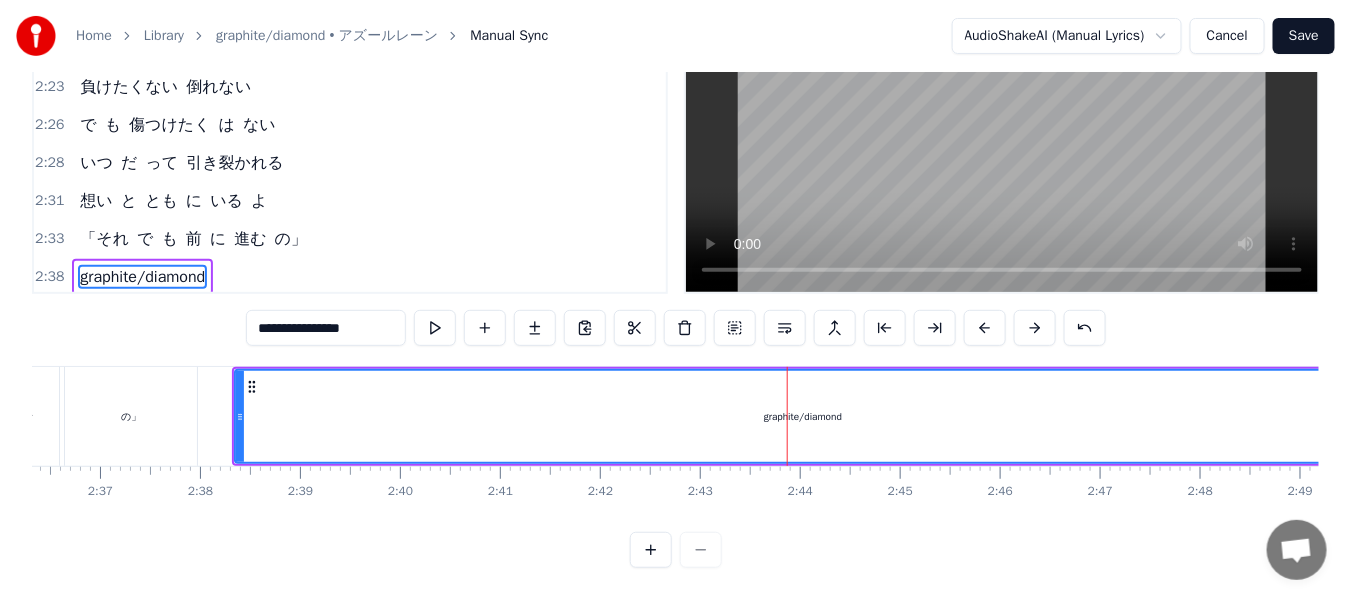 scroll, scrollTop: 0, scrollLeft: 15910, axis: horizontal 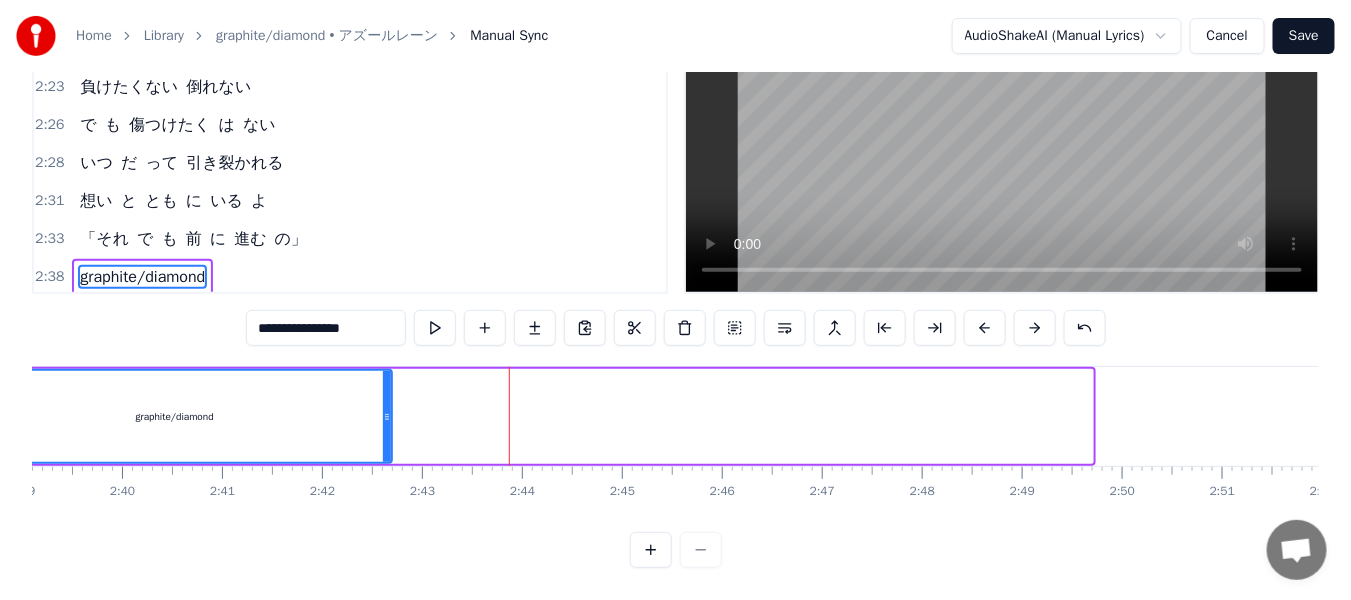 drag, startPoint x: 1090, startPoint y: 418, endPoint x: 393, endPoint y: 406, distance: 697.1033 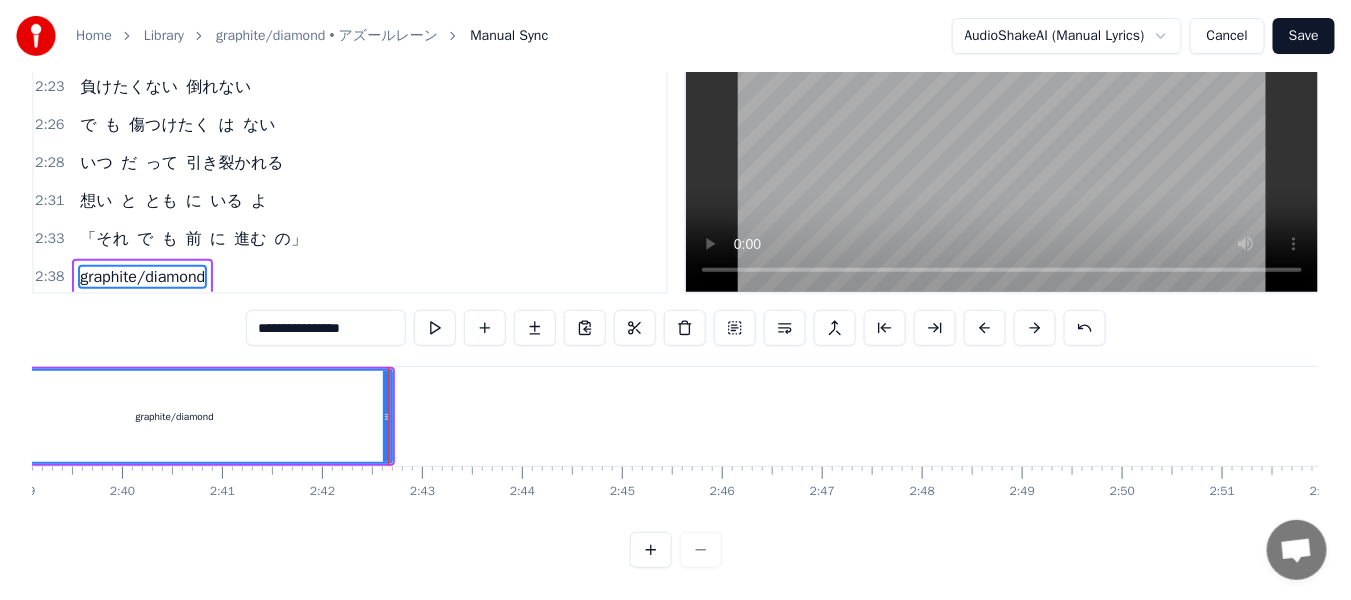 scroll, scrollTop: 0, scrollLeft: 0, axis: both 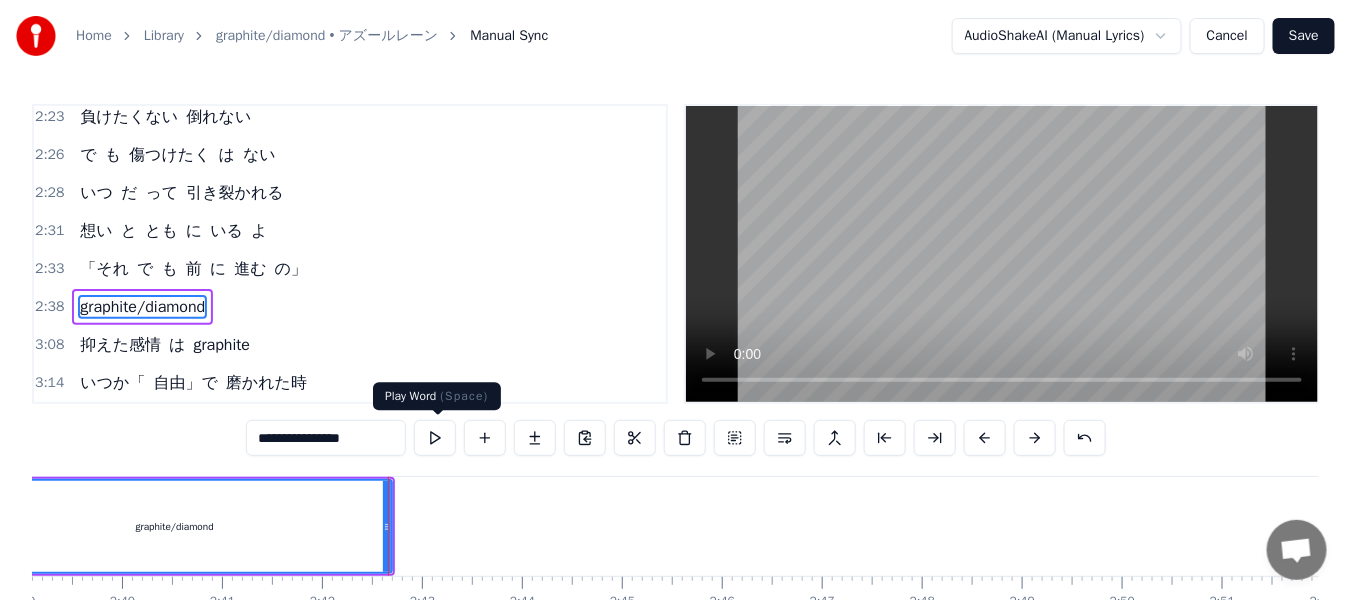 click at bounding box center (435, 438) 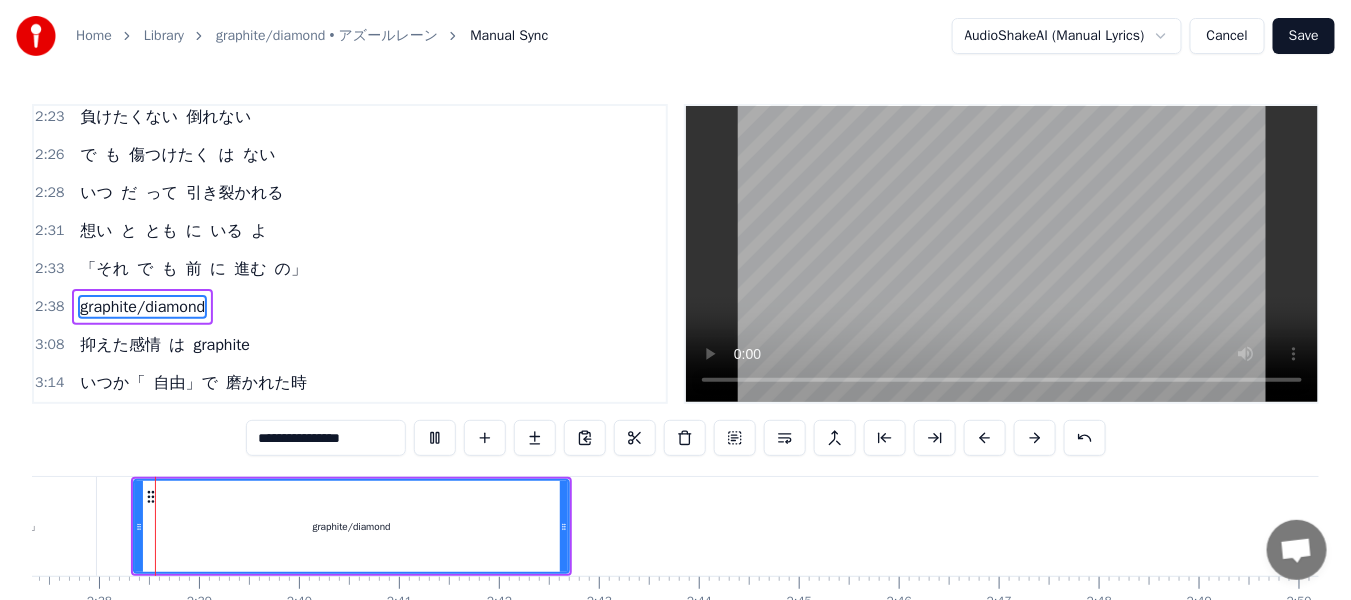 scroll, scrollTop: 0, scrollLeft: 15731, axis: horizontal 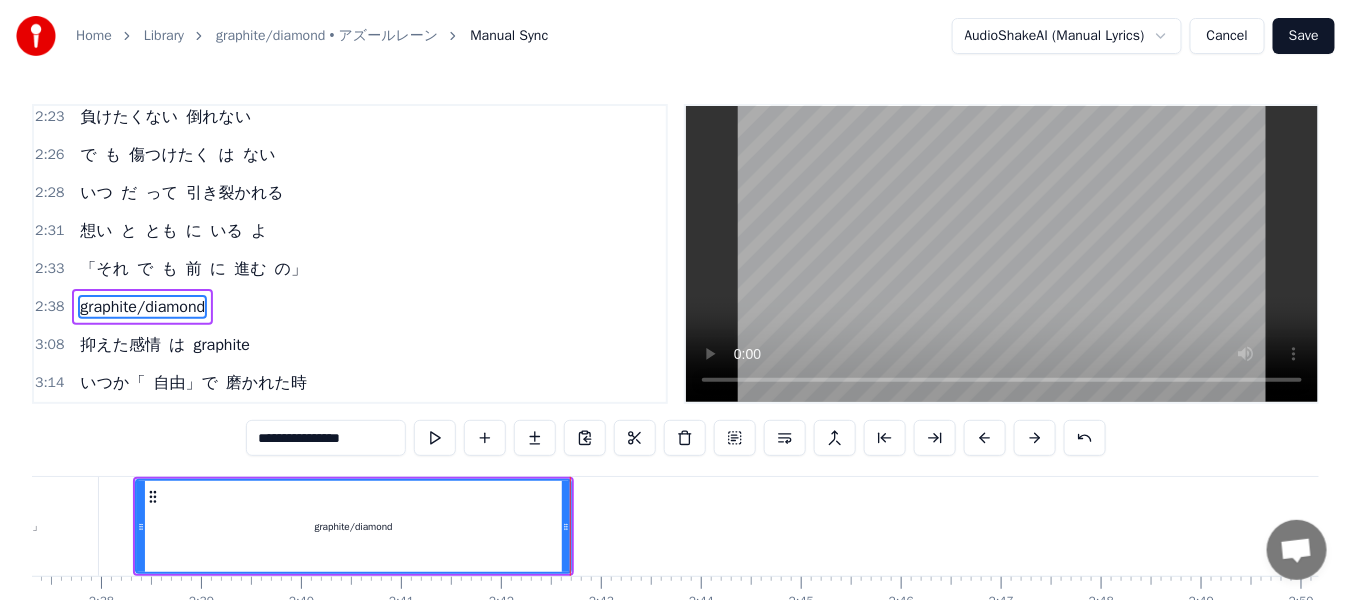 click on "は" at bounding box center (177, 345) 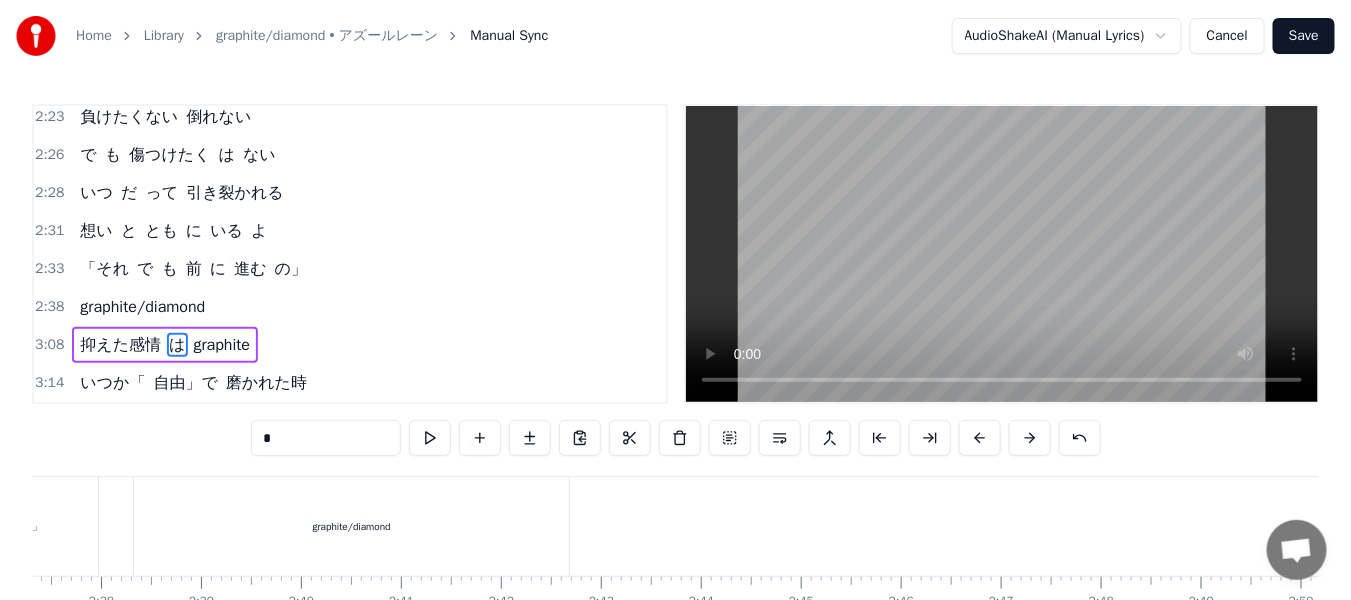 scroll, scrollTop: 1200, scrollLeft: 0, axis: vertical 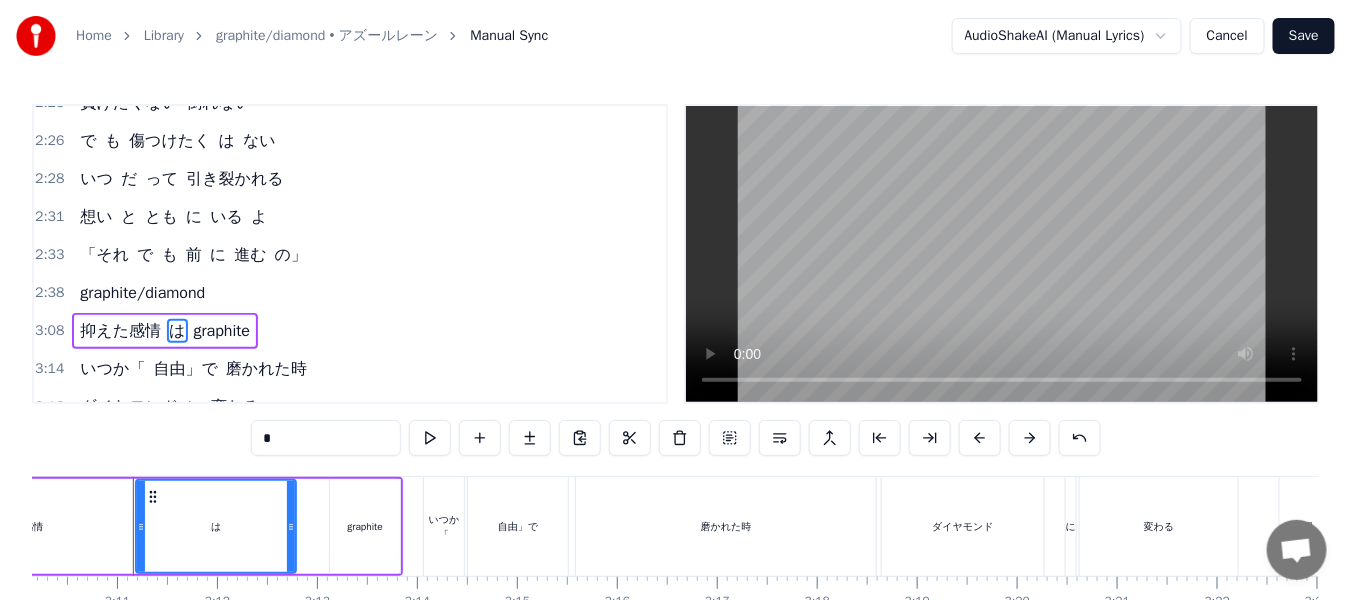 click on "抑えた感情" at bounding box center [120, 331] 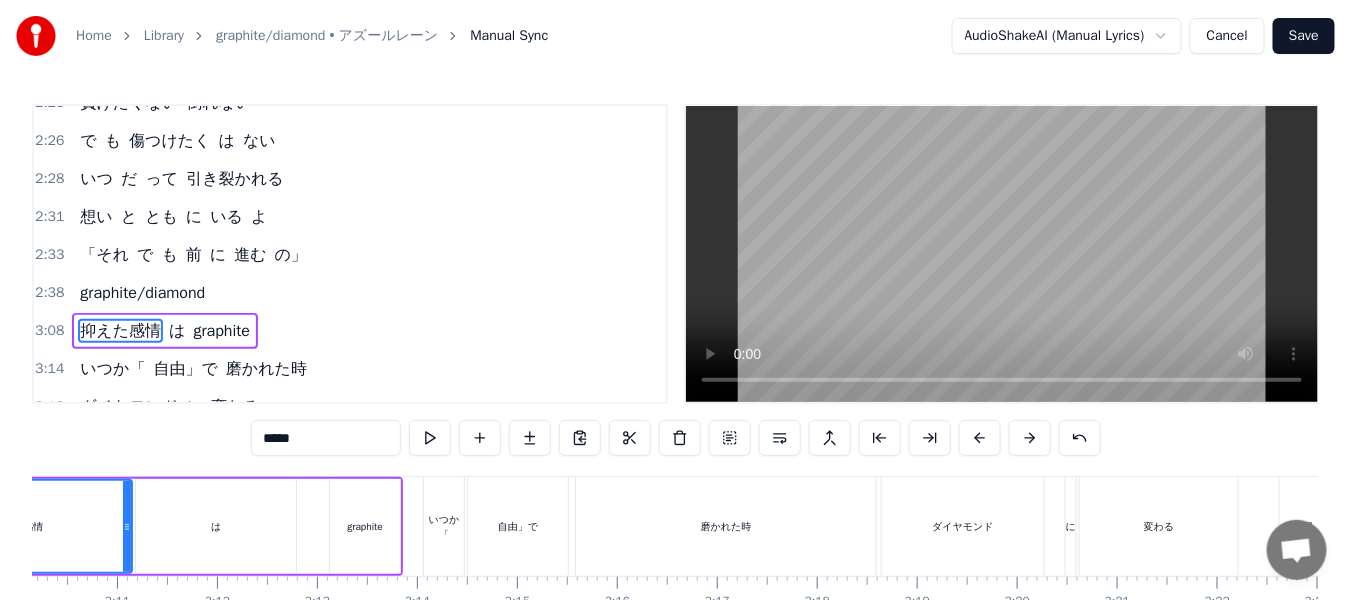 scroll, scrollTop: 1202, scrollLeft: 0, axis: vertical 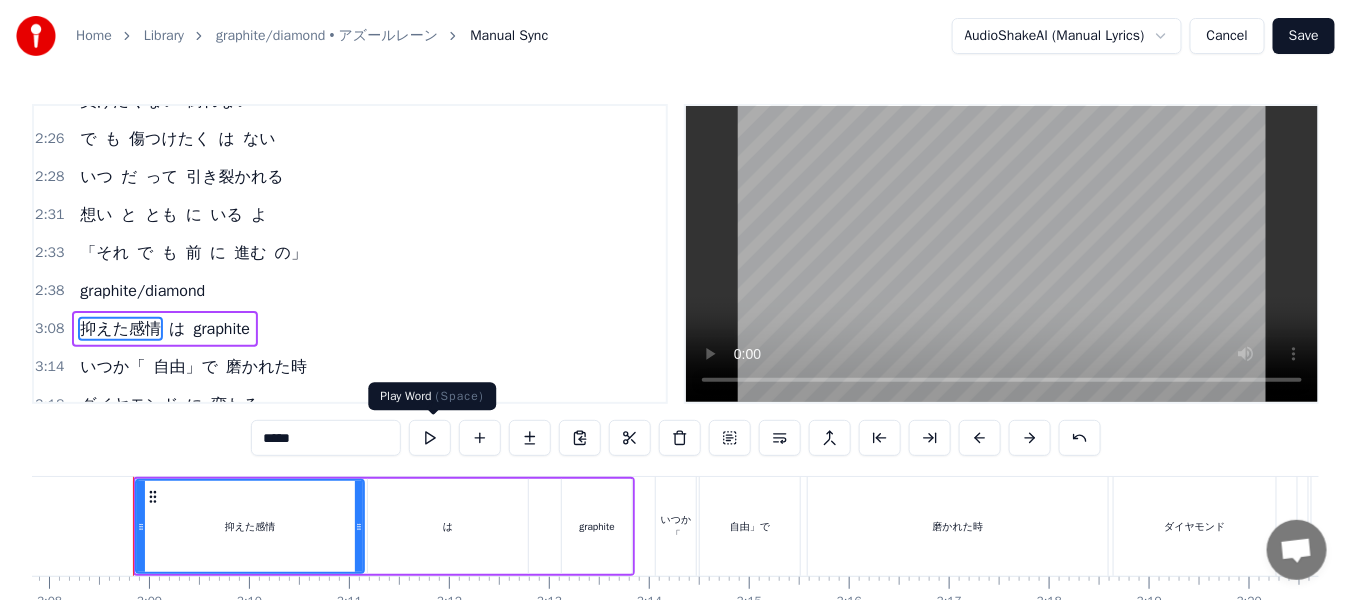 click at bounding box center (430, 438) 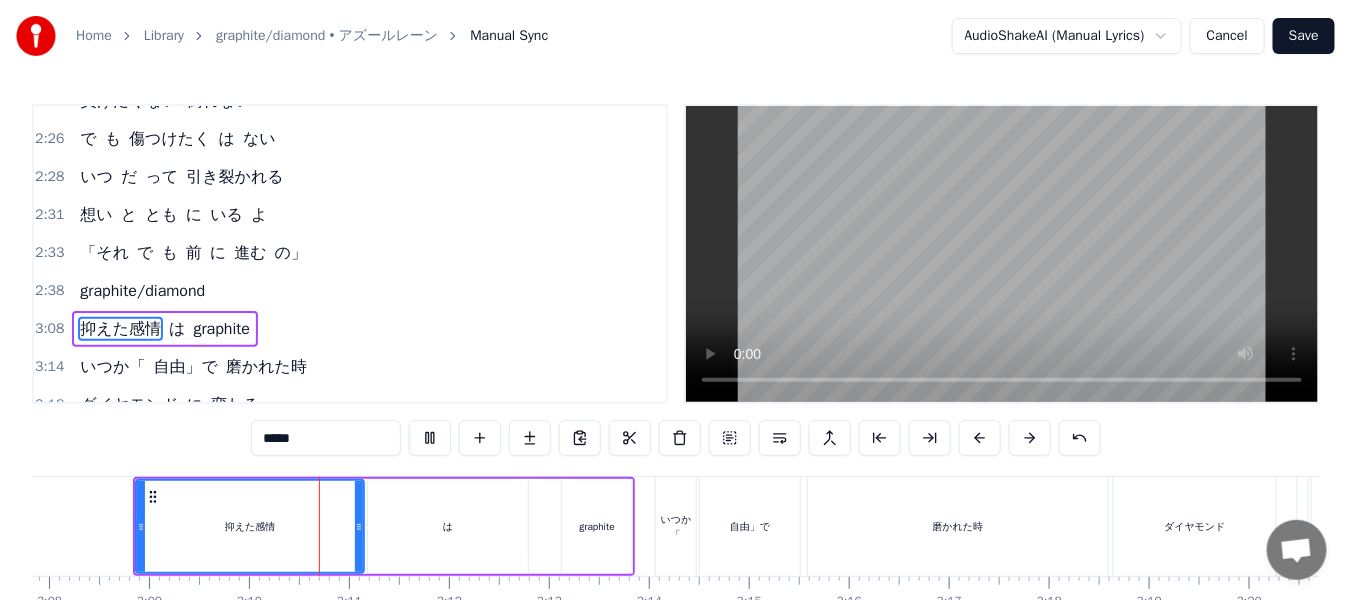 click at bounding box center (430, 438) 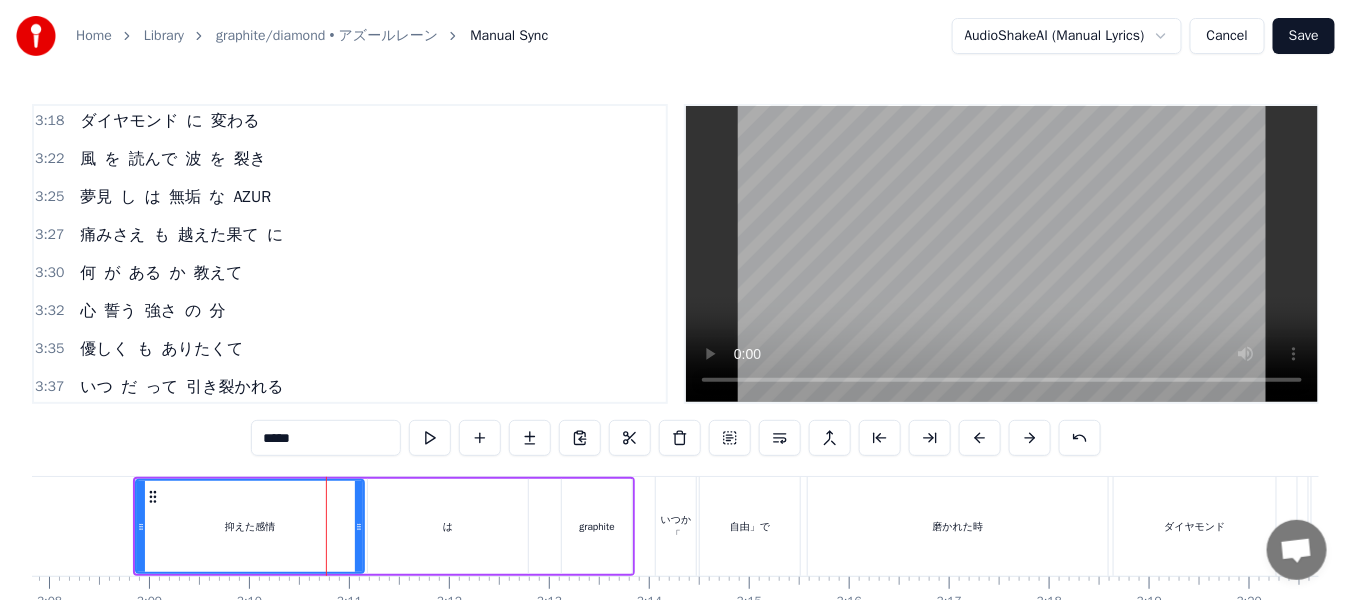 scroll, scrollTop: 1569, scrollLeft: 0, axis: vertical 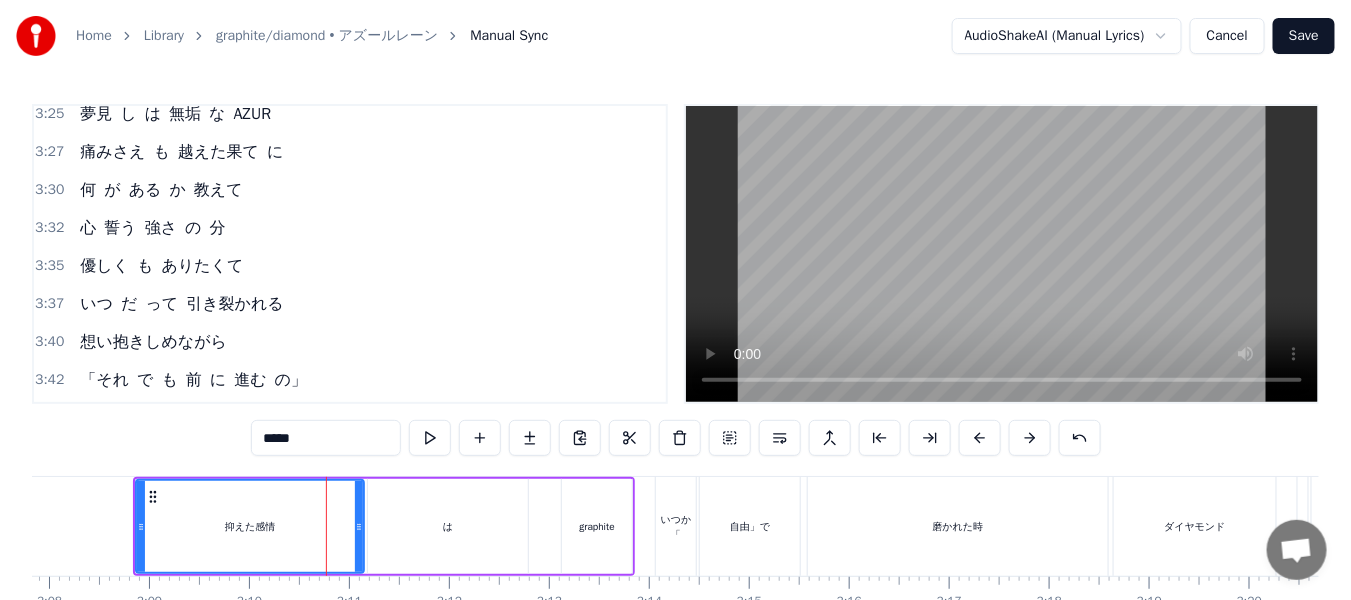 click on "振り返らず" at bounding box center (120, 456) 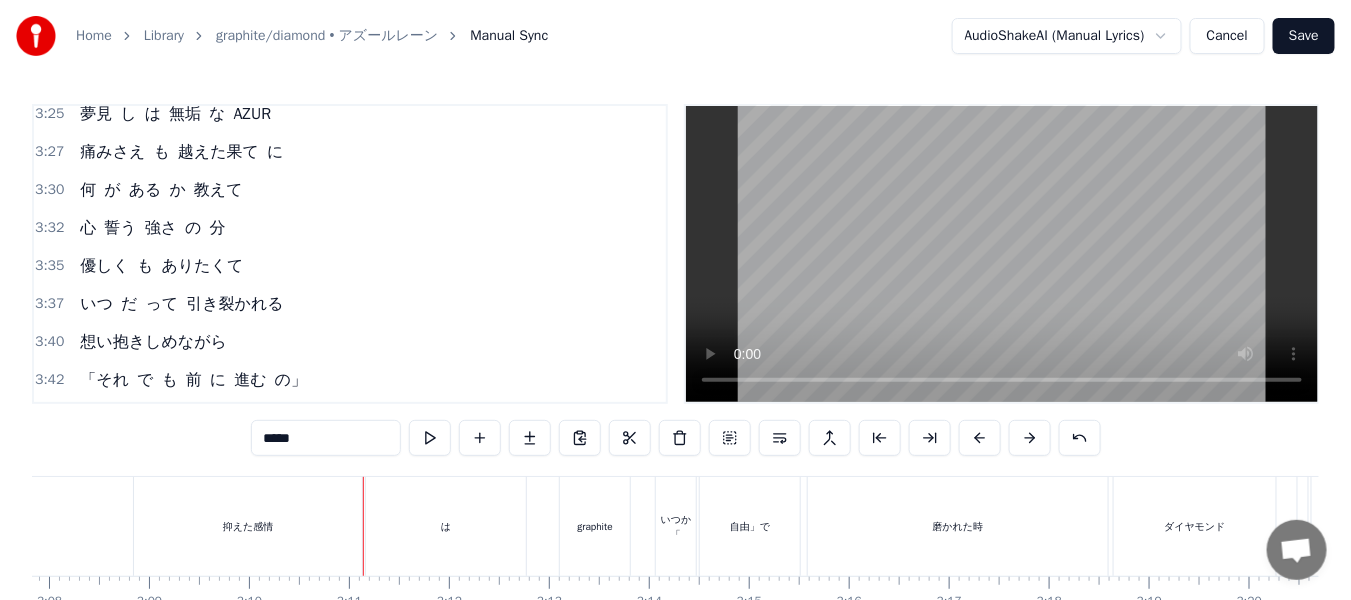 scroll, scrollTop: 83, scrollLeft: 0, axis: vertical 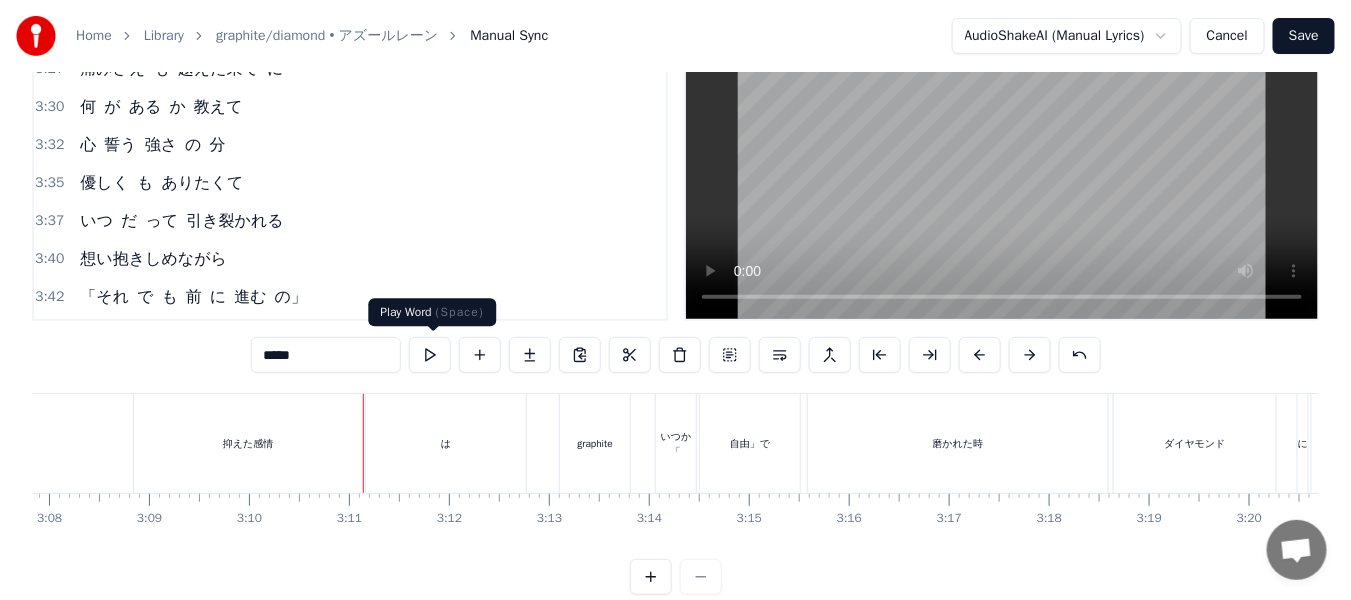 click at bounding box center [430, 355] 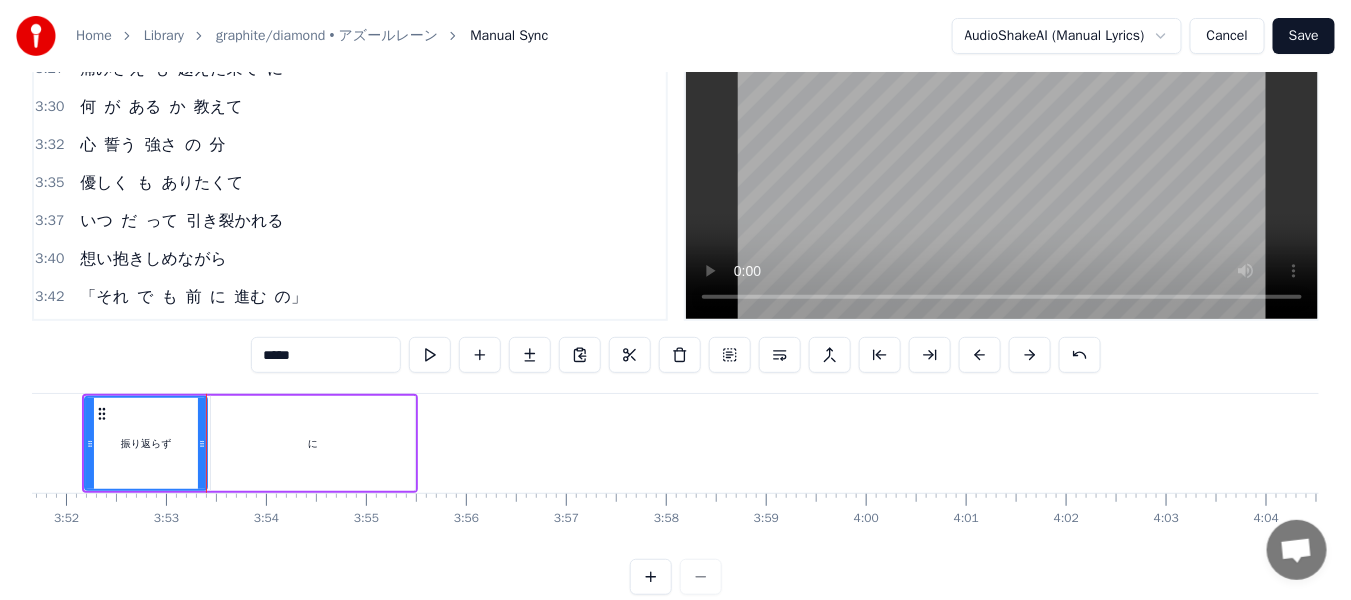 scroll, scrollTop: 0, scrollLeft: 23240, axis: horizontal 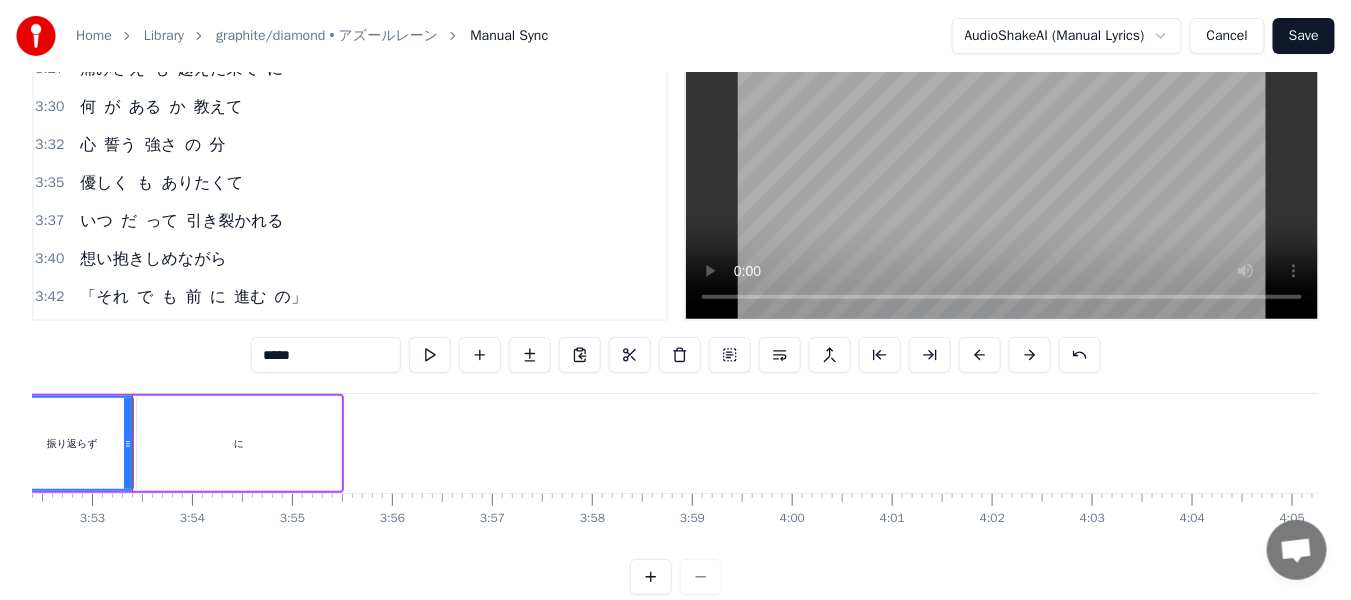 click on "に" at bounding box center (178, 373) 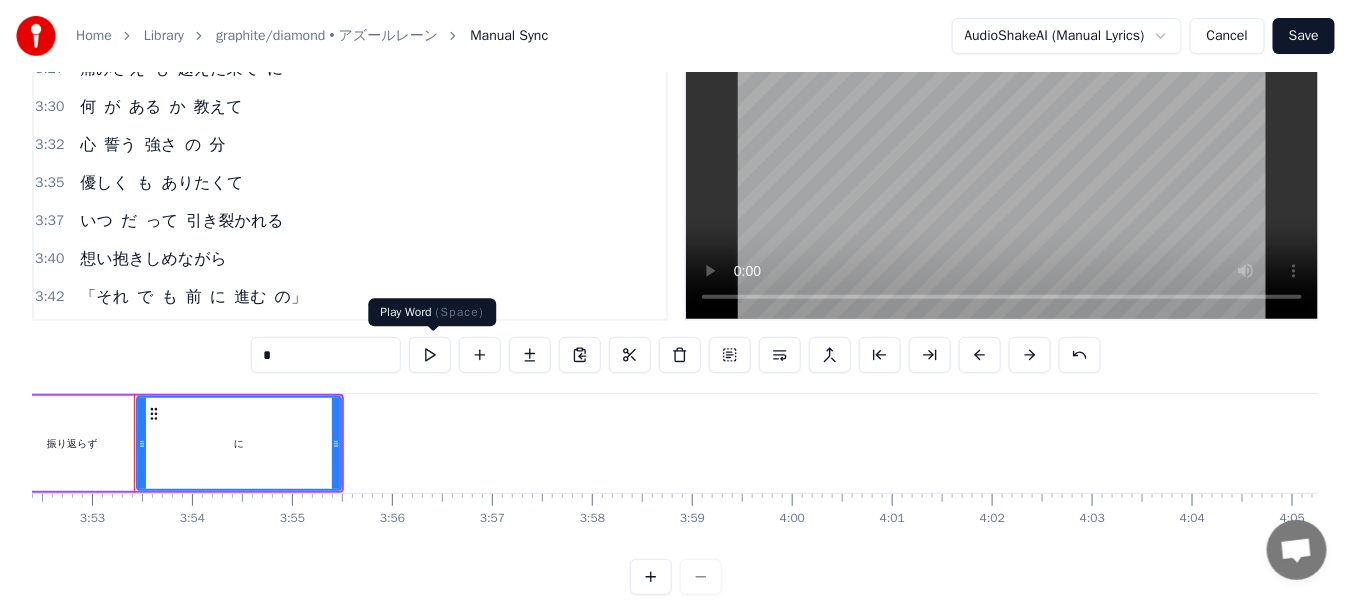 click at bounding box center [430, 355] 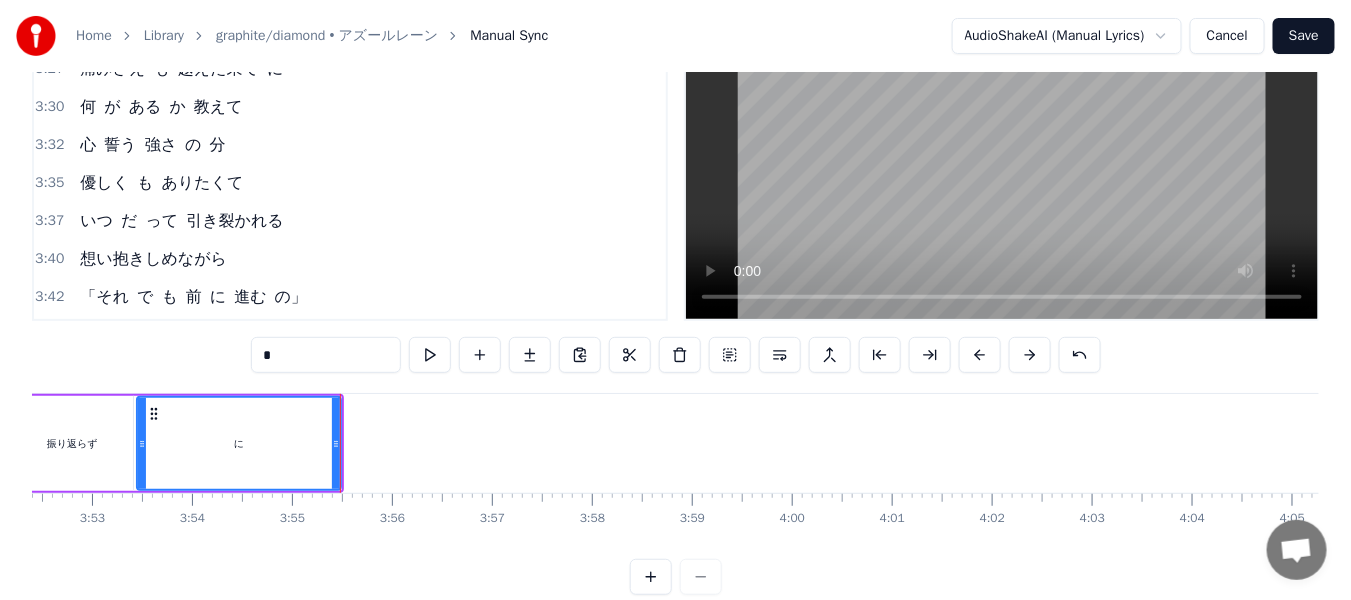 click on "Save" at bounding box center (1304, 36) 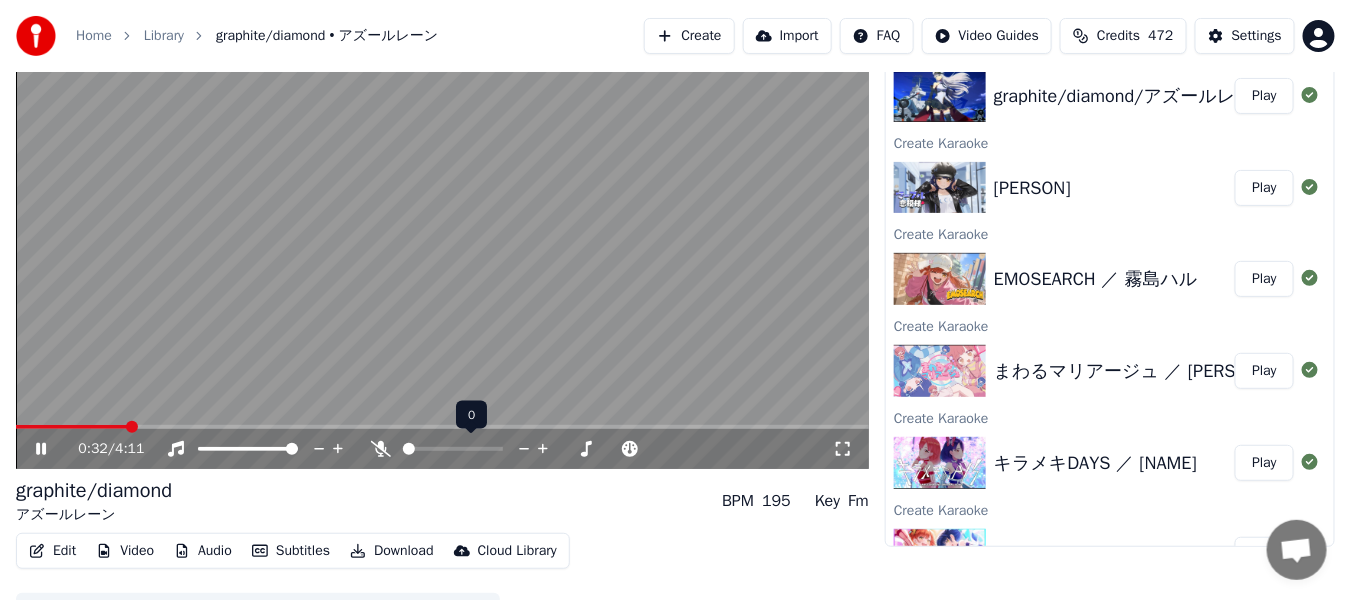 click at bounding box center [409, 449] 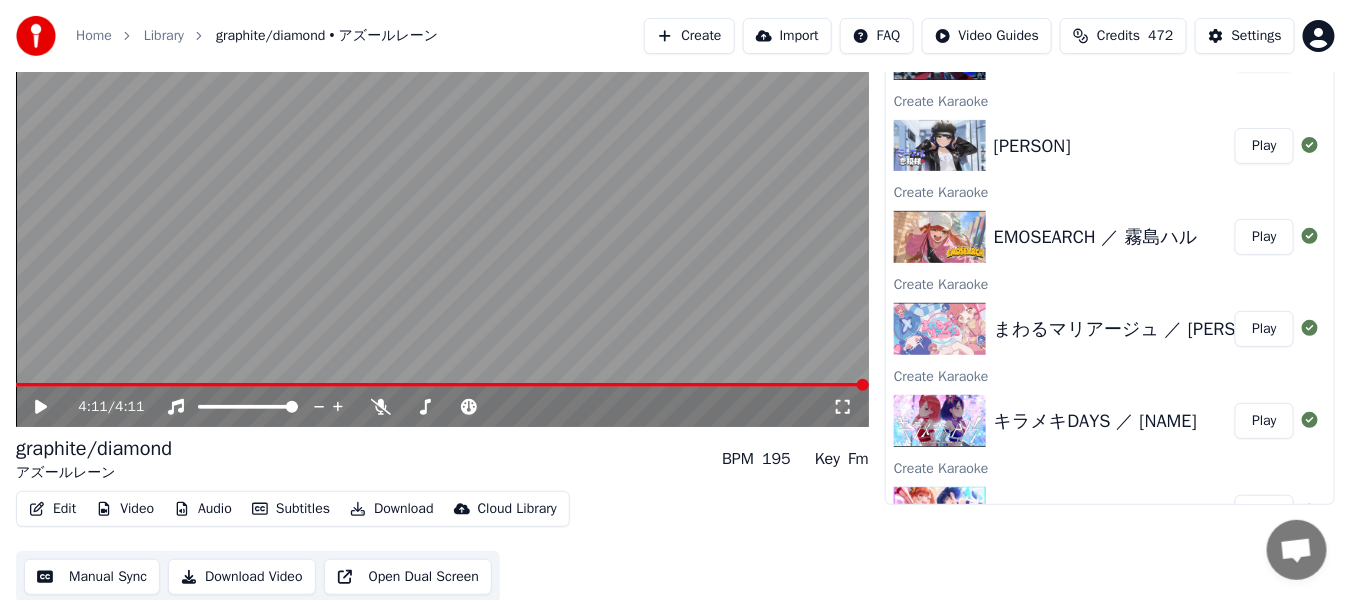 scroll, scrollTop: 127, scrollLeft: 0, axis: vertical 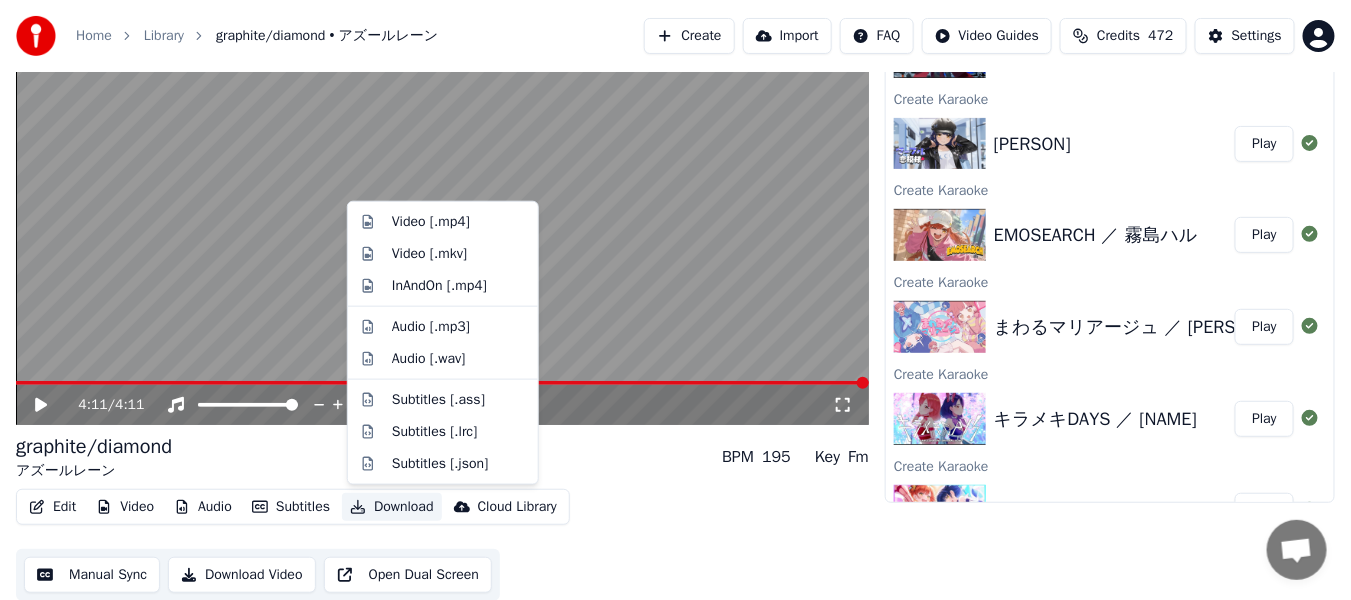 click on "Download" at bounding box center [392, 507] 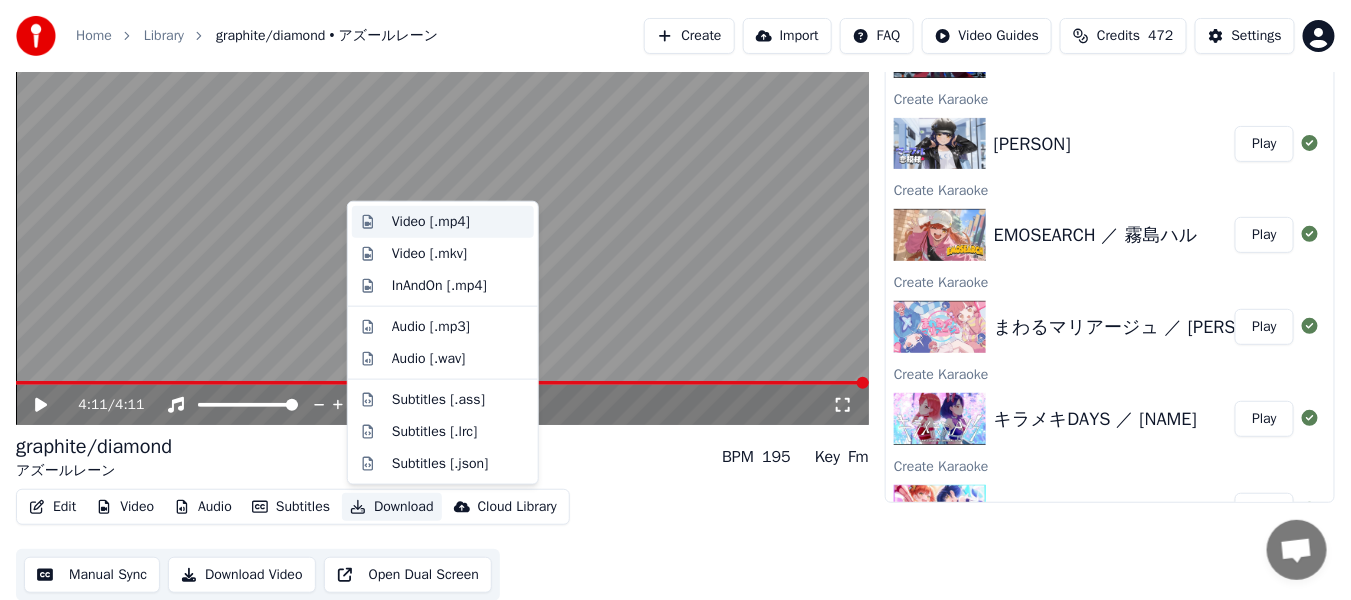 click on "Video [.mp4]" at bounding box center (431, 222) 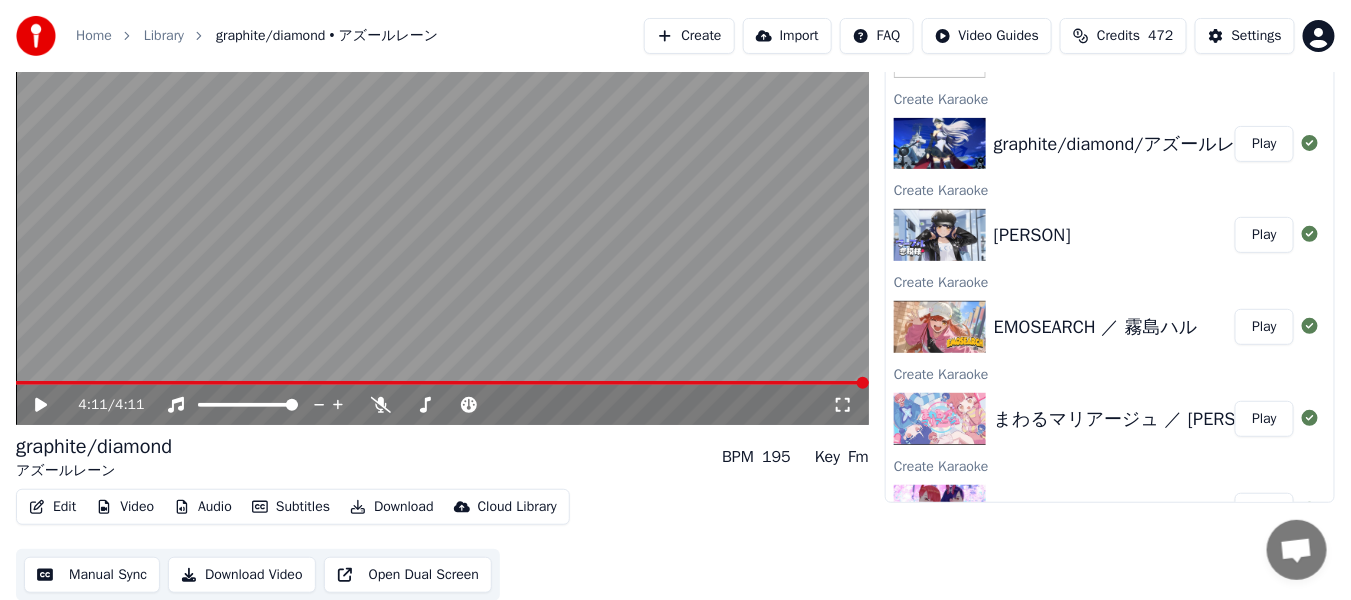 click on "Queue ( 7 ) Jobs ( 1 ) Library Export [.mp4] graphite/diamond アズールレーン 74 % Create Karaoke graphite/diamond/アズールレーン Play Create Karaoke マーブル恋模様 ／ 霧島ルナ Play Create Karaoke EMOSEARCH ／ 霧島ハル Play Create Karaoke まわるマリアージュ ／ ハルルナ Play Create Karaoke キラメキDAYS ／ ハルルナ Play Create Karaoke 運命のバタフライ ／ ハルルナ Play Create Karaoke 月華乱舞 Play Create Karaoke 七色の物語 Play" at bounding box center (1110, 273) 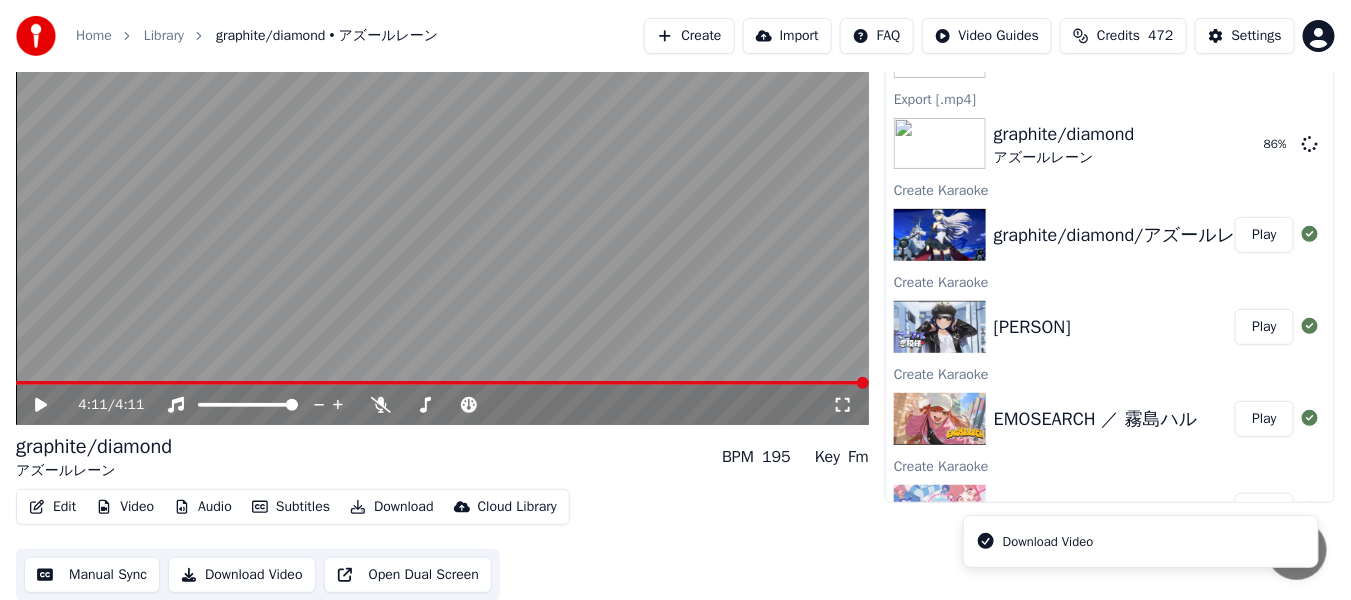 click on "Download Video" at bounding box center [1141, 541] 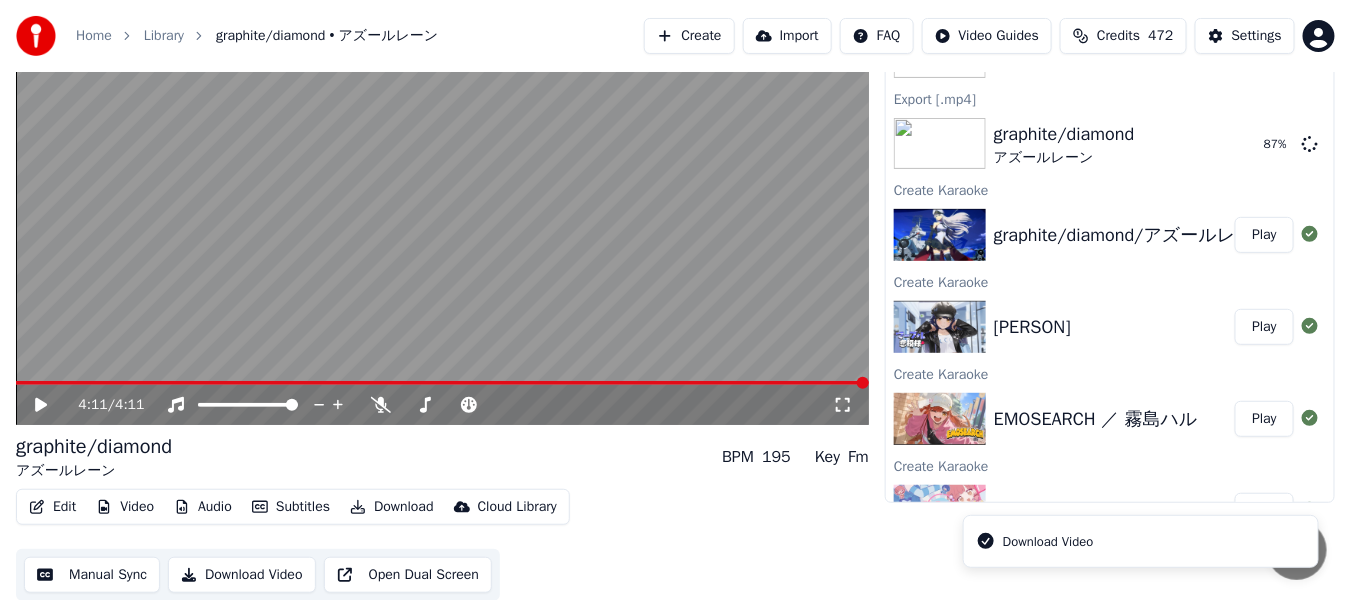 click on "Edit Video Audio Subtitles Download Cloud Library Manual Sync Download Video Open Dual Screen" at bounding box center (442, 545) 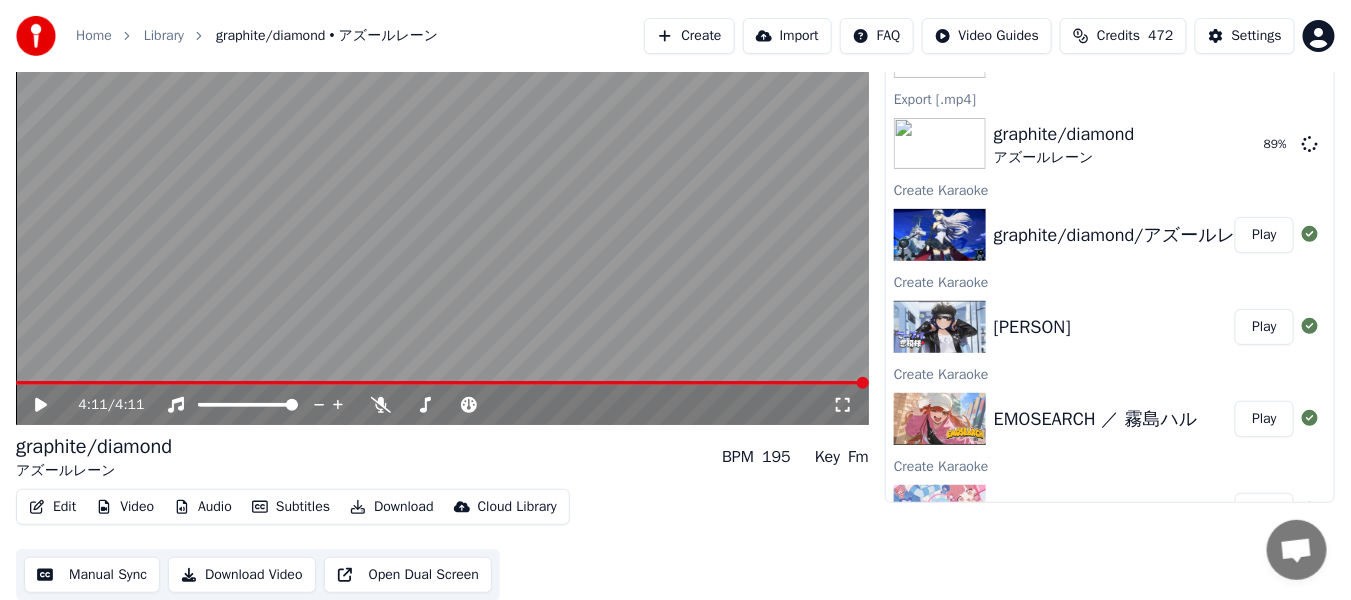 click on "Open Dual Screen" at bounding box center [408, 575] 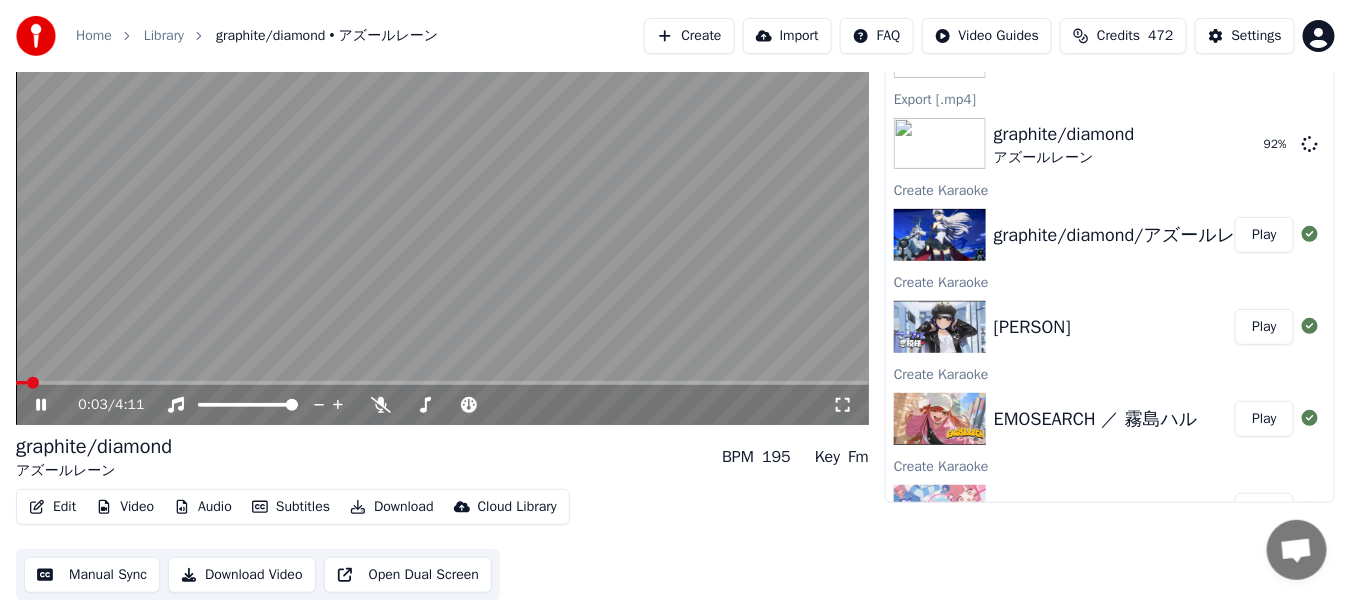 click at bounding box center (442, 185) 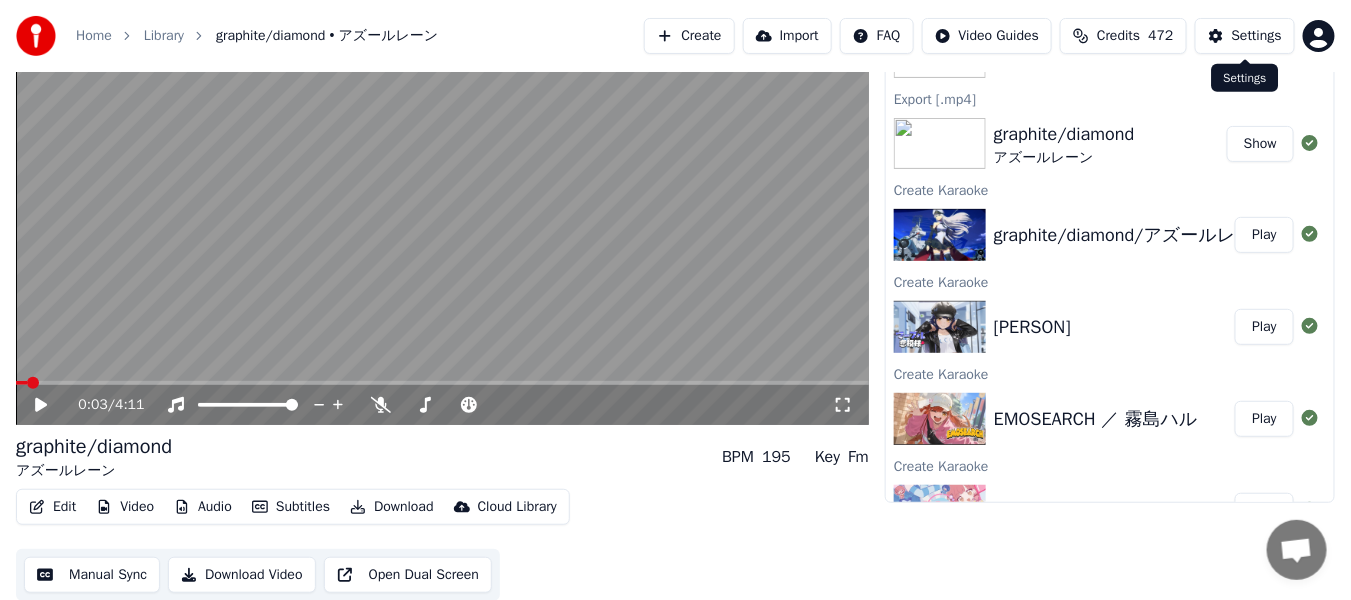 click on "Settings" at bounding box center [1257, 36] 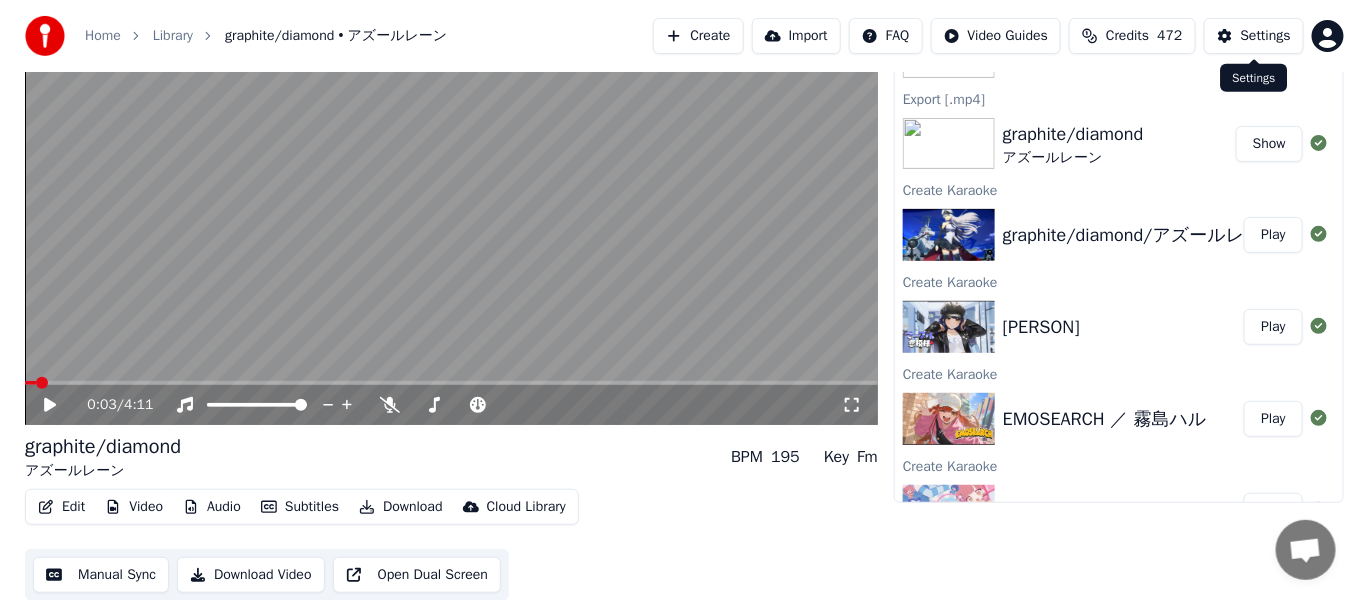 scroll, scrollTop: 0, scrollLeft: 0, axis: both 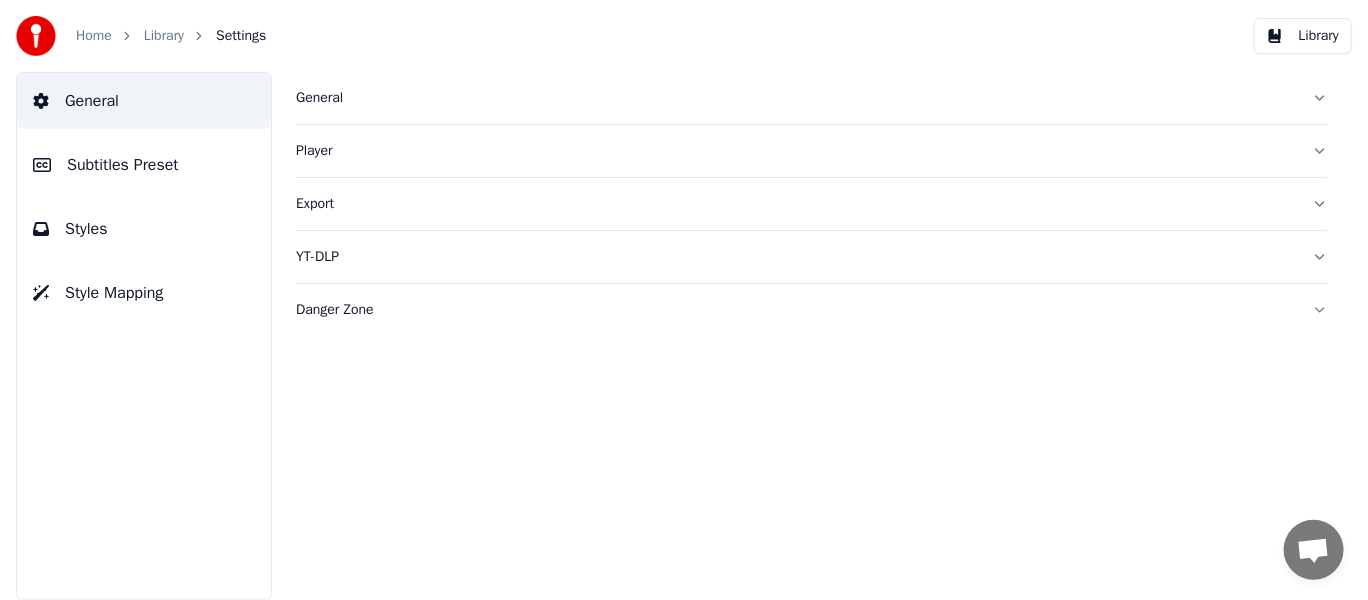 click on "Library" at bounding box center [1303, 36] 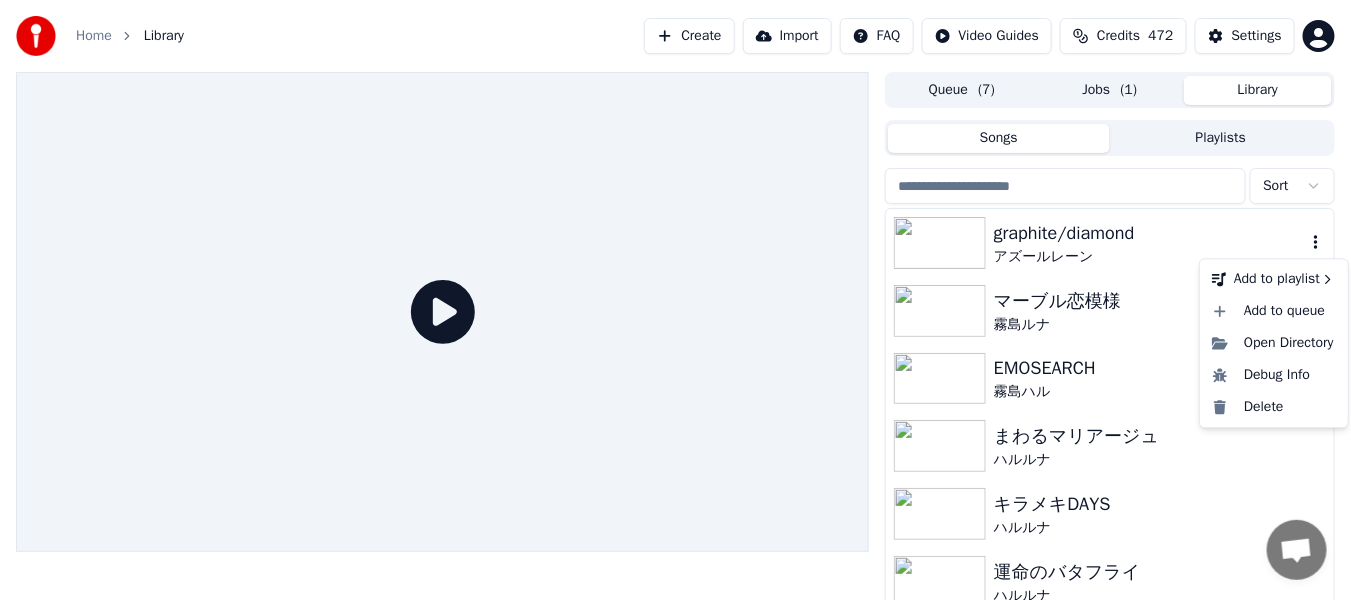 click 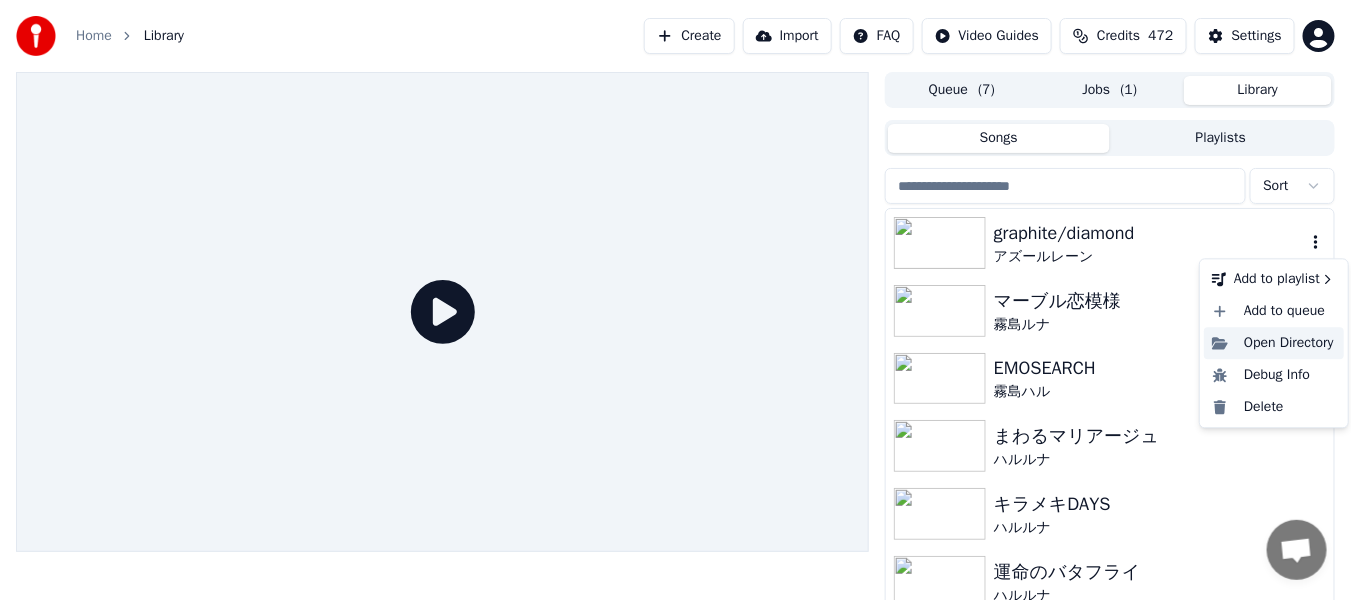 click on "Open Directory" at bounding box center (1274, 343) 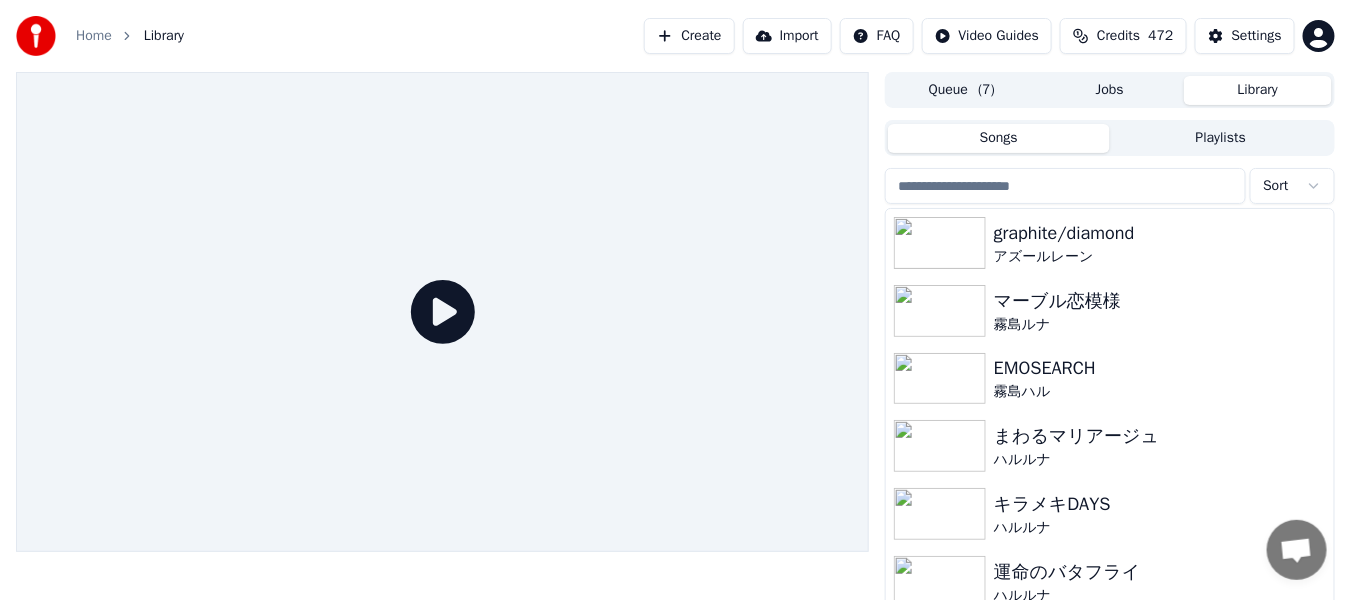 click at bounding box center (442, 312) 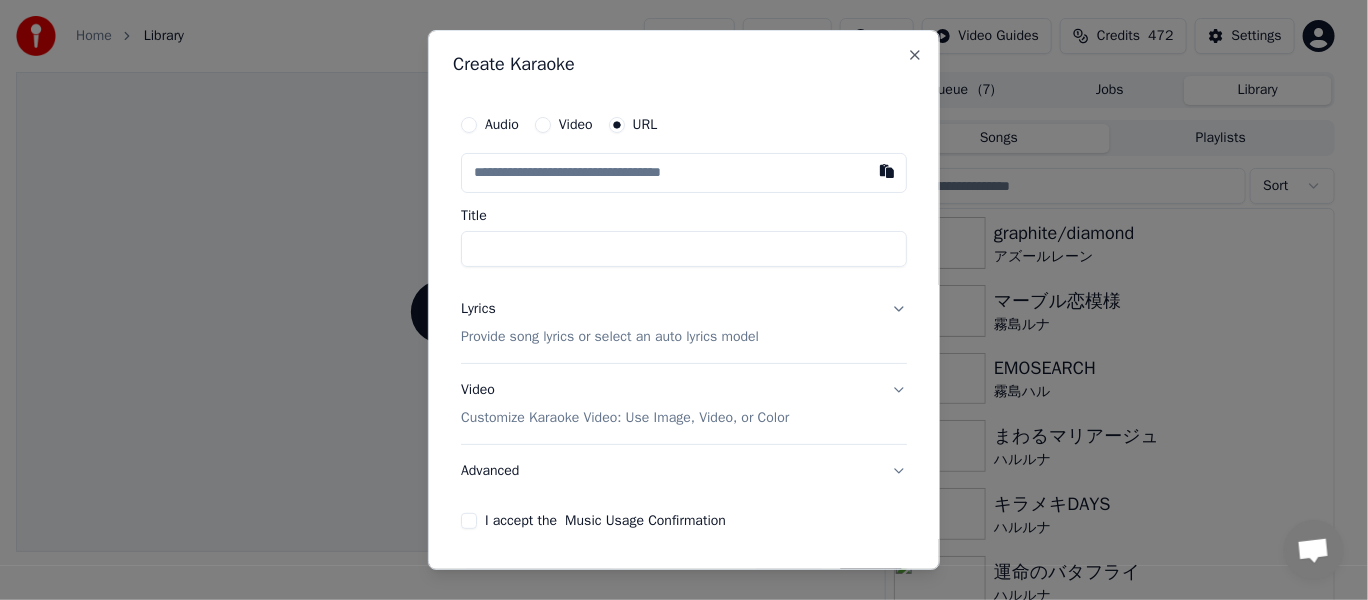 click on "Video" at bounding box center [543, 125] 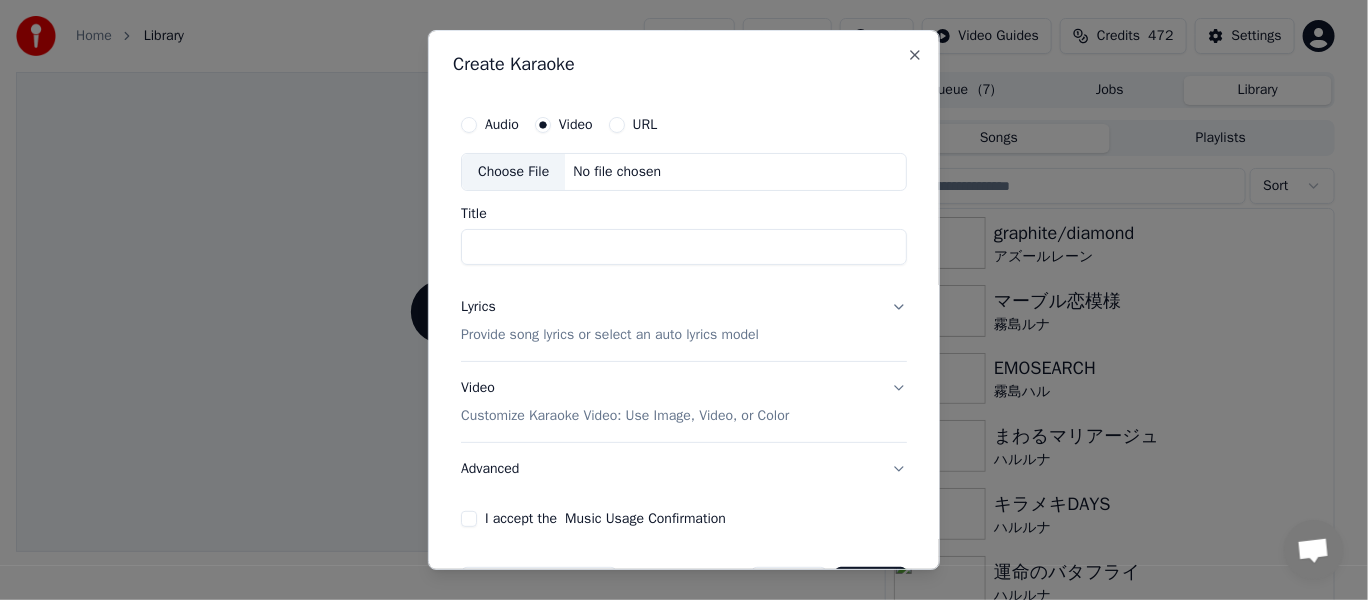 click on "Choose File" at bounding box center (513, 172) 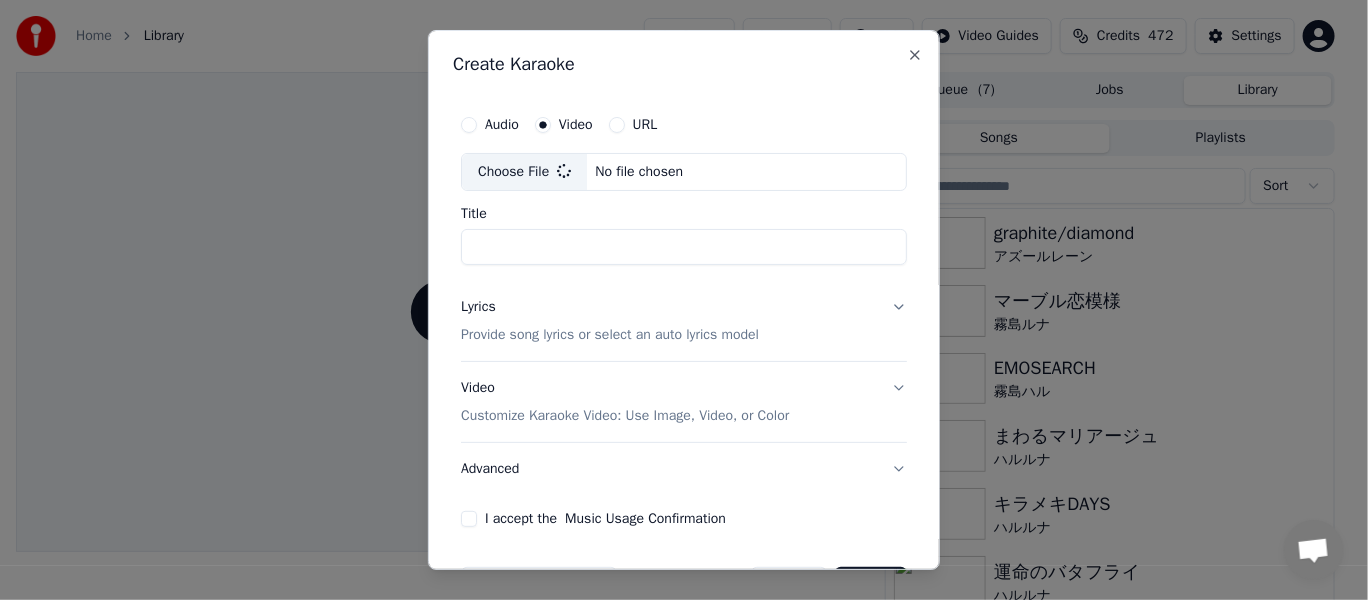 type on "**********" 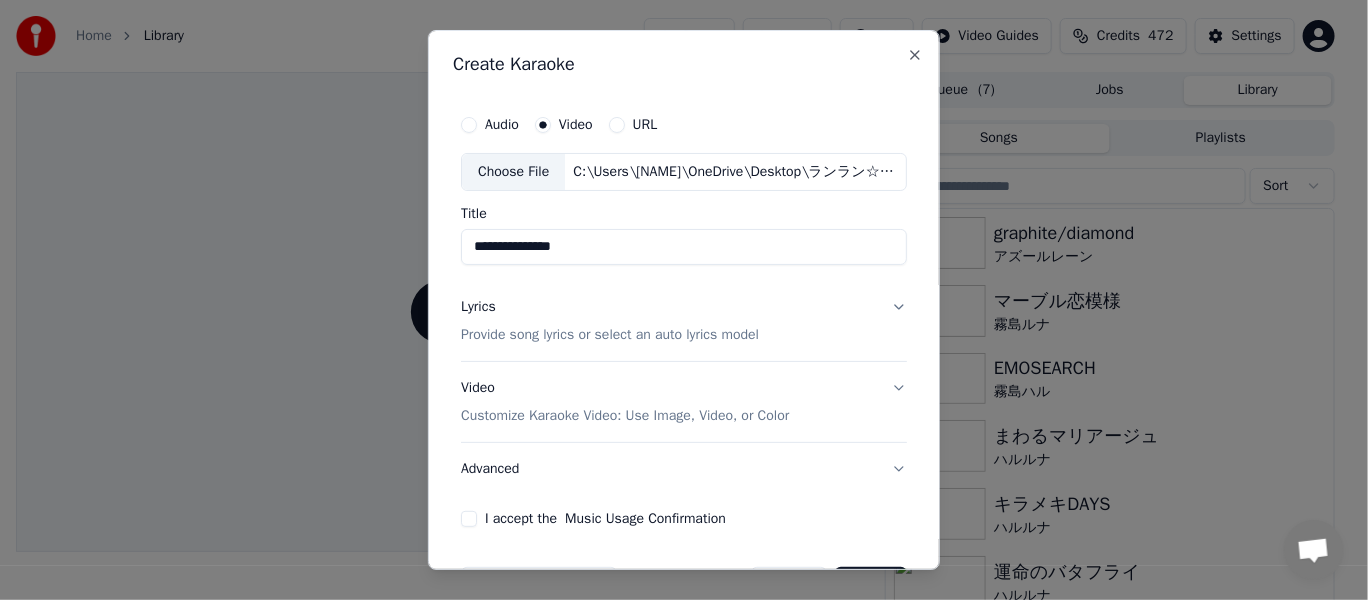 click on "Lyrics Provide song lyrics or select an auto lyrics model" at bounding box center (684, 321) 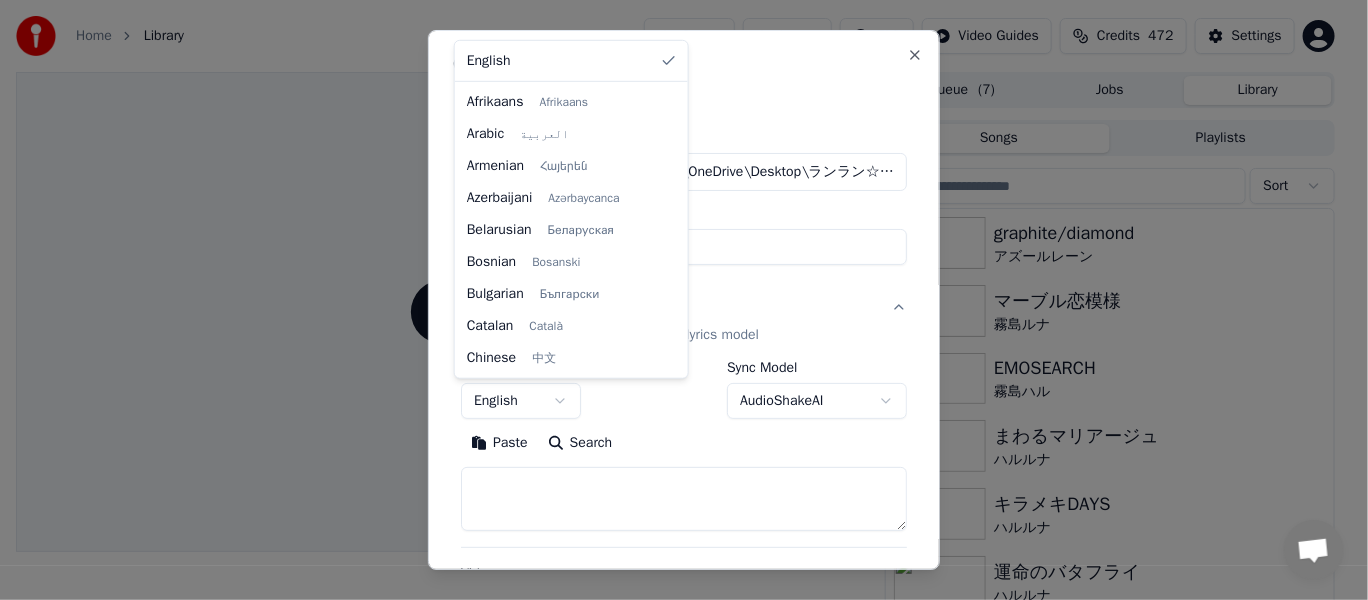 click on "**********" at bounding box center [675, 300] 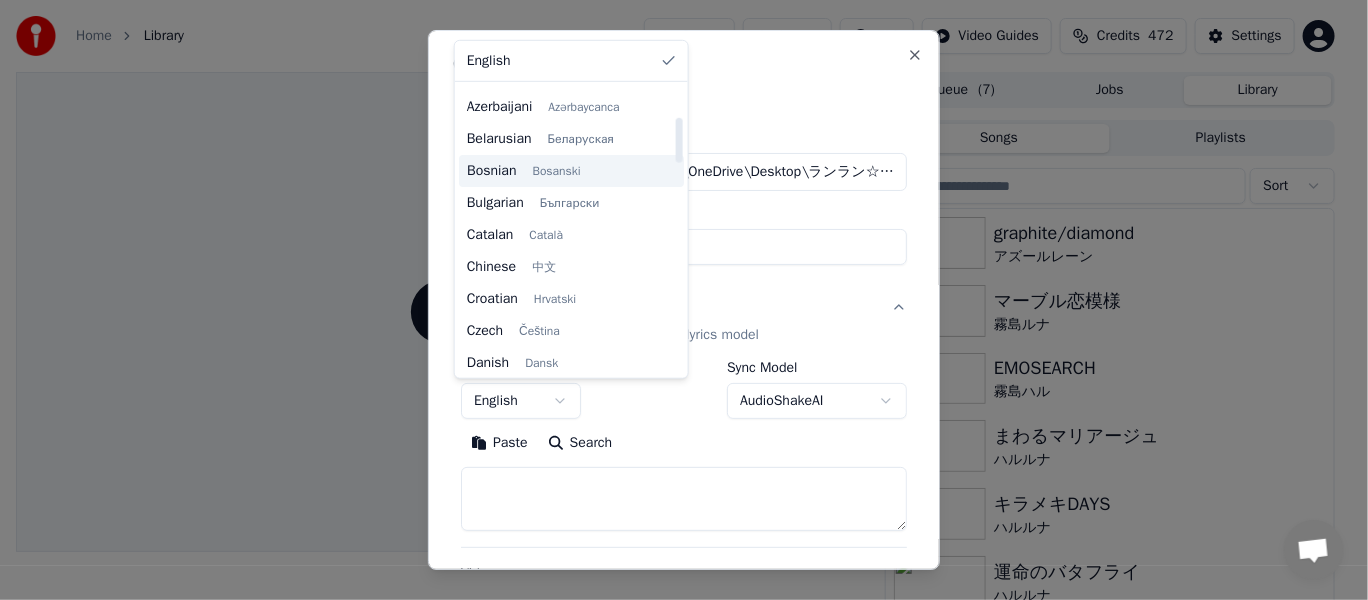 scroll, scrollTop: 200, scrollLeft: 0, axis: vertical 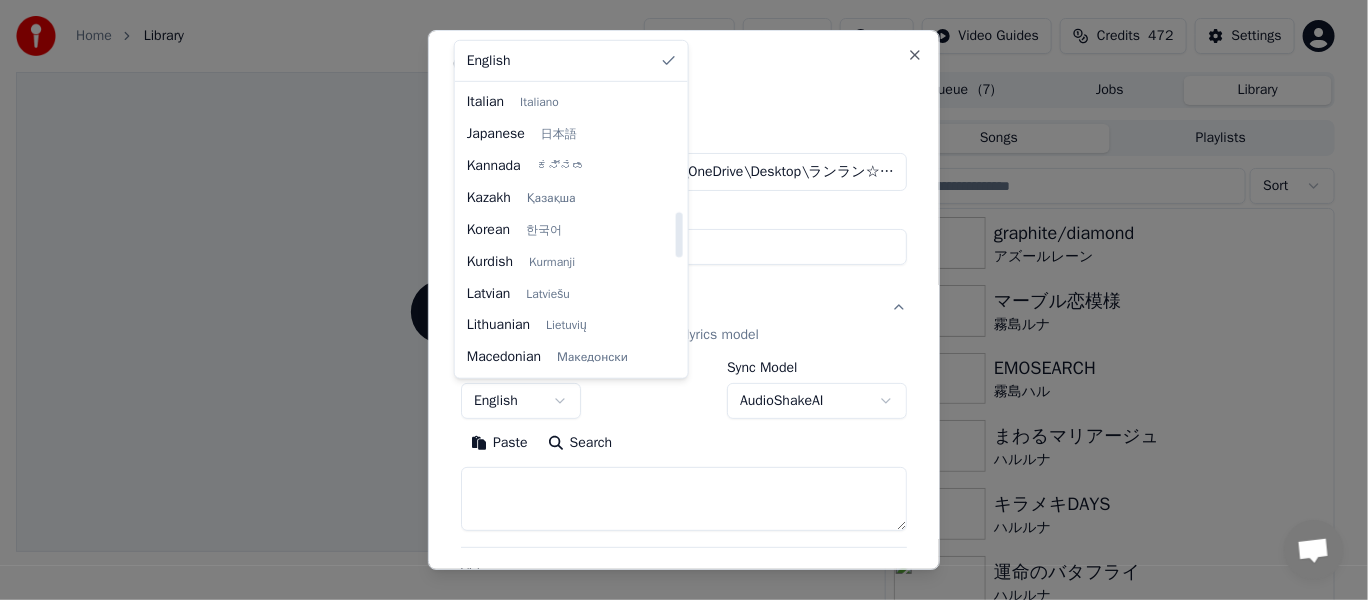 select on "**" 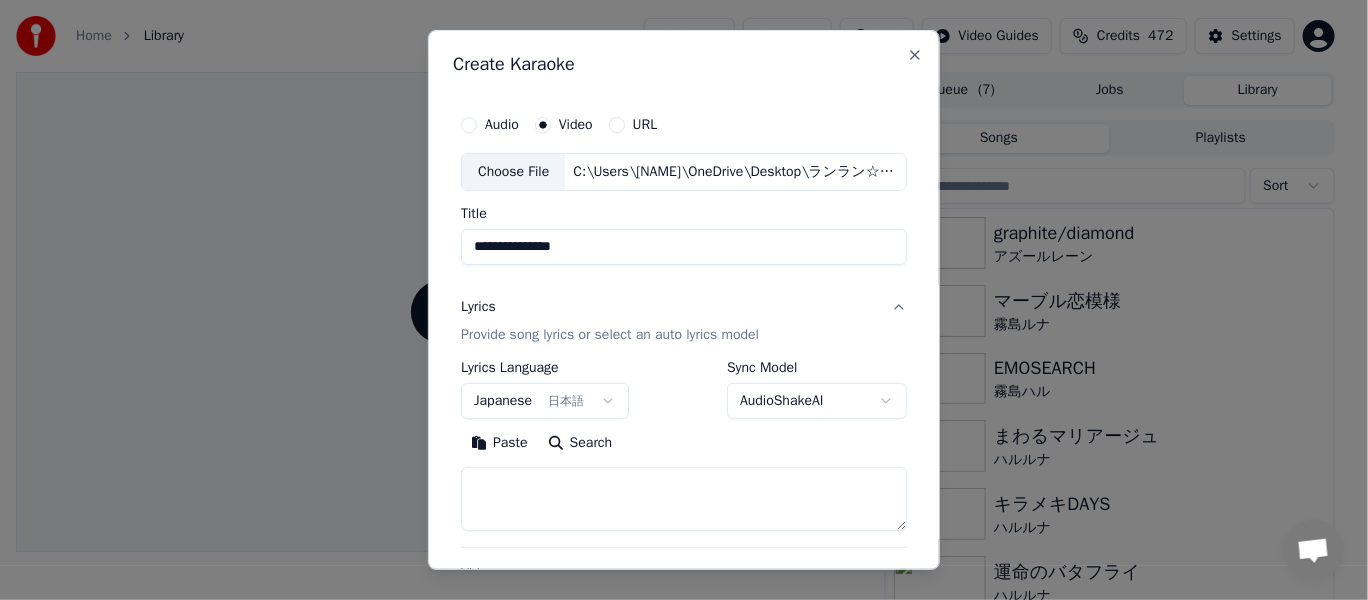 click on "Lyrics Provide song lyrics or select an auto lyrics model" at bounding box center [684, 321] 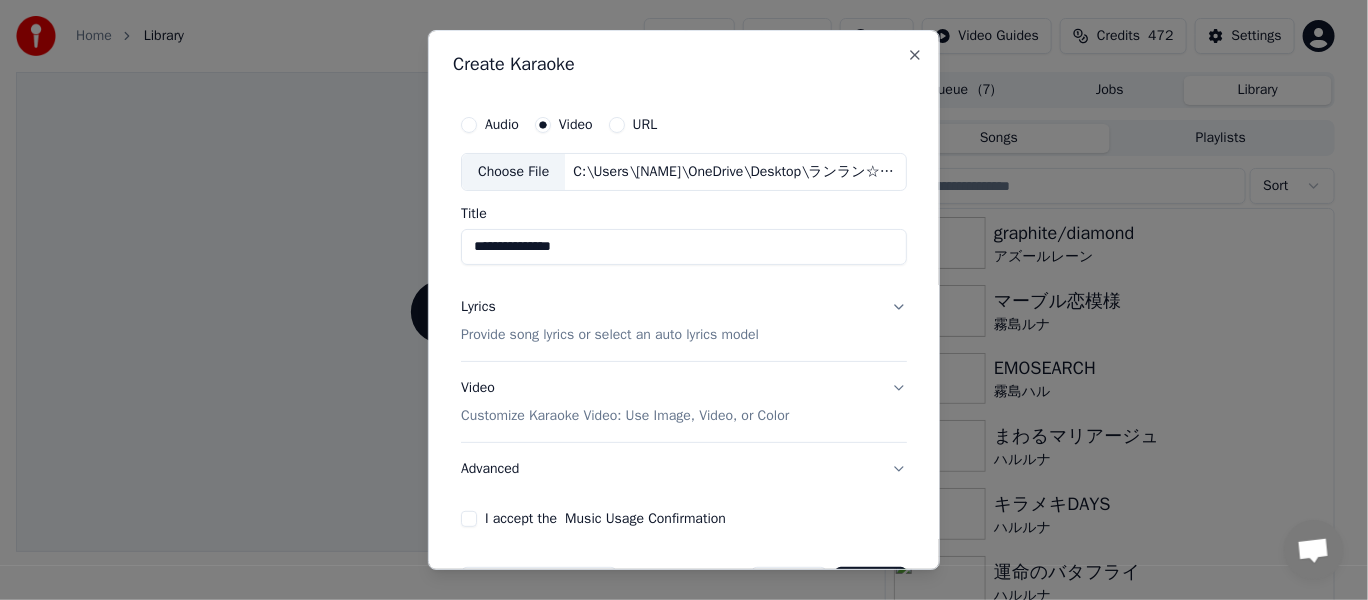 click on "Lyrics Provide song lyrics or select an auto lyrics model" at bounding box center (684, 321) 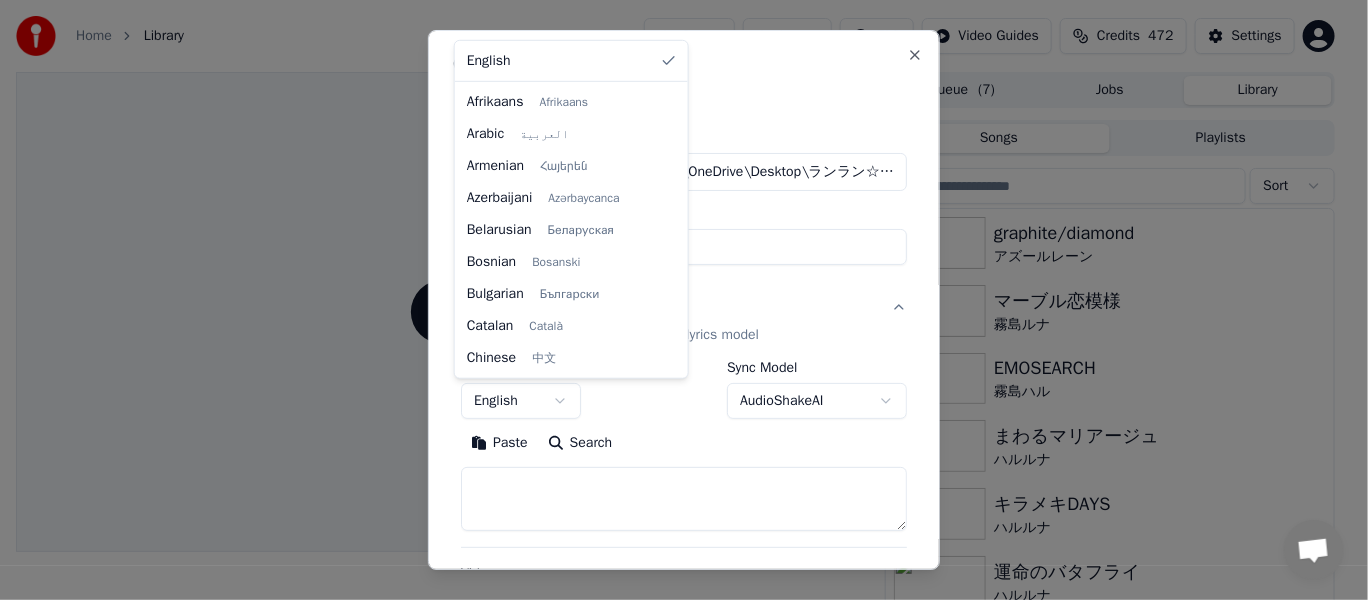 click on "**********" at bounding box center [675, 300] 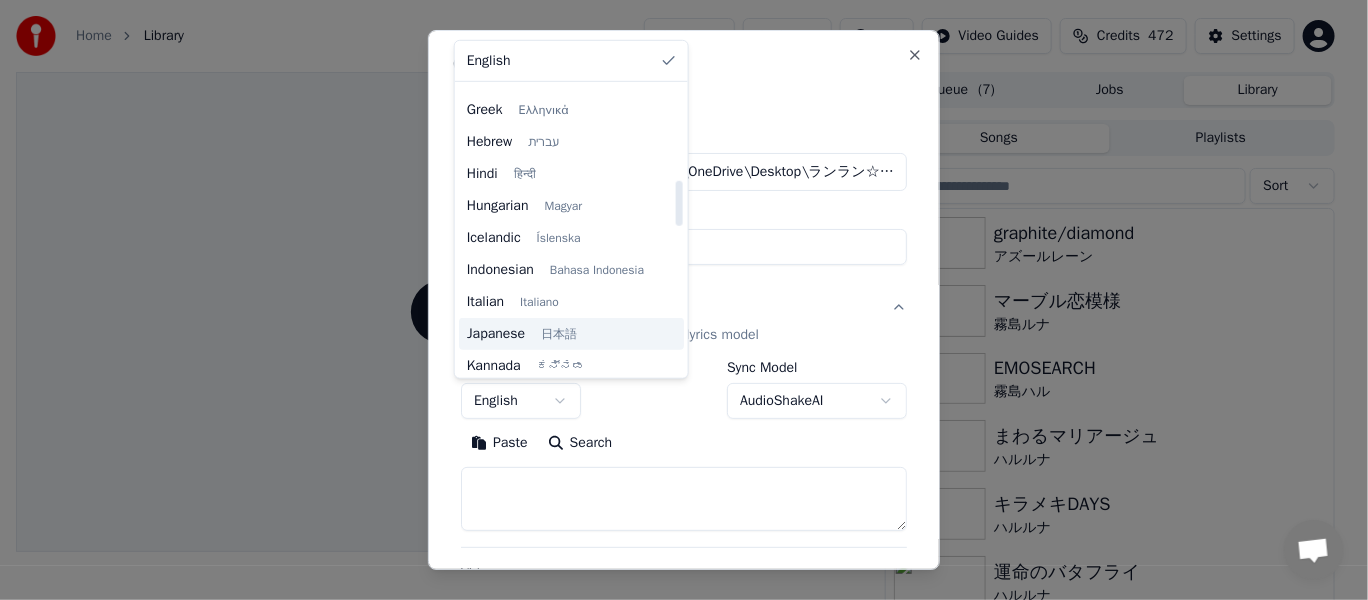 scroll, scrollTop: 700, scrollLeft: 0, axis: vertical 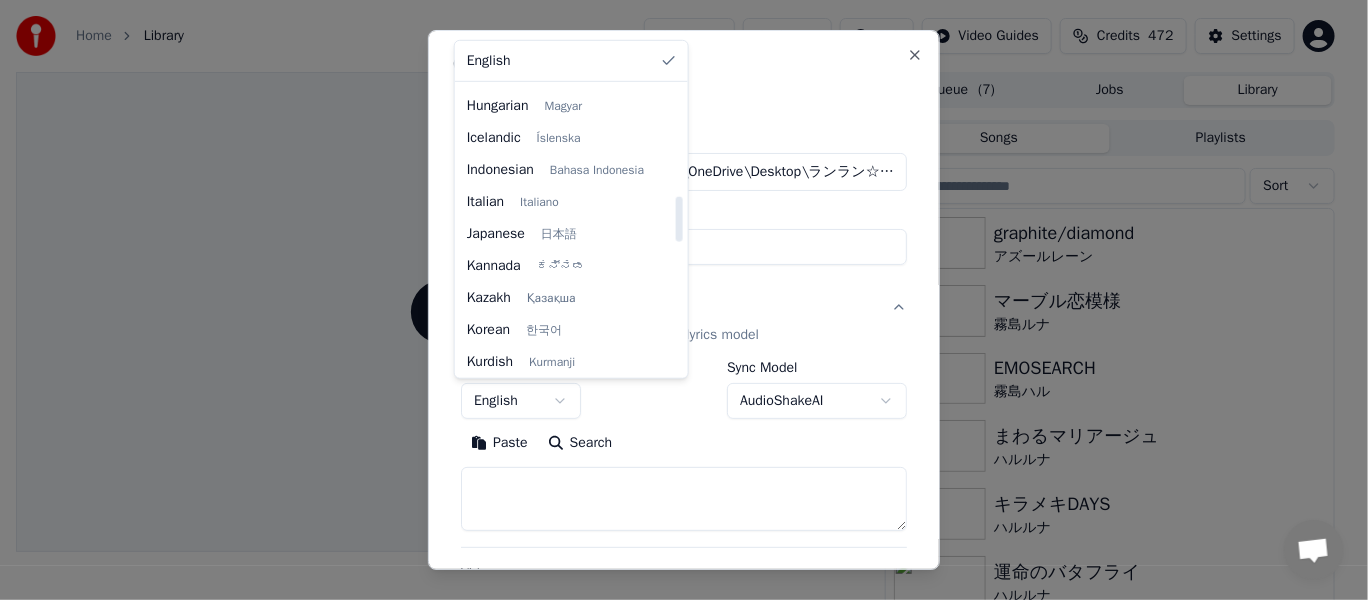 select on "**" 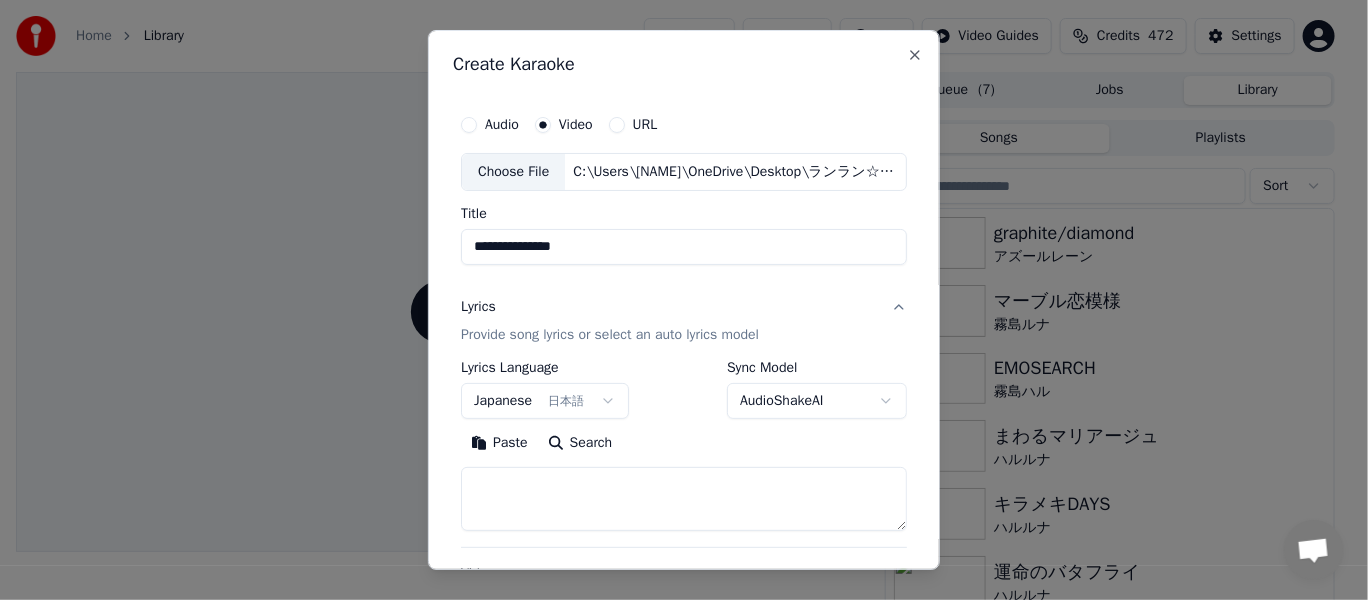 click at bounding box center [684, 499] 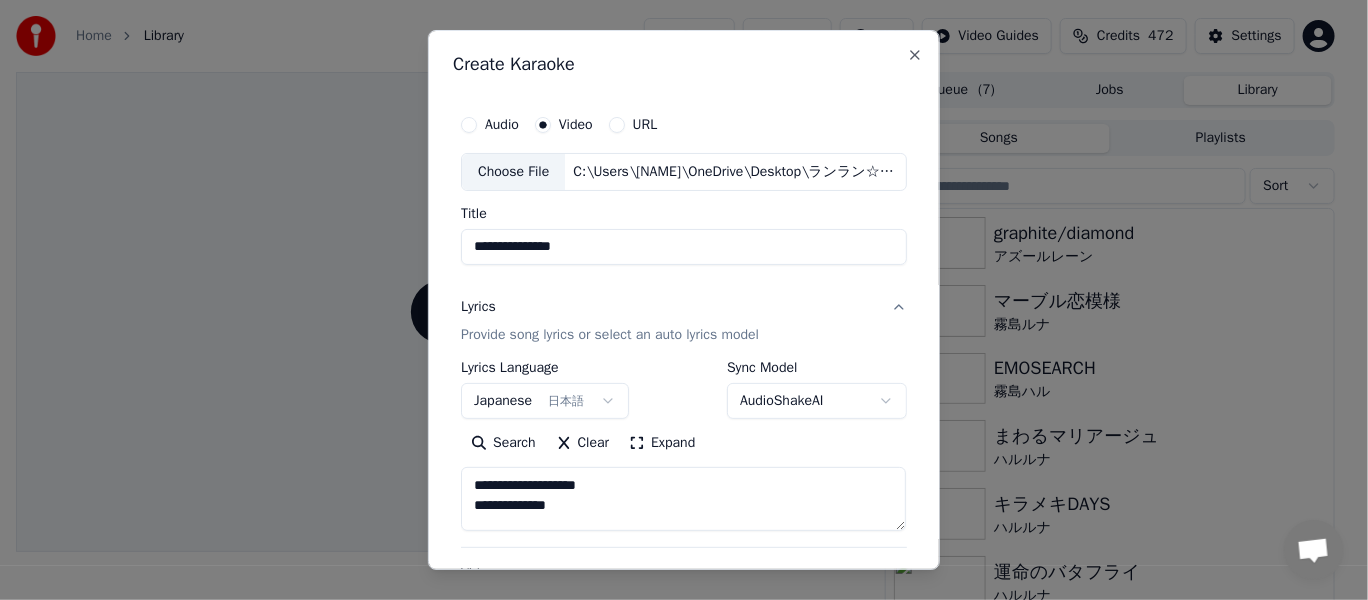 scroll, scrollTop: 200, scrollLeft: 0, axis: vertical 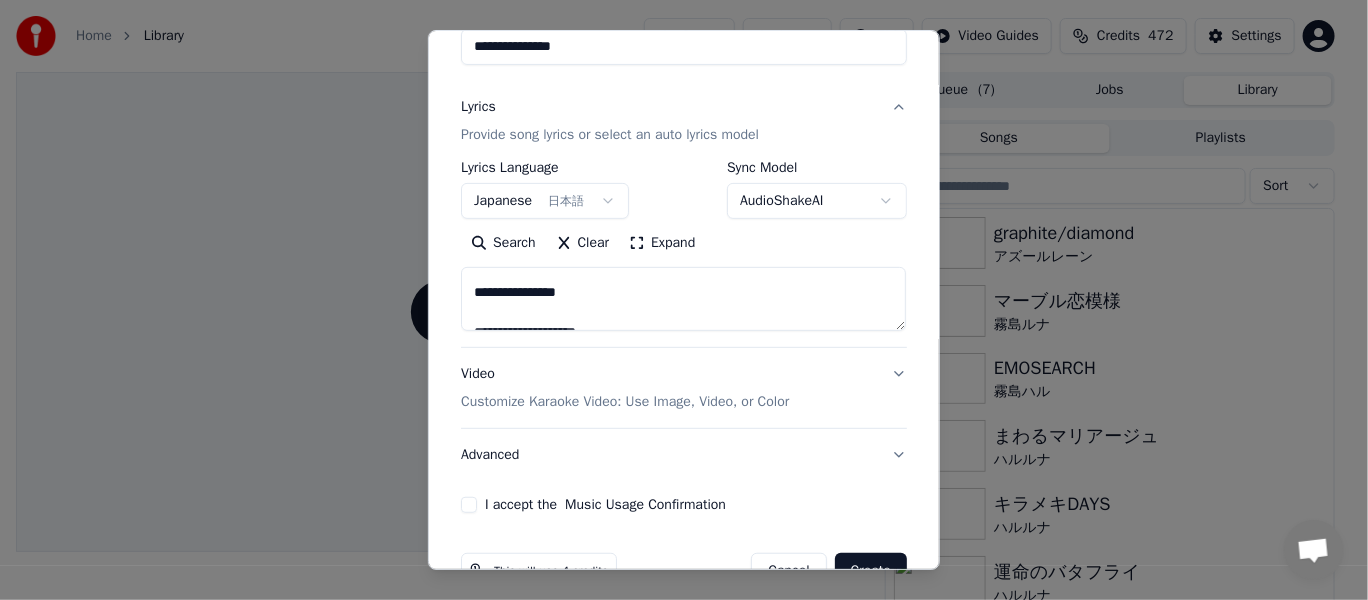 click on "Advanced" at bounding box center (684, 455) 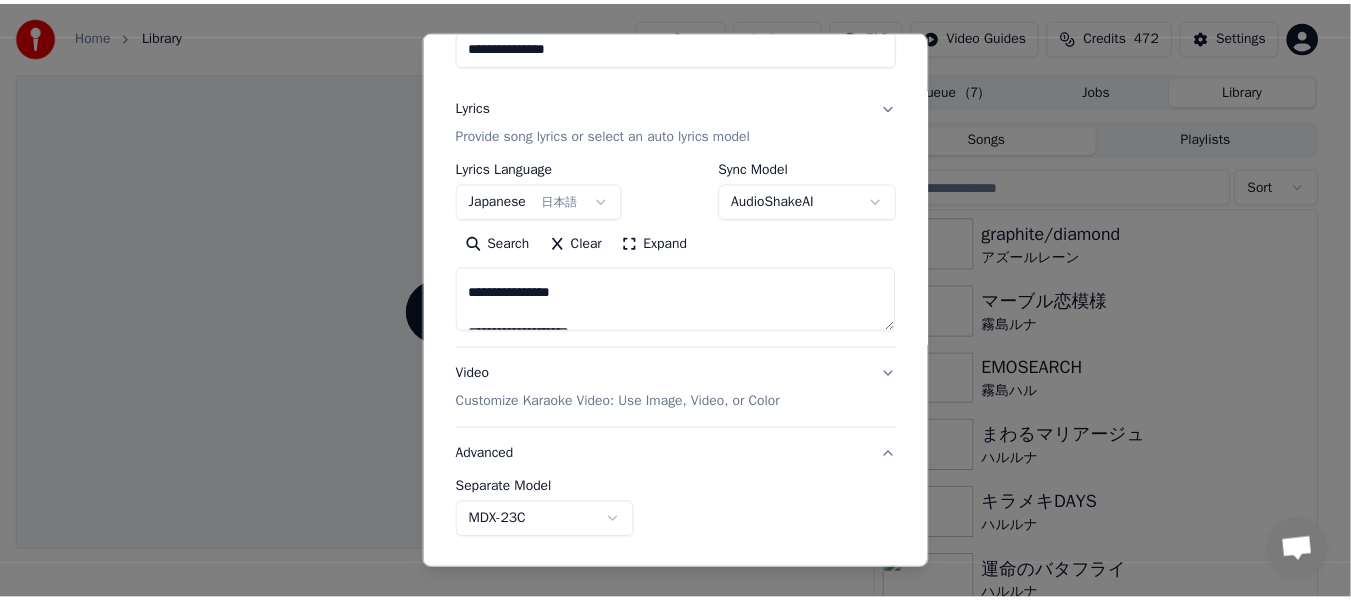scroll, scrollTop: 138, scrollLeft: 0, axis: vertical 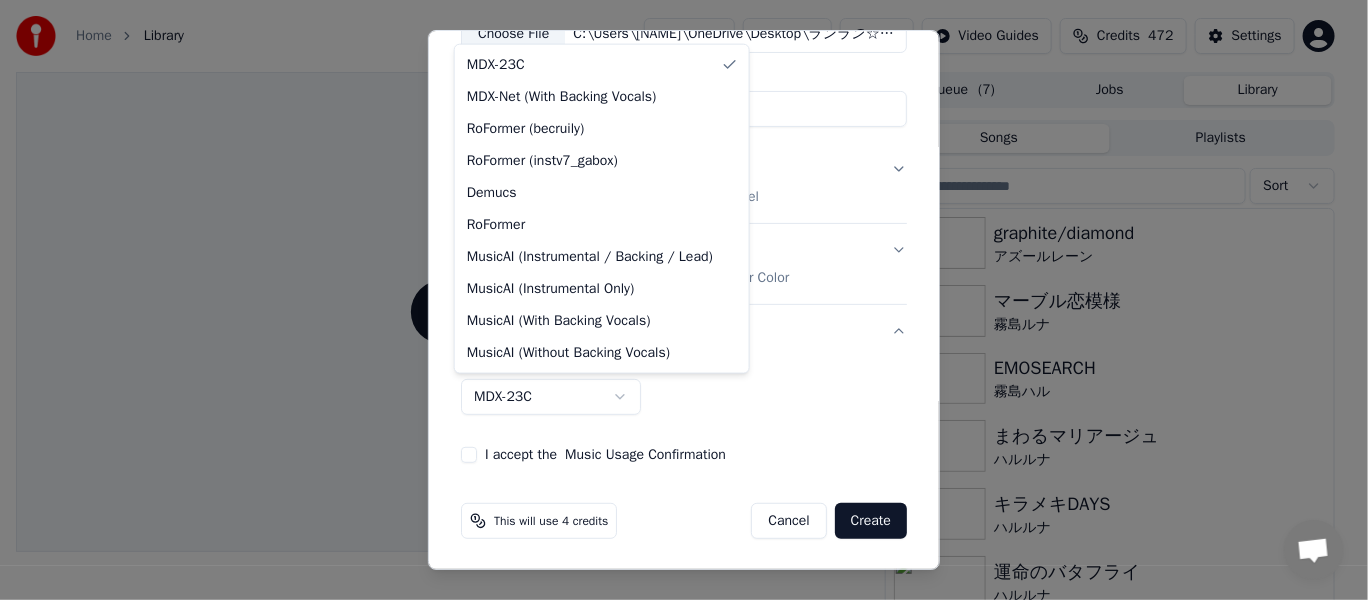 click on "**********" at bounding box center [675, 300] 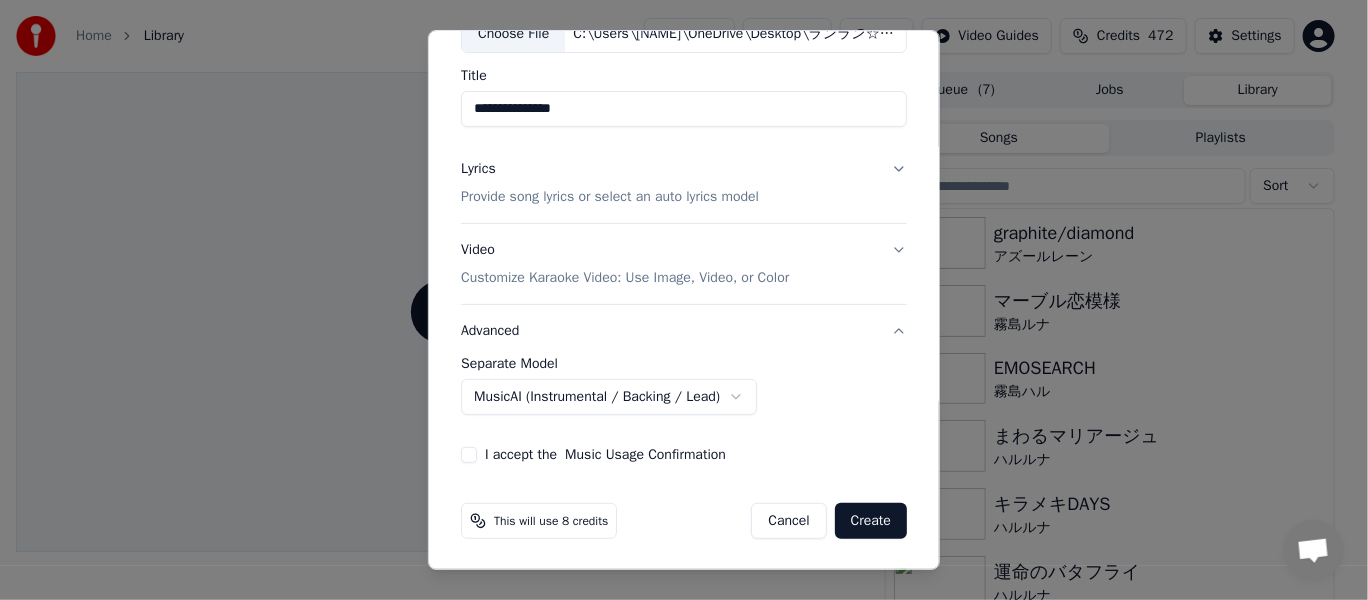 click on "I accept the   Music Usage Confirmation" at bounding box center (469, 455) 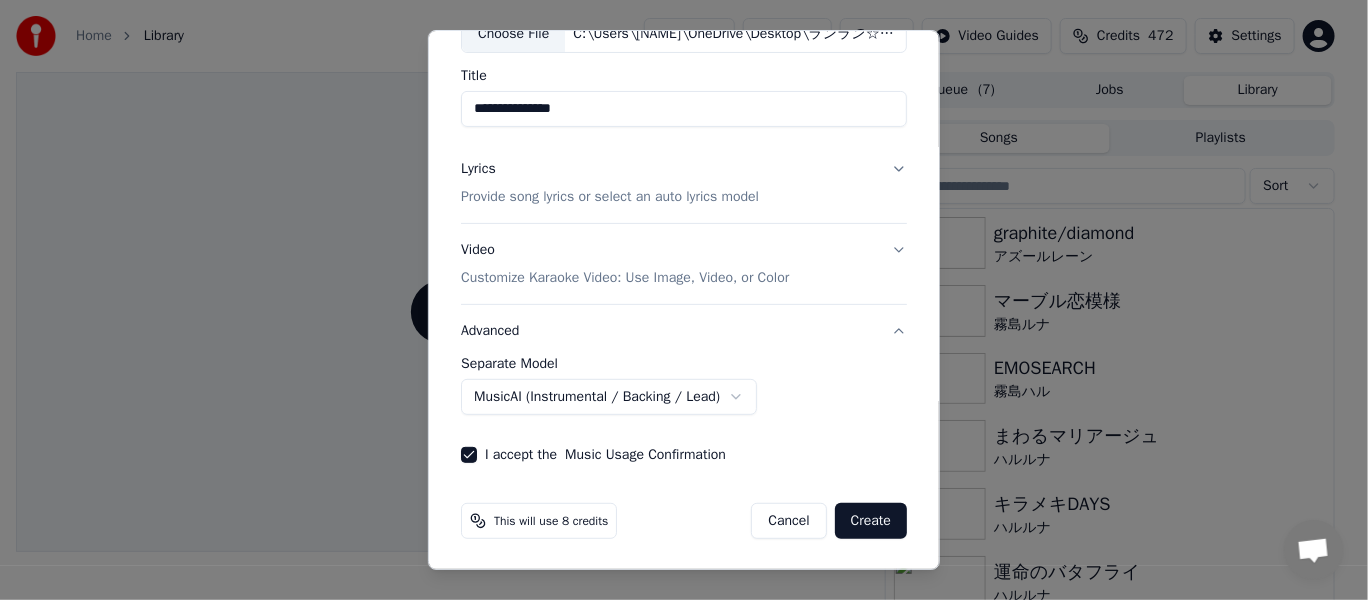click on "Create" at bounding box center (871, 521) 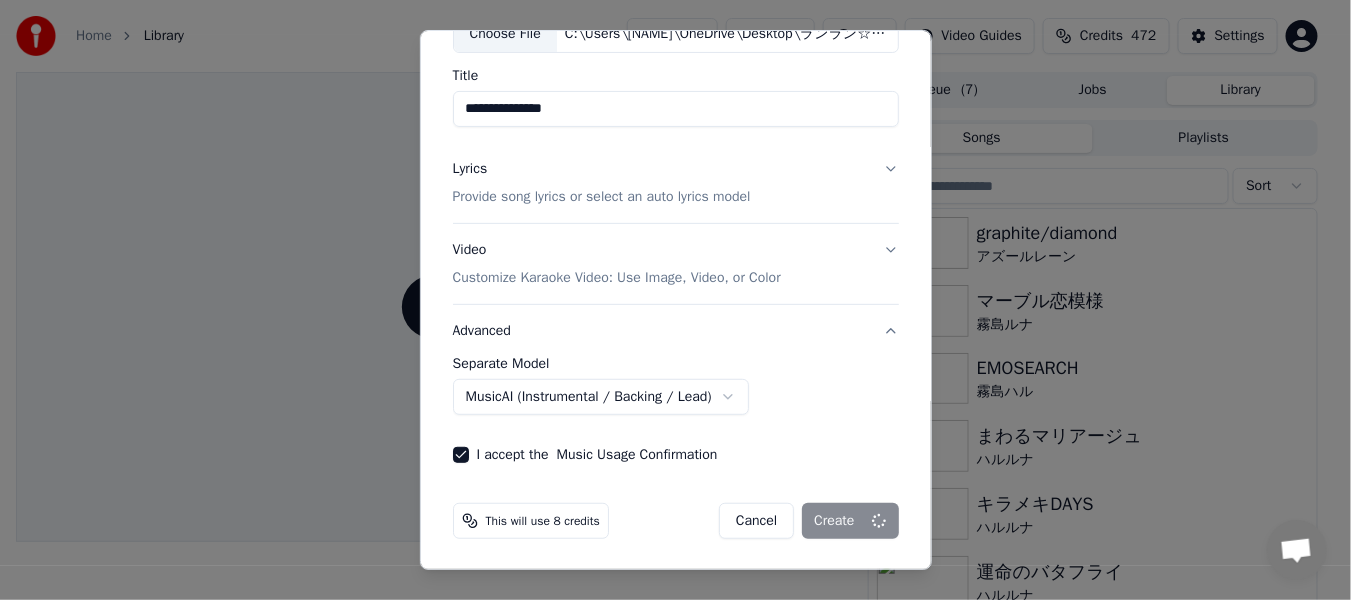 select on "******" 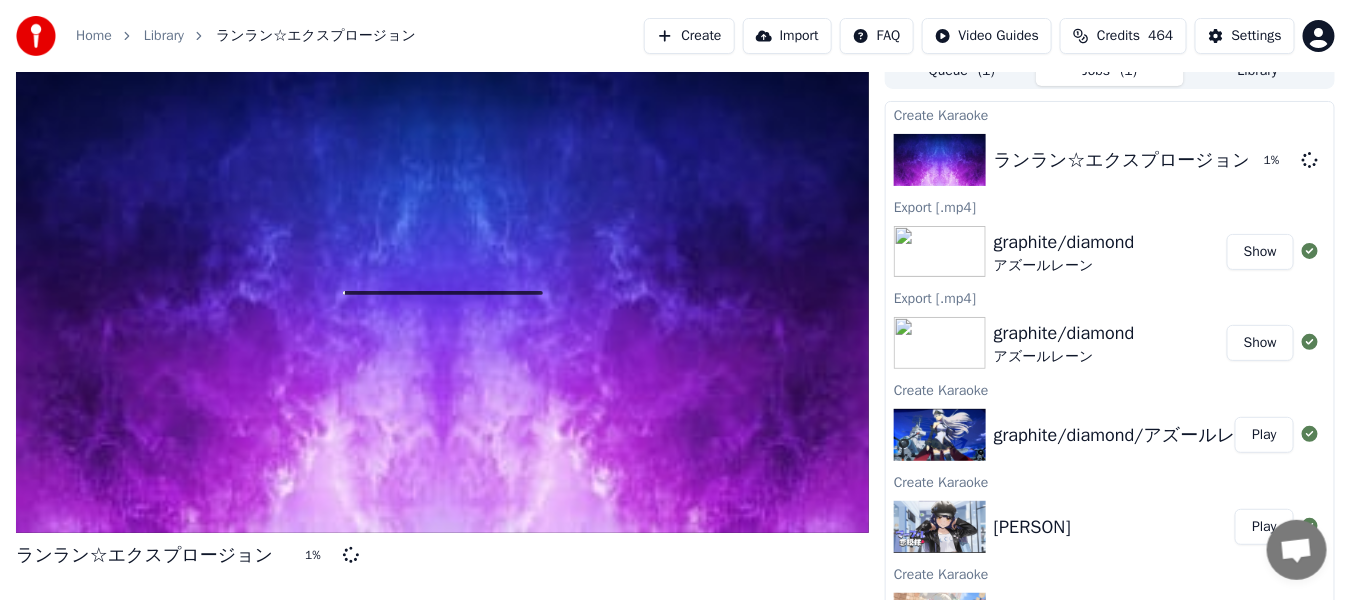 scroll, scrollTop: 30, scrollLeft: 0, axis: vertical 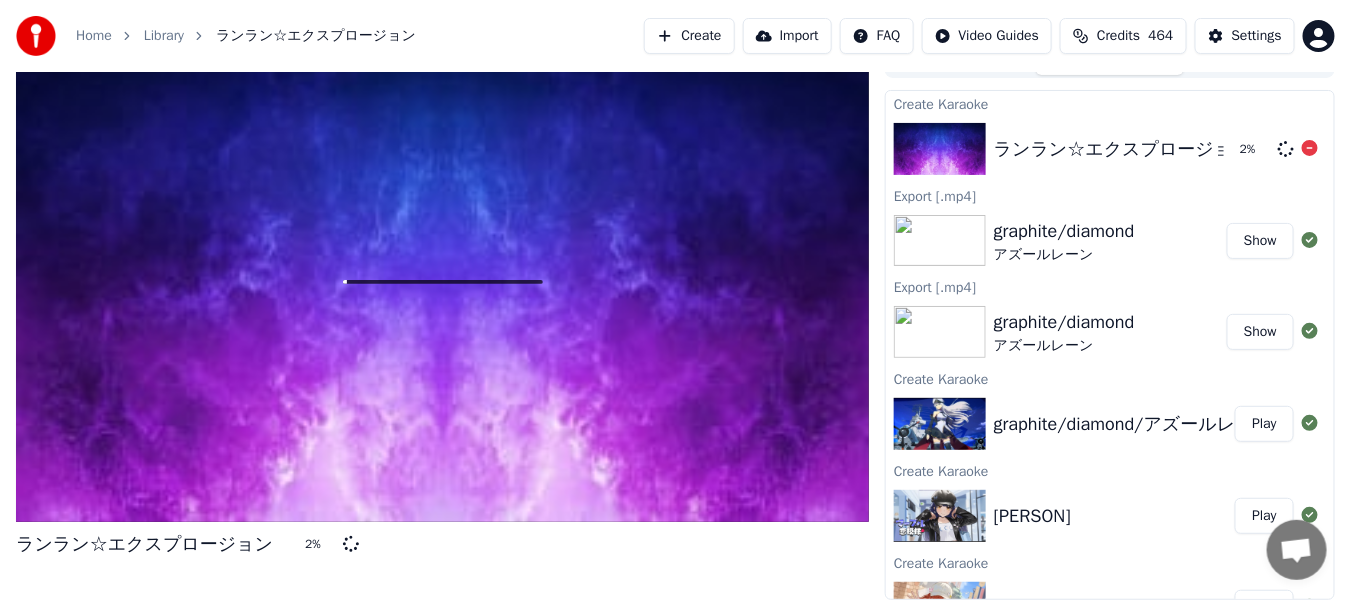 click on "ランラン☆エクスプロージョン" at bounding box center (1122, 149) 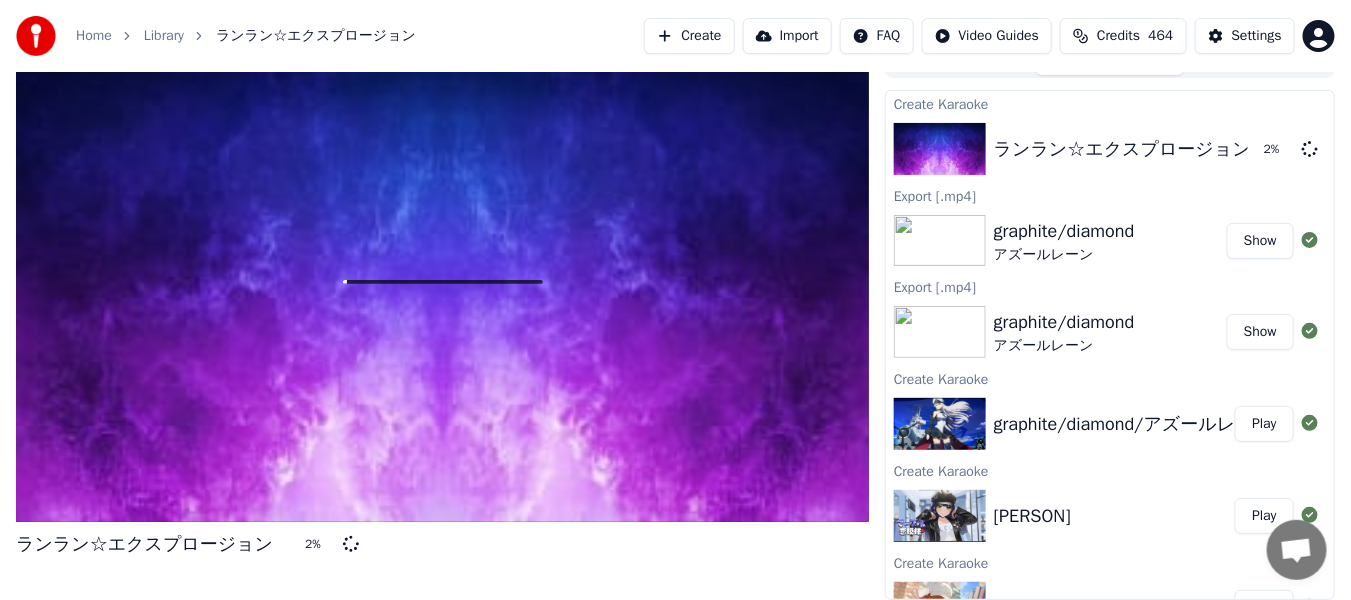 click at bounding box center [442, 282] 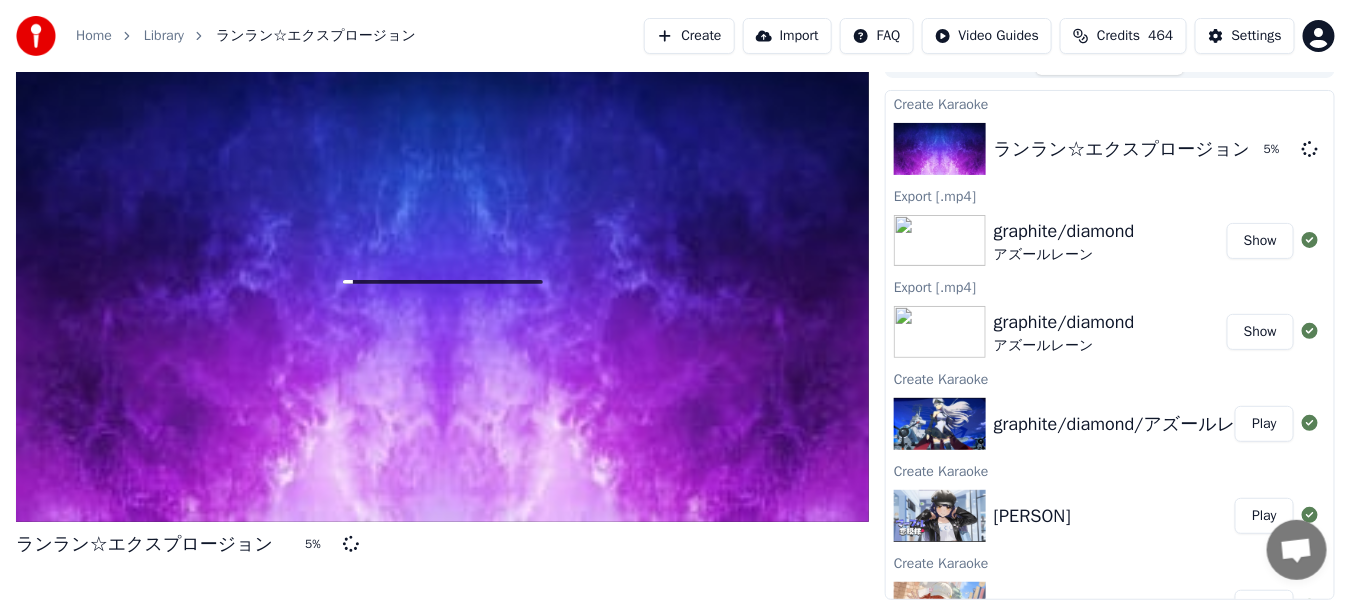 click on "Show" at bounding box center (1260, 241) 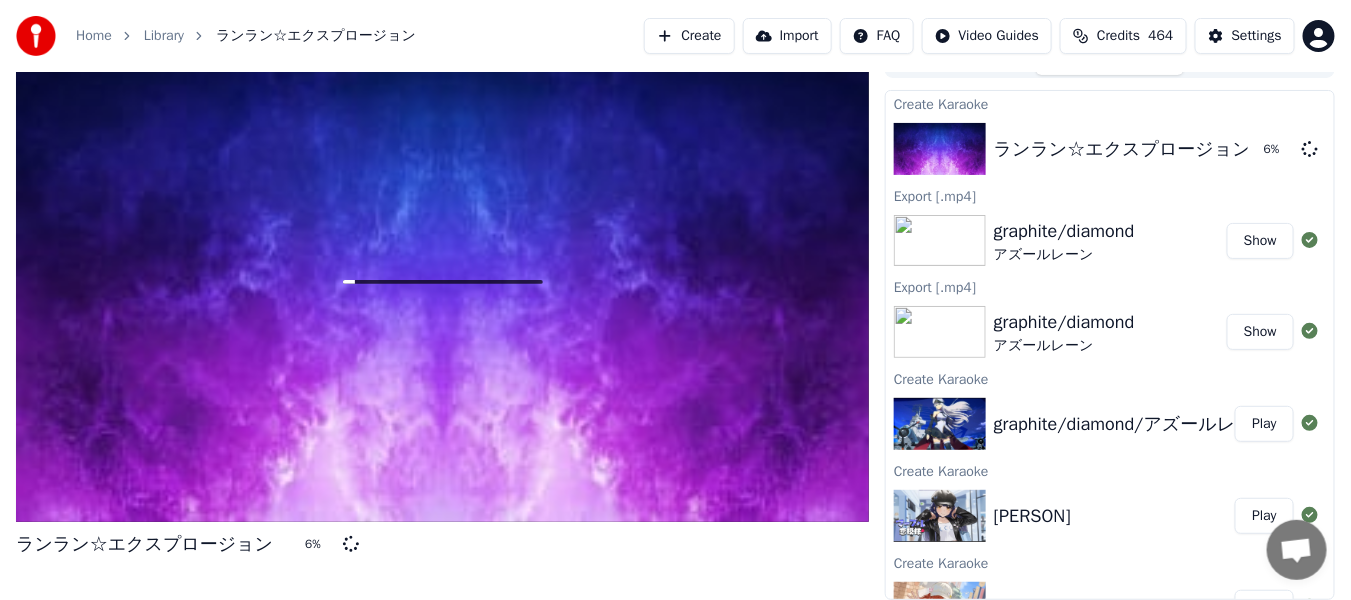 click at bounding box center [442, 282] 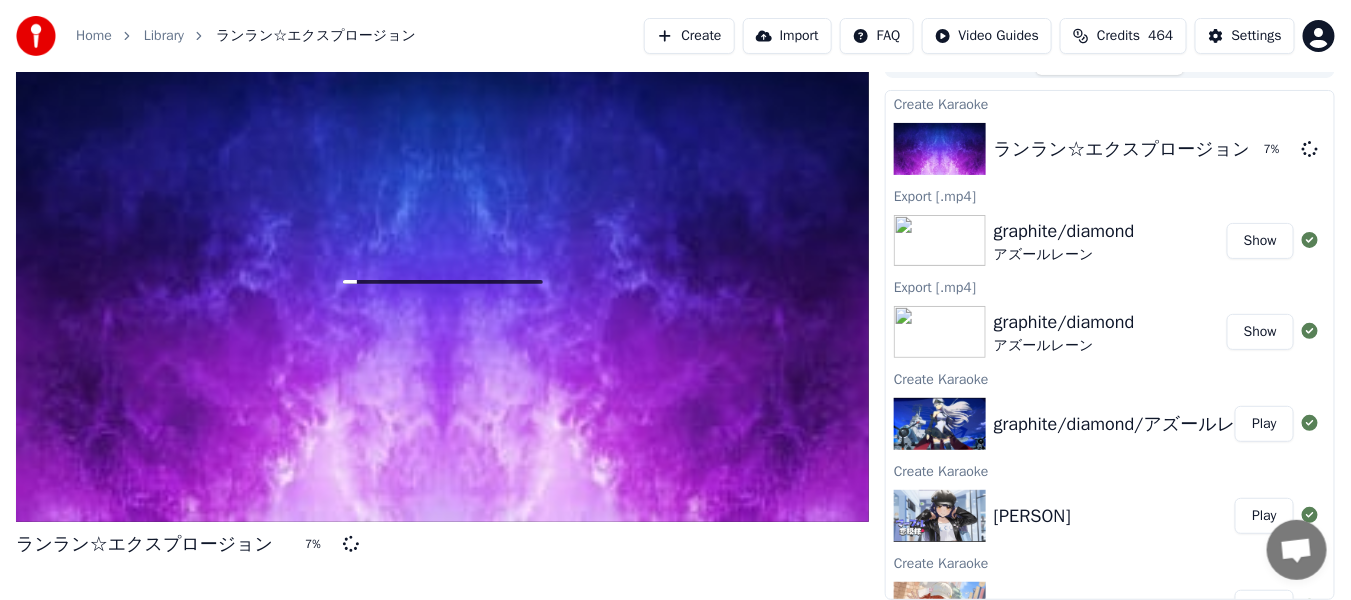 click on "ランラン☆エクスプロージョン" at bounding box center (144, 544) 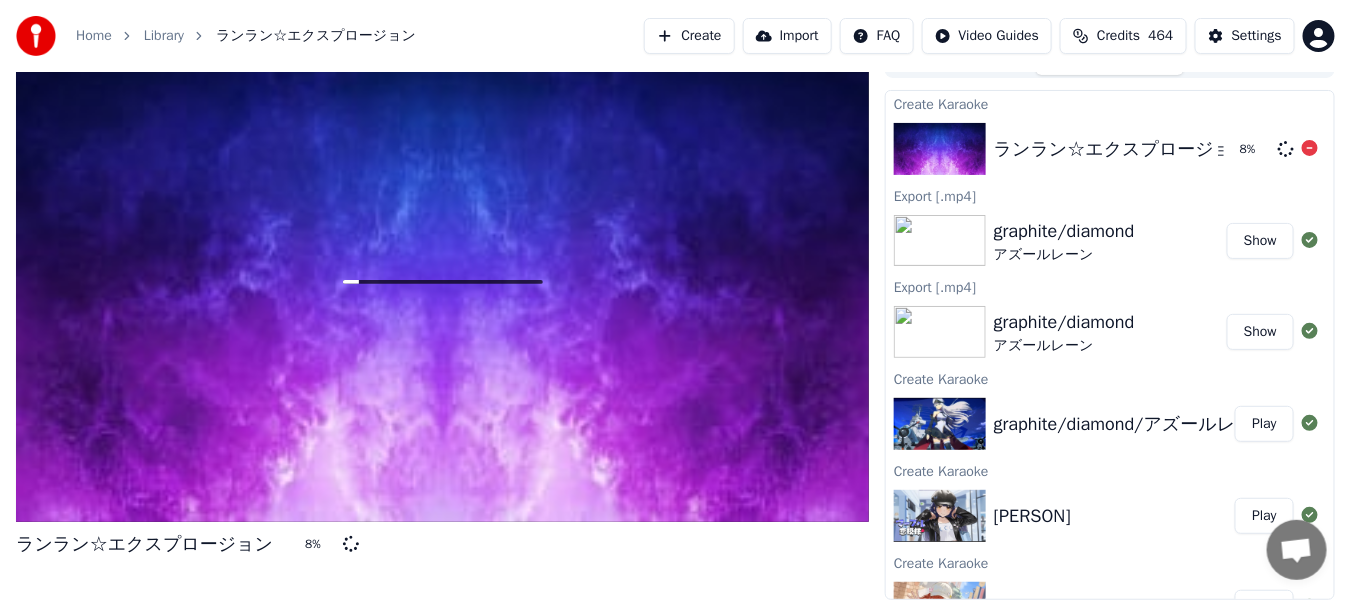 click on "ランラン☆エクスプロージョン" at bounding box center [1122, 149] 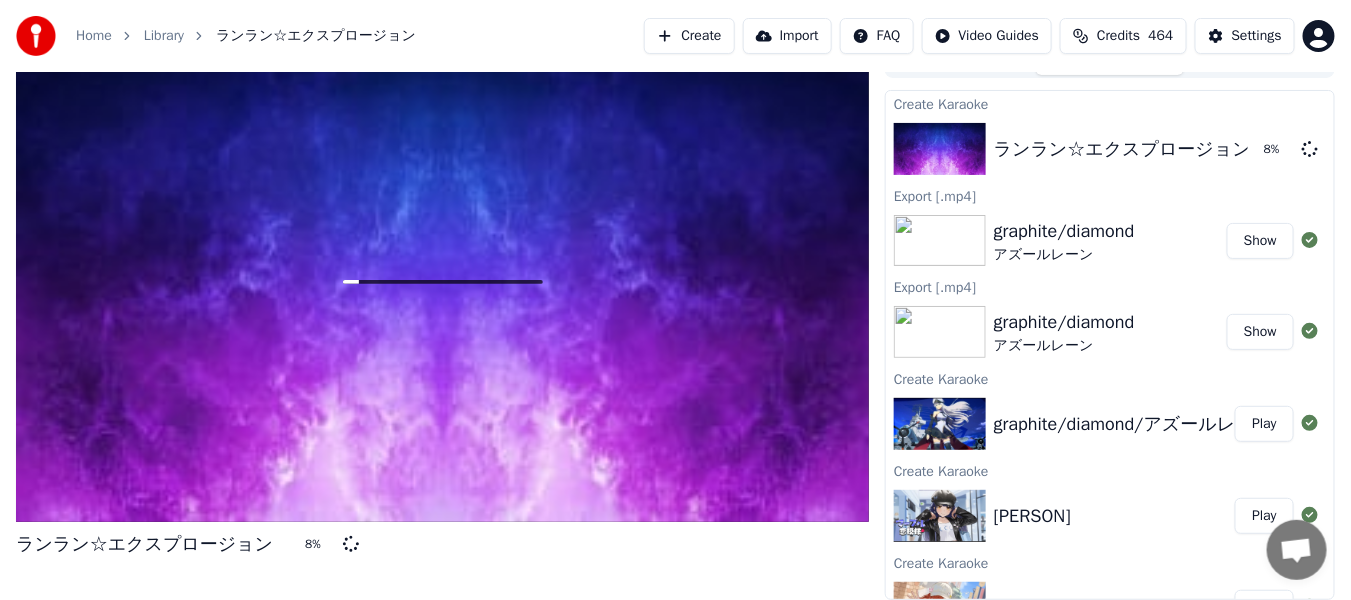 click on "Create" at bounding box center [689, 36] 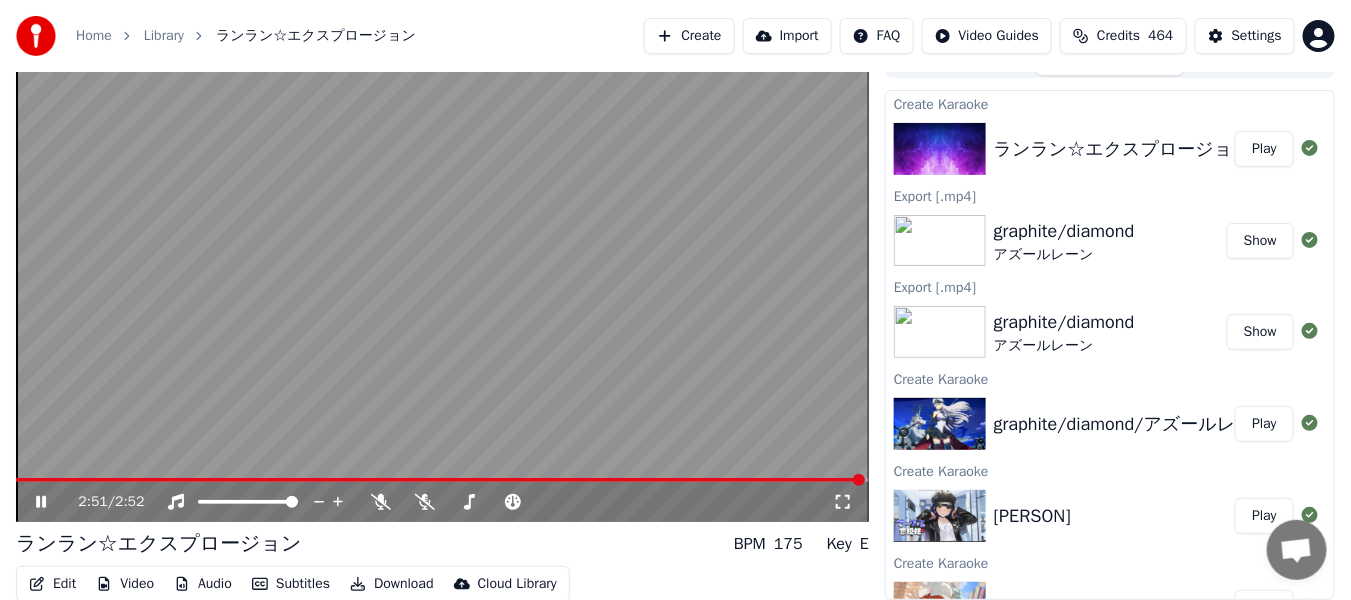 click at bounding box center (440, 480) 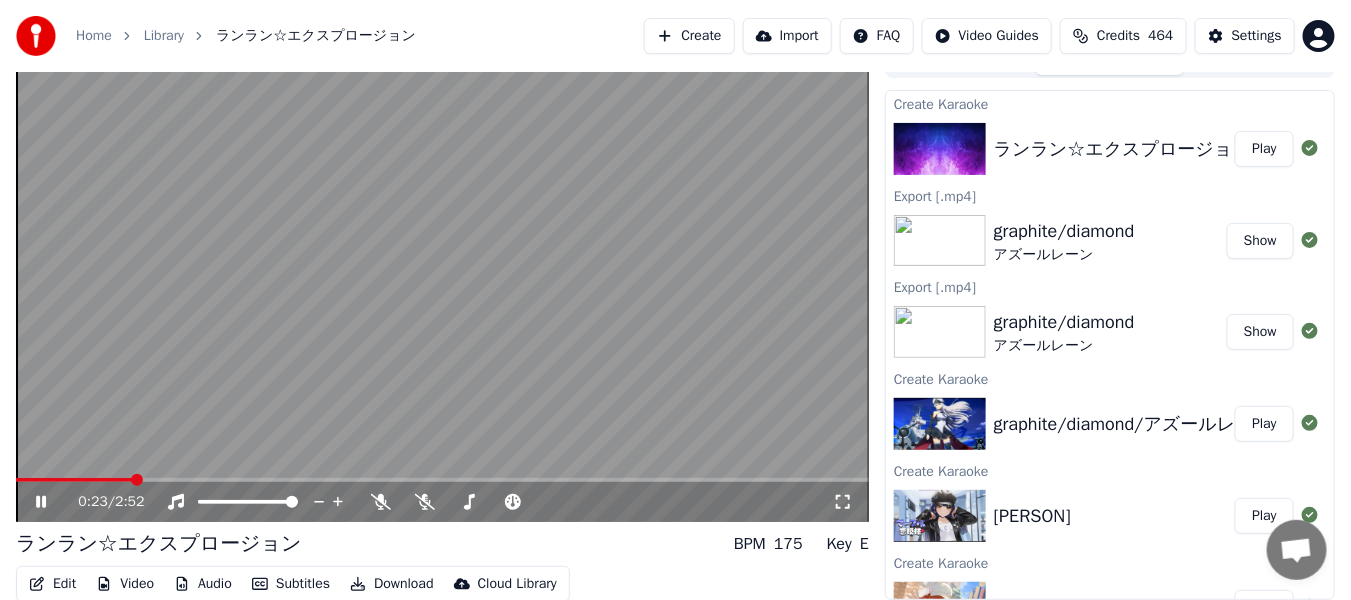 click at bounding box center [442, 282] 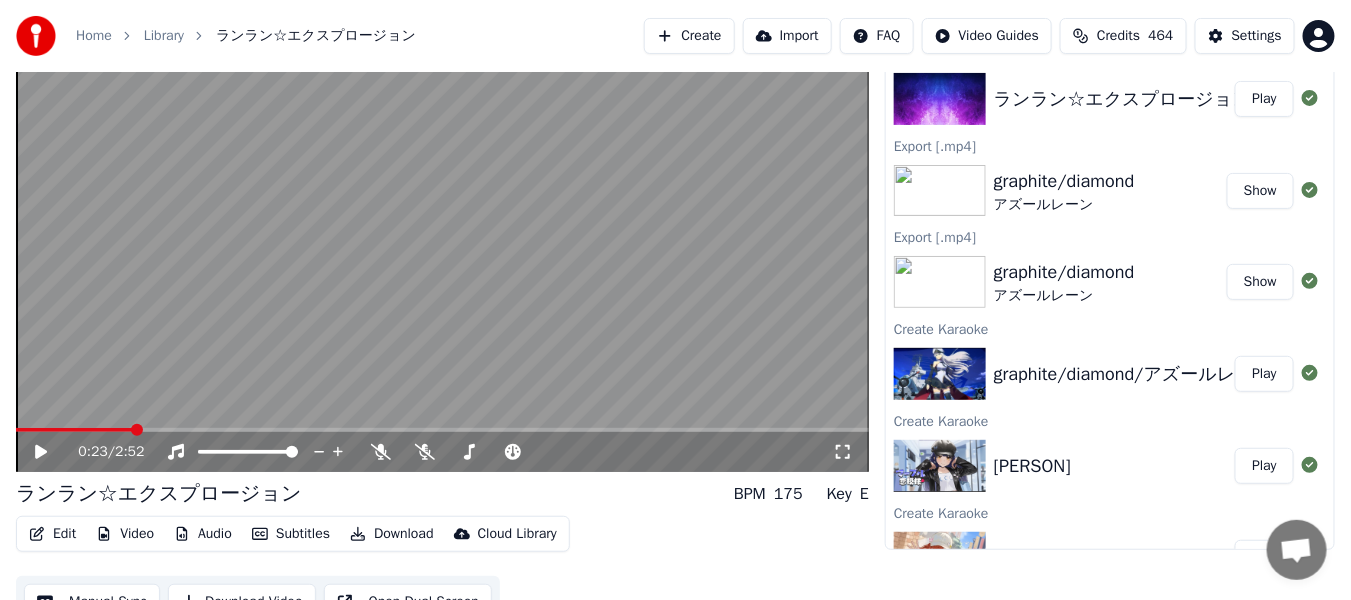 scroll, scrollTop: 107, scrollLeft: 0, axis: vertical 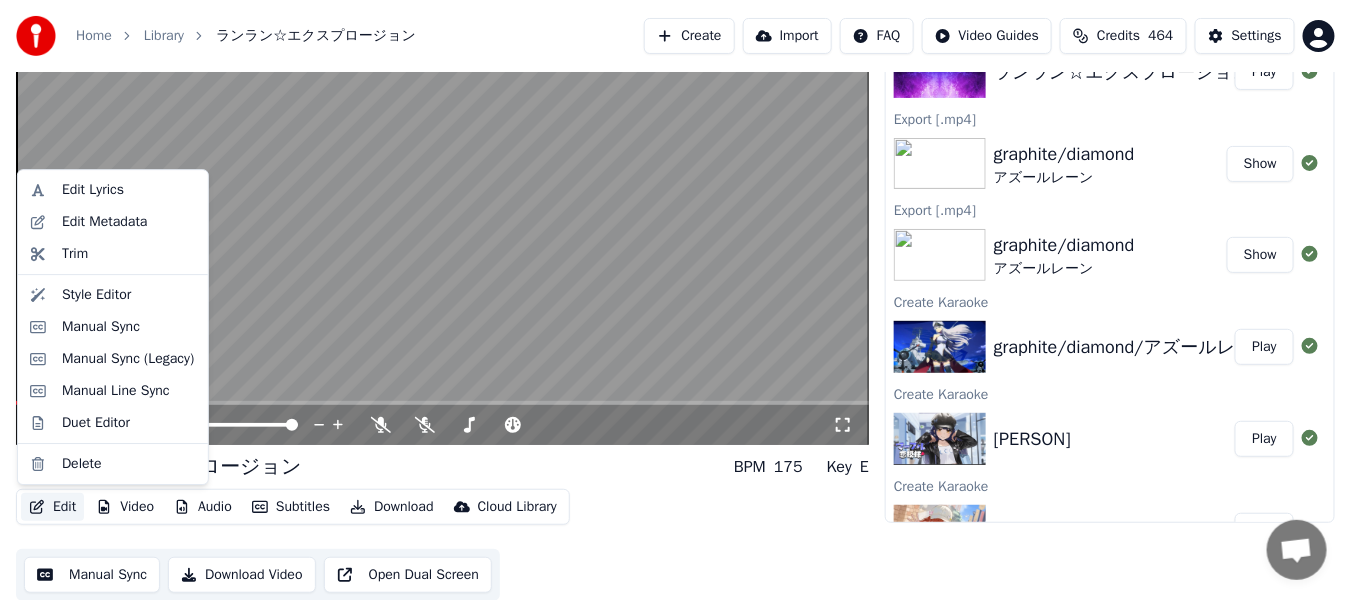 click on "Edit" at bounding box center [52, 507] 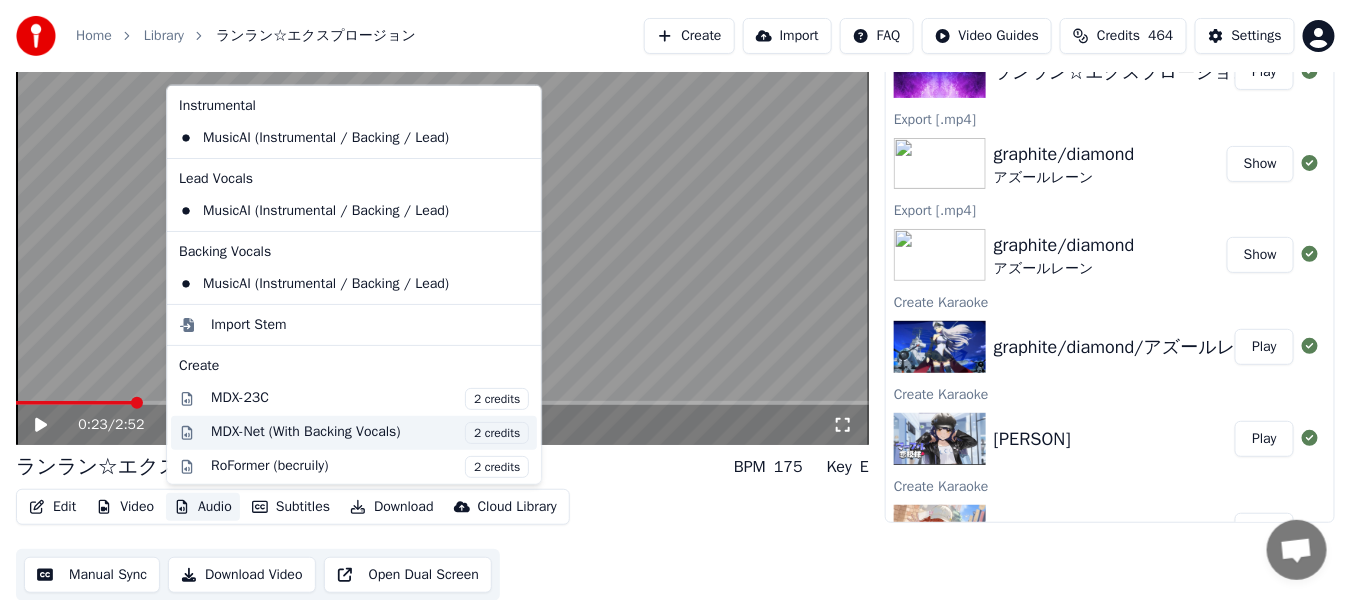 click on "MDX-Net (With Backing Vocals) 2 credits" at bounding box center (370, 432) 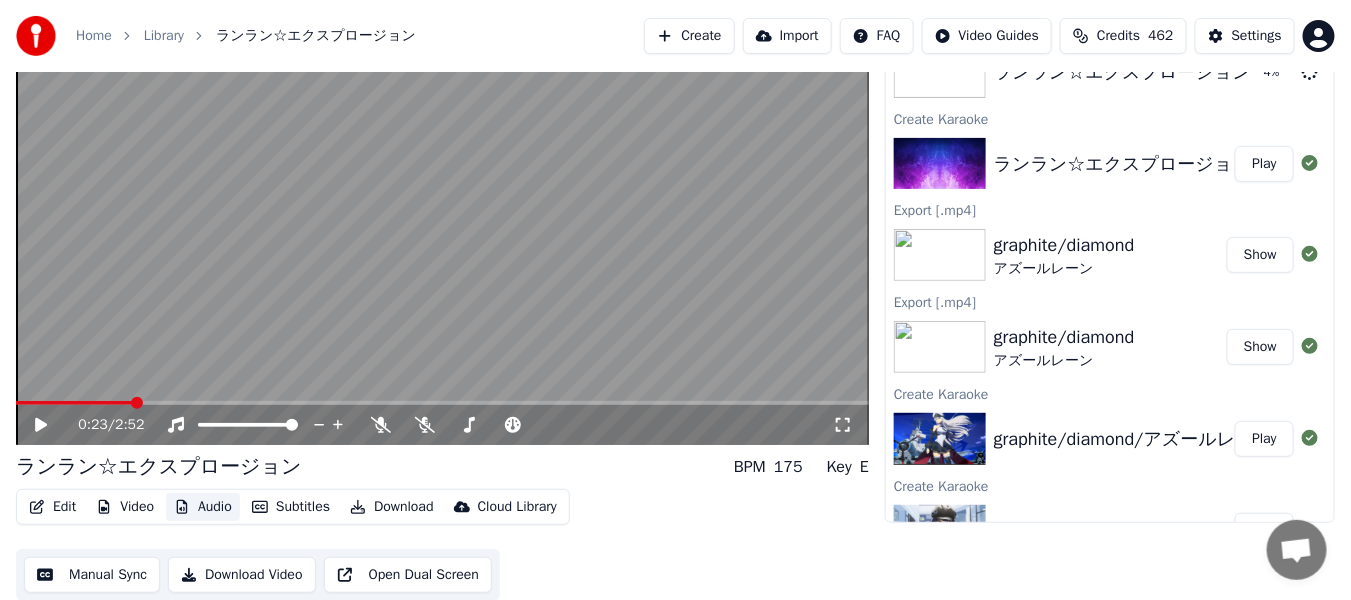 scroll, scrollTop: 0, scrollLeft: 0, axis: both 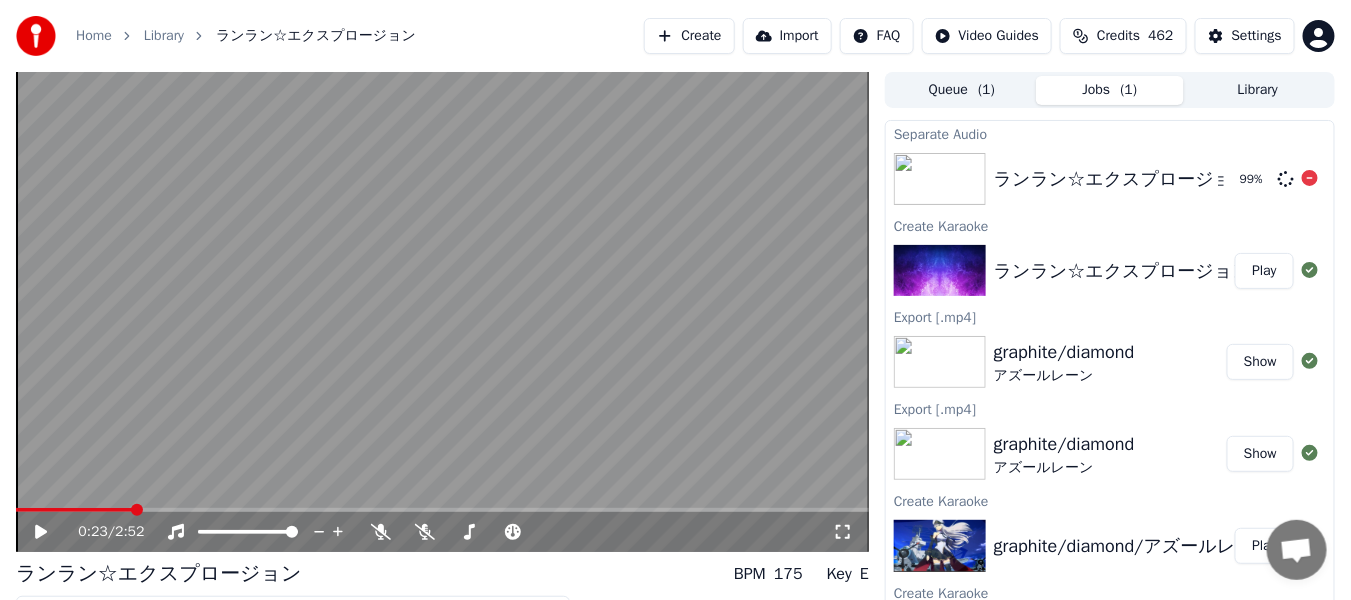 click on "ランラン☆エクスプロージョン 99 %" at bounding box center (1110, 179) 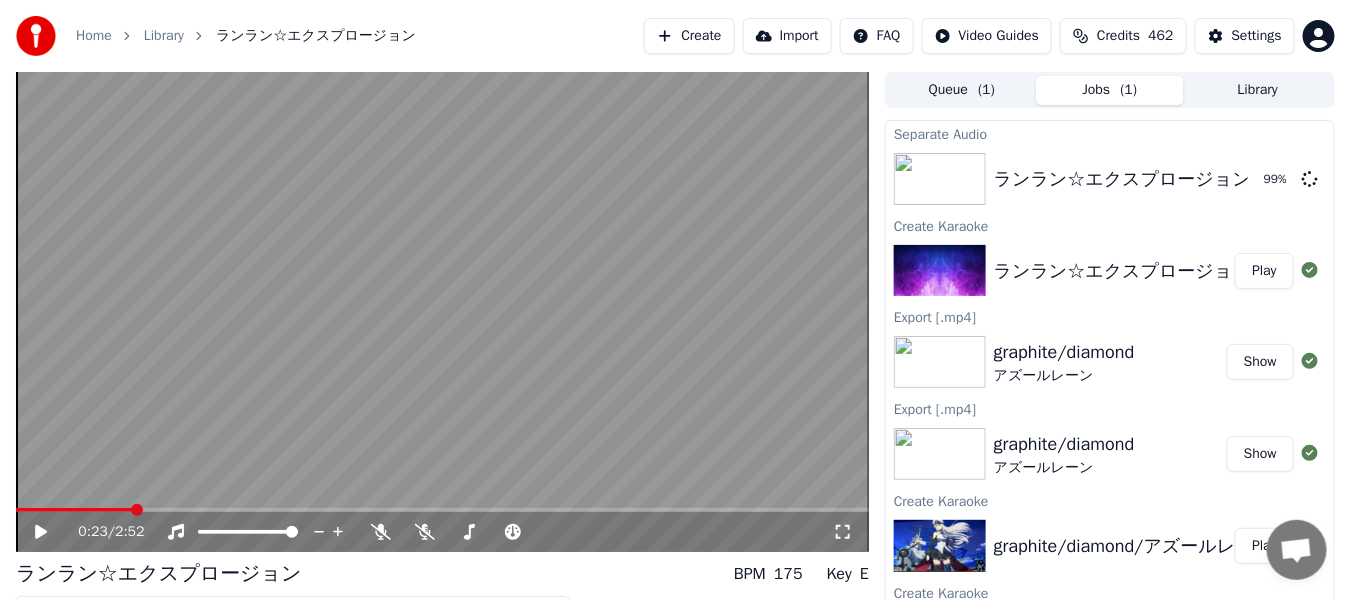 click on "( 1 )" at bounding box center [986, 90] 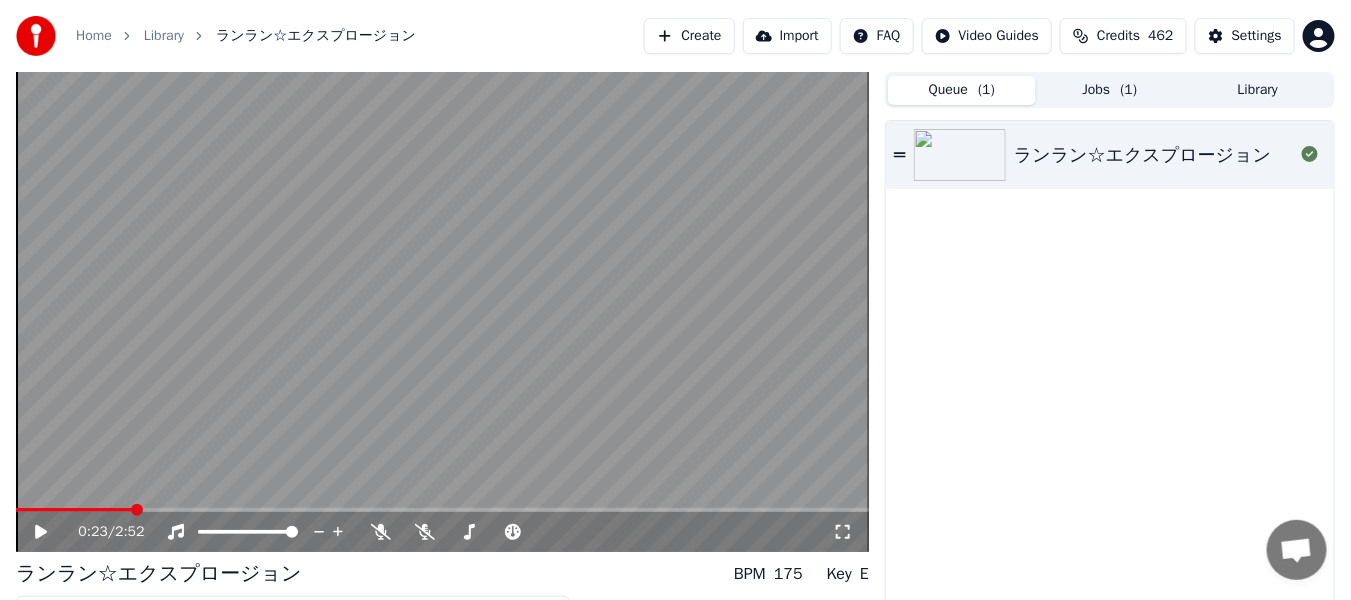 click on "ランラン☆エクスプロージョン" at bounding box center (1142, 155) 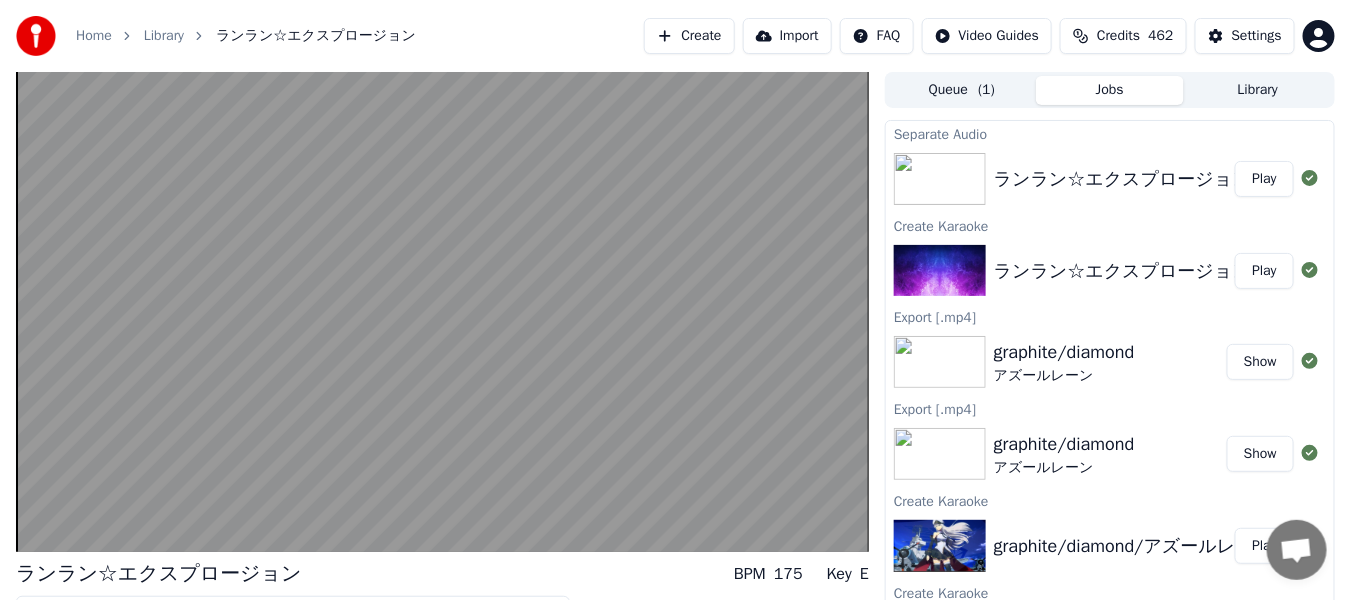 click on "Jobs" at bounding box center [1110, 90] 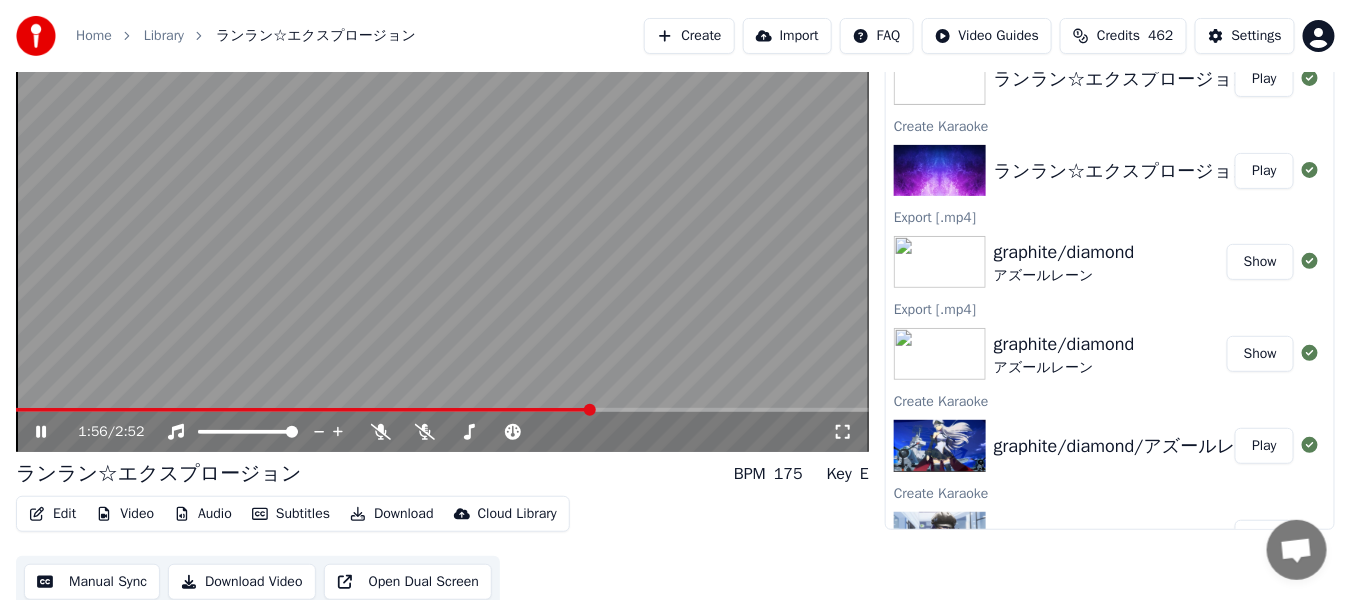 scroll, scrollTop: 107, scrollLeft: 0, axis: vertical 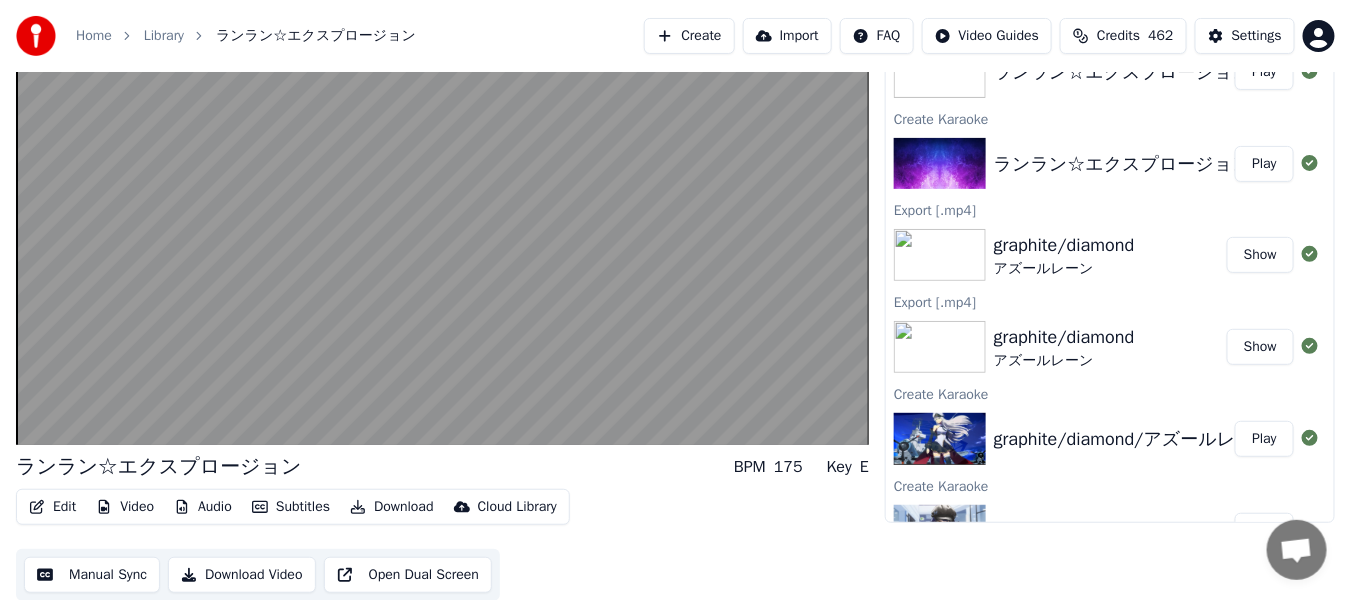 click on "Download Video" at bounding box center [242, 575] 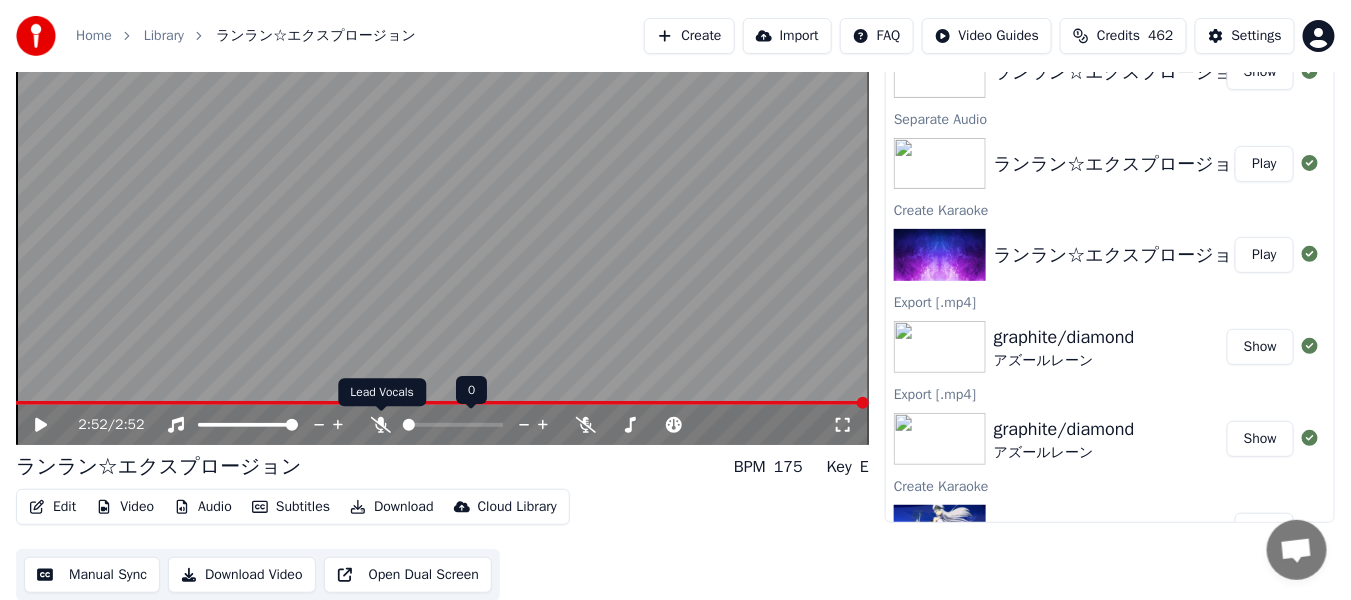 click 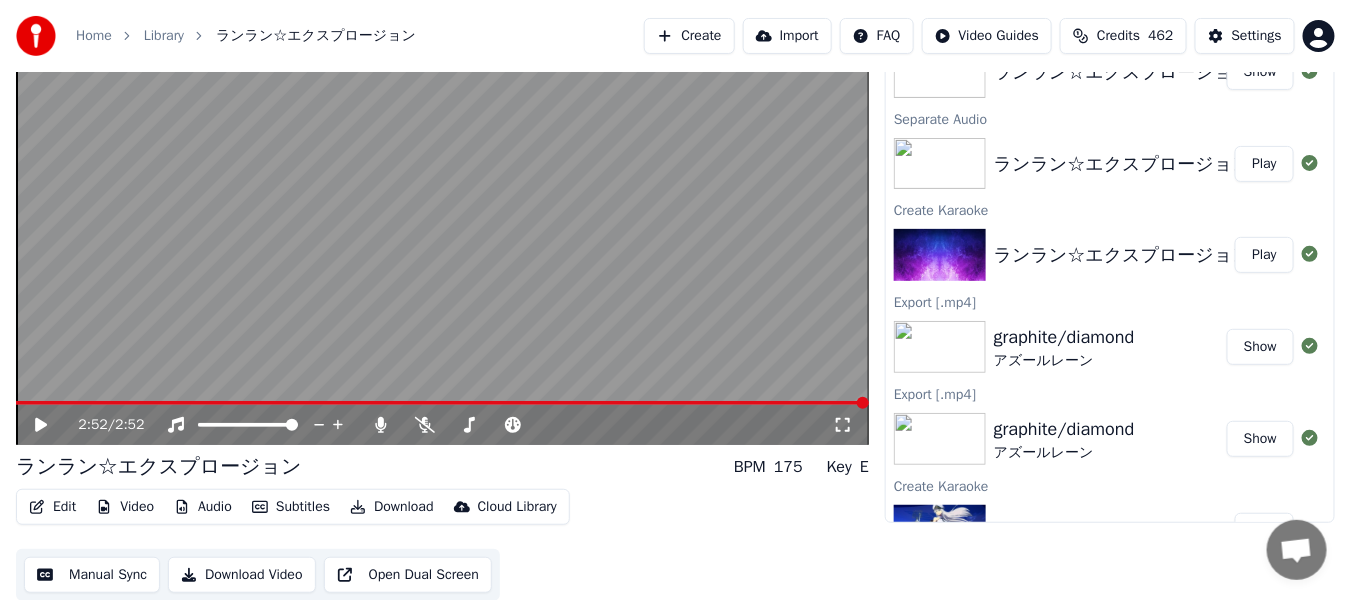 click 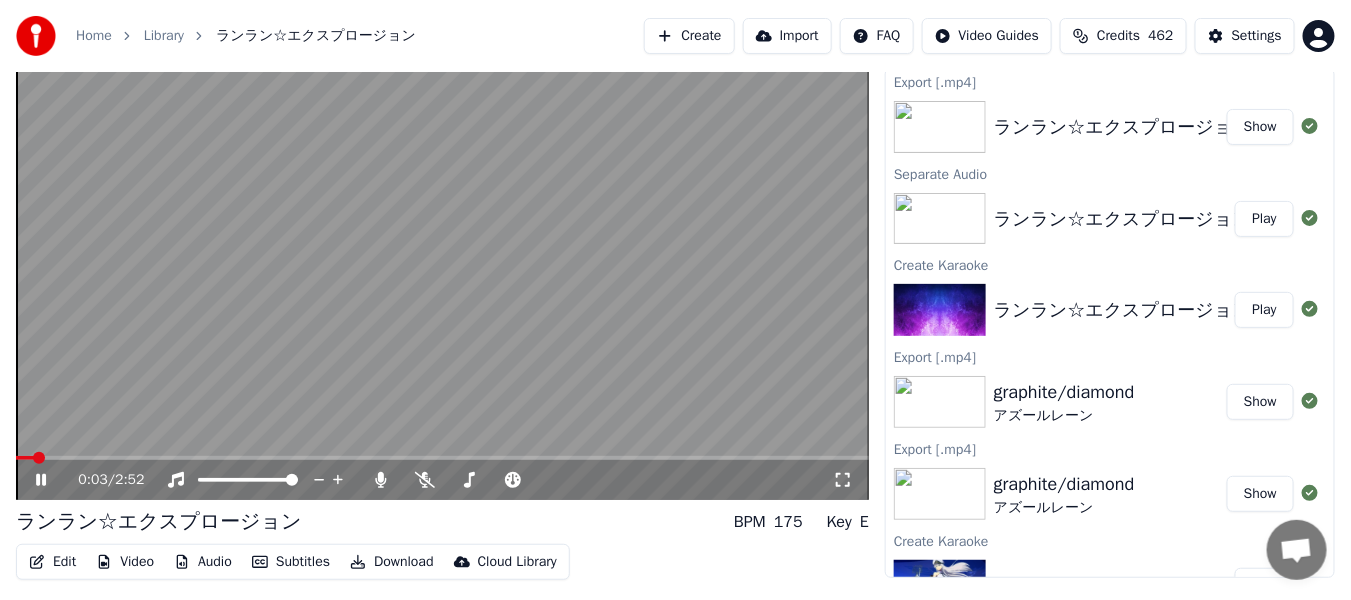 scroll, scrollTop: 0, scrollLeft: 0, axis: both 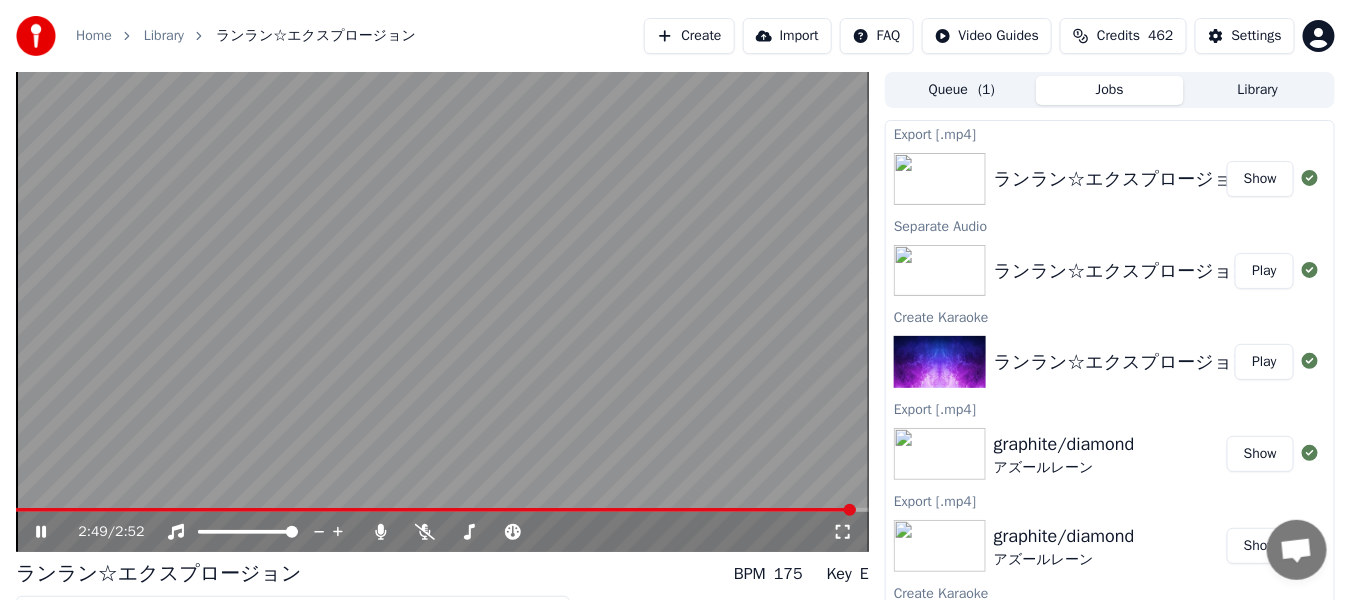 click on "2:49" at bounding box center [92, 532] 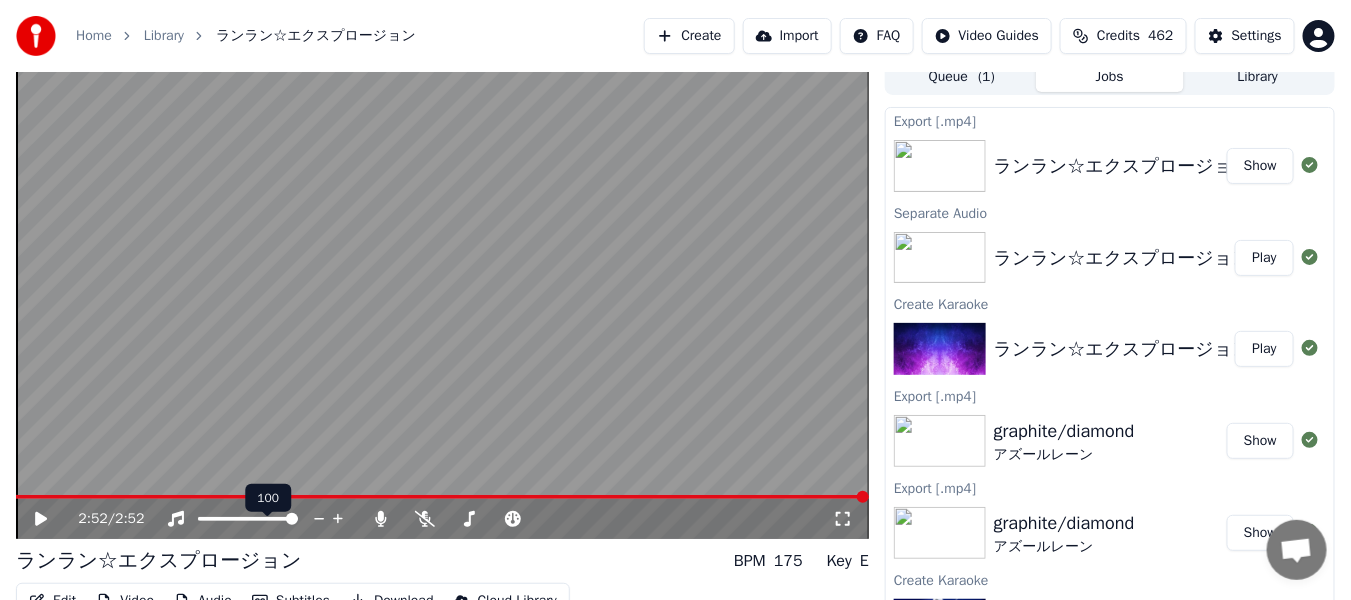 scroll, scrollTop: 107, scrollLeft: 0, axis: vertical 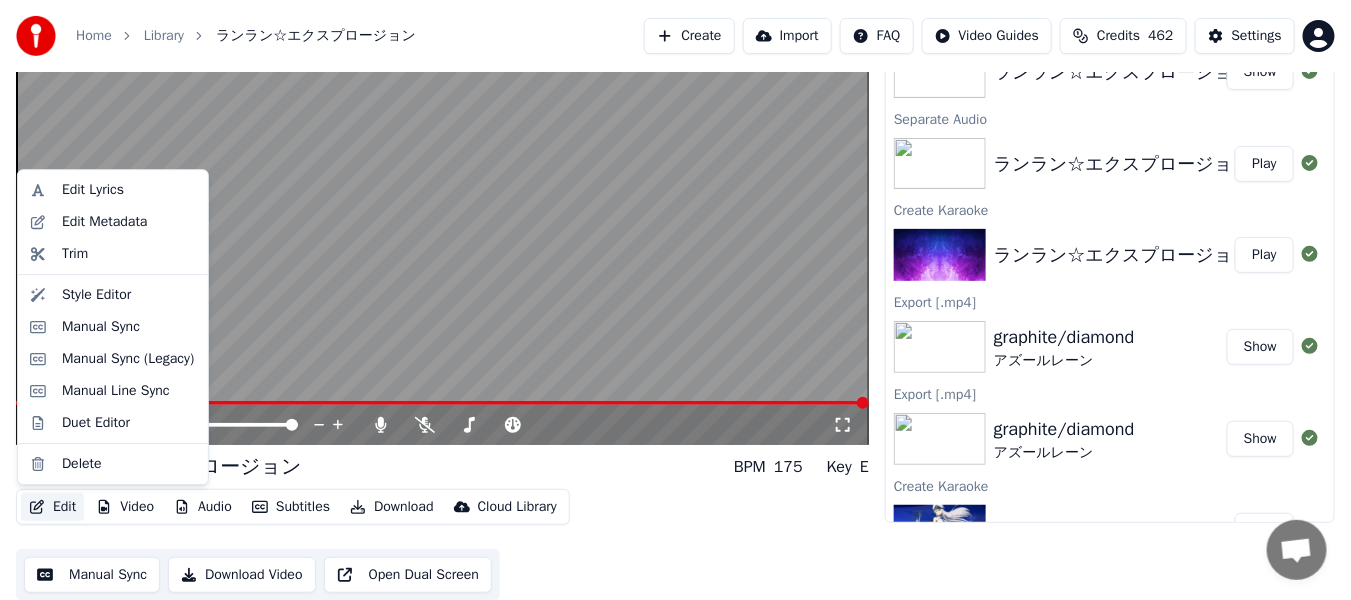 click on "Edit" at bounding box center (52, 507) 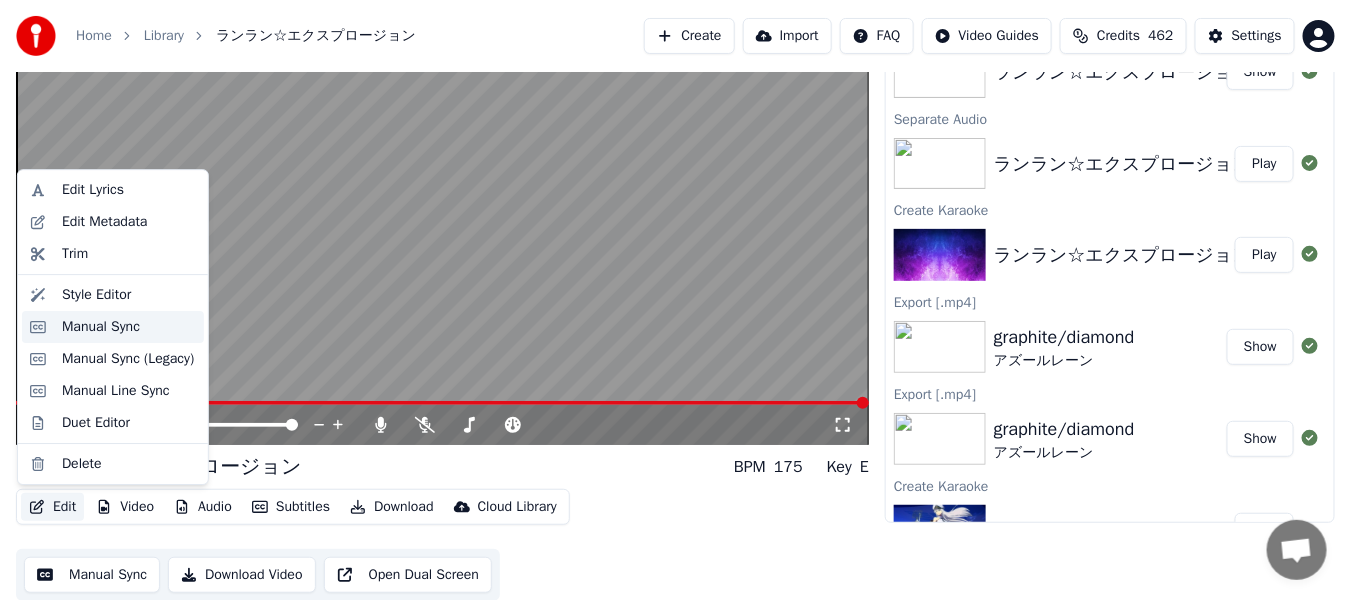 click on "Manual Sync" at bounding box center [101, 327] 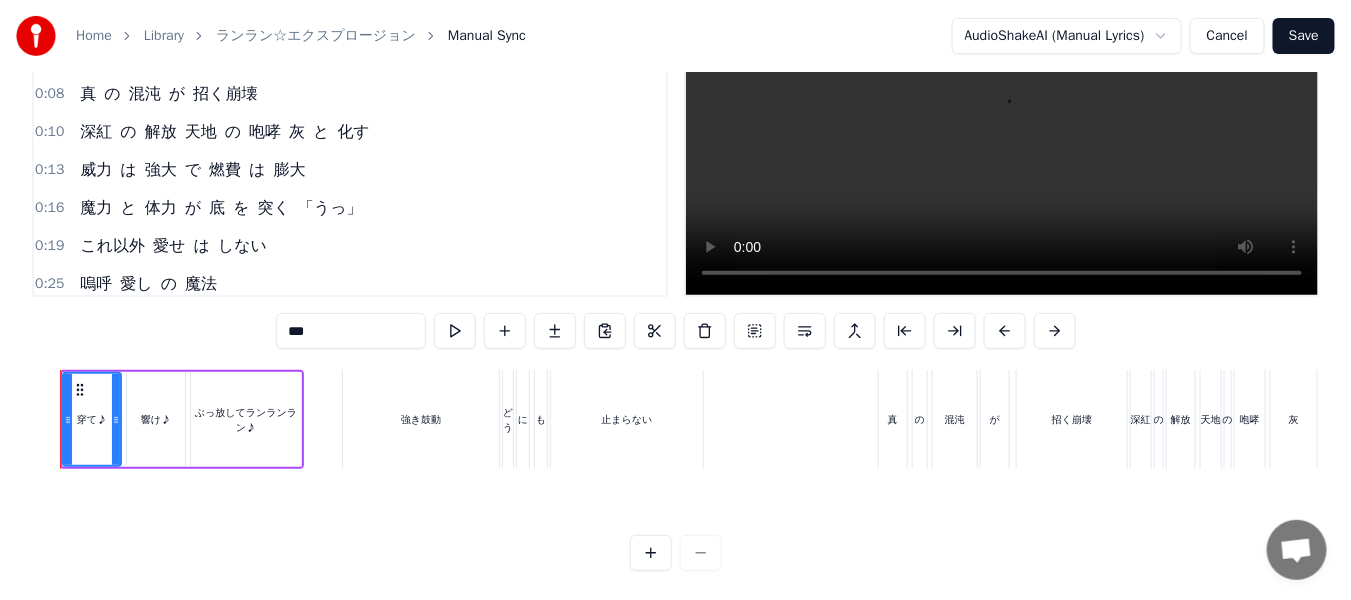 scroll, scrollTop: 0, scrollLeft: 0, axis: both 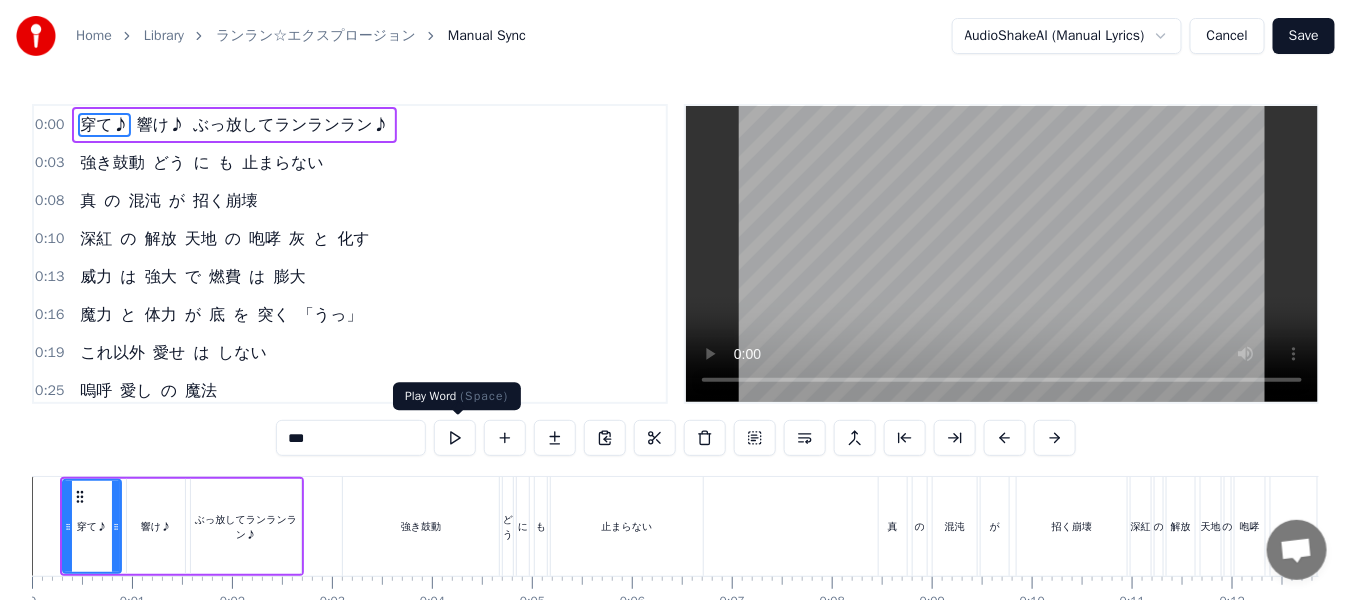 click at bounding box center (455, 438) 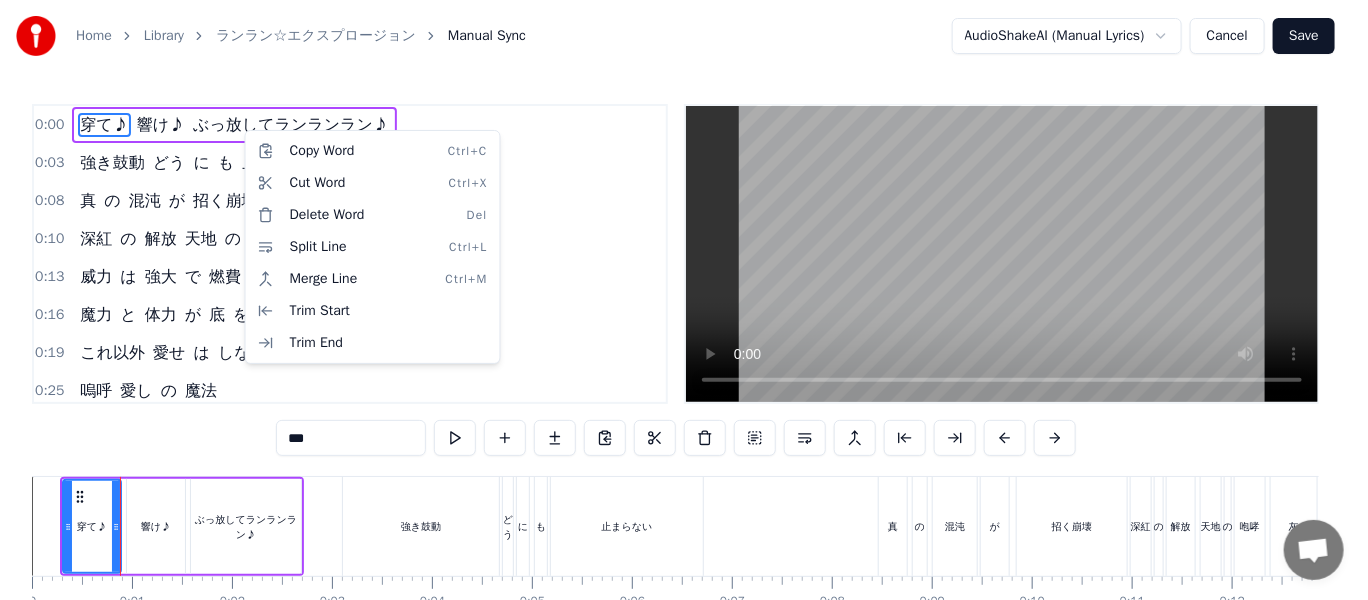 click on "Home Library ランラン☆エクスプロージョン Manual Sync AudioShakeAI (Manual Lyrics) Cancel Save 0:00 穿て♪ 響け♪ ぶっ放してランランラン♪ 0:03 強き鼓動 どう に も 止まらない 0:08 真 の 混沌 が 招く崩壊 0:10 深紅 の 解放 天地 の 咆哮 灰 と 化す 0:13 威力 は 強大 で 燃費 は 膨大 0:16 魔力 と 体力 が 底 を 突く 「うっ」 0:19 これ以外 愛せ は しない 0:25 嗚呼 愛し の 魔法 0:27 3・2・1 Let's Go！！ 0:30 穿て♪ 響け♪ ぶっ放してランランラン♪ 0:32 他 の 魔法？ 一切不要 0:35 一途 な 想い 全身全霊 で 注ごう 0:41 今日 も 明日 も 一発撃ってバタンキュー☆ 0:43 これ ぞ 浪漫 究極 の 火力 を 追い求めて 0:49 爆 焔 よ 舞え エクスプロージョン 0:57 我が 名 は めぐみん！！ 0:58 紅 魔族随一 の 魔法 の 使い手 に して 1:00 究極魔法「 エクスプロージョン」を 極めん と する 者 1:02 の 0" at bounding box center (684, 355) 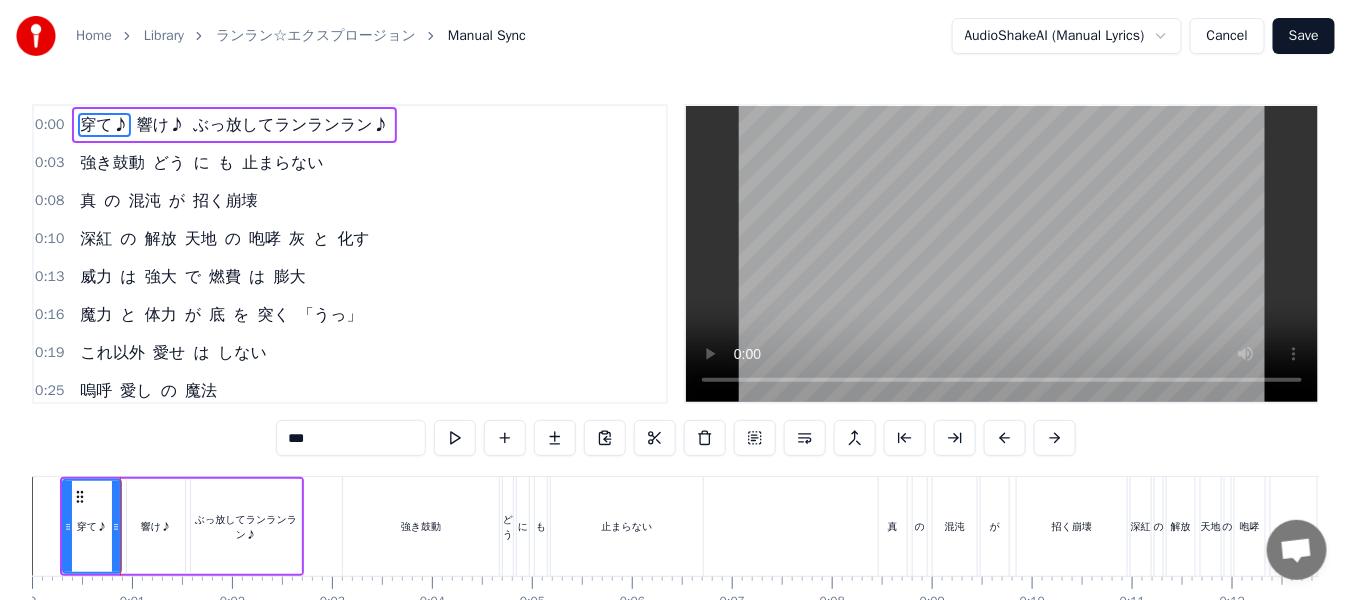 click on "0:13 威力 は 強大 で 燃費 は 膨大" at bounding box center (350, 277) 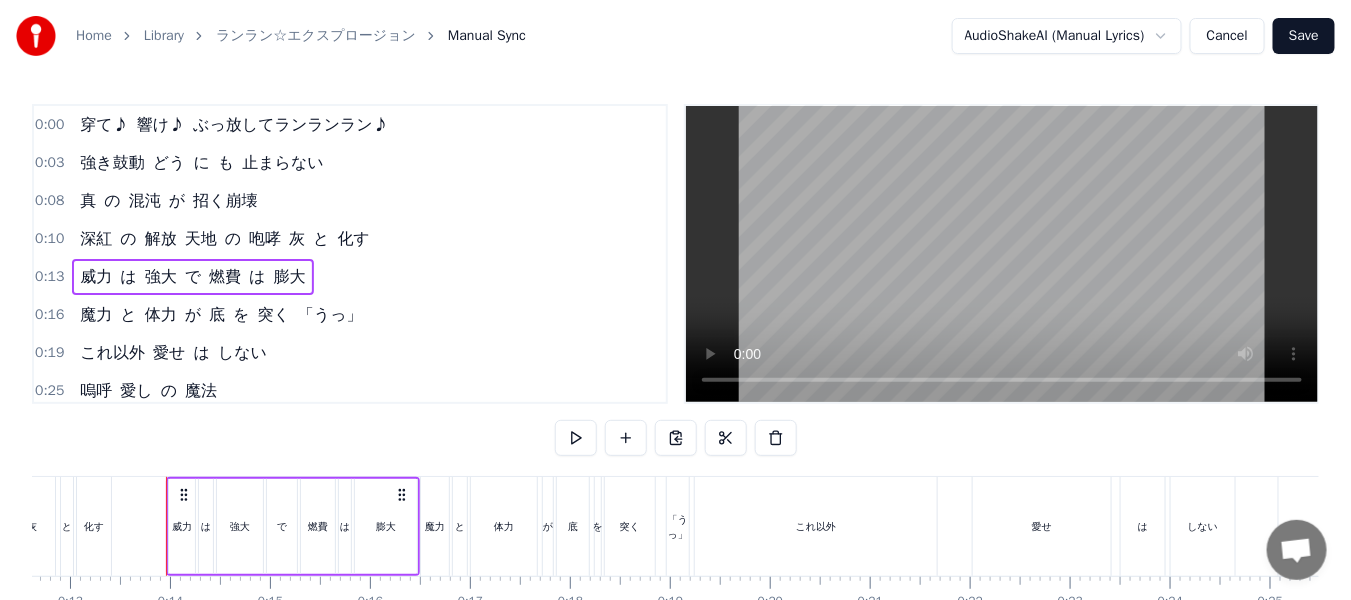 scroll, scrollTop: 0, scrollLeft: 1295, axis: horizontal 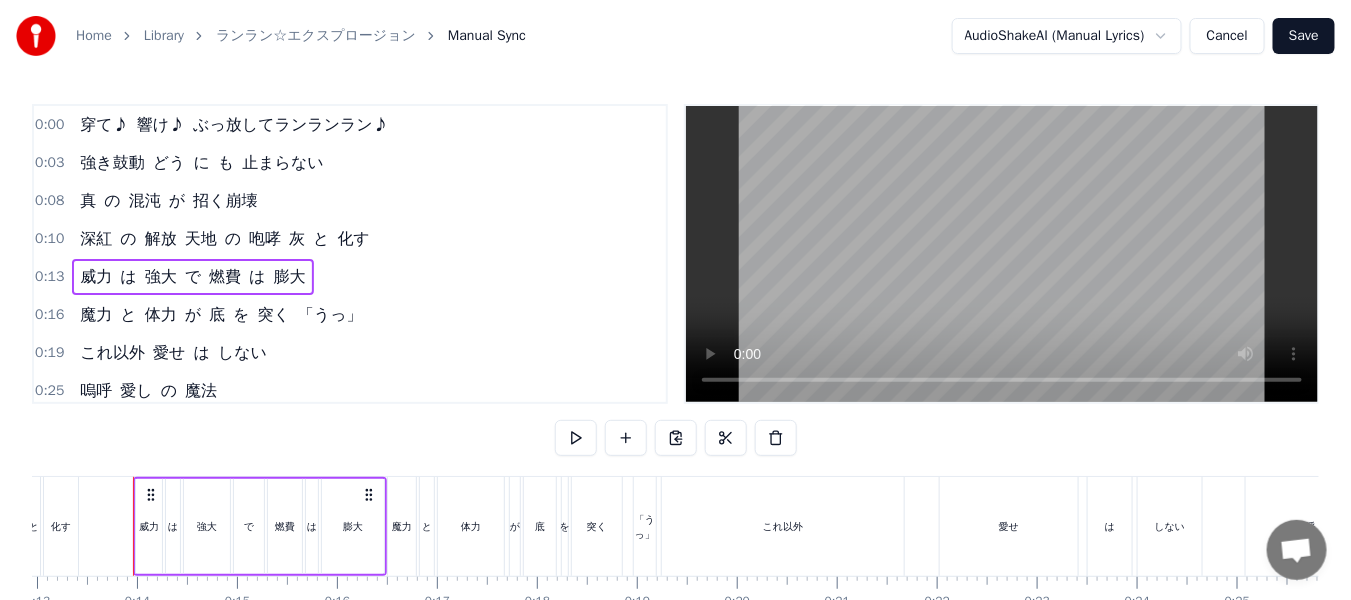 click on "0:10 深紅 の 解放 天地 の 咆哮 灰 と 化す" at bounding box center [350, 239] 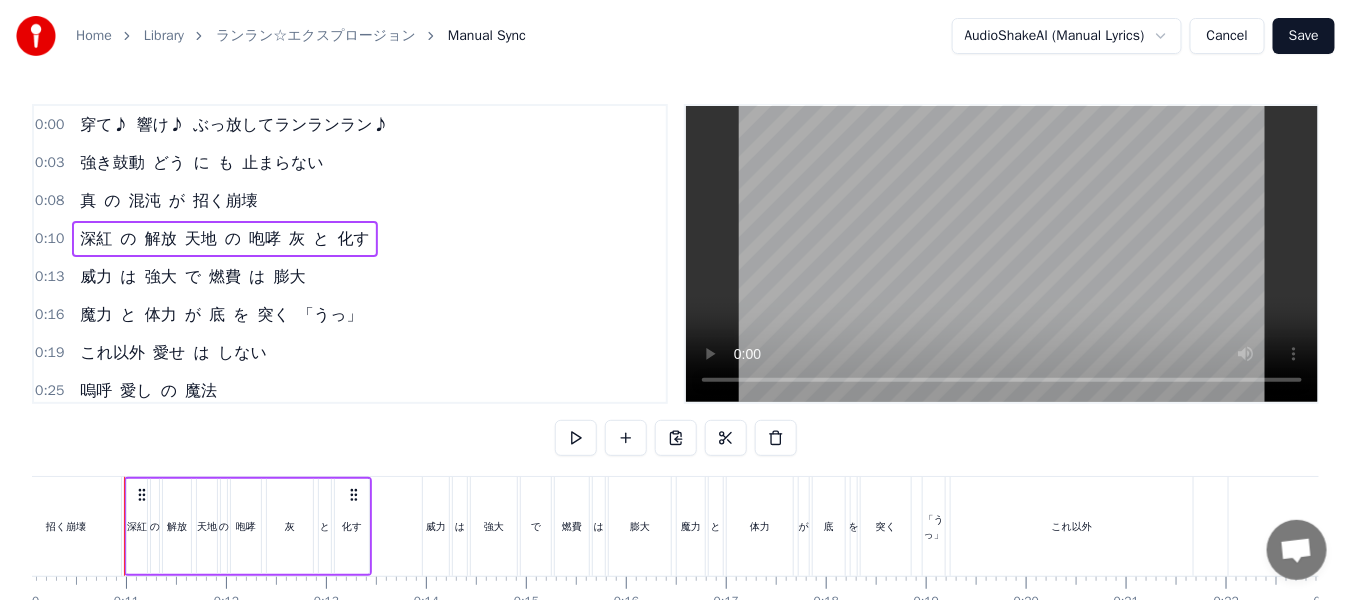 scroll, scrollTop: 0, scrollLeft: 997, axis: horizontal 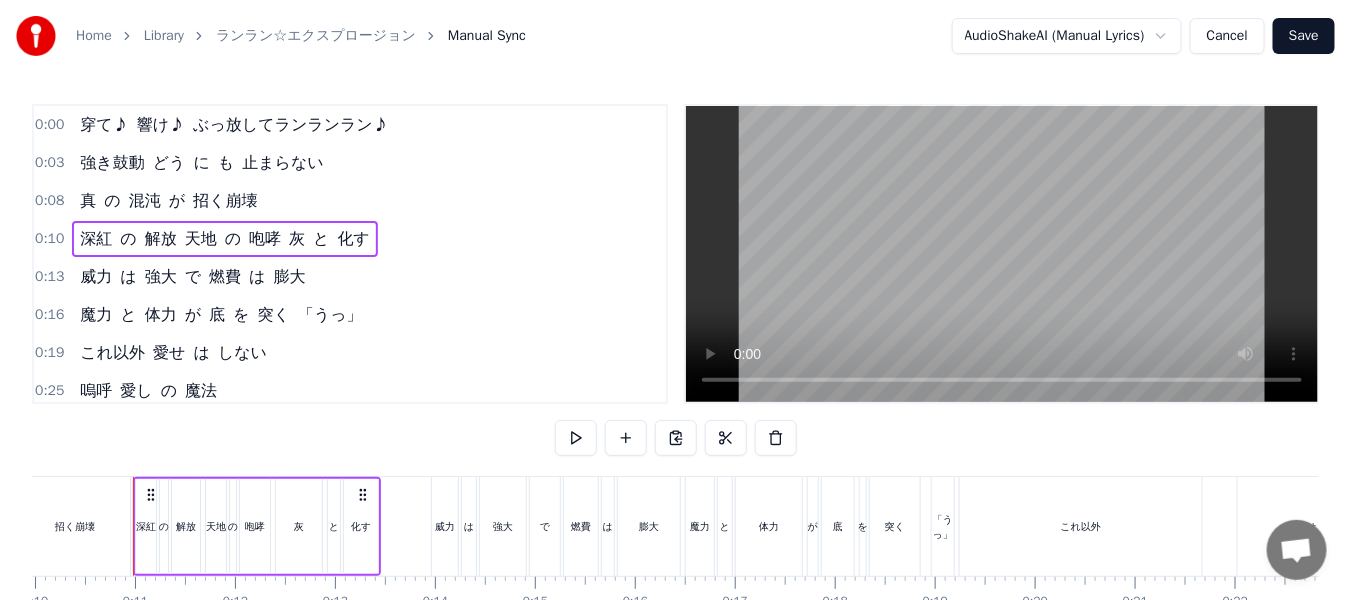 click on "Cancel" at bounding box center [1227, 36] 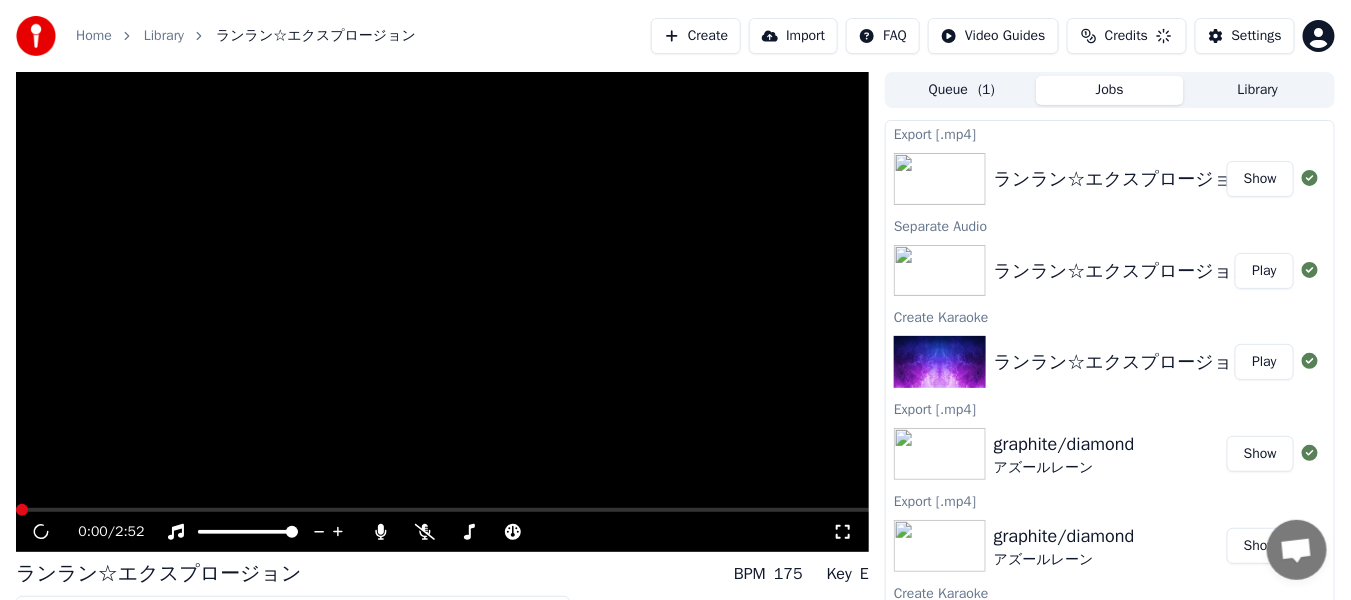 scroll, scrollTop: 47, scrollLeft: 0, axis: vertical 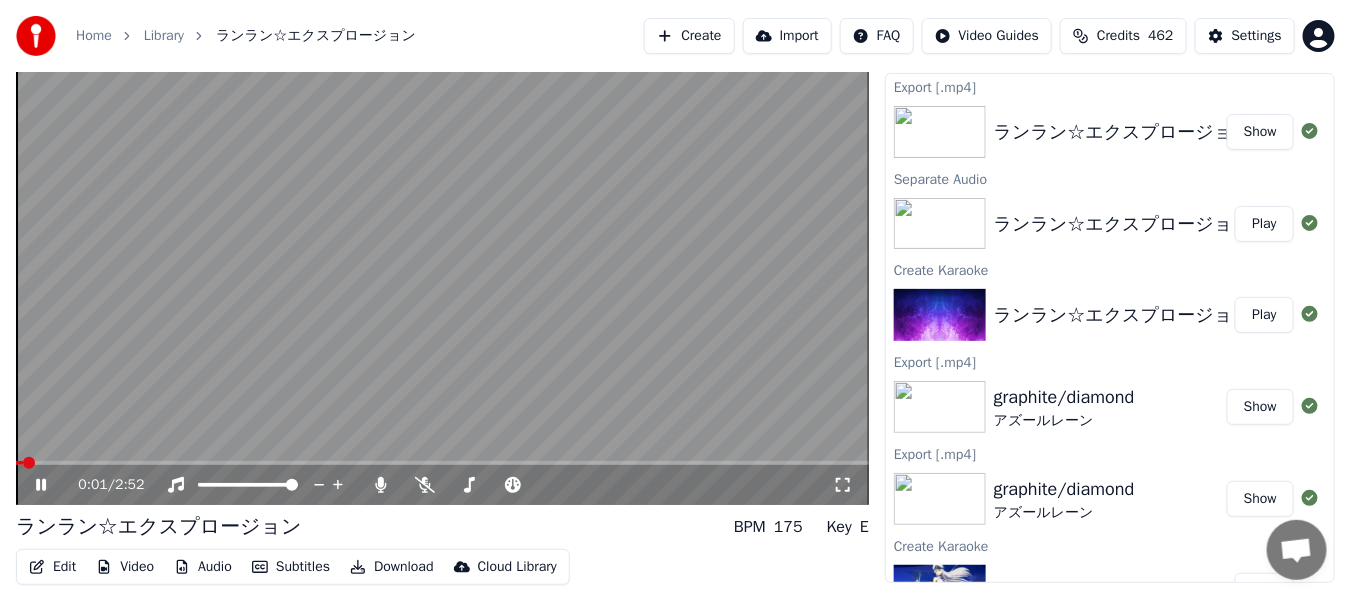 click 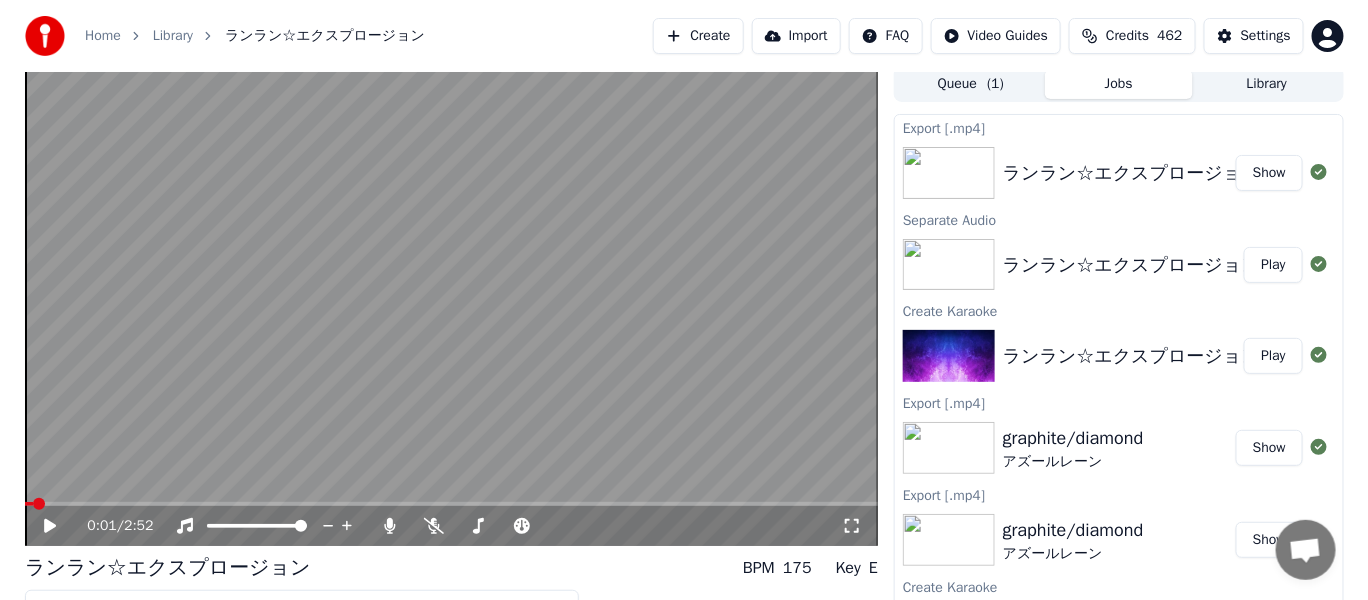 scroll, scrollTop: 0, scrollLeft: 0, axis: both 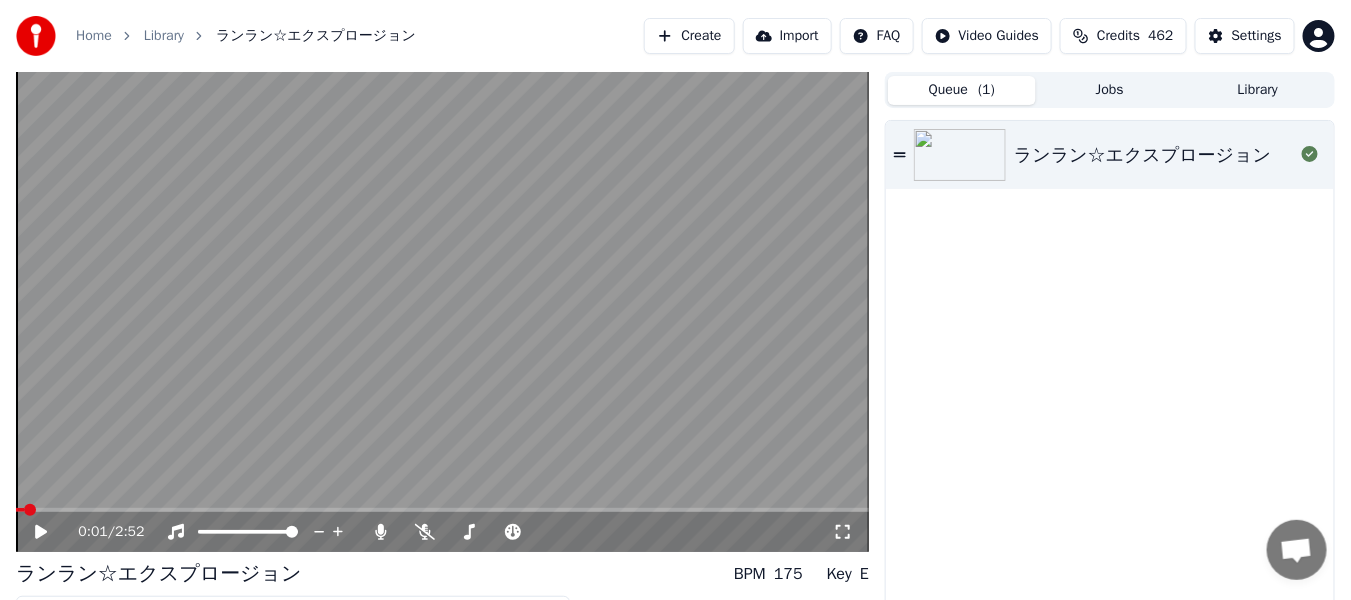 click on "Queue ( 1 )" at bounding box center (962, 90) 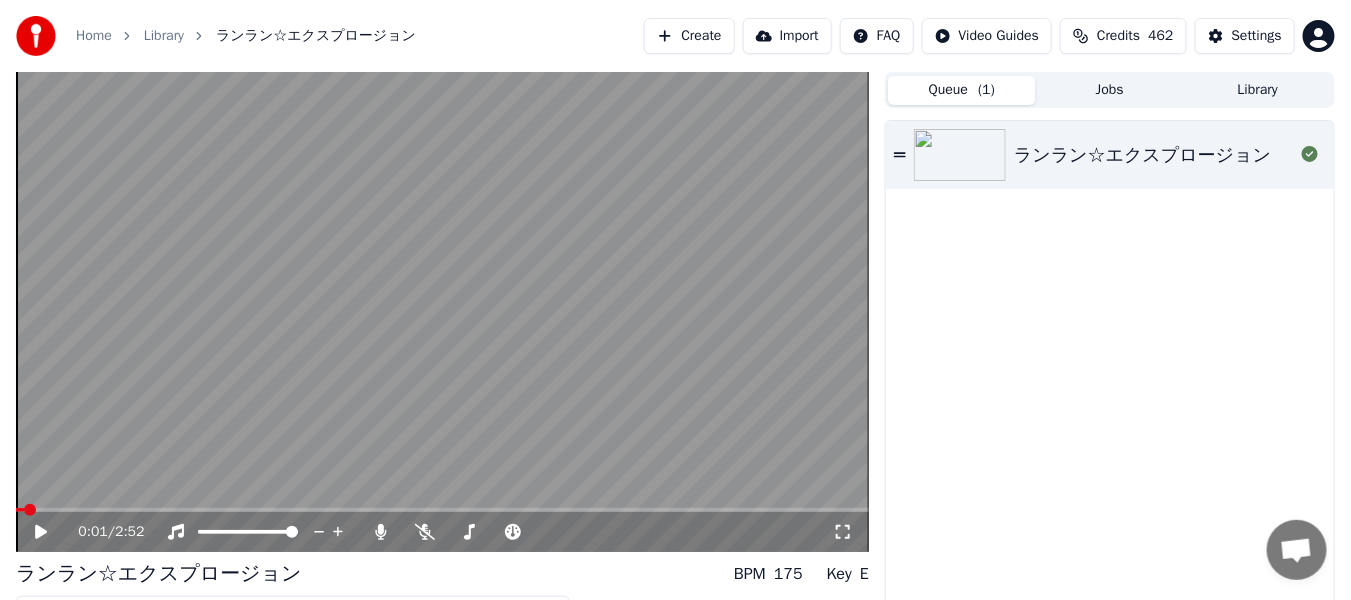 click on "ランラン☆エクスプロージョン" at bounding box center [1110, 375] 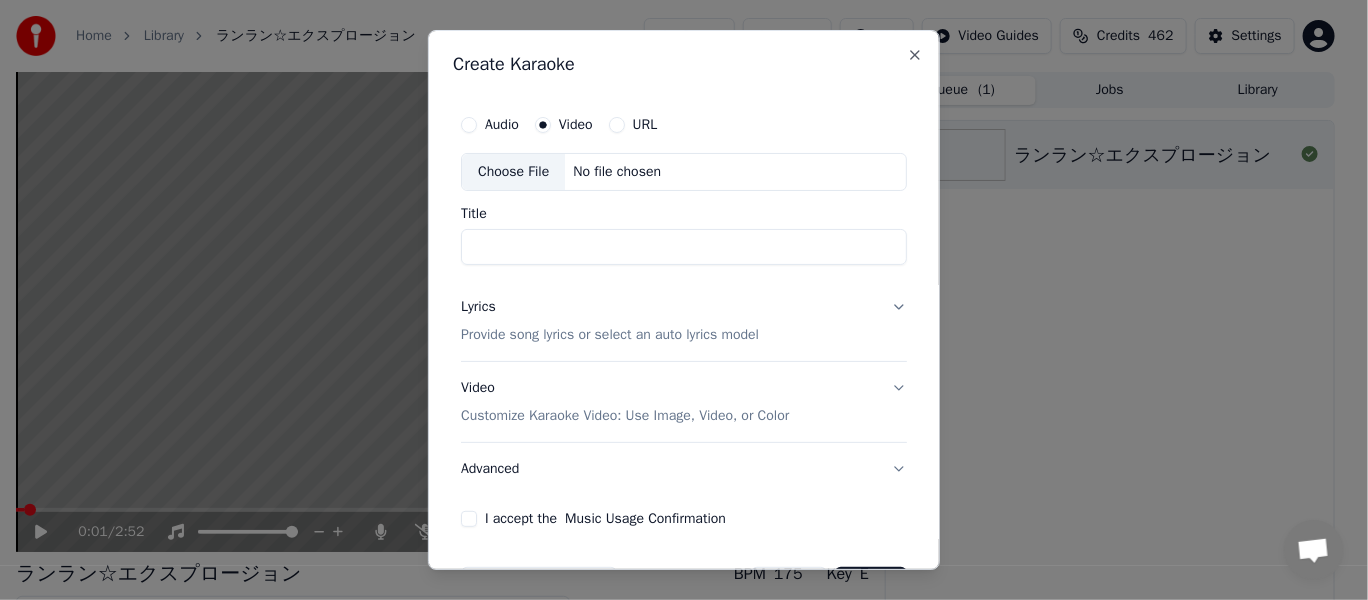 click on "Audio Video URL" at bounding box center [684, 125] 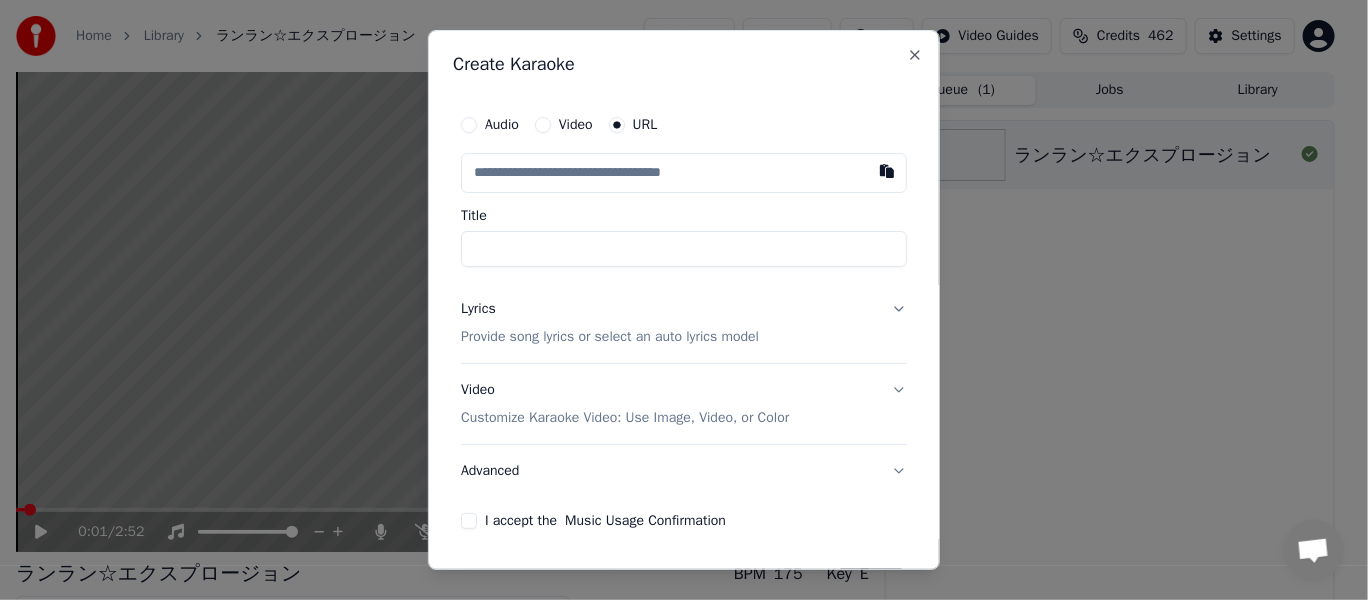 click at bounding box center (684, 173) 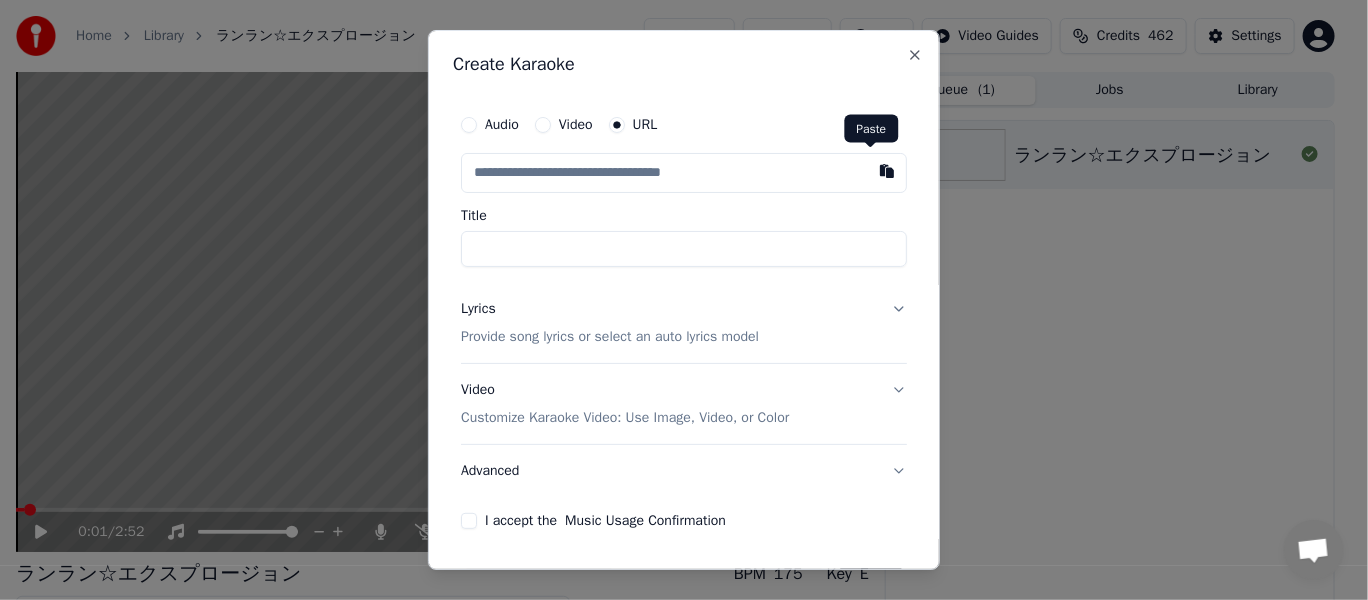 click at bounding box center [887, 171] 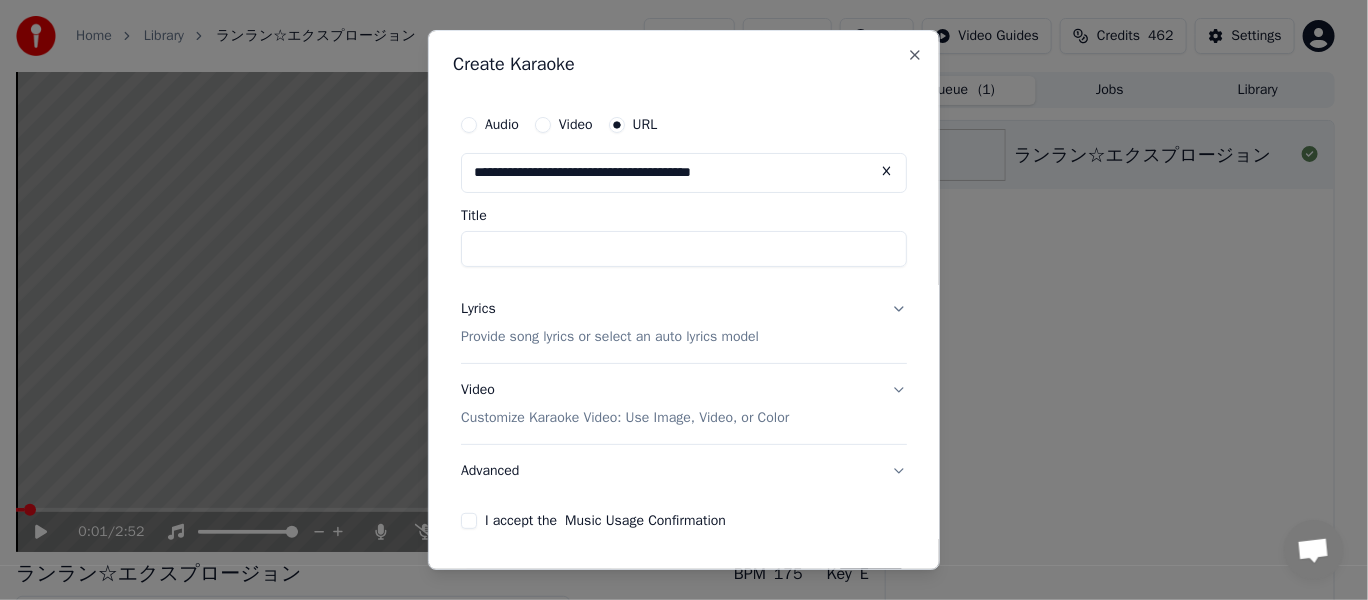 type on "**********" 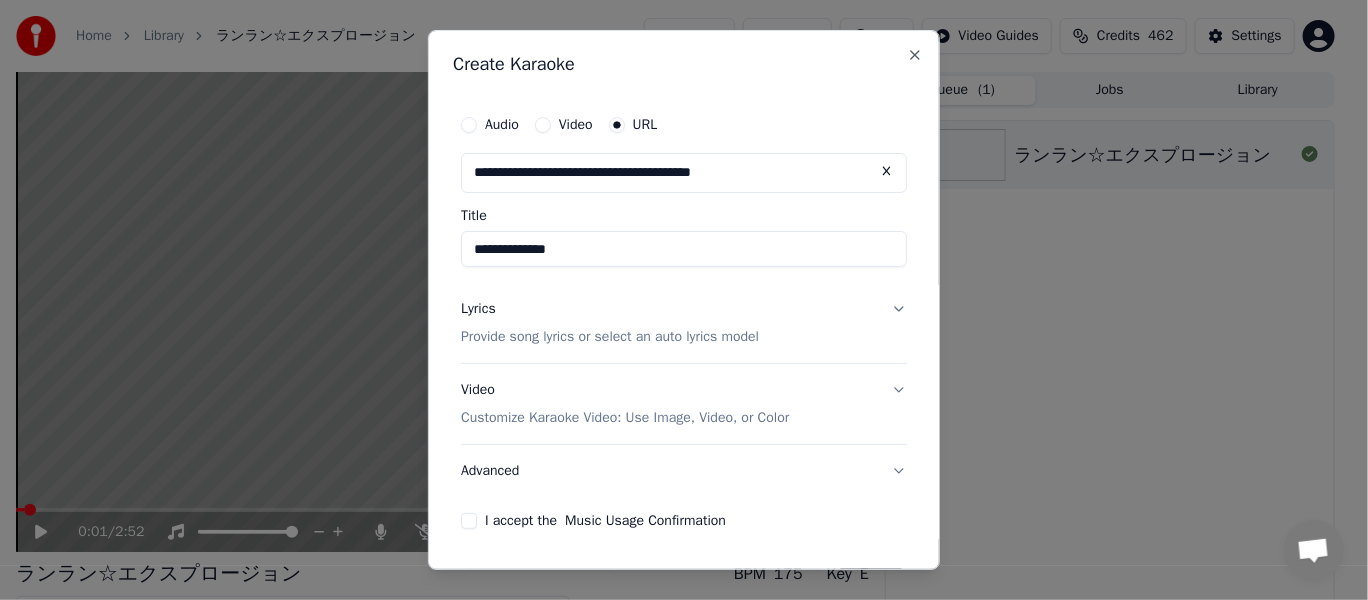 scroll, scrollTop: 66, scrollLeft: 0, axis: vertical 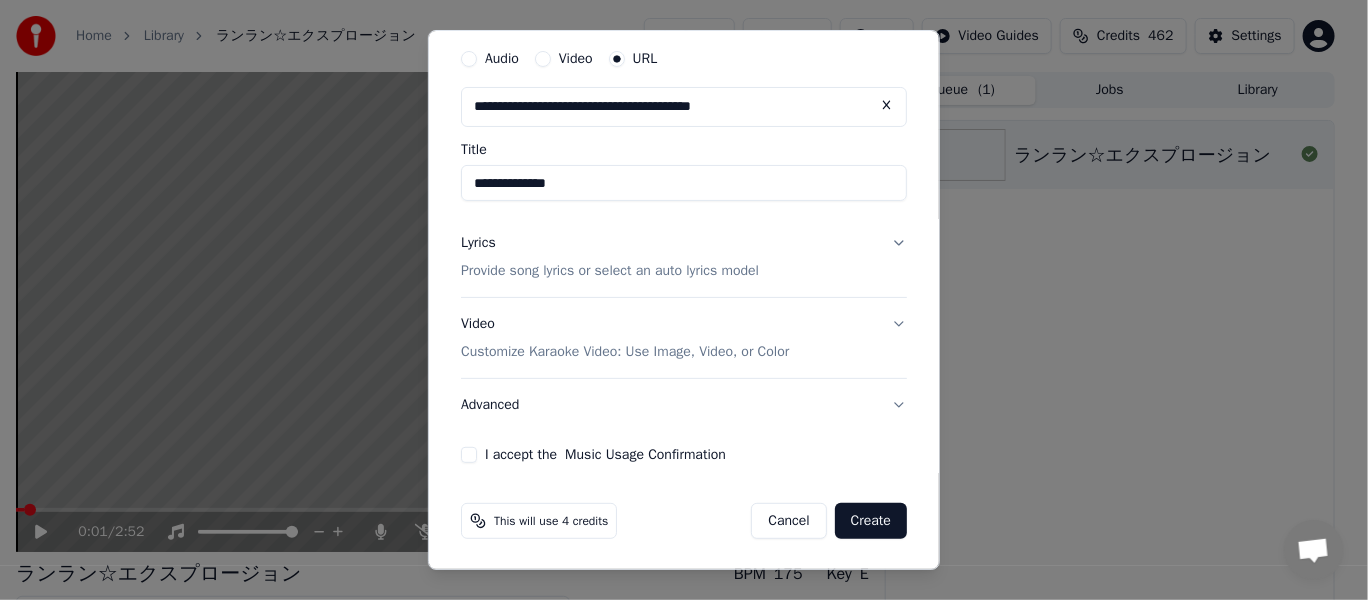 click on "Lyrics Provide song lyrics or select an auto lyrics model" at bounding box center (684, 257) 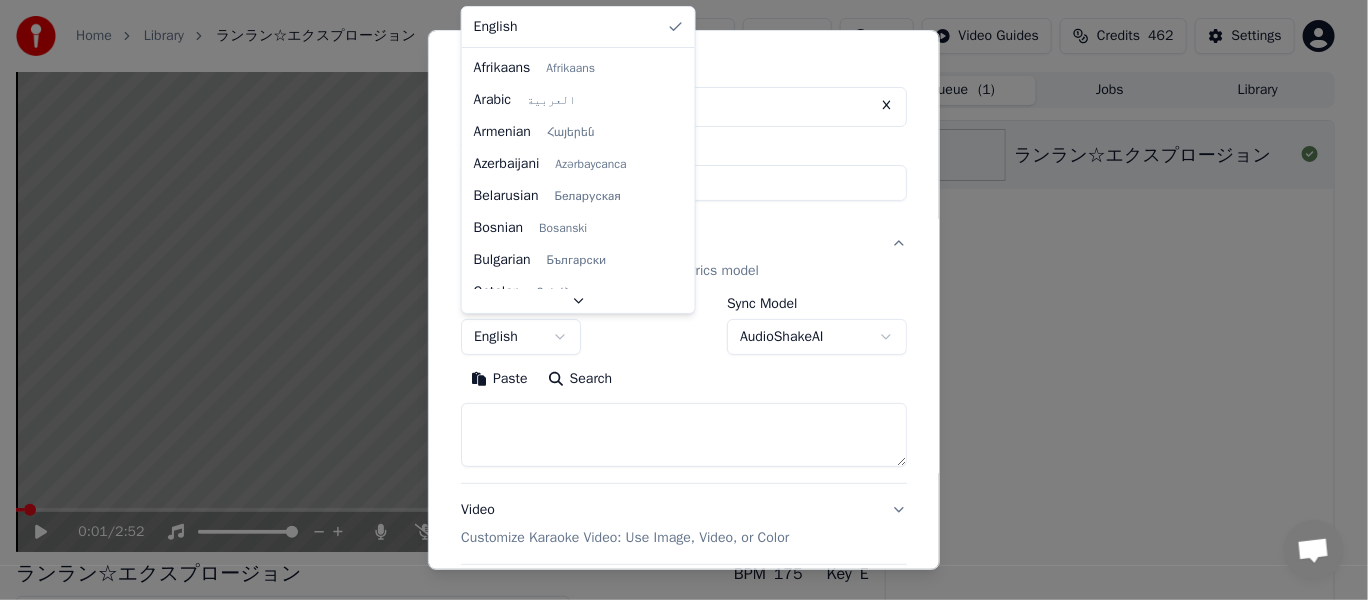 click on "**********" at bounding box center (675, 300) 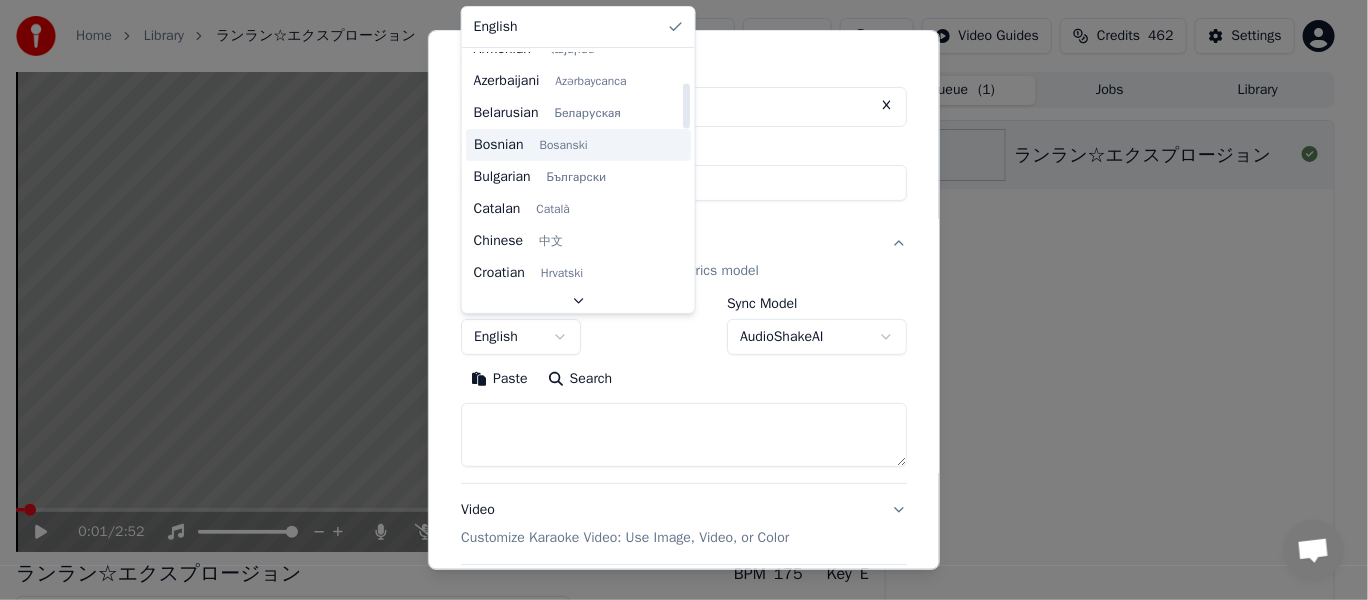 scroll, scrollTop: 200, scrollLeft: 0, axis: vertical 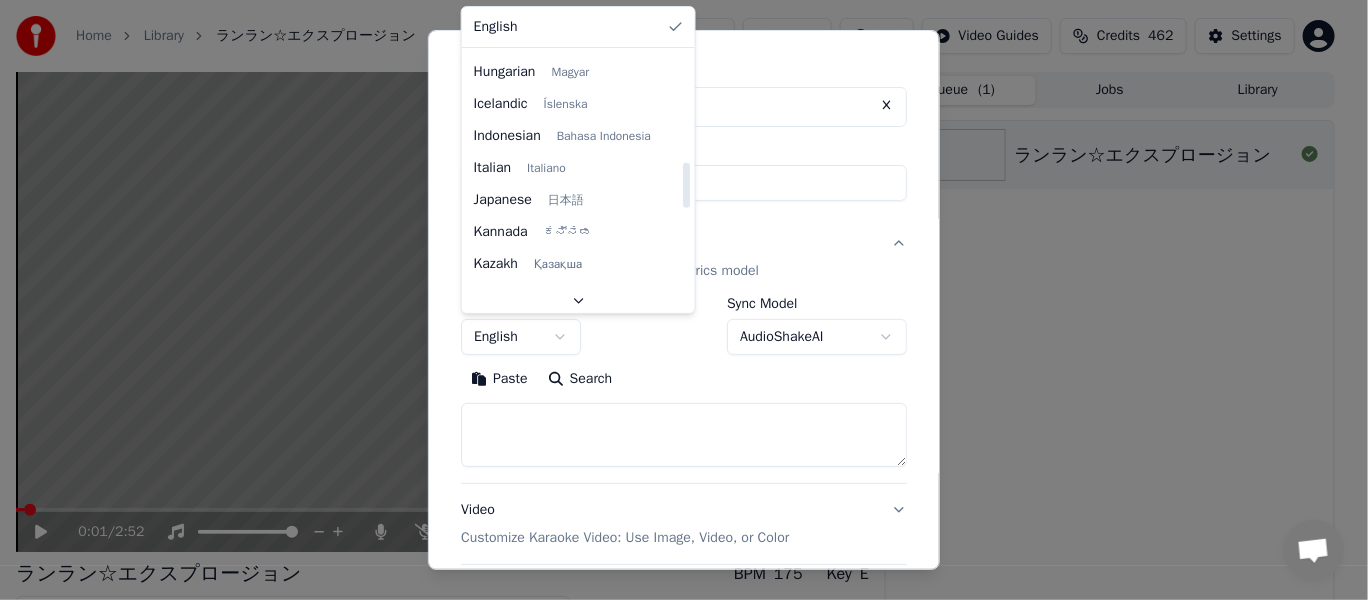 select on "**" 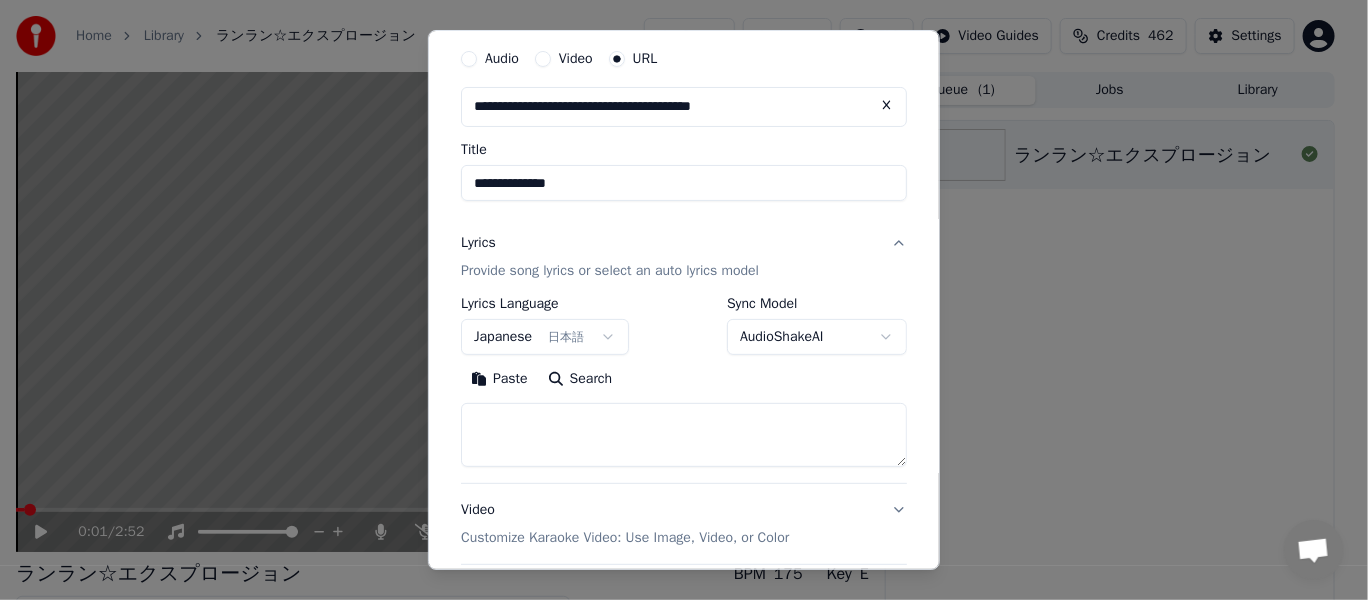 click on "Paste" at bounding box center [499, 379] 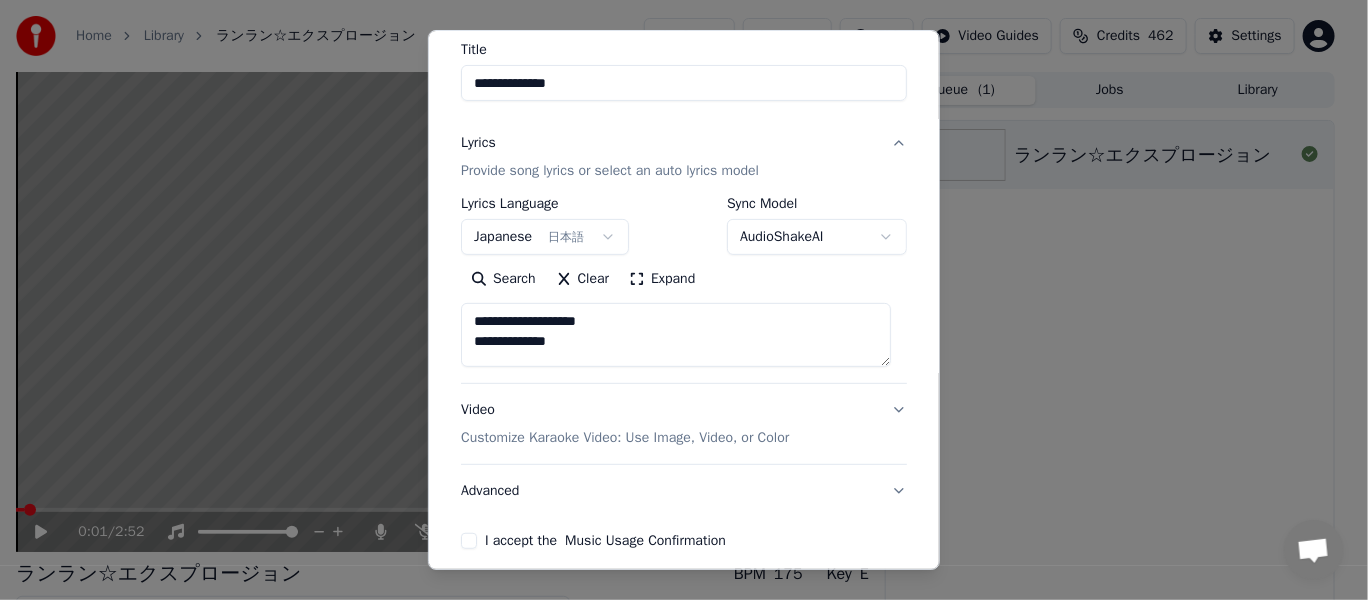 scroll, scrollTop: 253, scrollLeft: 0, axis: vertical 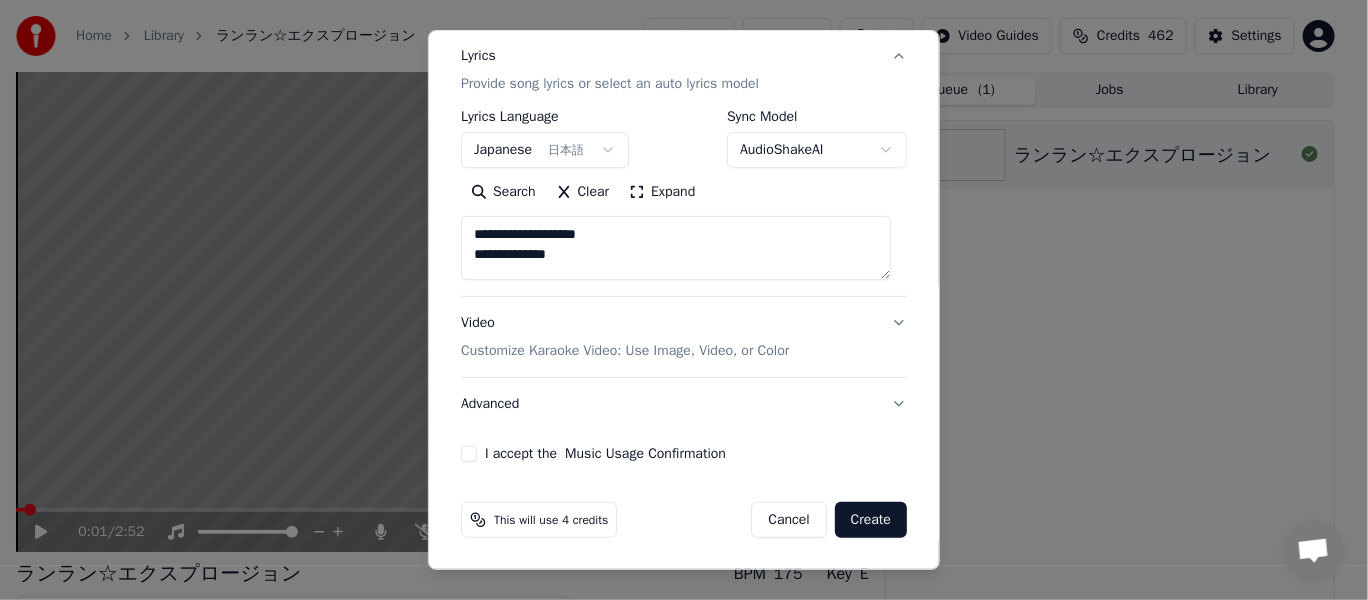 click on "Advanced" at bounding box center [684, 404] 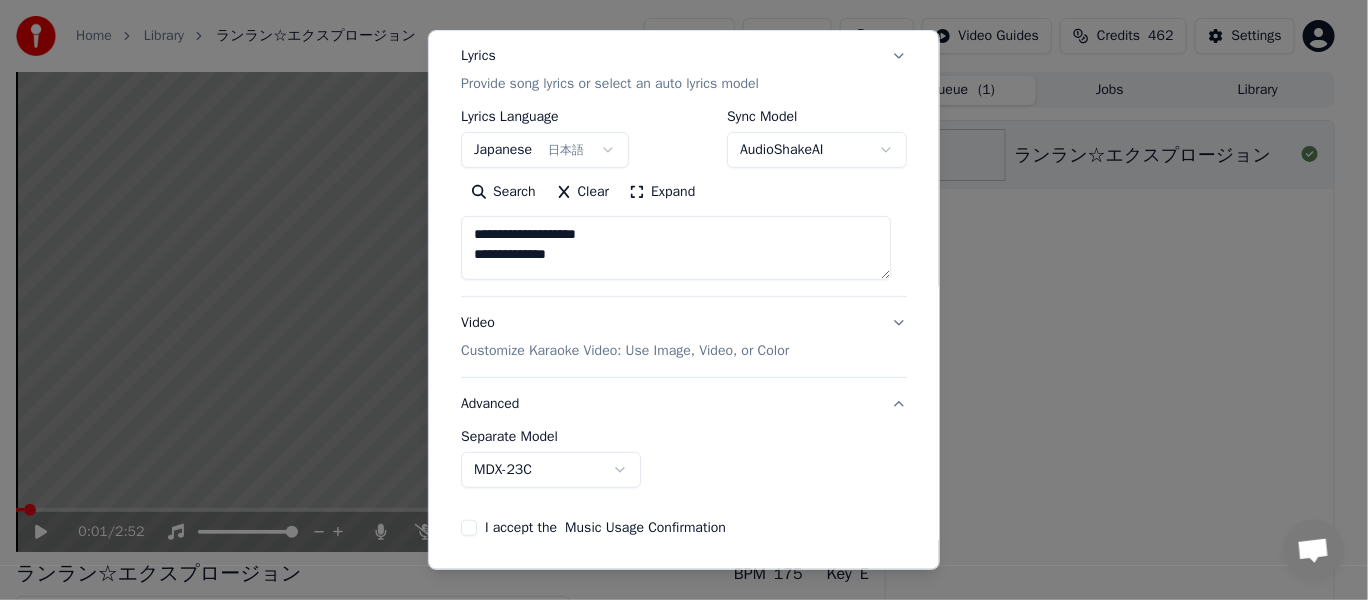 scroll, scrollTop: 140, scrollLeft: 0, axis: vertical 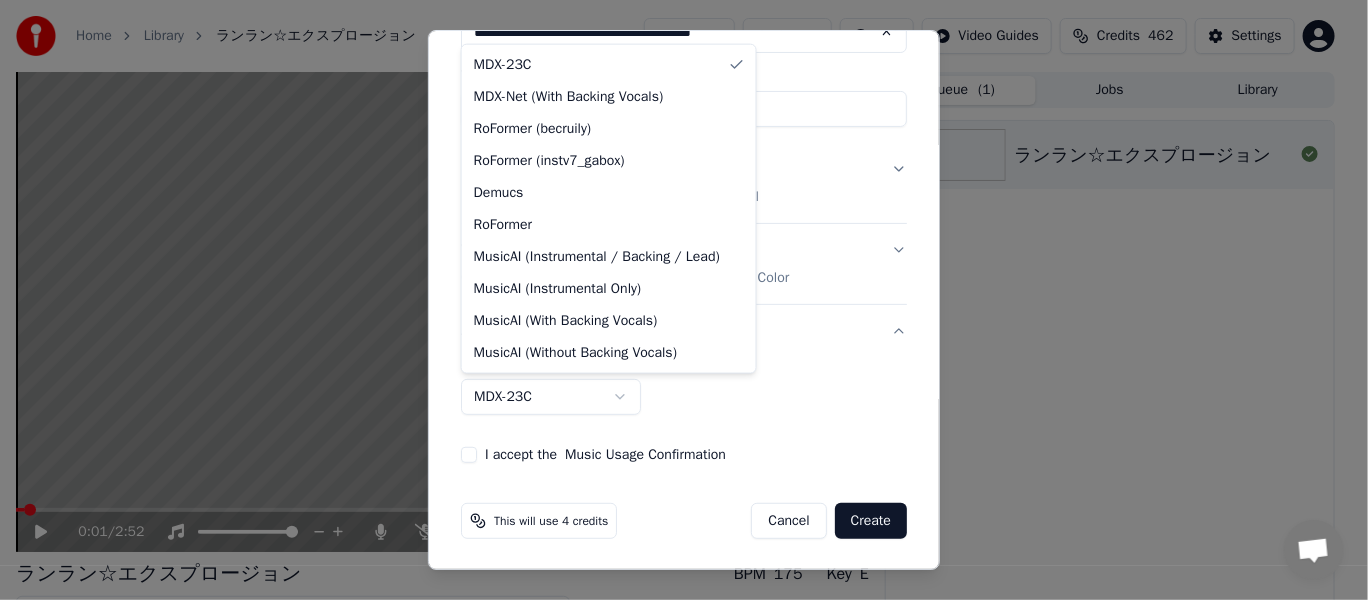 click on "**********" at bounding box center [675, 300] 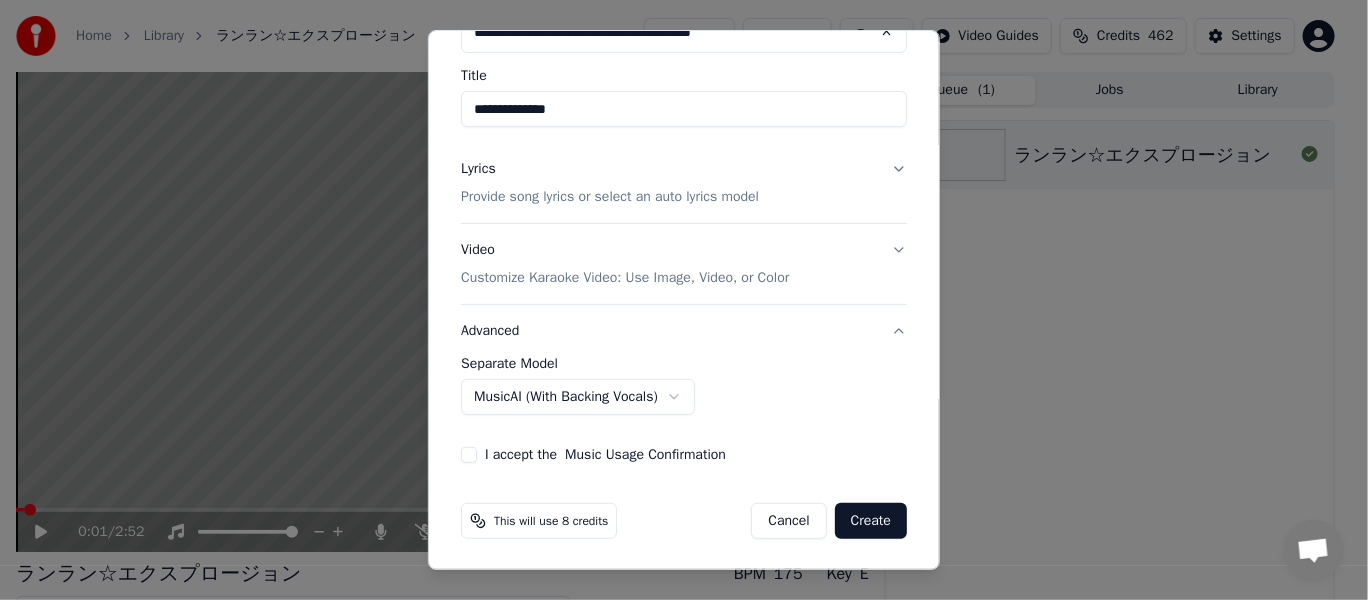 click on "I accept the   Music Usage Confirmation" at bounding box center [469, 455] 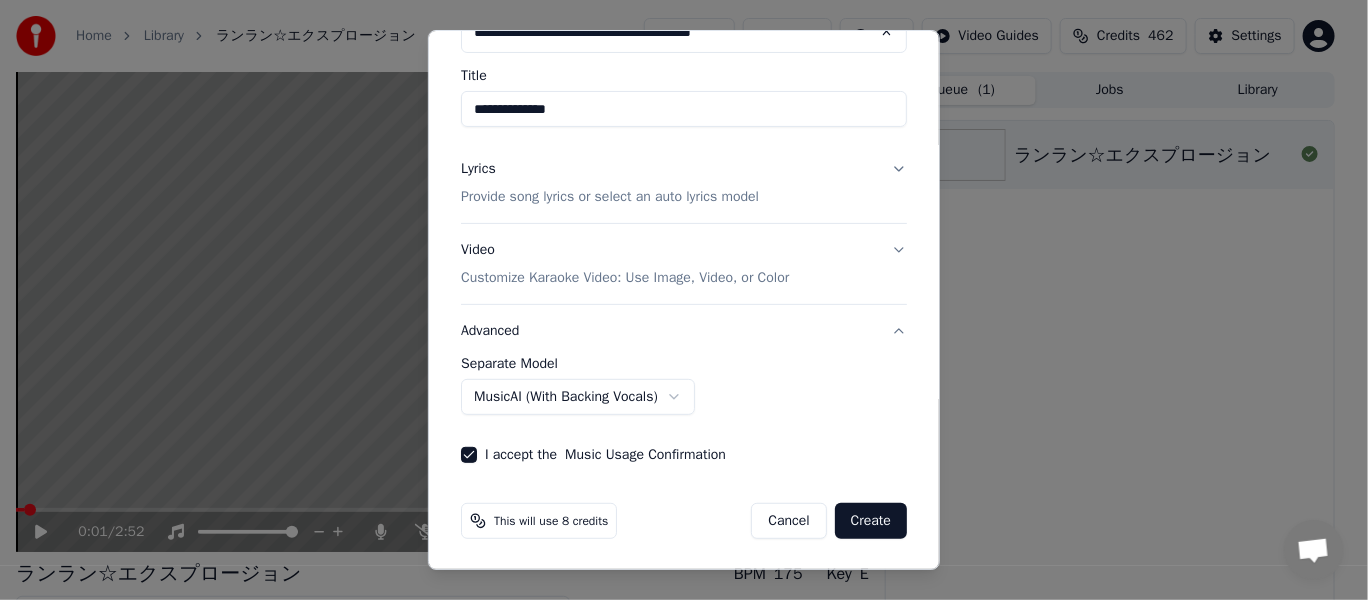 click on "Video Customize Karaoke Video: Use Image, Video, or Color" at bounding box center (684, 264) 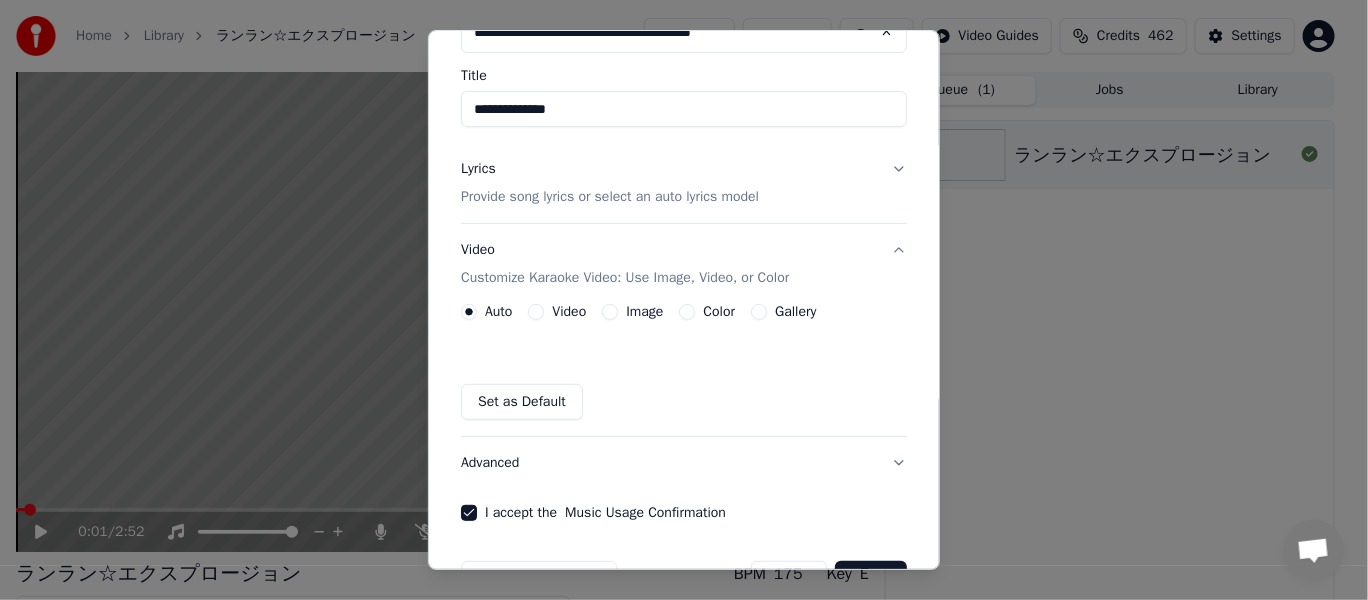 click on "Image" at bounding box center [610, 312] 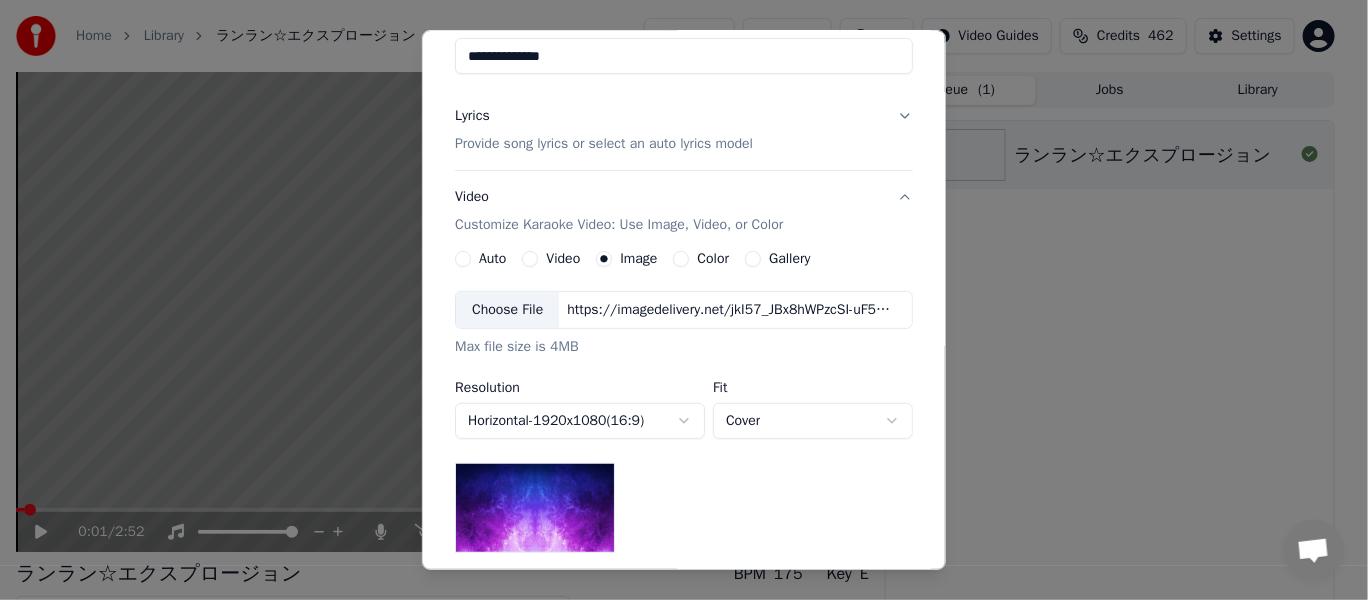 scroll, scrollTop: 160, scrollLeft: 0, axis: vertical 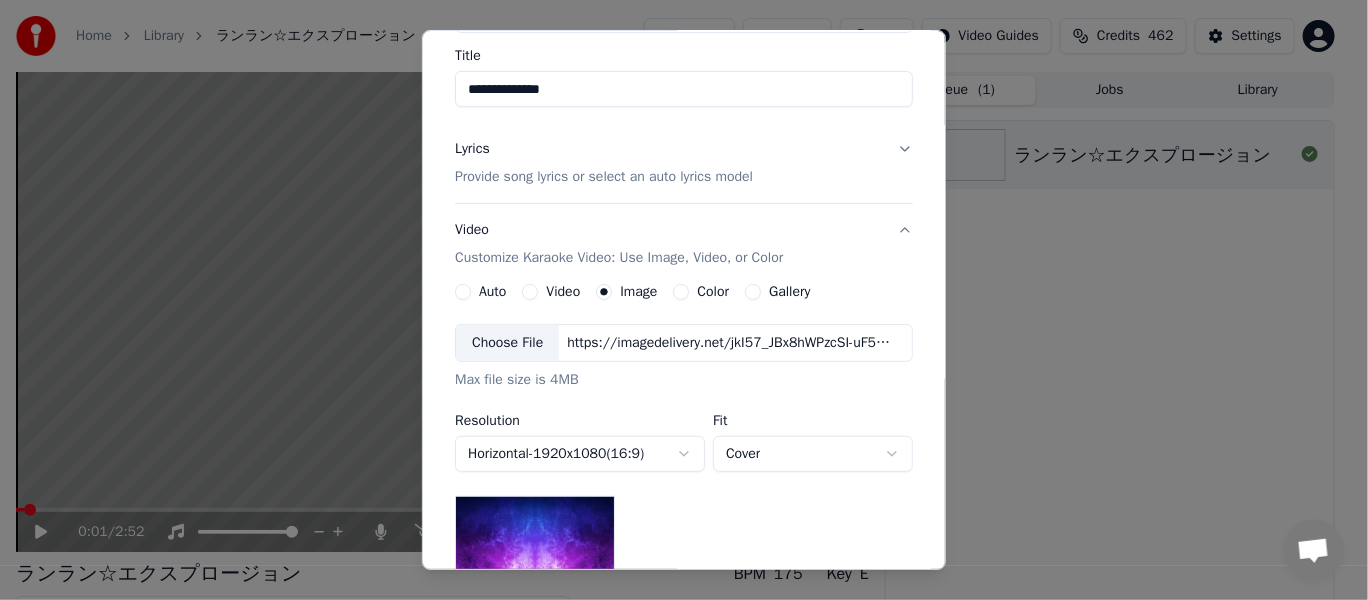 click on "Choose File" at bounding box center [507, 343] 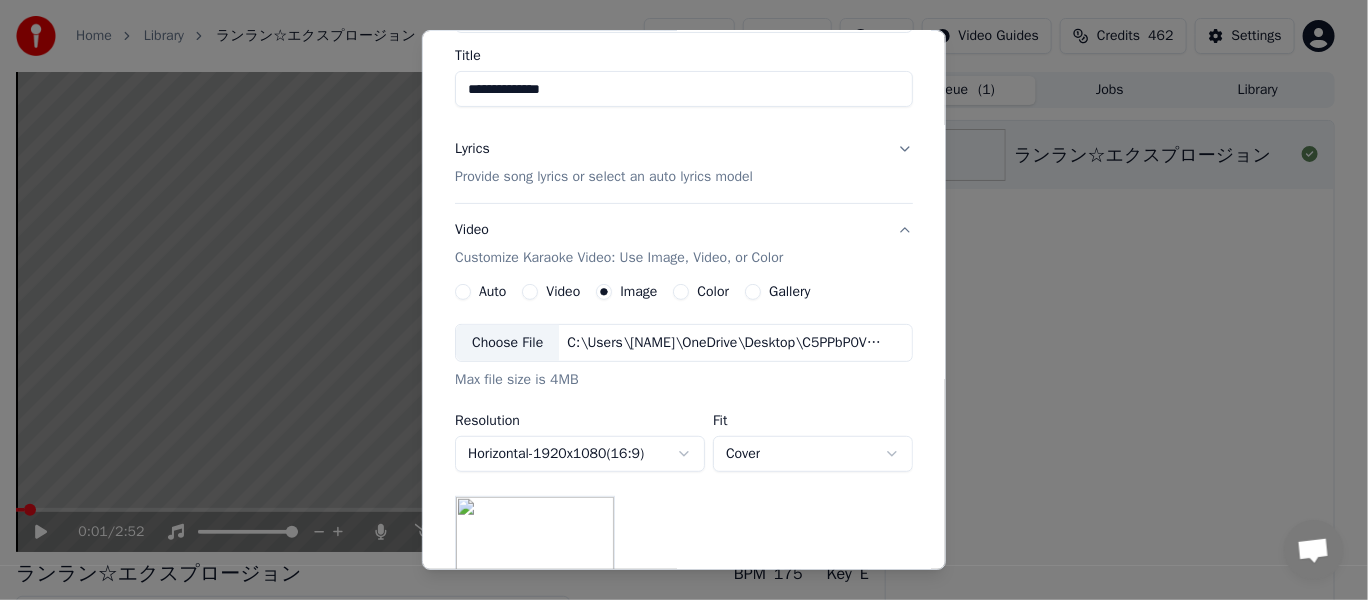 scroll, scrollTop: 153, scrollLeft: 0, axis: vertical 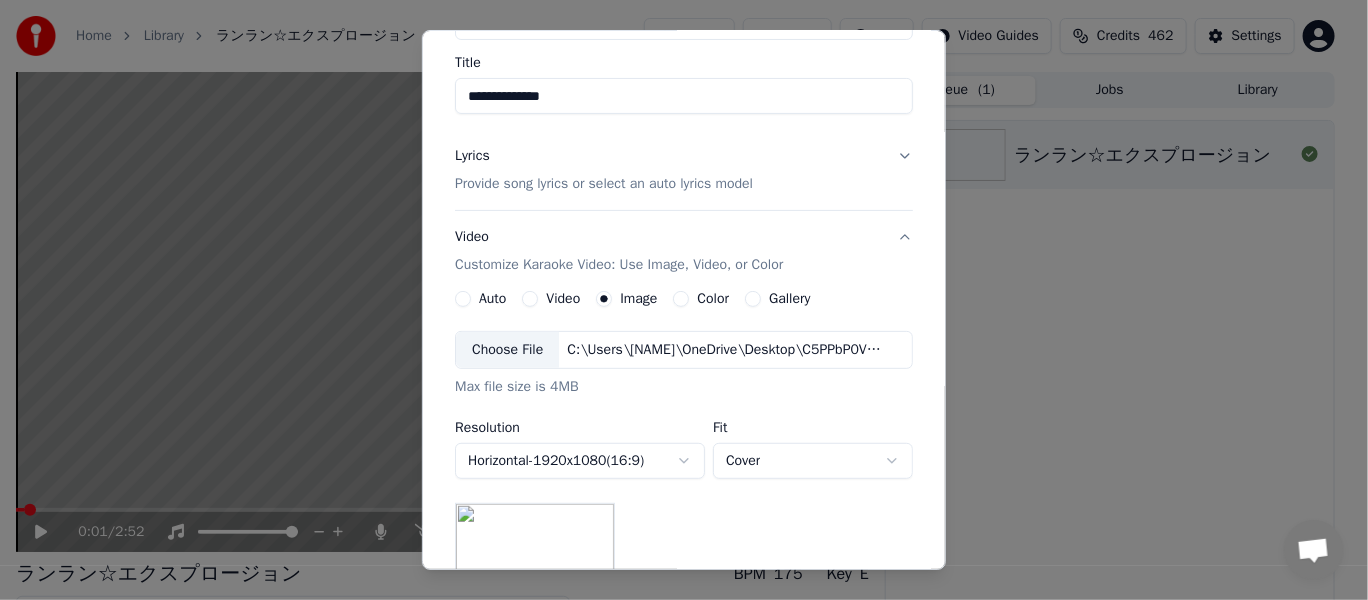 drag, startPoint x: 848, startPoint y: 103, endPoint x: 1268, endPoint y: 179, distance: 426.8208 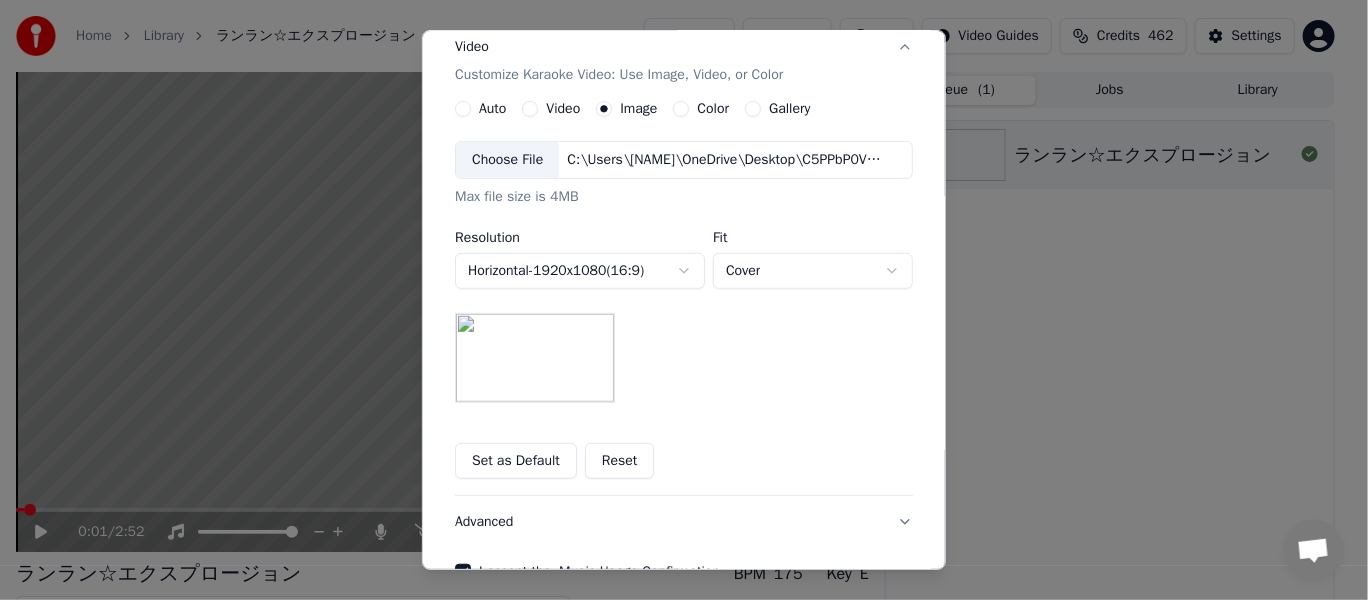 scroll, scrollTop: 453, scrollLeft: 0, axis: vertical 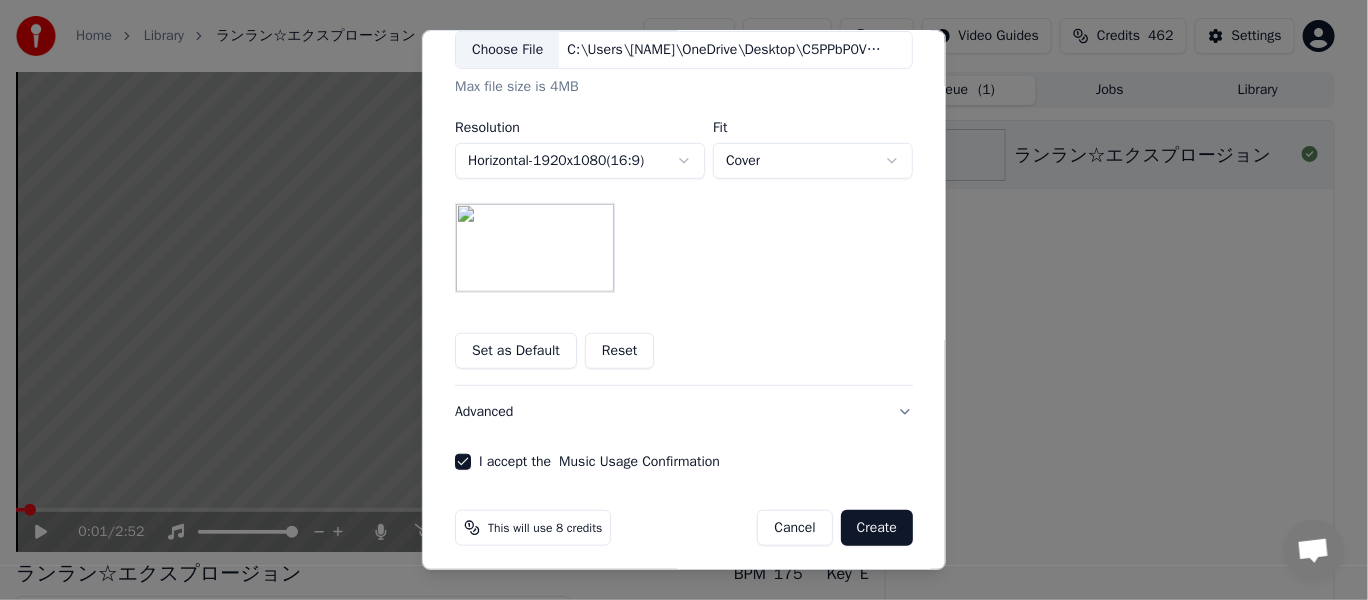 click on "Advanced" at bounding box center (684, 412) 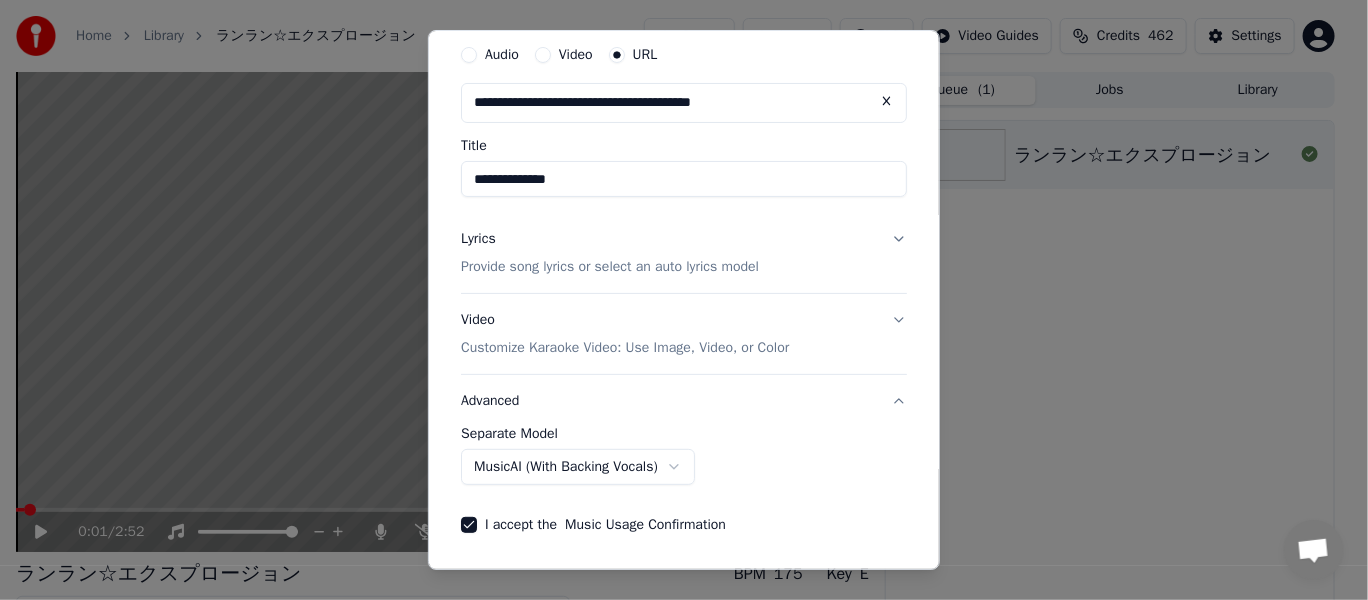 scroll, scrollTop: 0, scrollLeft: 0, axis: both 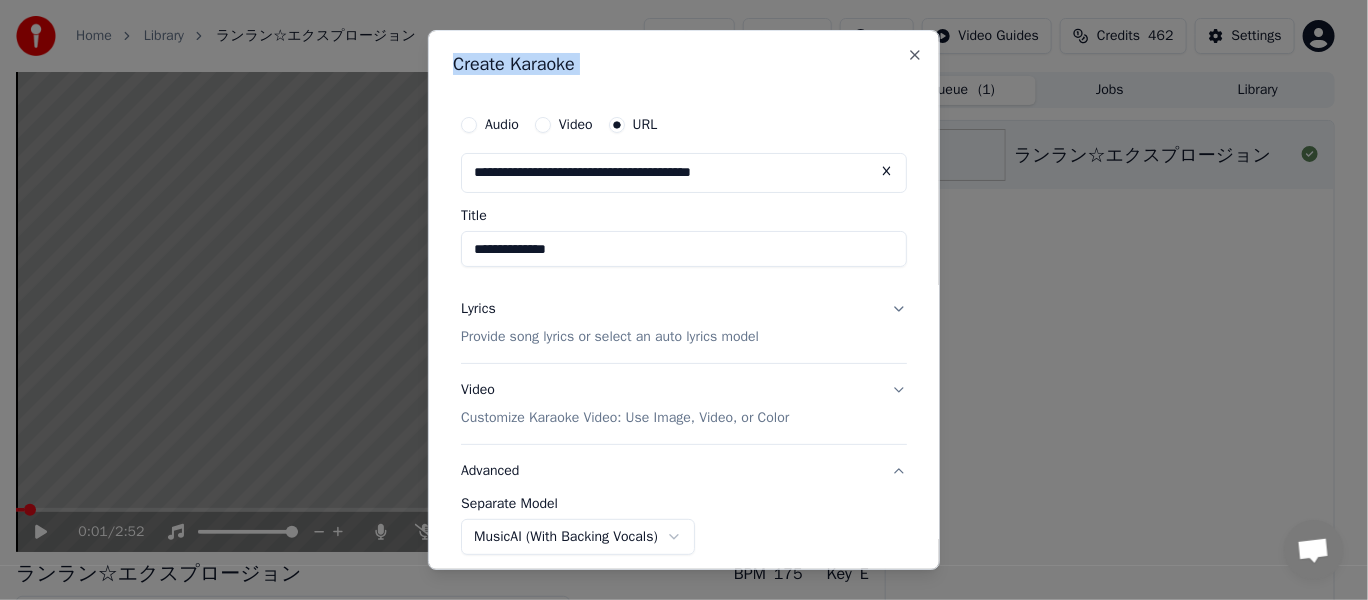 click on "Lyrics Provide song lyrics or select an auto lyrics model" at bounding box center [684, 323] 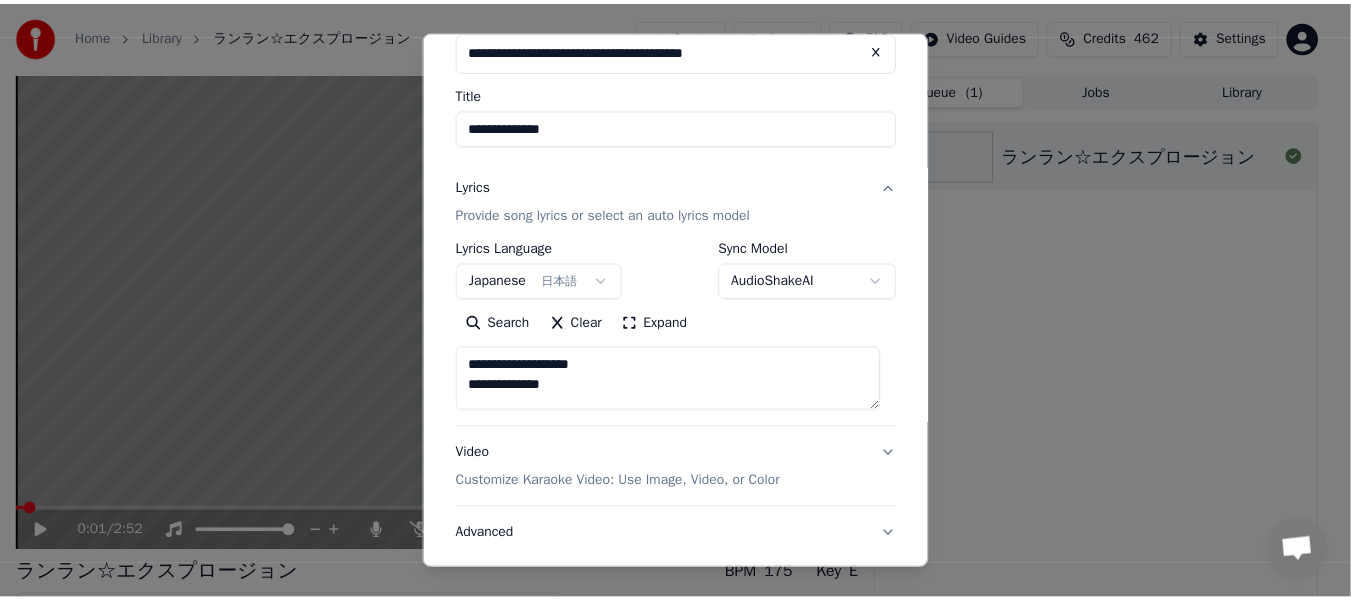 scroll, scrollTop: 253, scrollLeft: 0, axis: vertical 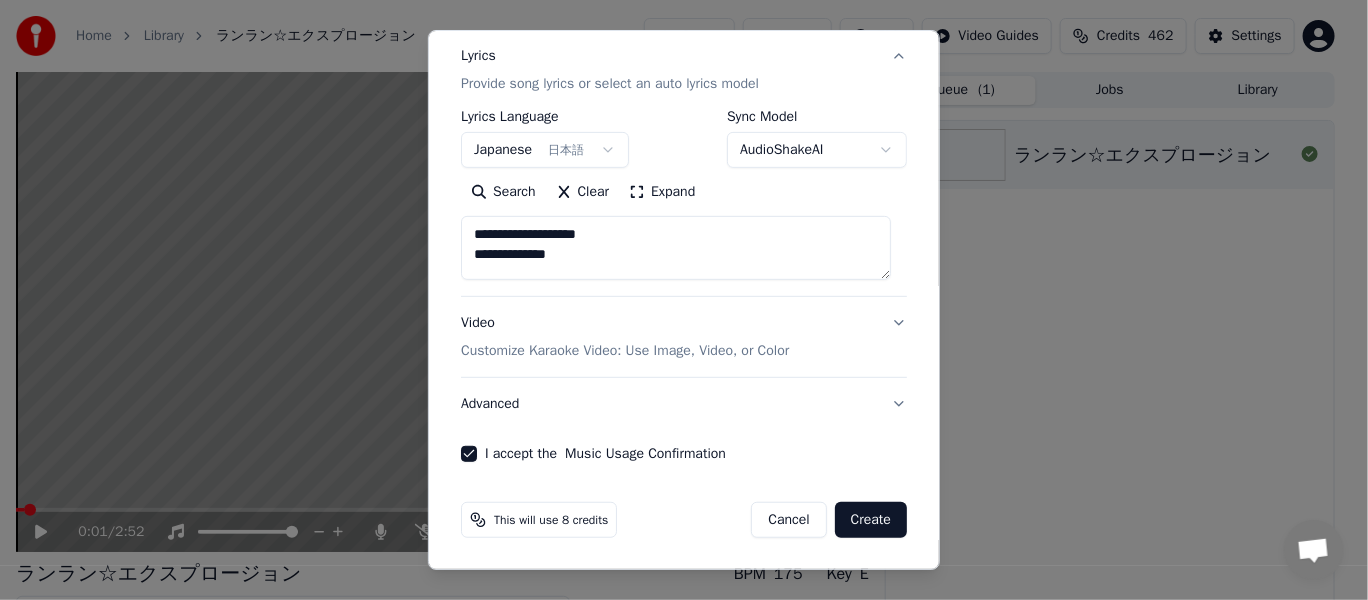 click on "Create" at bounding box center (871, 520) 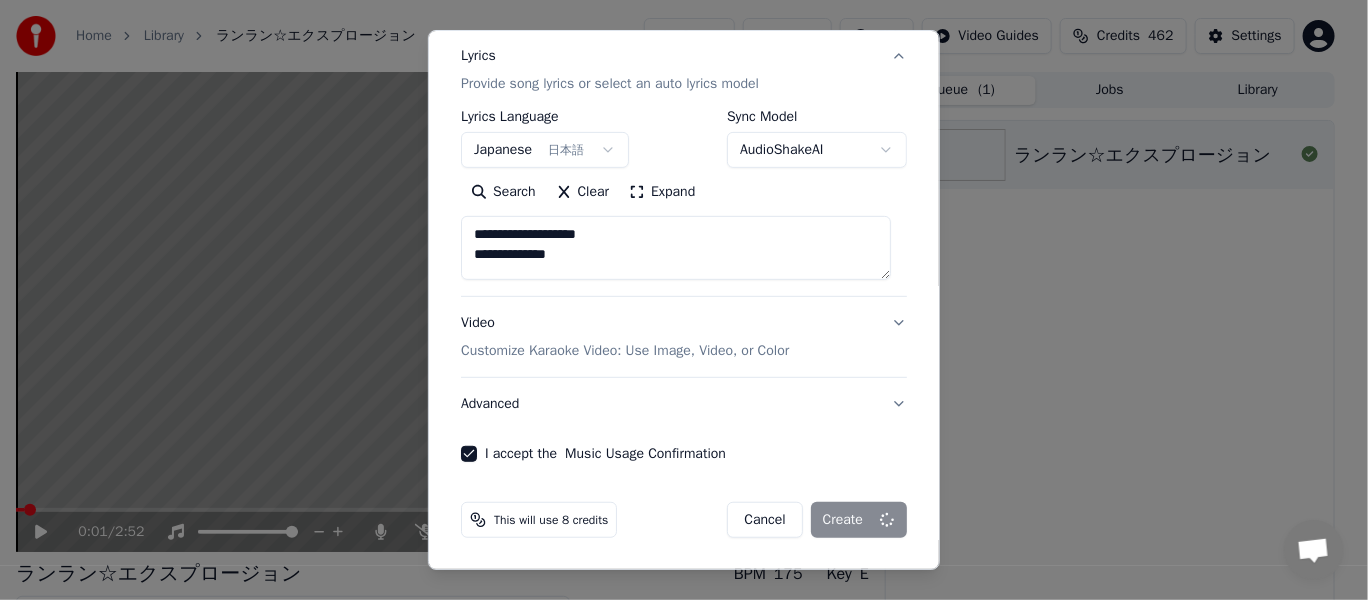 type on "**********" 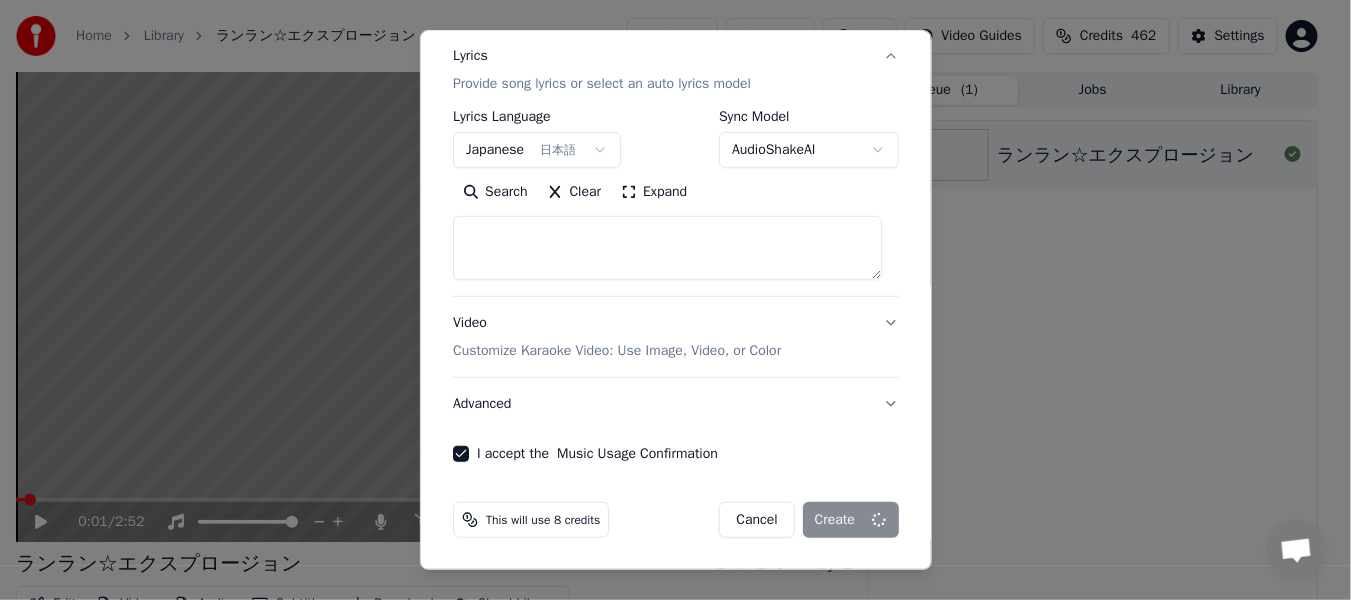 select 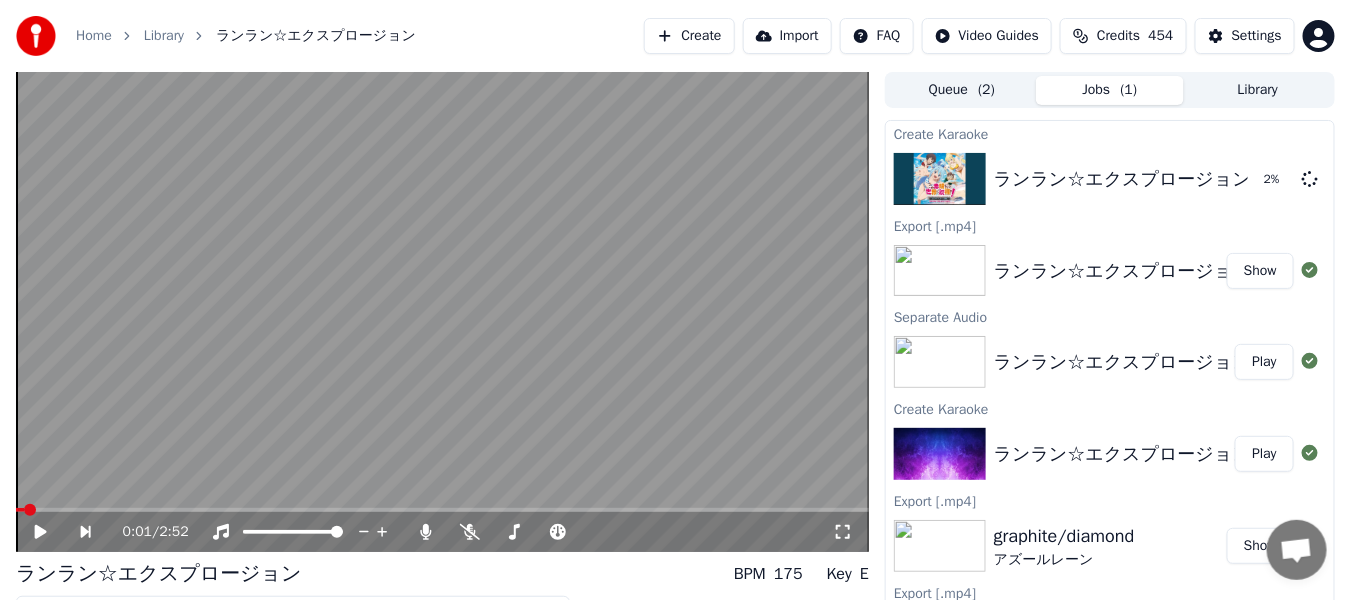 click on "Library" at bounding box center [1258, 90] 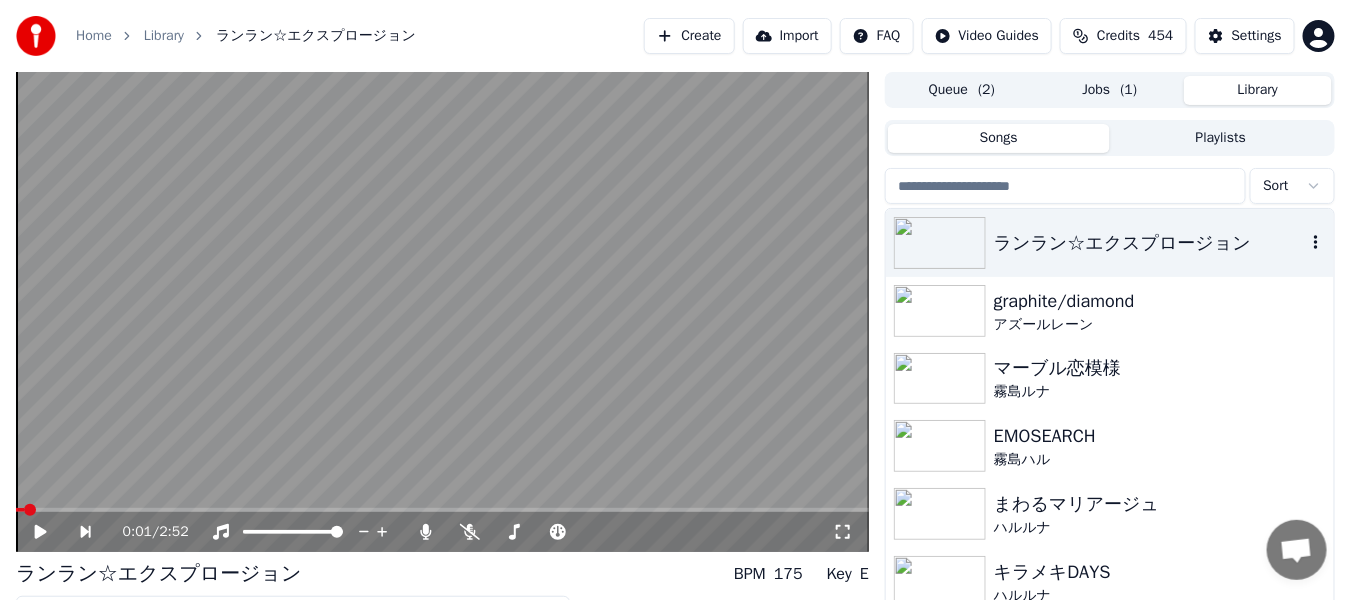 click 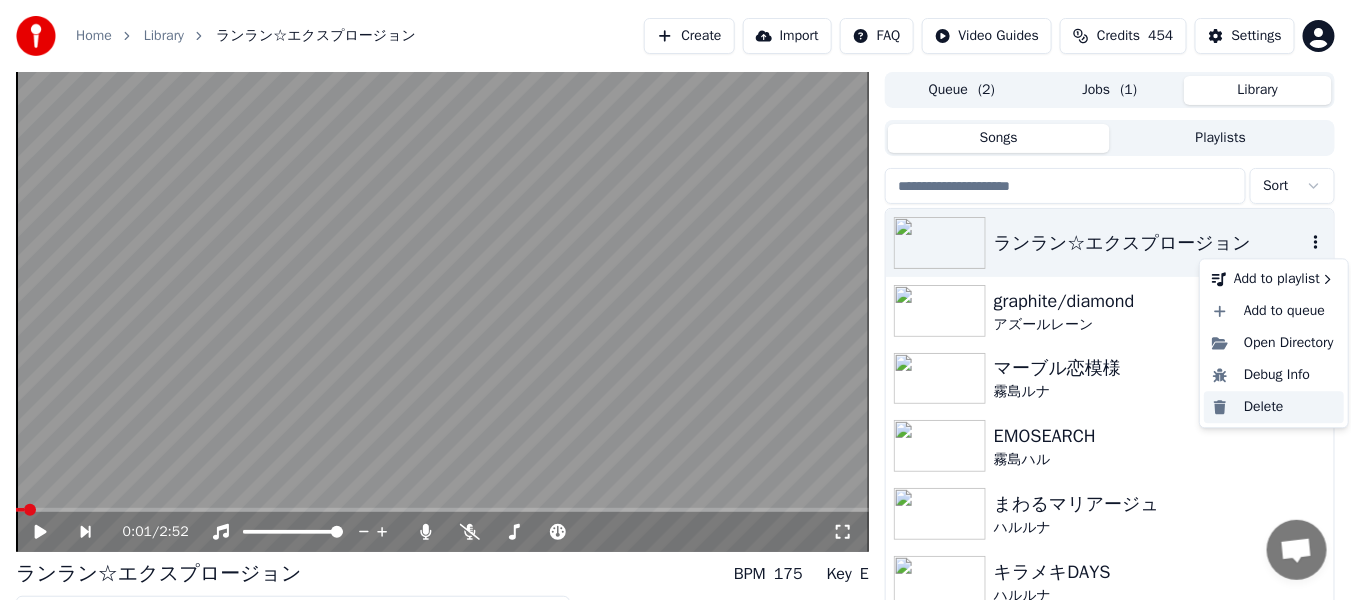 click on "Delete" at bounding box center (1274, 407) 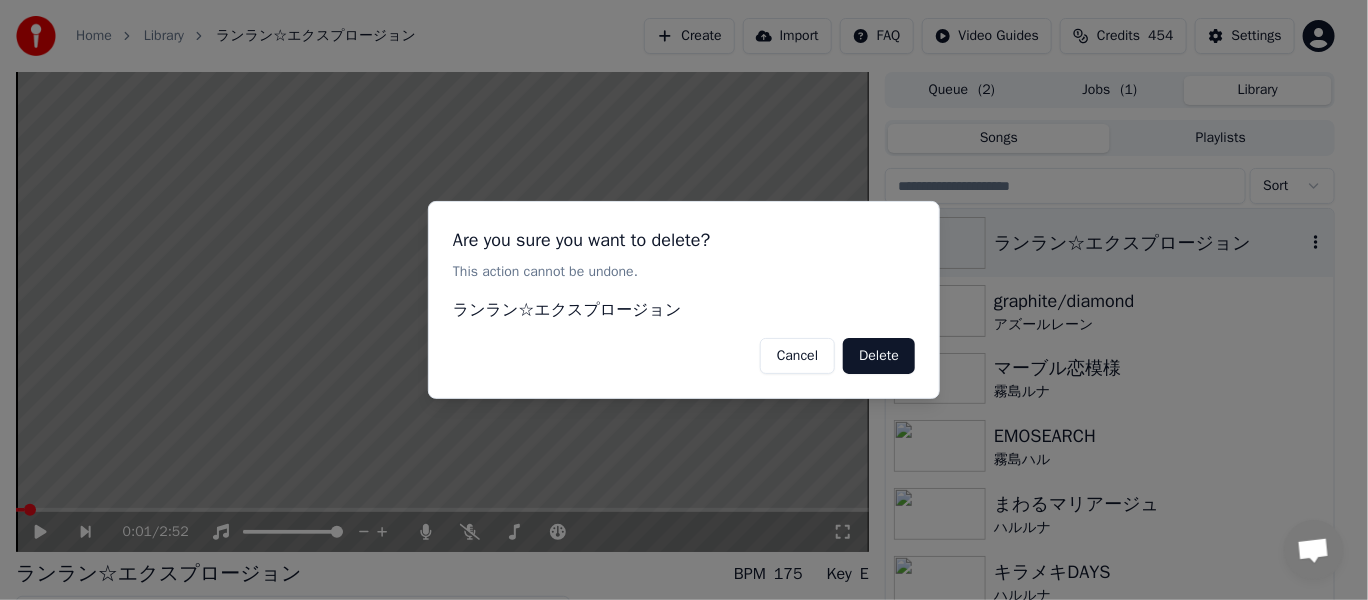 click on "Delete" at bounding box center [879, 356] 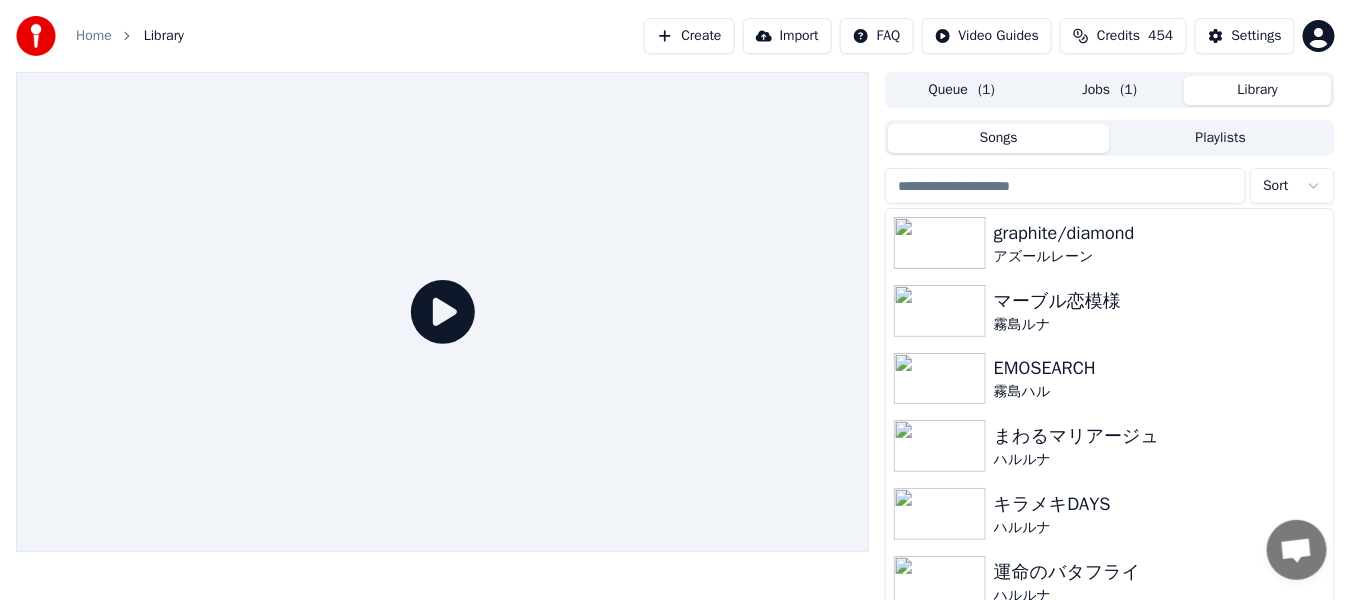 click on "Queue ( 1 )" at bounding box center [962, 90] 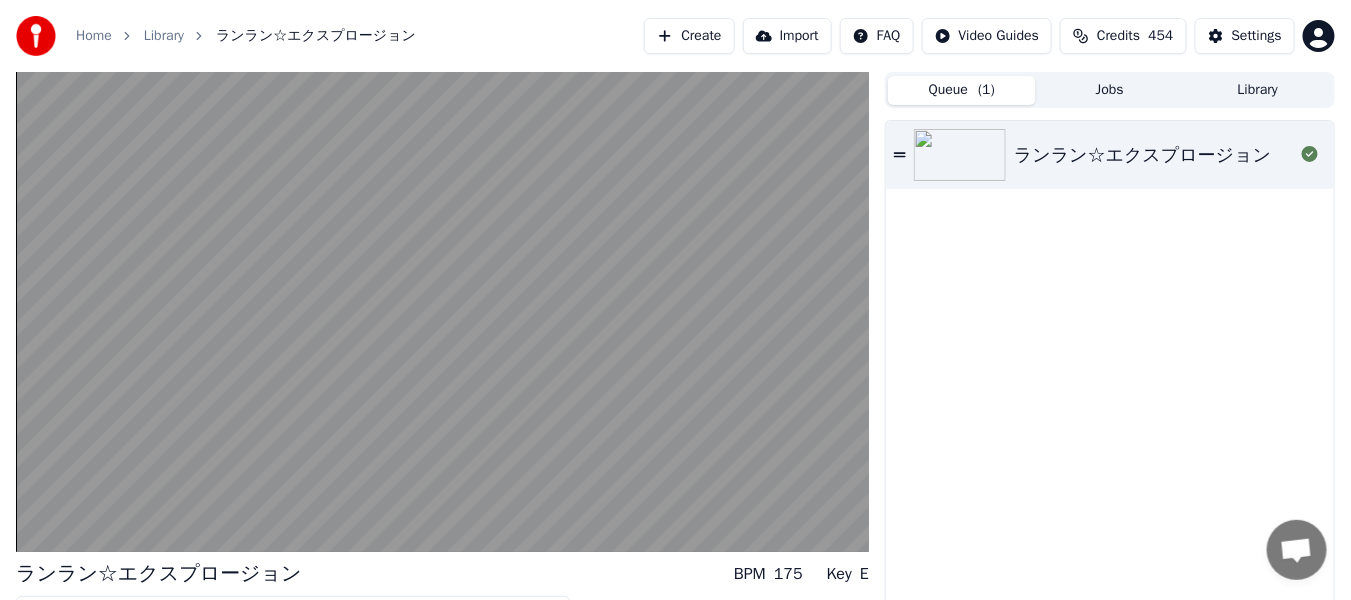 click on "ランラン☆エクスプロージョン" at bounding box center [1110, 375] 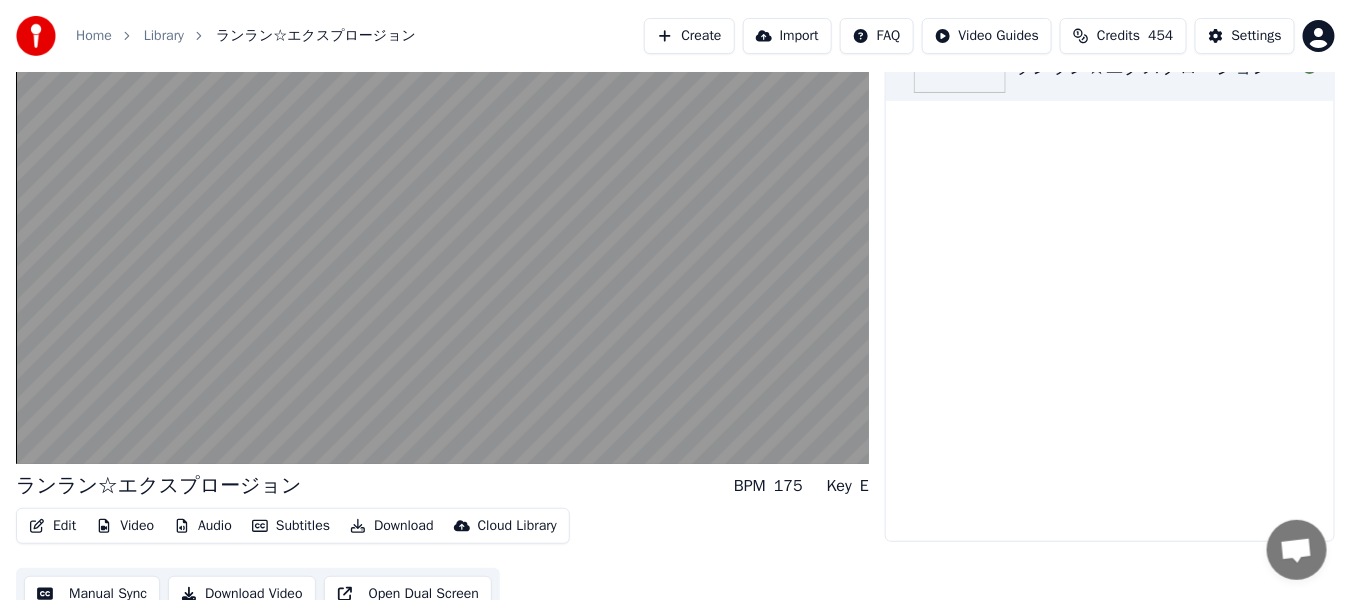 scroll, scrollTop: 100, scrollLeft: 0, axis: vertical 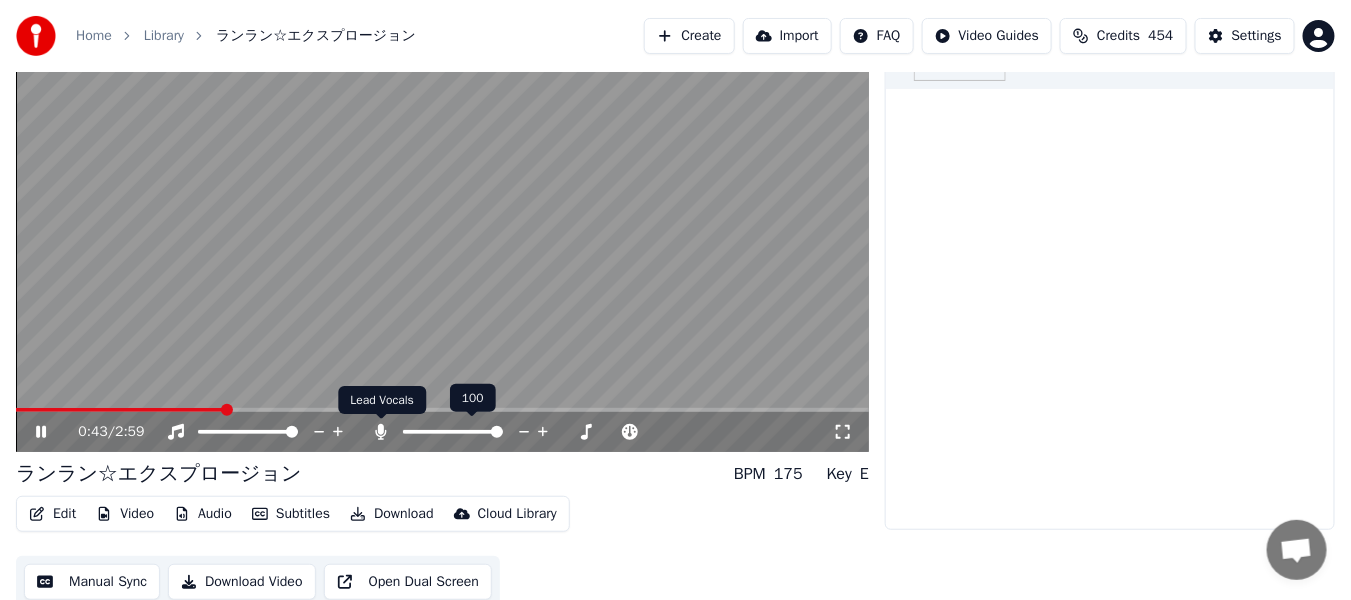 click 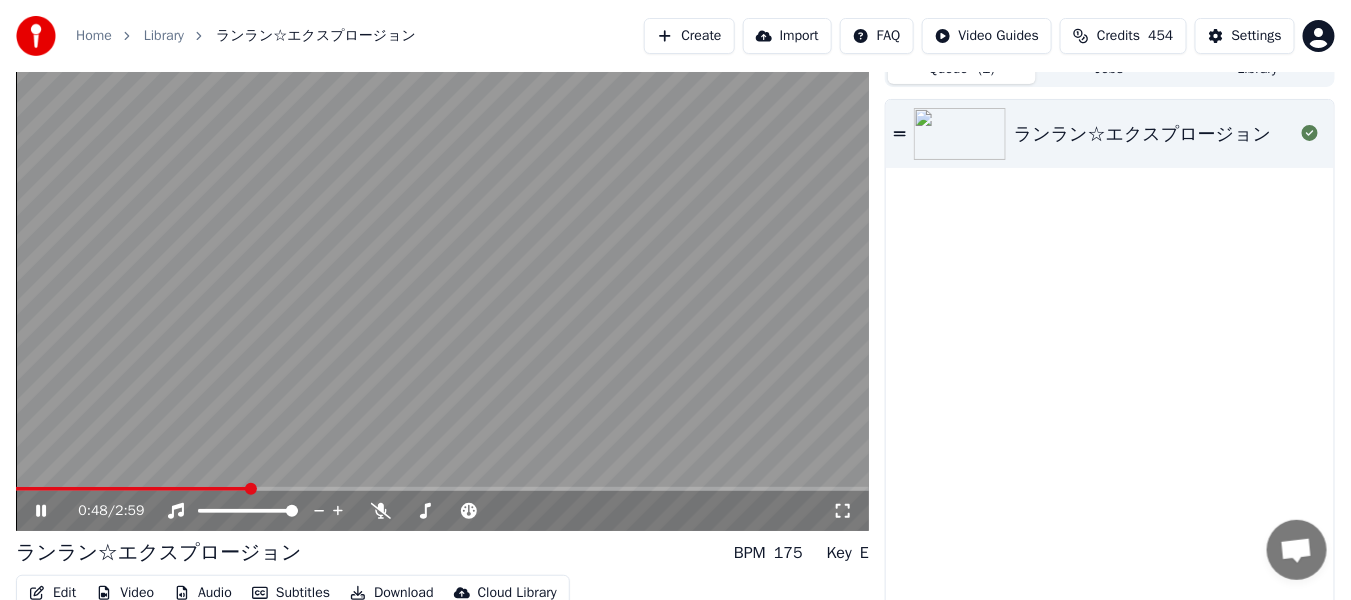 scroll, scrollTop: 0, scrollLeft: 0, axis: both 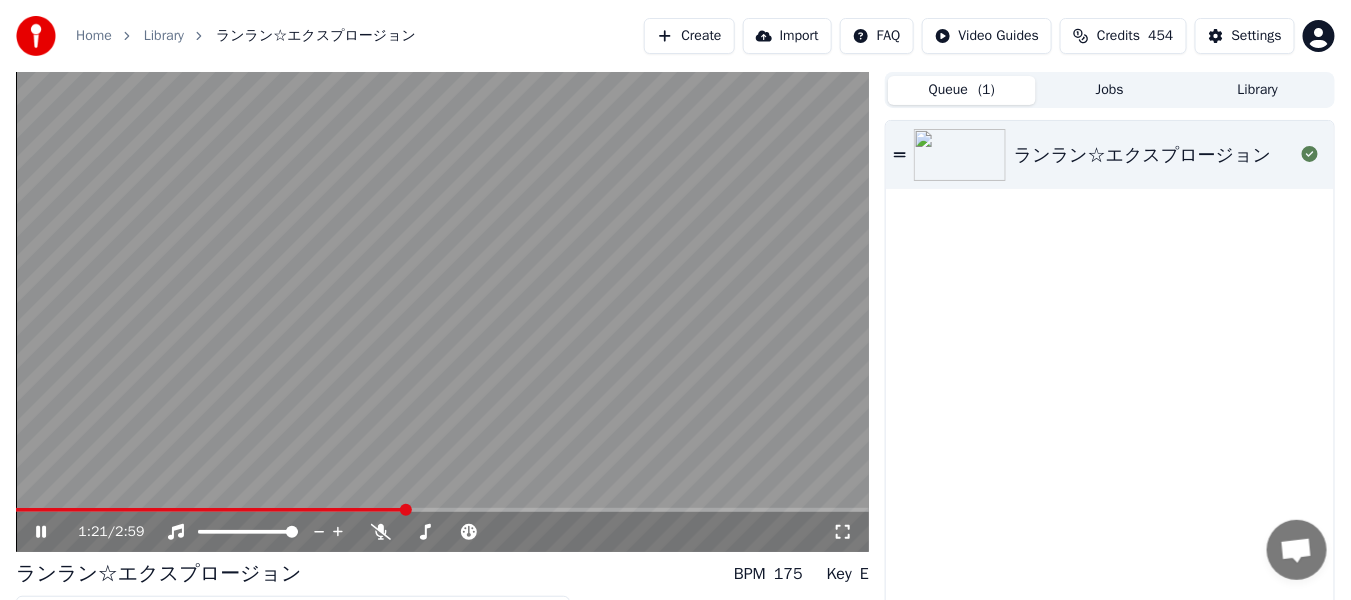 click on "1:21  /  2:59" at bounding box center [442, 532] 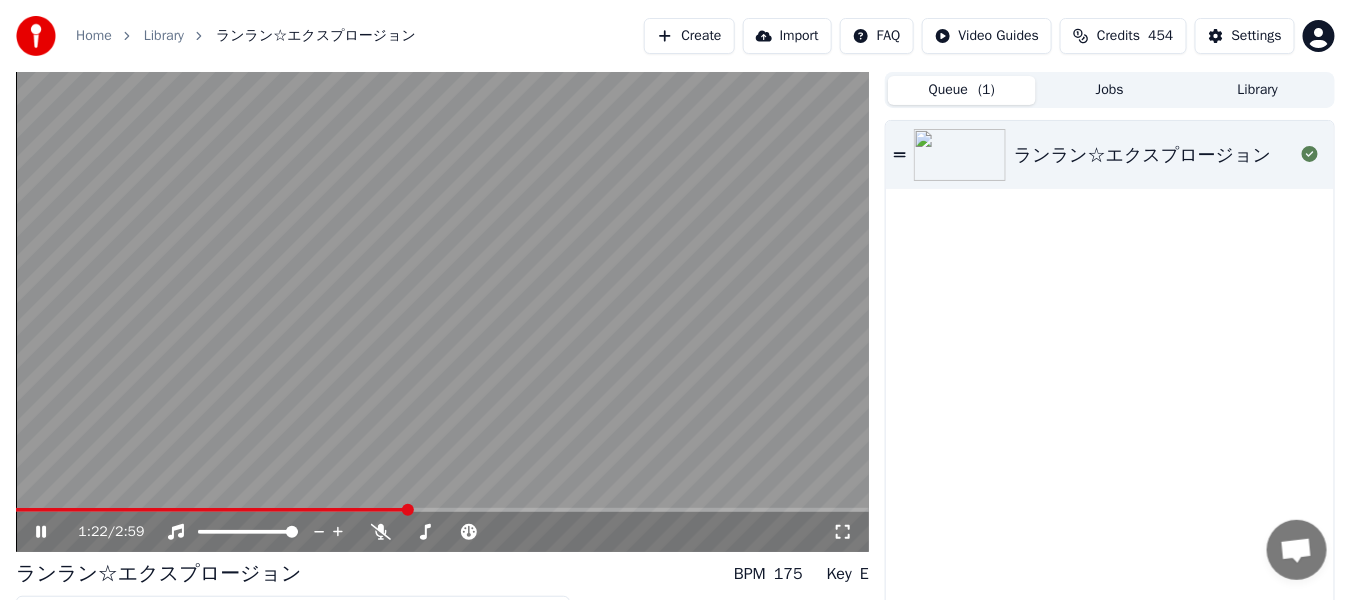 click on "1:22  /  2:59" at bounding box center (442, 532) 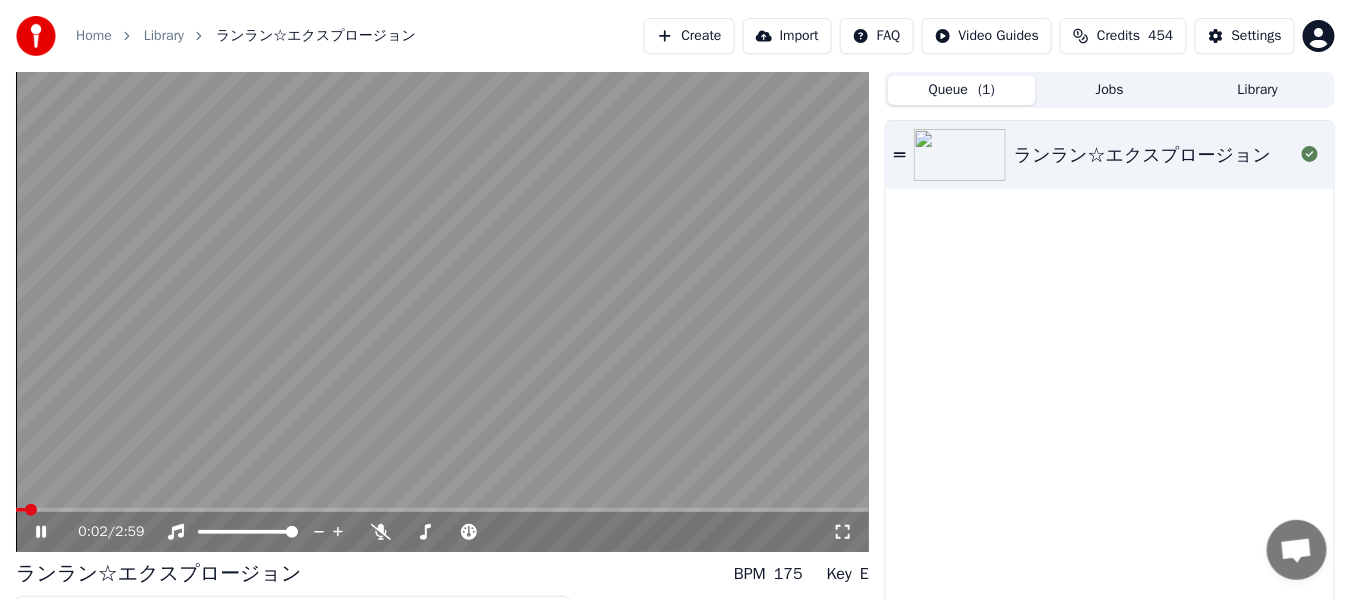 click at bounding box center (21, 510) 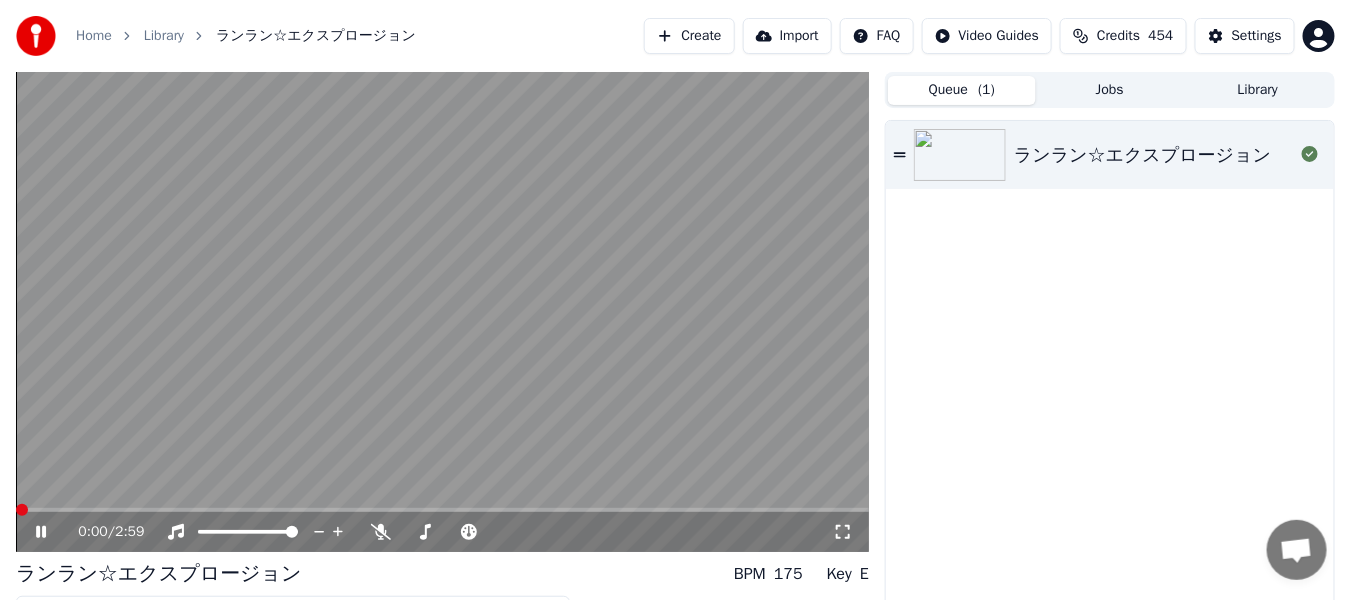 click at bounding box center (22, 510) 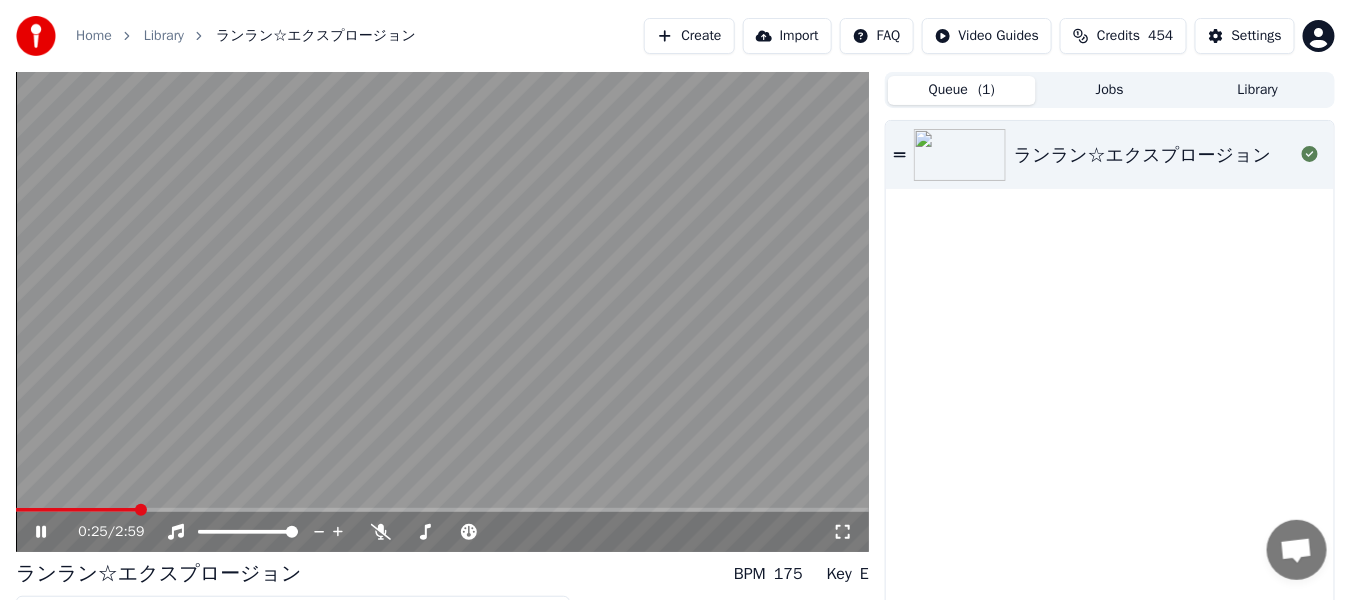 click 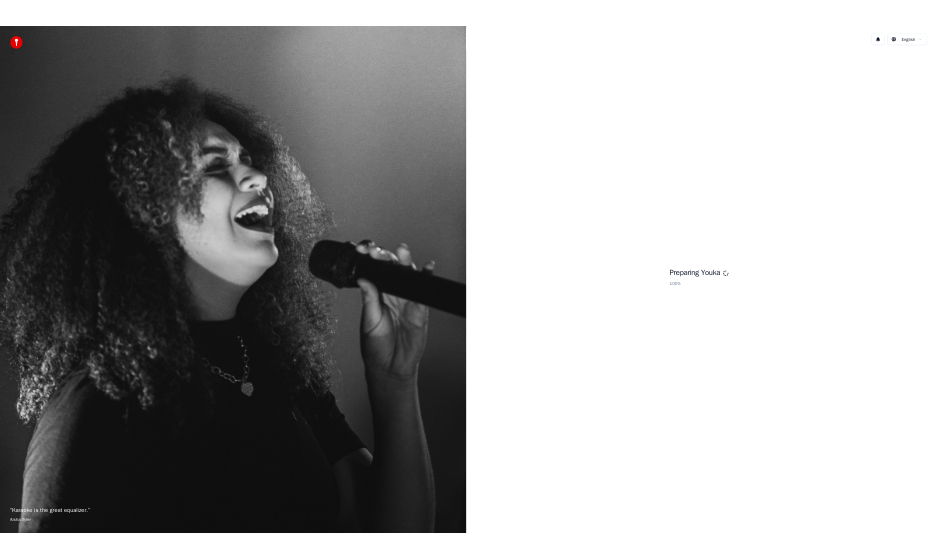scroll, scrollTop: 0, scrollLeft: 0, axis: both 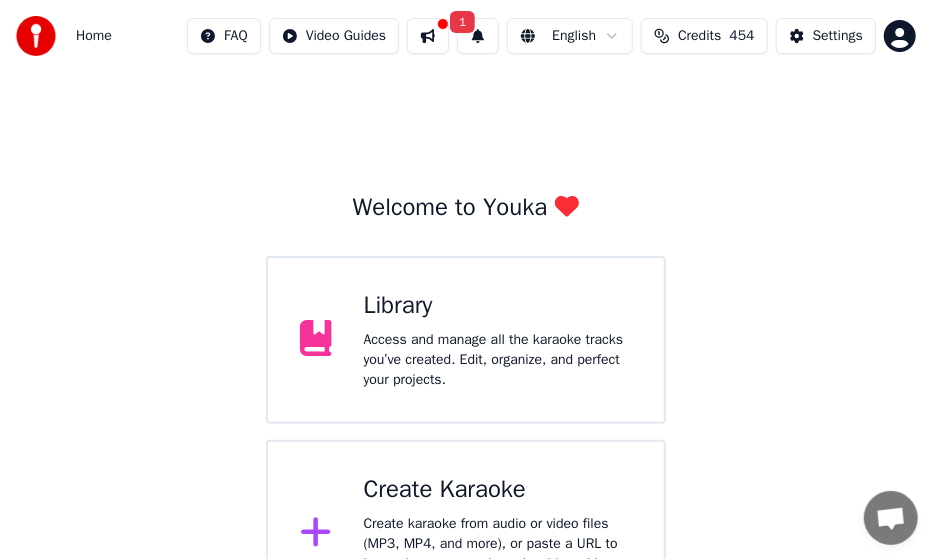 click on "Access and manage all the karaoke tracks you’ve created. Edit, organize, and perfect your projects." at bounding box center (498, 360) 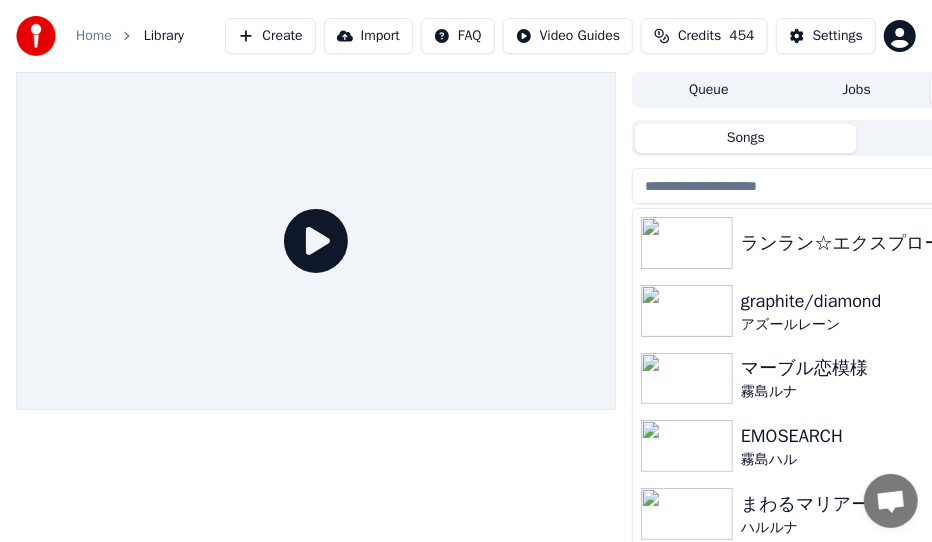 click on "ランラン☆エクスプロージョン" at bounding box center [897, 243] 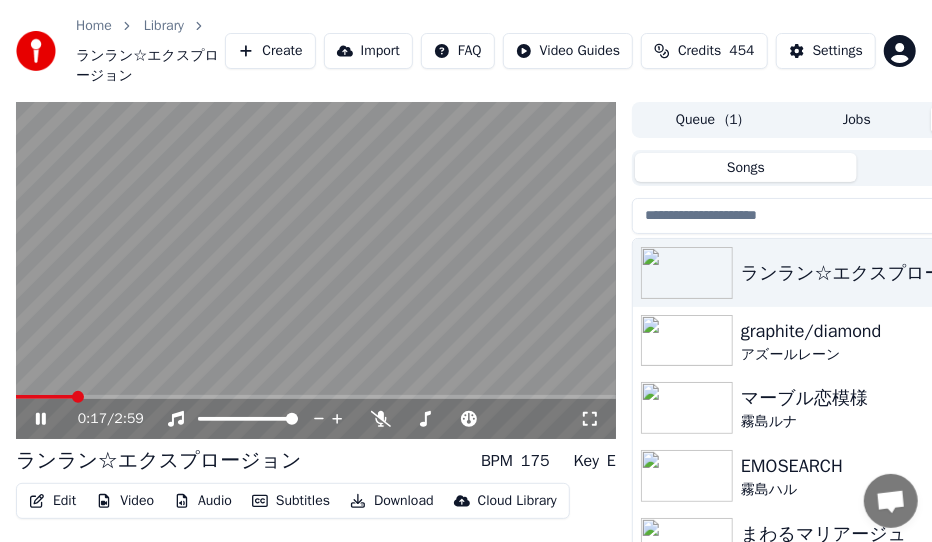 click at bounding box center (44, 397) 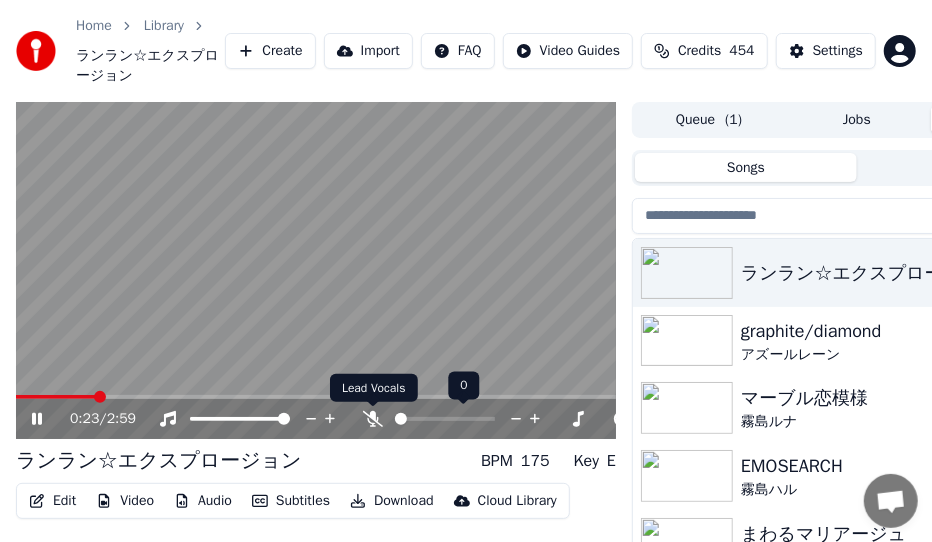 click 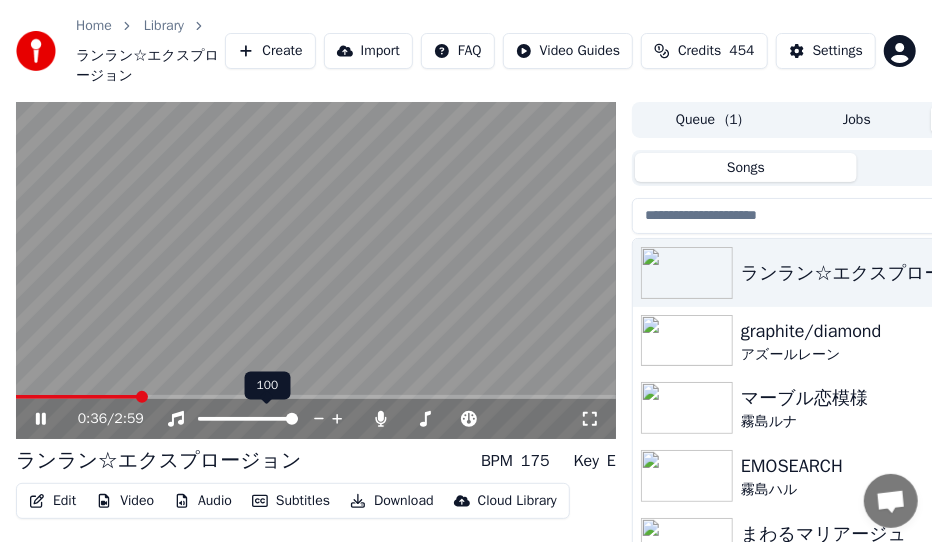click at bounding box center (316, 271) 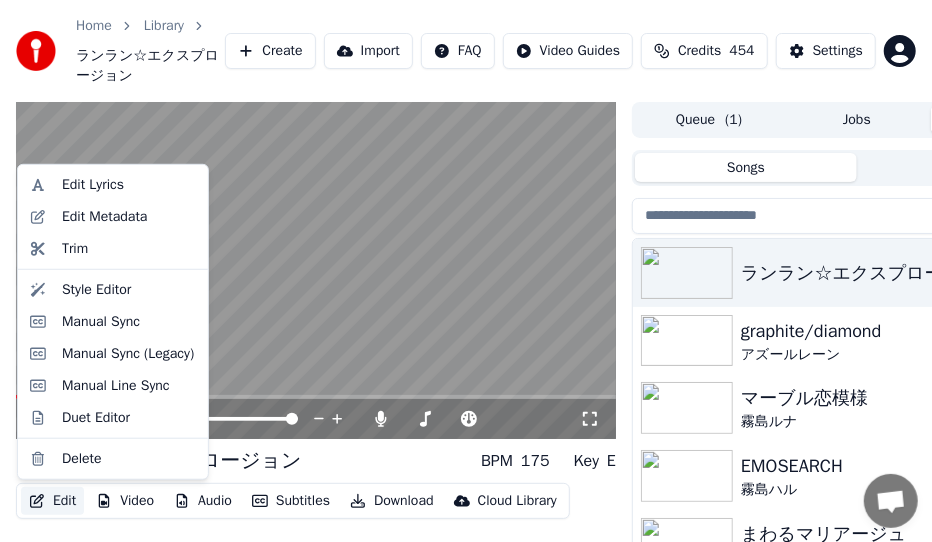 click on "Edit" at bounding box center [52, 501] 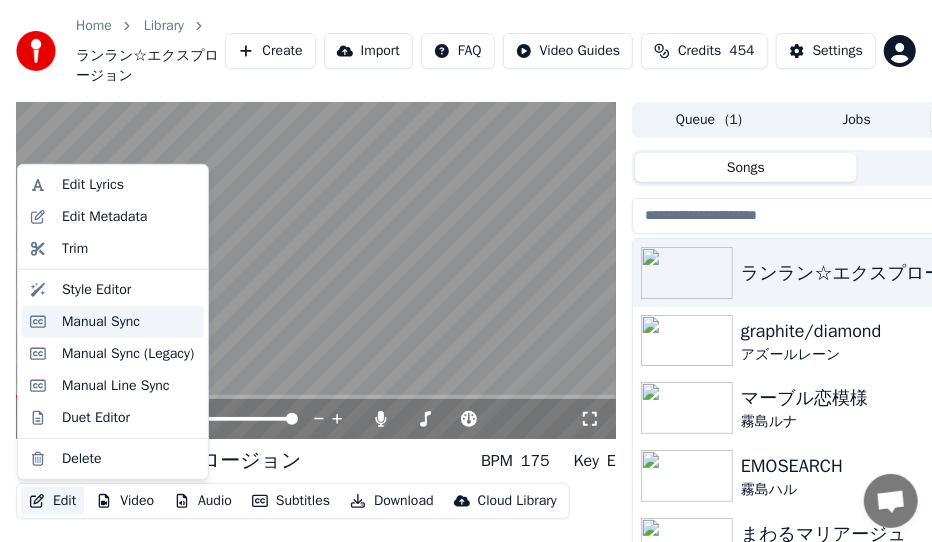 click on "Manual Sync" at bounding box center [129, 322] 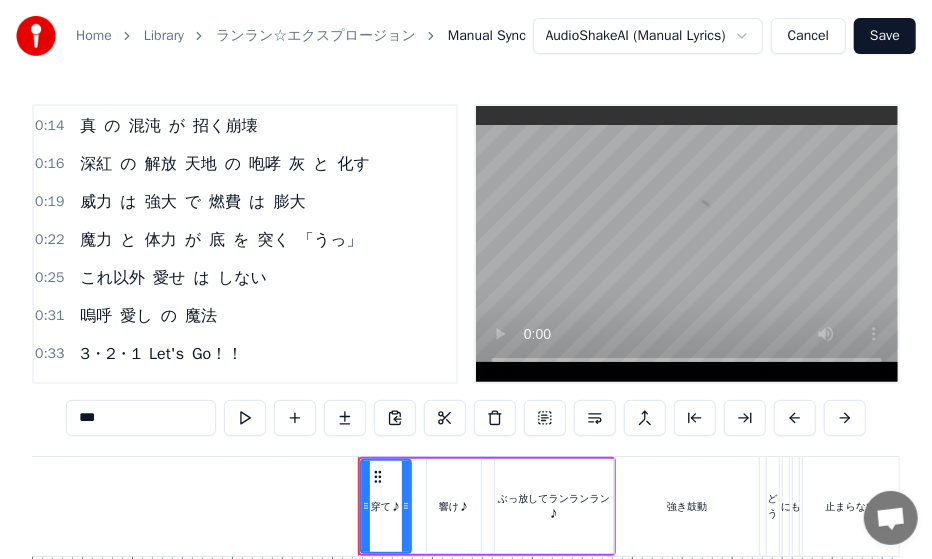 scroll, scrollTop: 200, scrollLeft: 0, axis: vertical 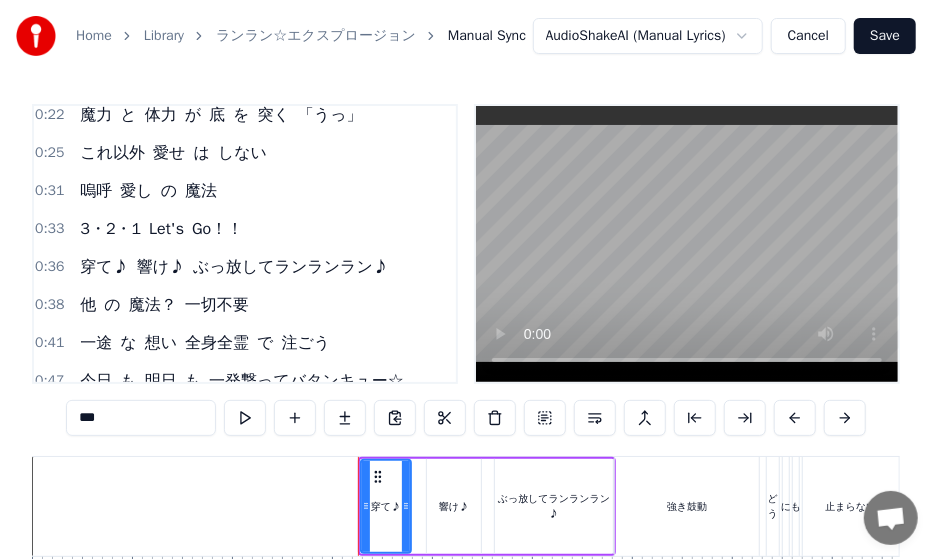 click on "3・2・1" at bounding box center (110, 229) 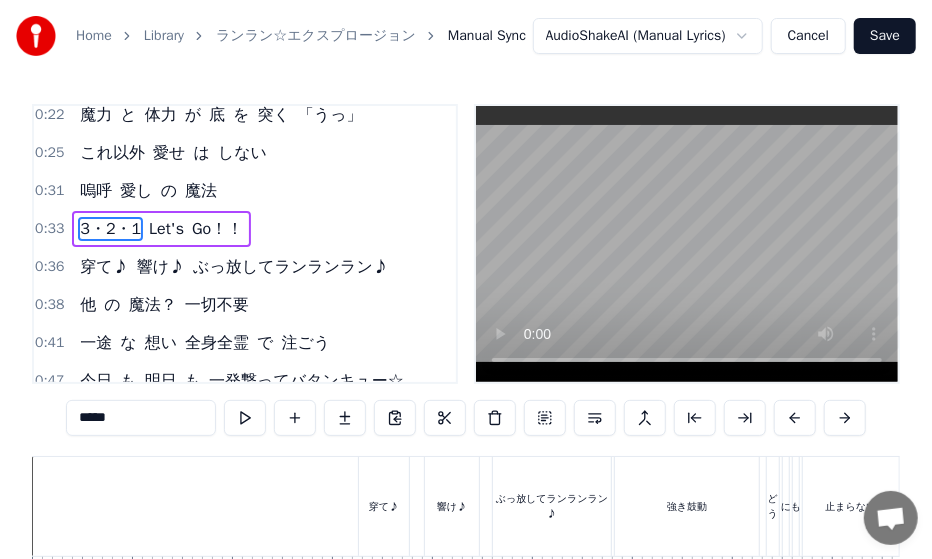 scroll, scrollTop: 193, scrollLeft: 0, axis: vertical 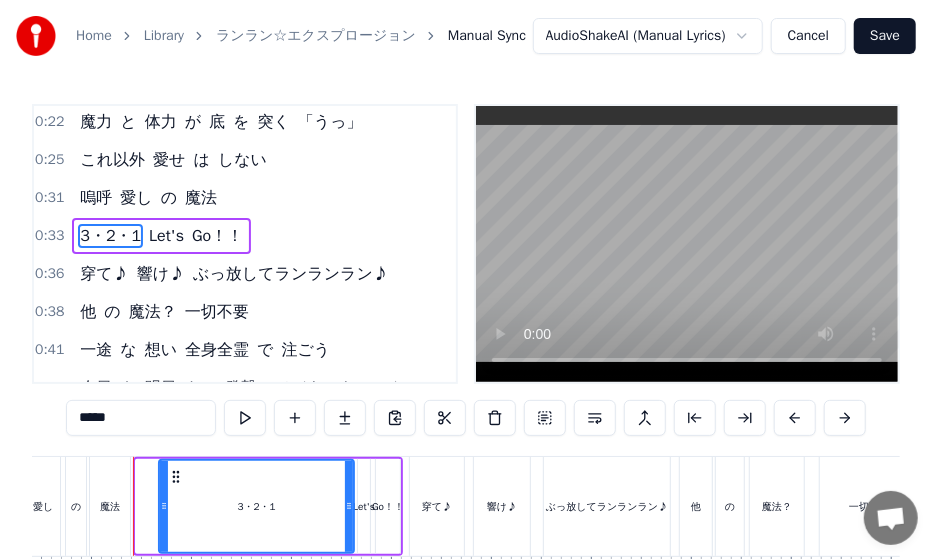drag, startPoint x: 137, startPoint y: 510, endPoint x: 180, endPoint y: 510, distance: 43 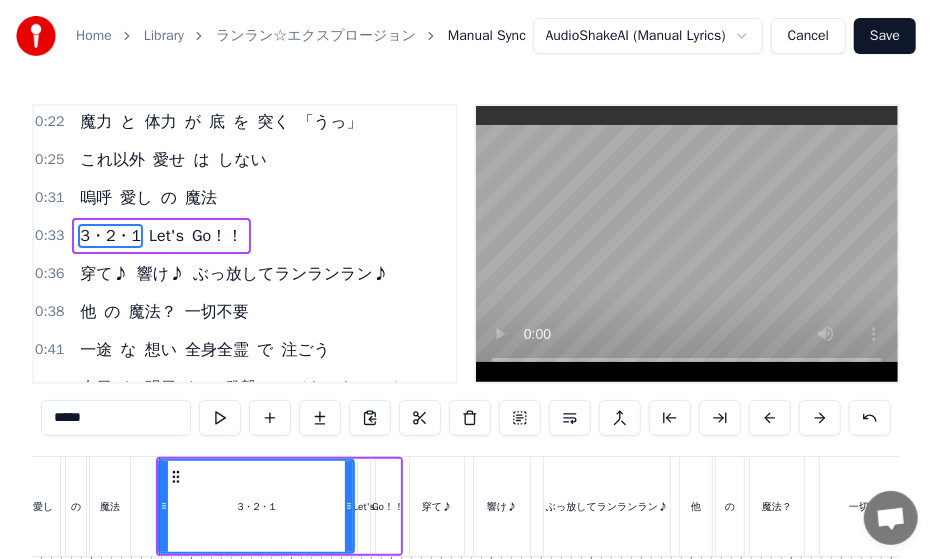 scroll, scrollTop: 172, scrollLeft: 0, axis: vertical 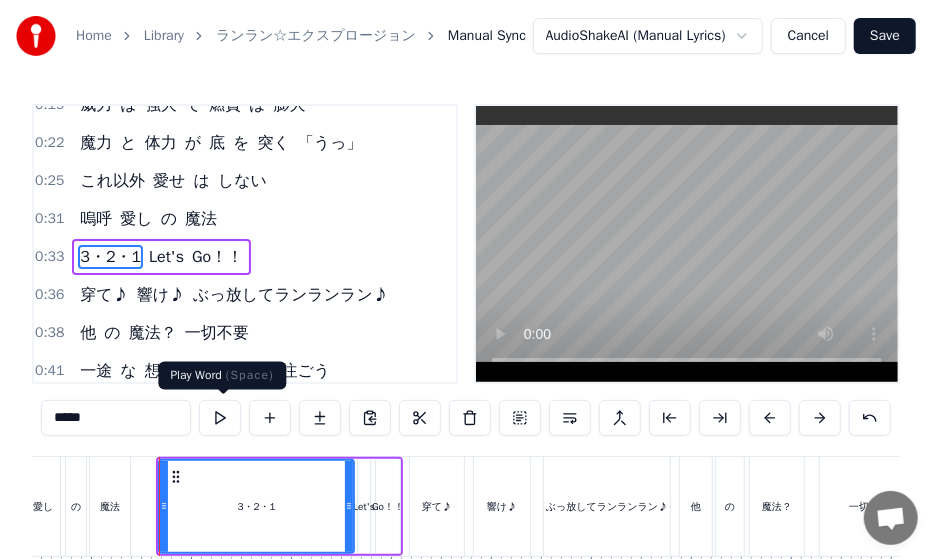 click at bounding box center [220, 418] 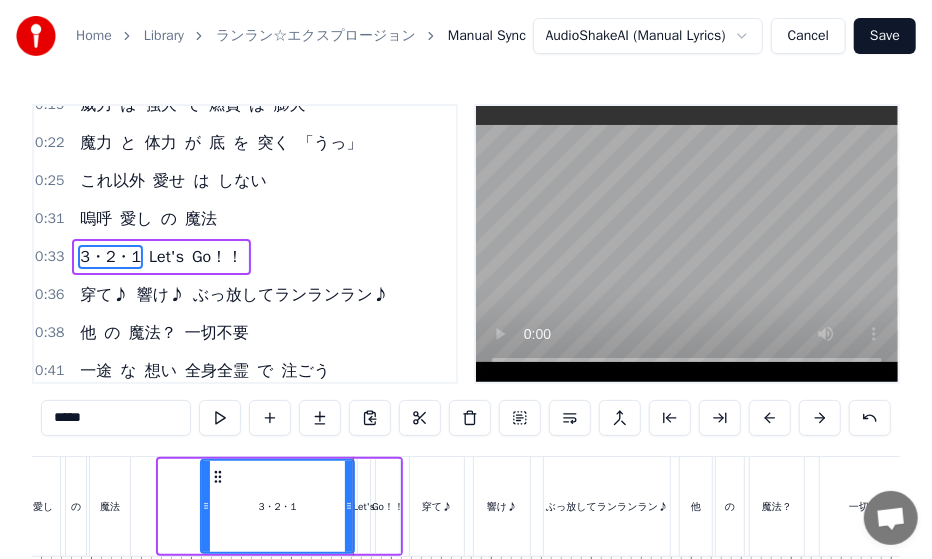 drag, startPoint x: 158, startPoint y: 506, endPoint x: 252, endPoint y: 483, distance: 96.77293 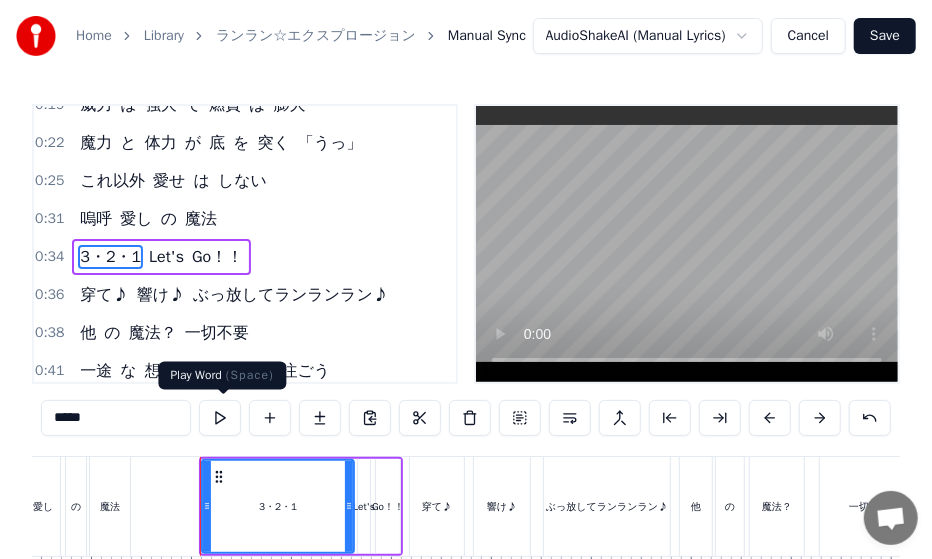 click at bounding box center [220, 418] 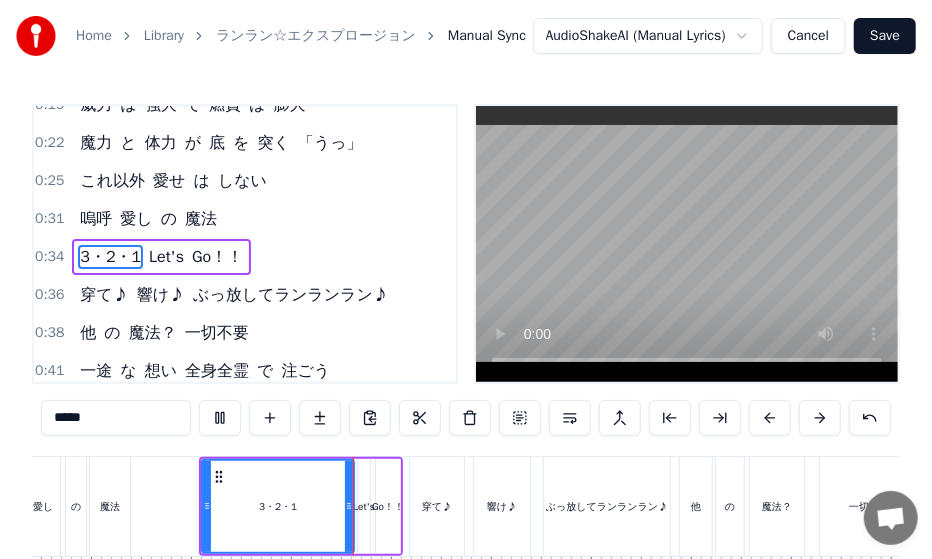 click on "3・2・1 Let's Go！！" at bounding box center [301, 506] 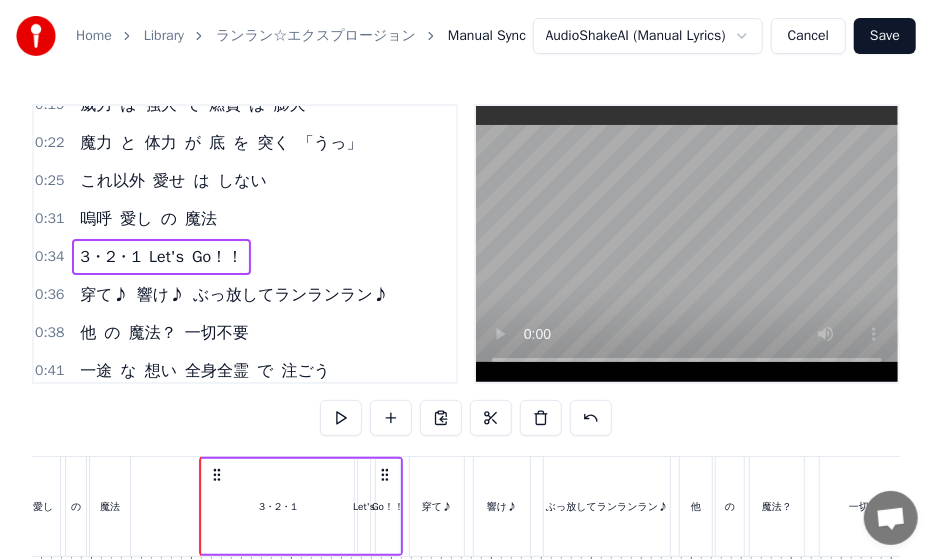 click on "3・2・1" at bounding box center [278, 506] 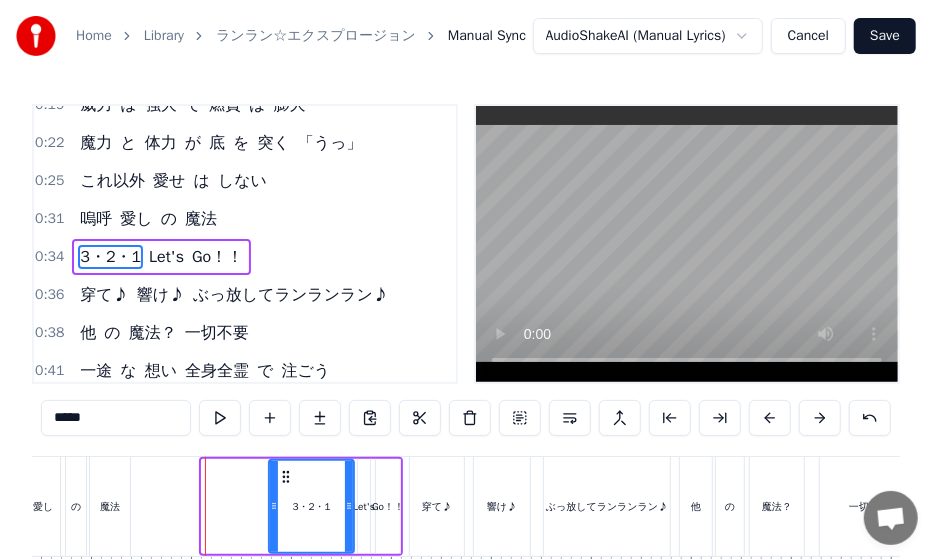 drag, startPoint x: 206, startPoint y: 503, endPoint x: 273, endPoint y: 500, distance: 67.06713 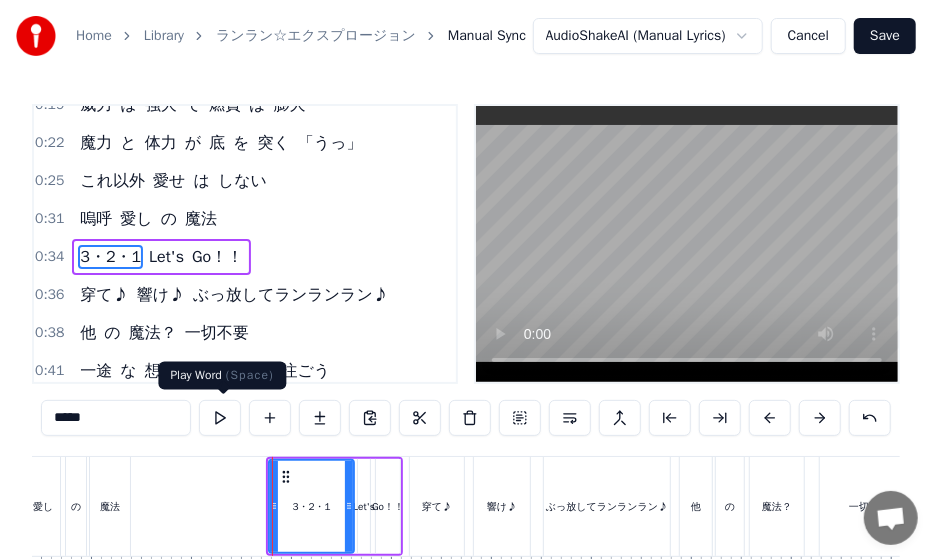 click at bounding box center (220, 418) 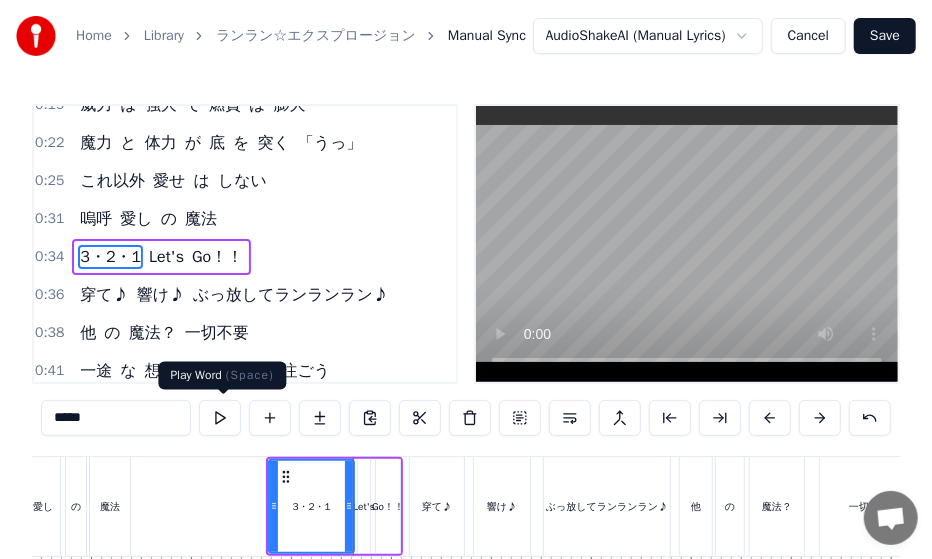 click at bounding box center (220, 418) 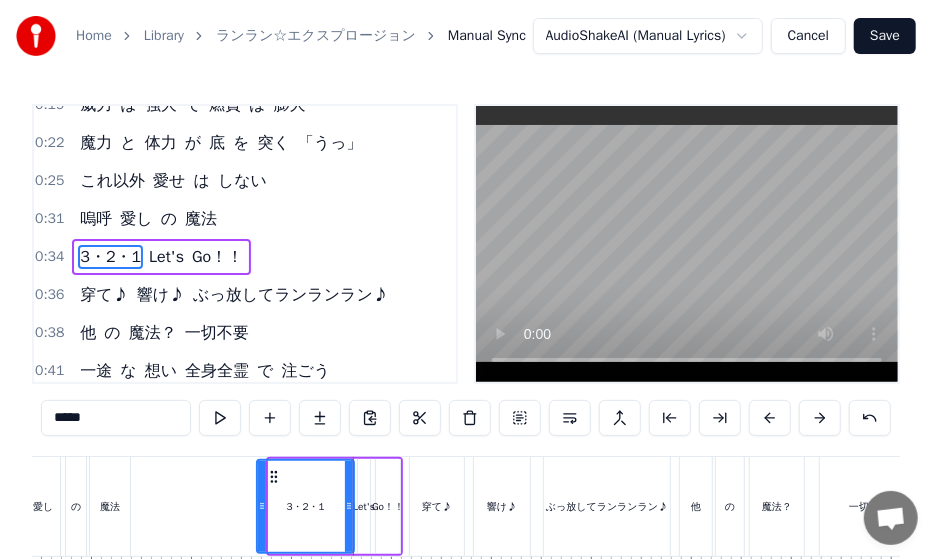 drag, startPoint x: 268, startPoint y: 510, endPoint x: 256, endPoint y: 503, distance: 13.892444 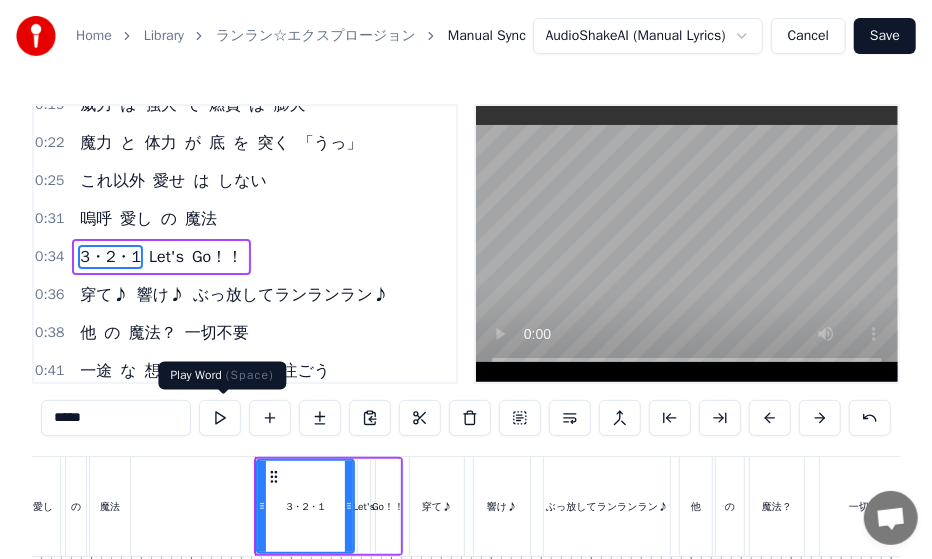 click at bounding box center (220, 418) 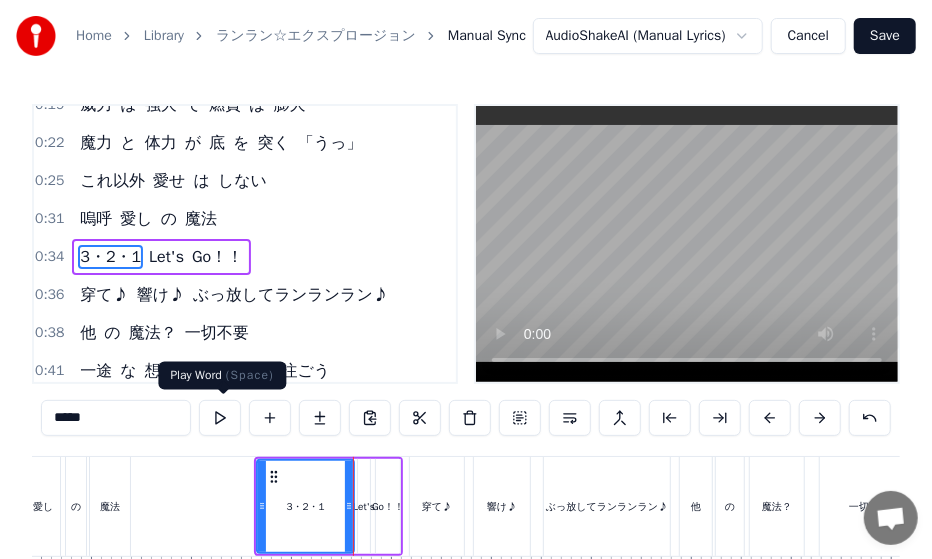 click at bounding box center (220, 418) 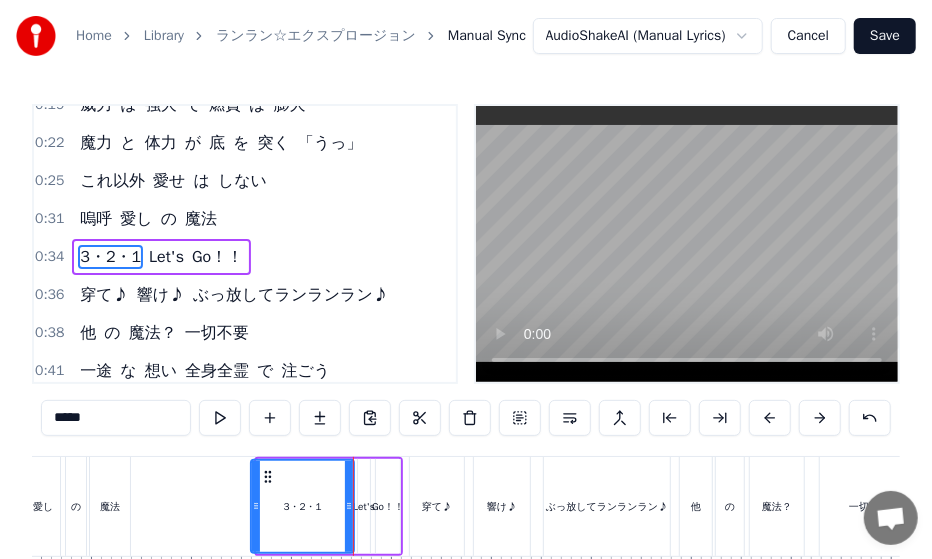 drag, startPoint x: 257, startPoint y: 497, endPoint x: 248, endPoint y: 492, distance: 10.29563 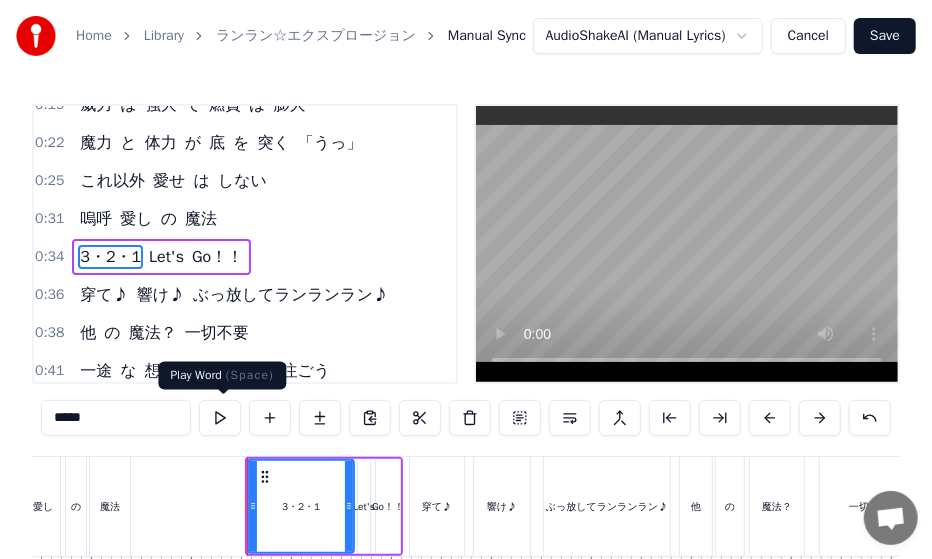 click at bounding box center (220, 418) 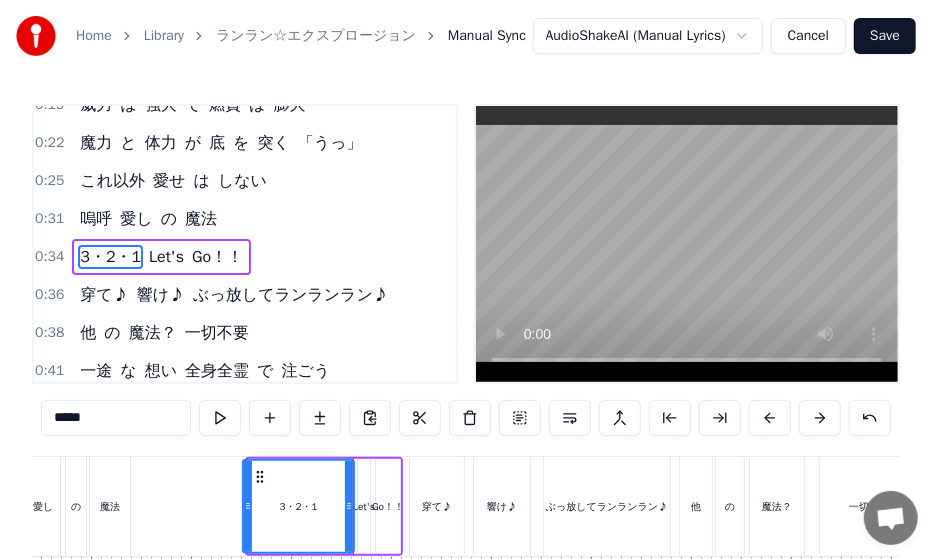 click on "3・2・1" at bounding box center (298, 506) 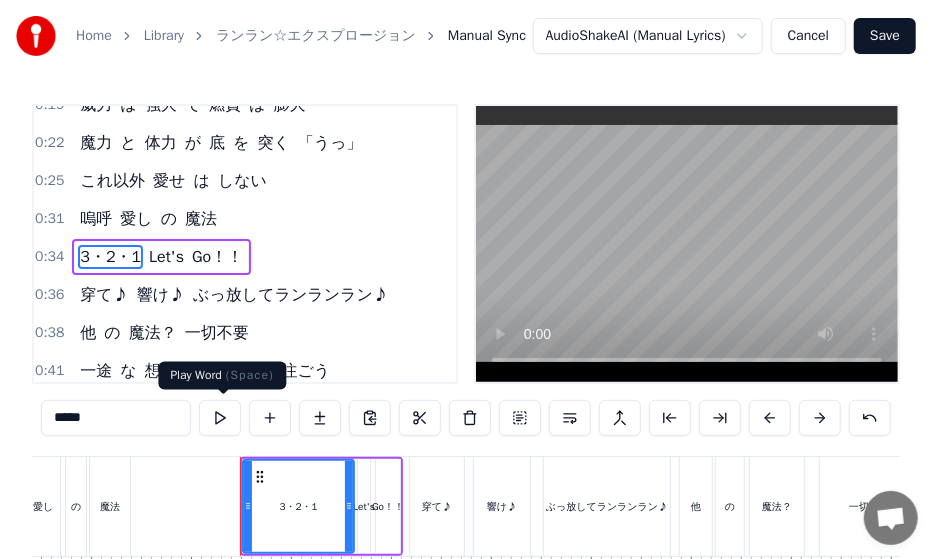click at bounding box center [220, 418] 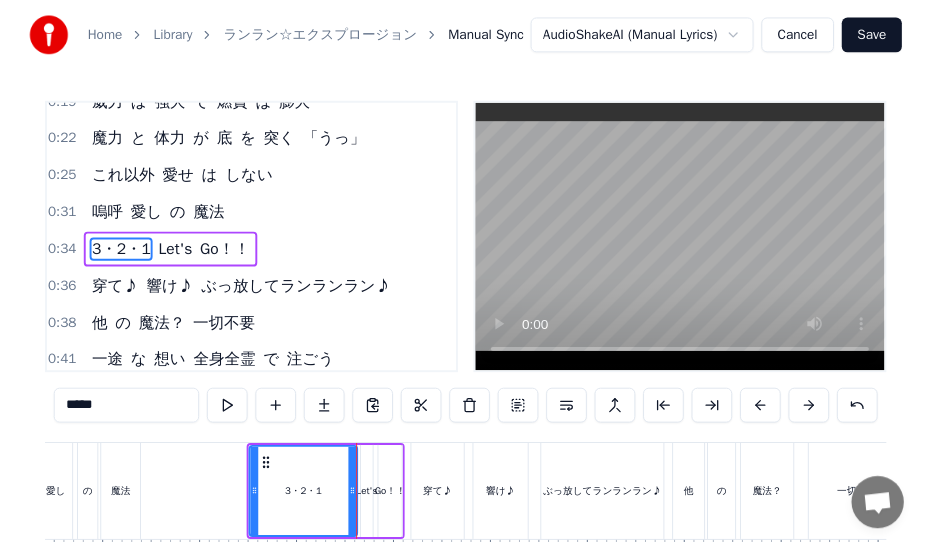 scroll, scrollTop: 0, scrollLeft: 0, axis: both 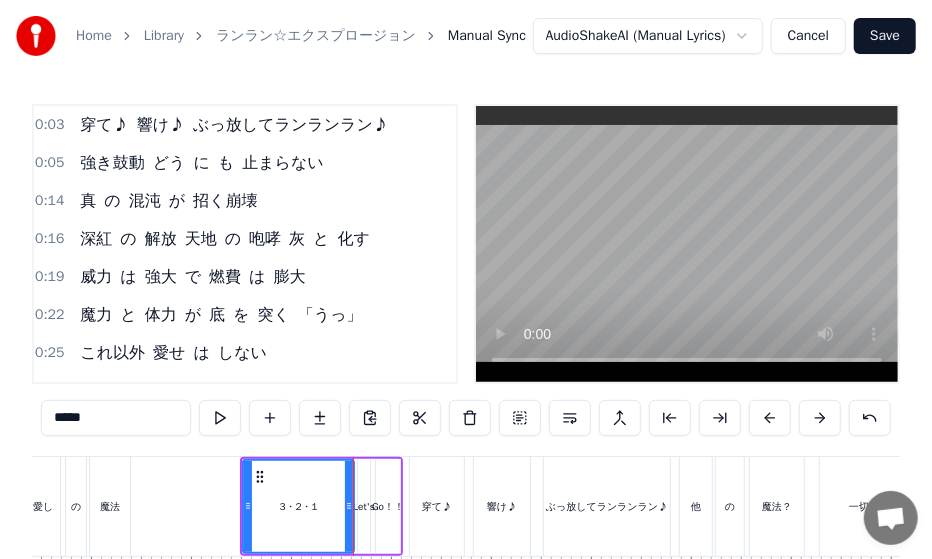 click on "Save" at bounding box center (885, 36) 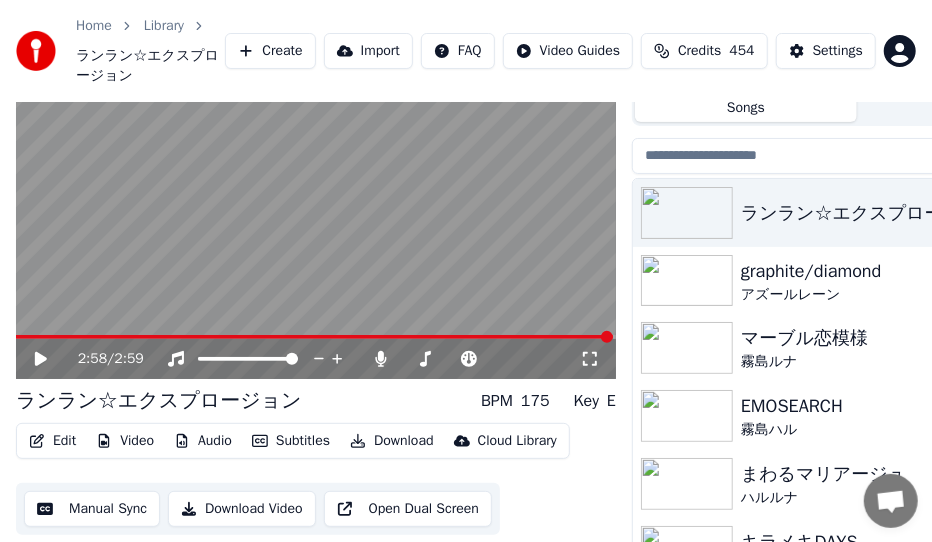 scroll, scrollTop: 115, scrollLeft: 0, axis: vertical 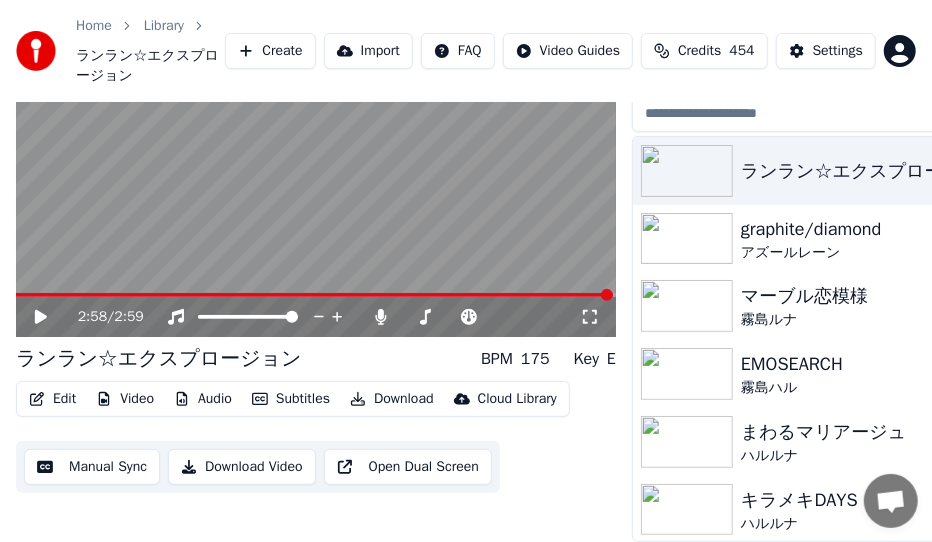 click on "Download Video" at bounding box center (242, 467) 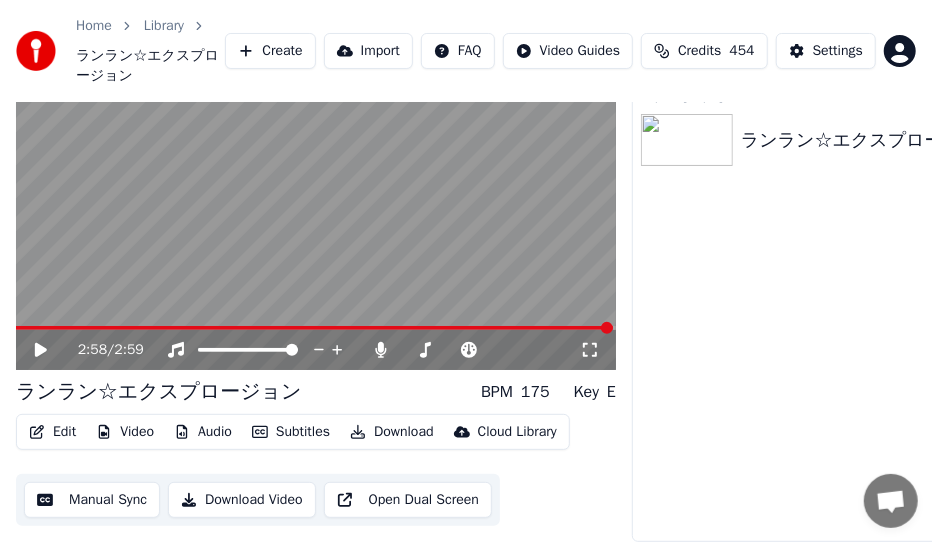 click on "Export [.mp4] ランラン☆エクスプロージョン 69 %" at bounding box center (857, 311) 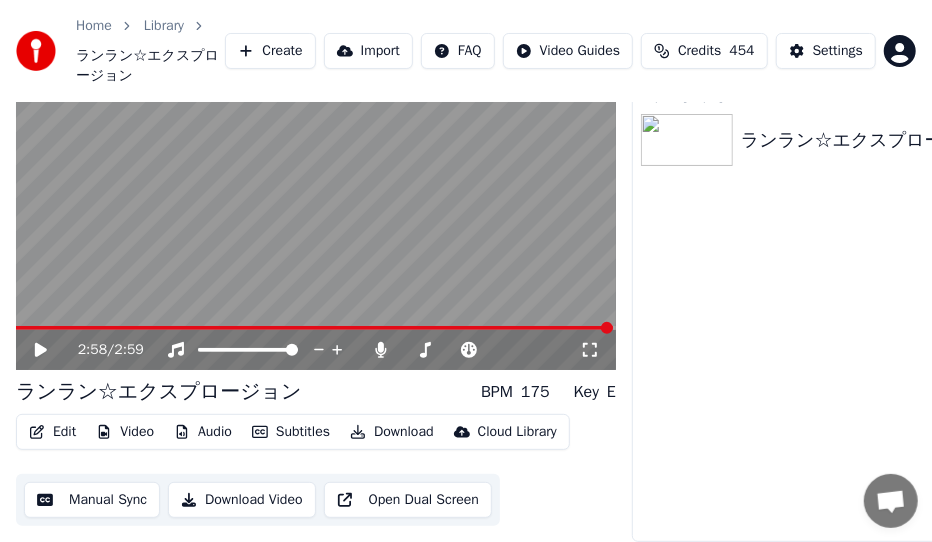 click on "Download Video" at bounding box center [242, 500] 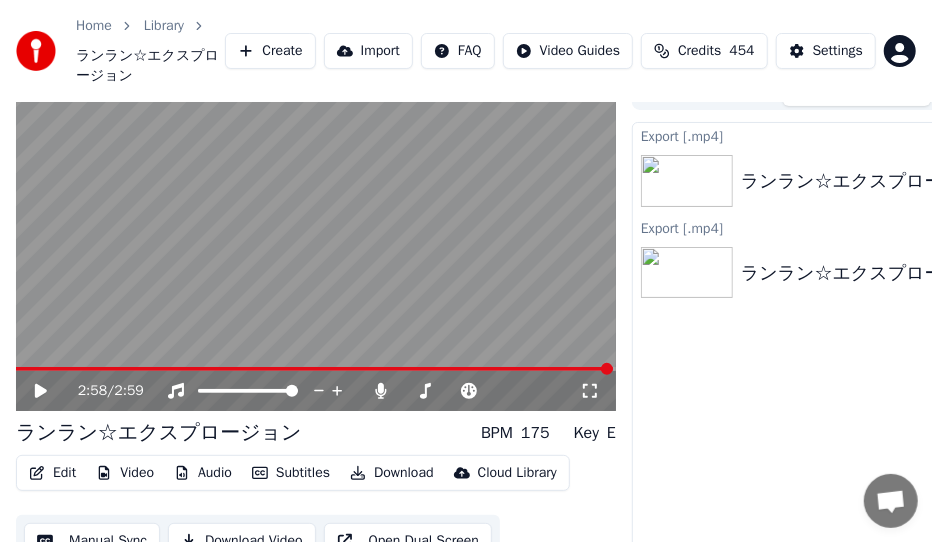 scroll, scrollTop: 0, scrollLeft: 0, axis: both 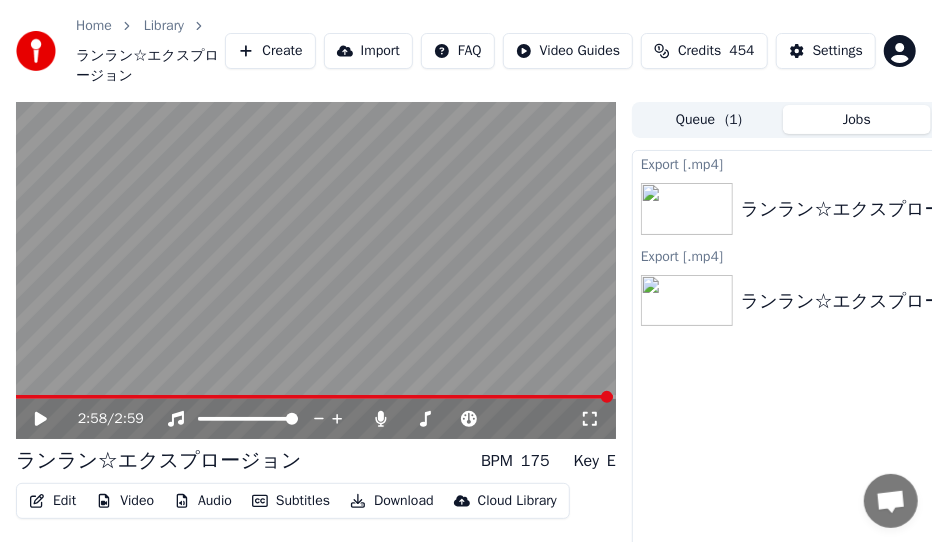 click on "ランラン☆エクスプロージョン" at bounding box center (869, 209) 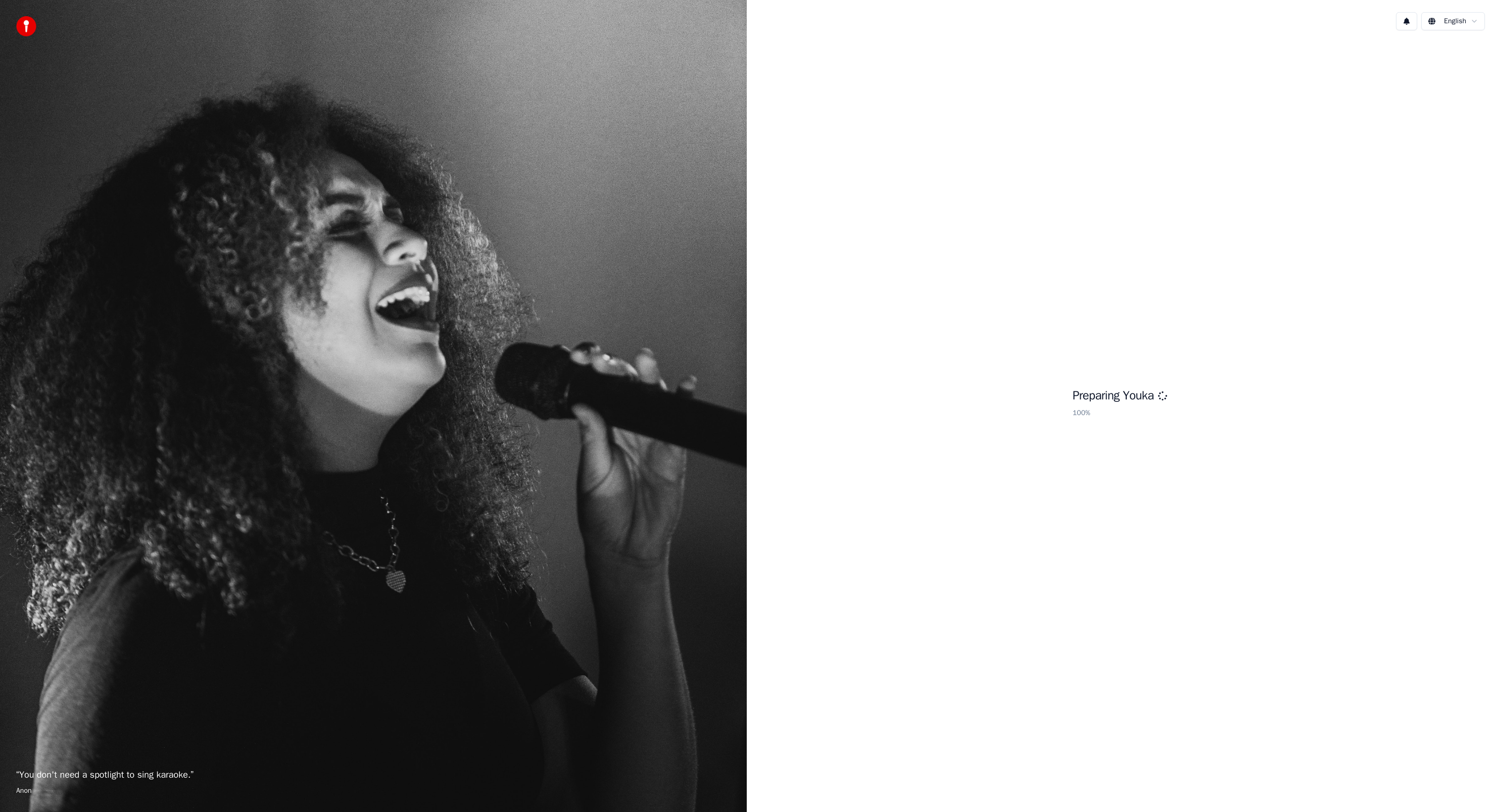 scroll, scrollTop: 0, scrollLeft: 0, axis: both 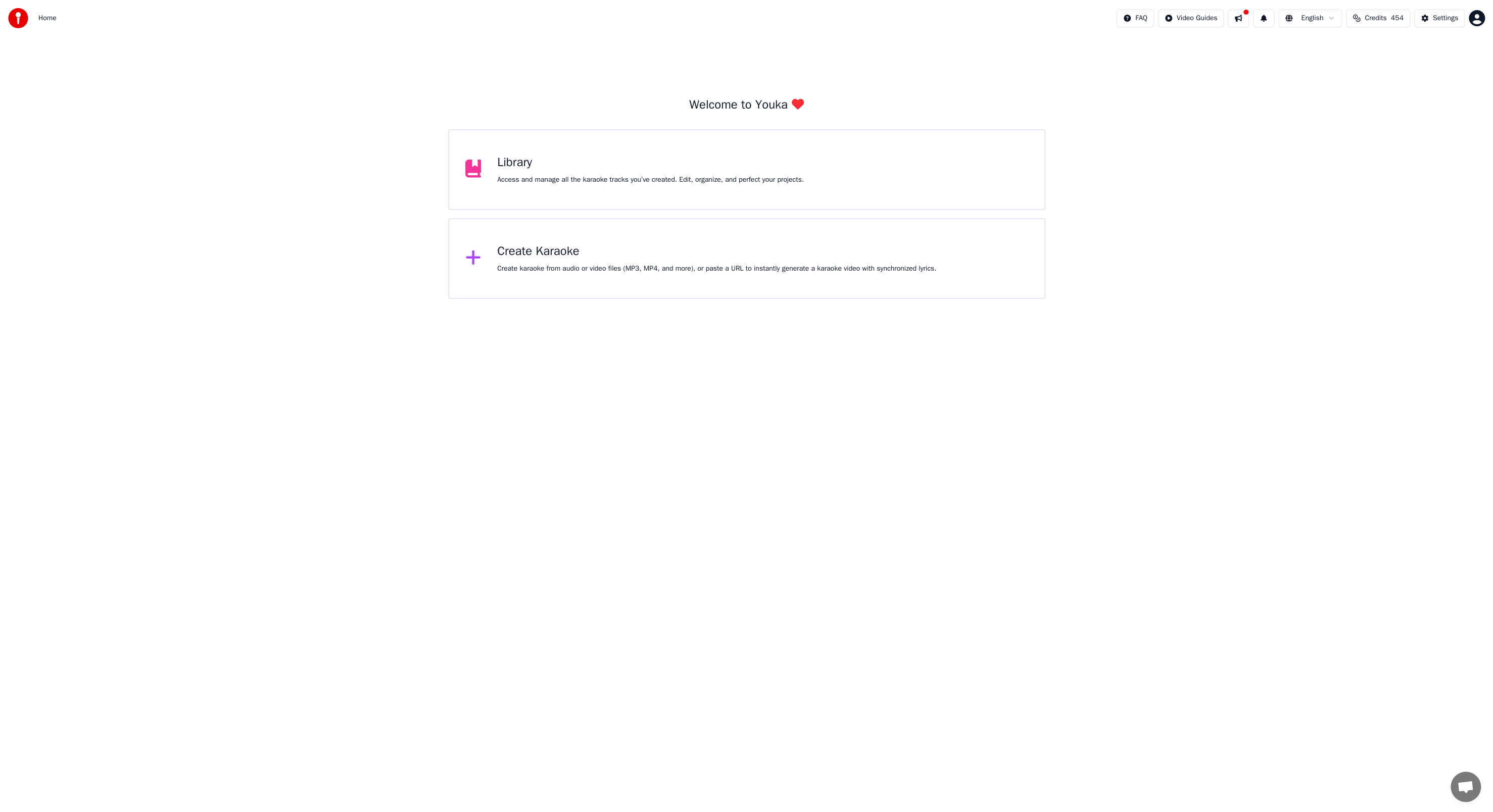 click at bounding box center [1238, 18] 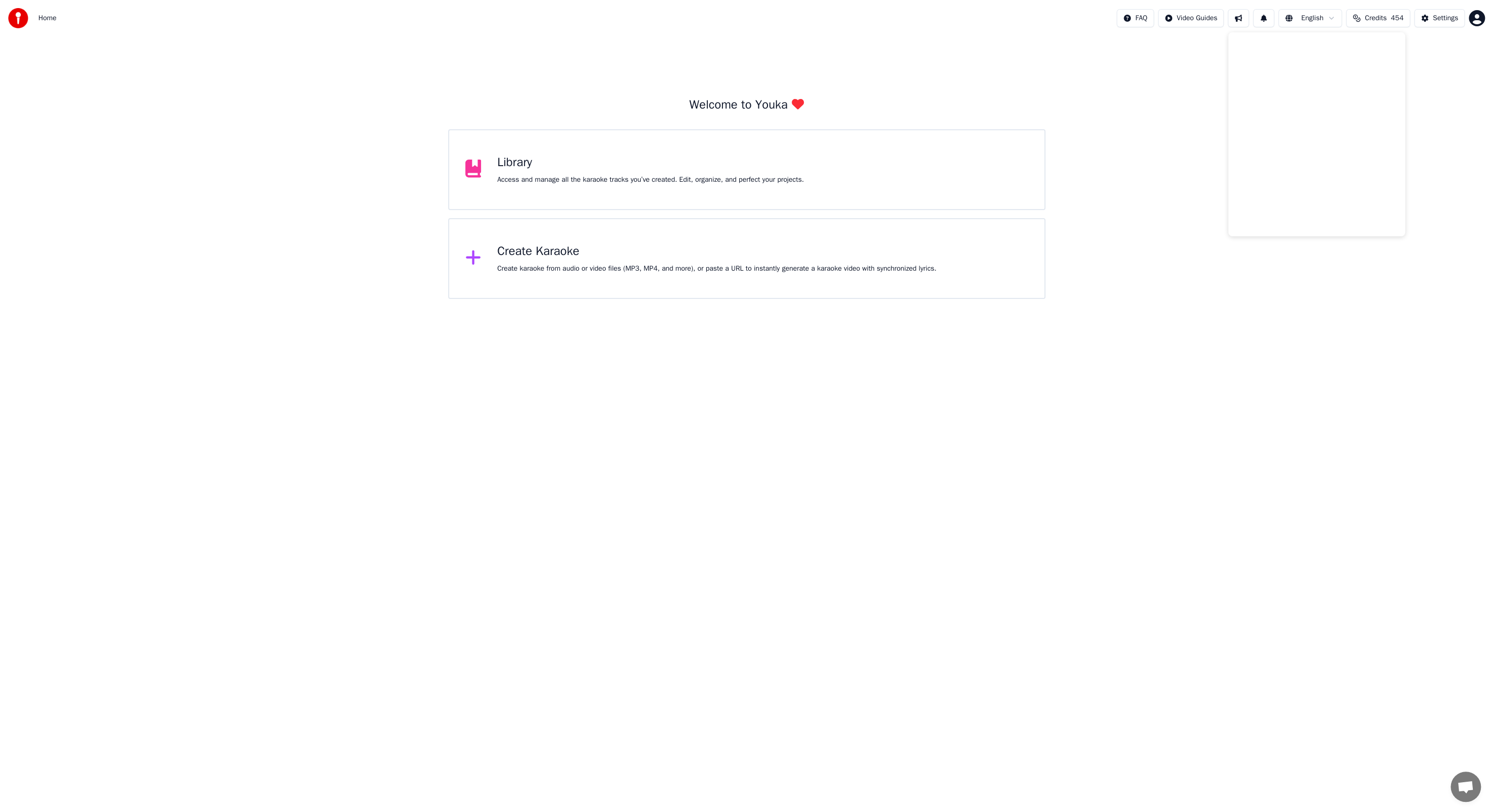 click on "Welcome to Youka Library Access and manage all the karaoke tracks you’ve created. Edit, organize, and perfect your projects. Create Karaoke Create karaoke from audio or video files (MP3, MP4, and more), or paste a URL to instantly generate a karaoke video with synchronized lyrics." at bounding box center [746, 168] 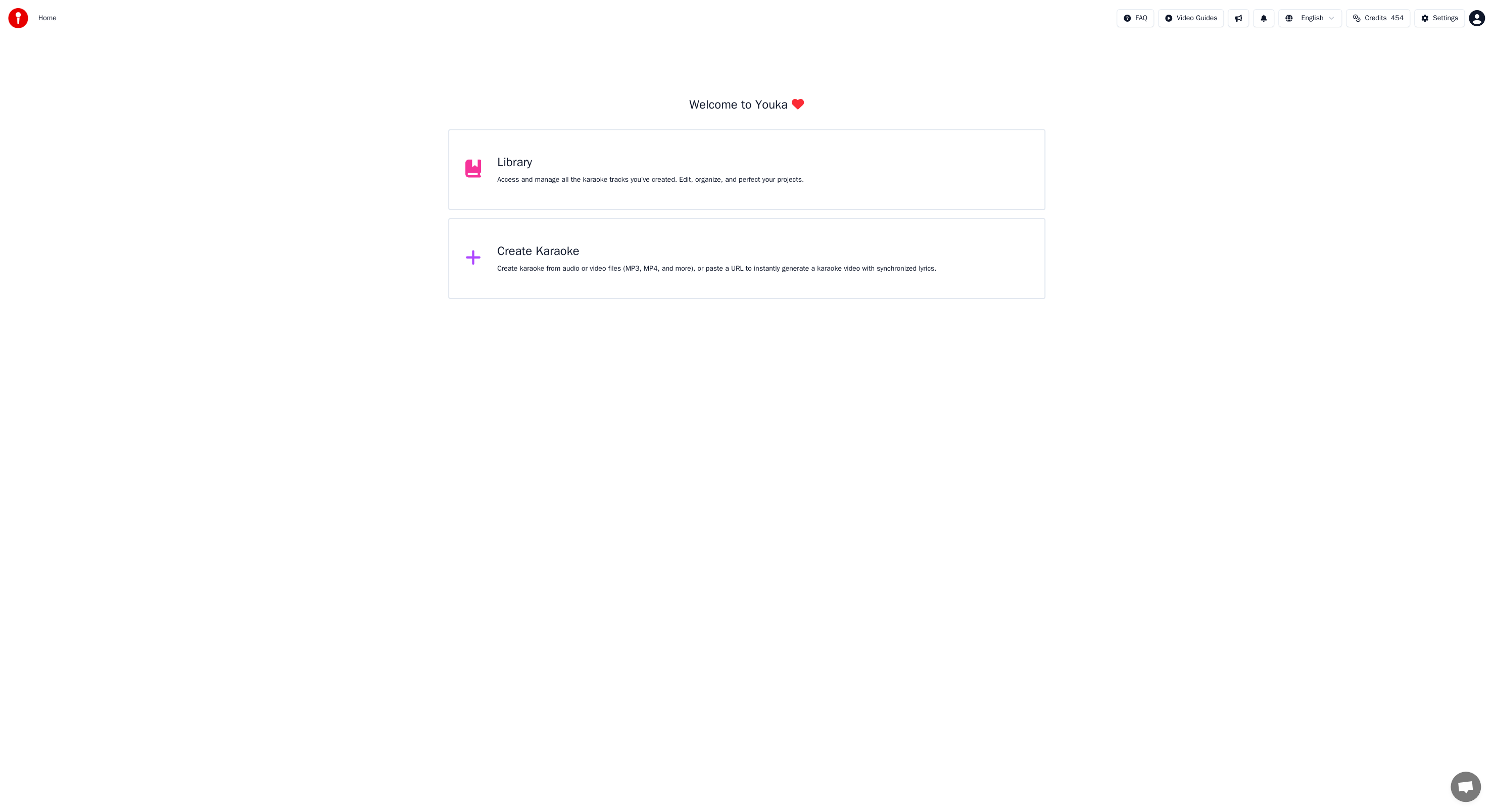 click on "Library" at bounding box center (650, 163) 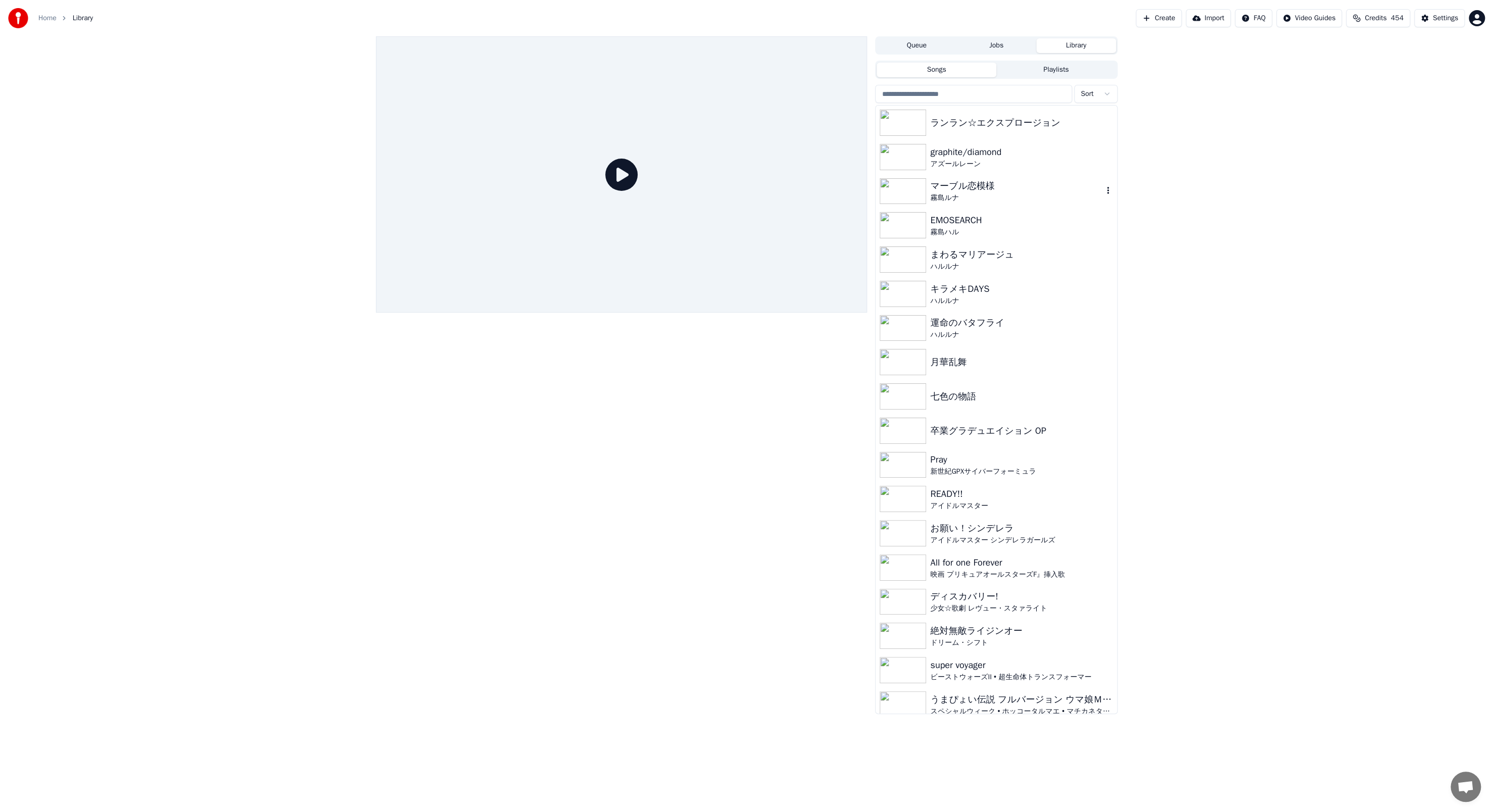 click on "マーブル恋模様" at bounding box center [1016, 186] 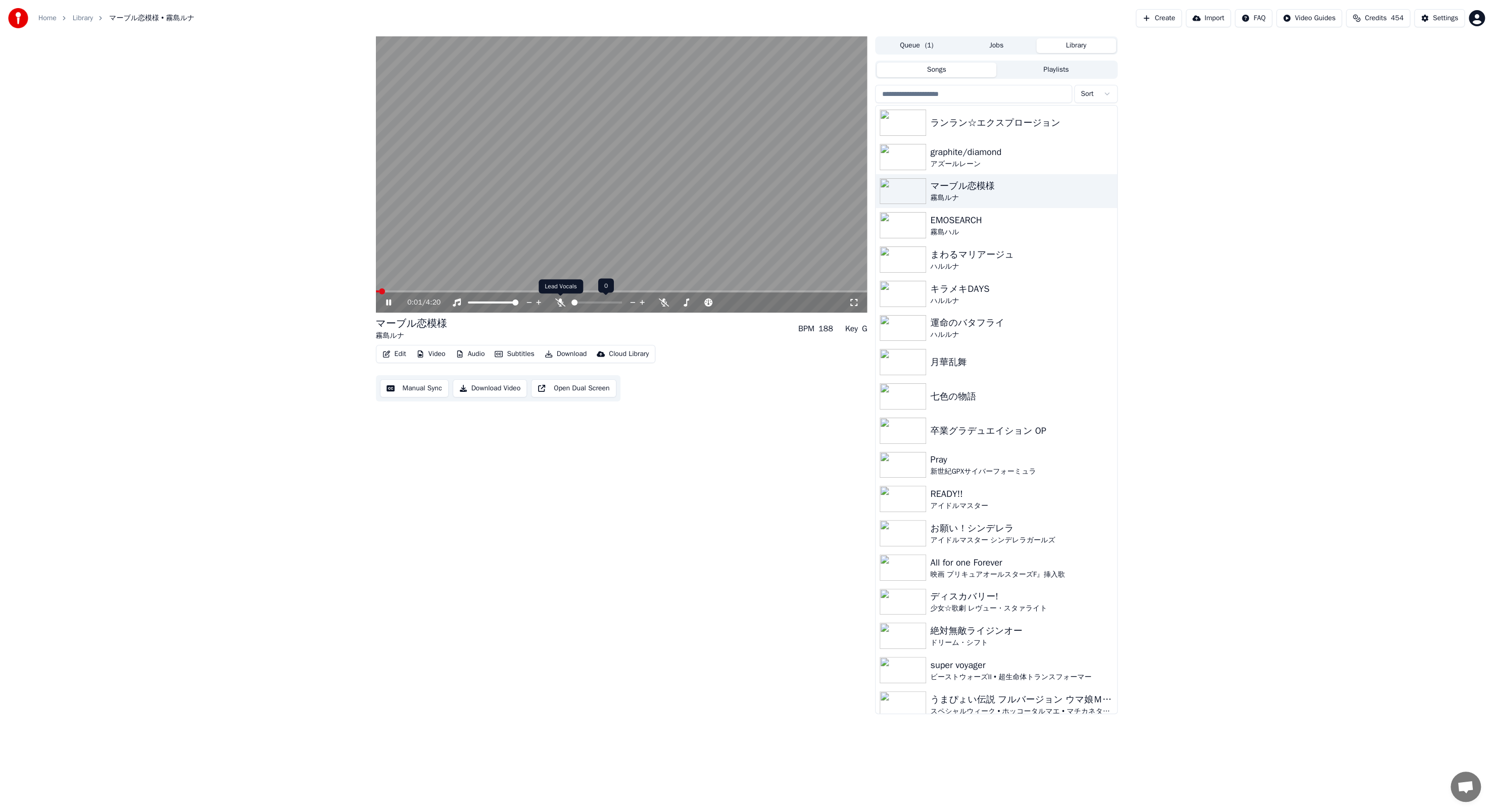 click 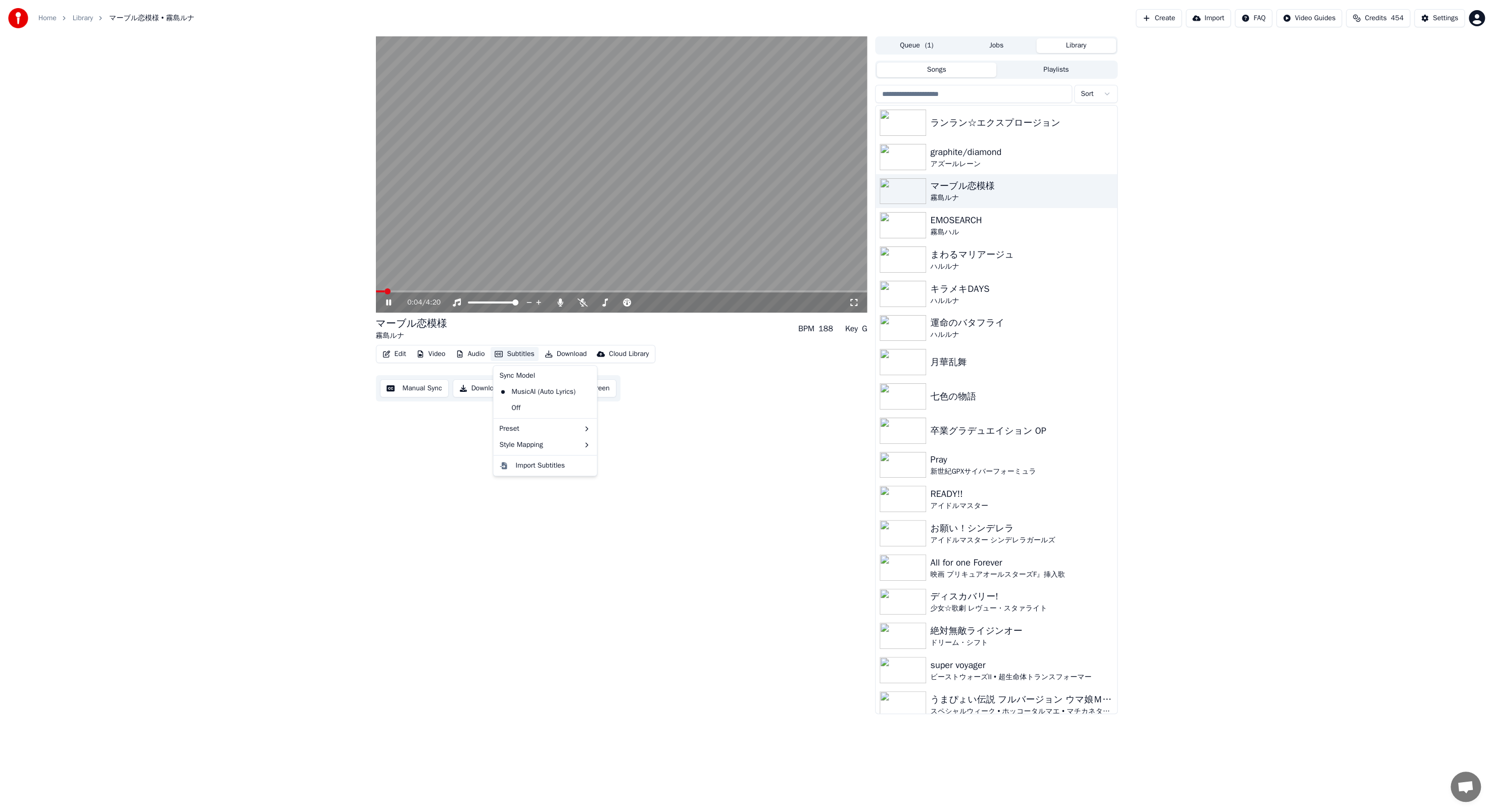 click on "Subtitles" at bounding box center (514, 354) 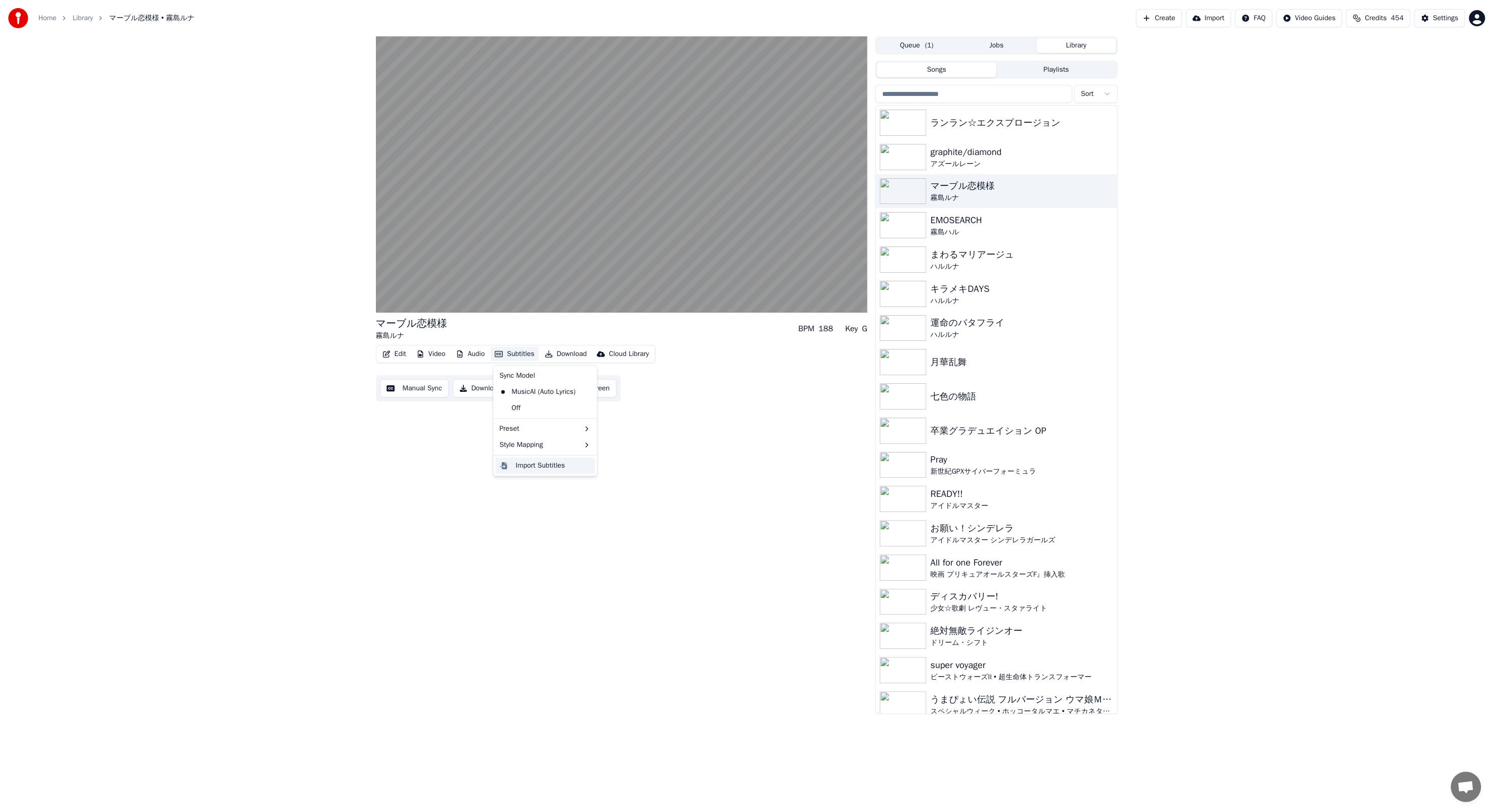click on "Import Subtitles" at bounding box center [540, 466] 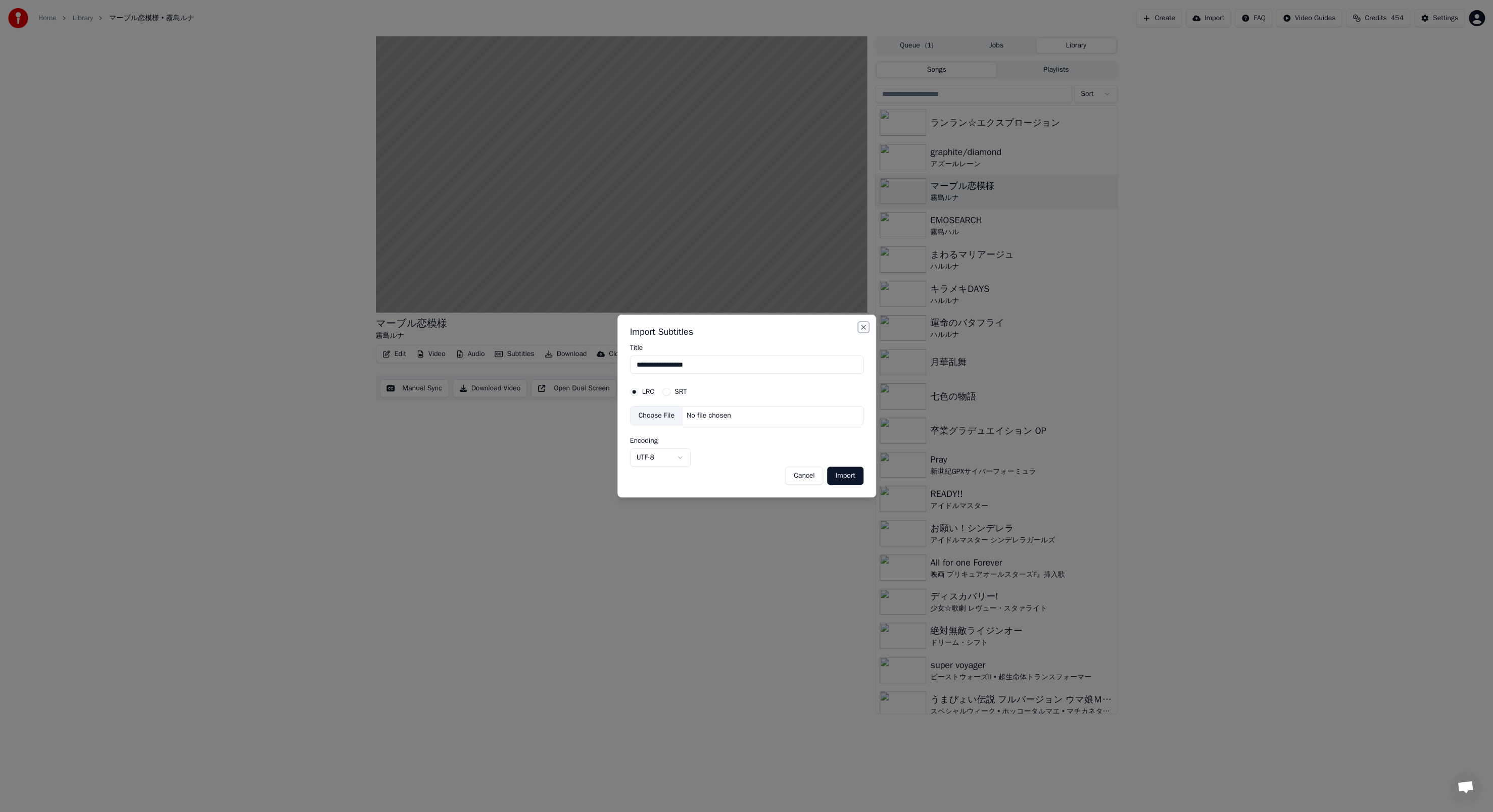 click on "Close" at bounding box center (863, 327) 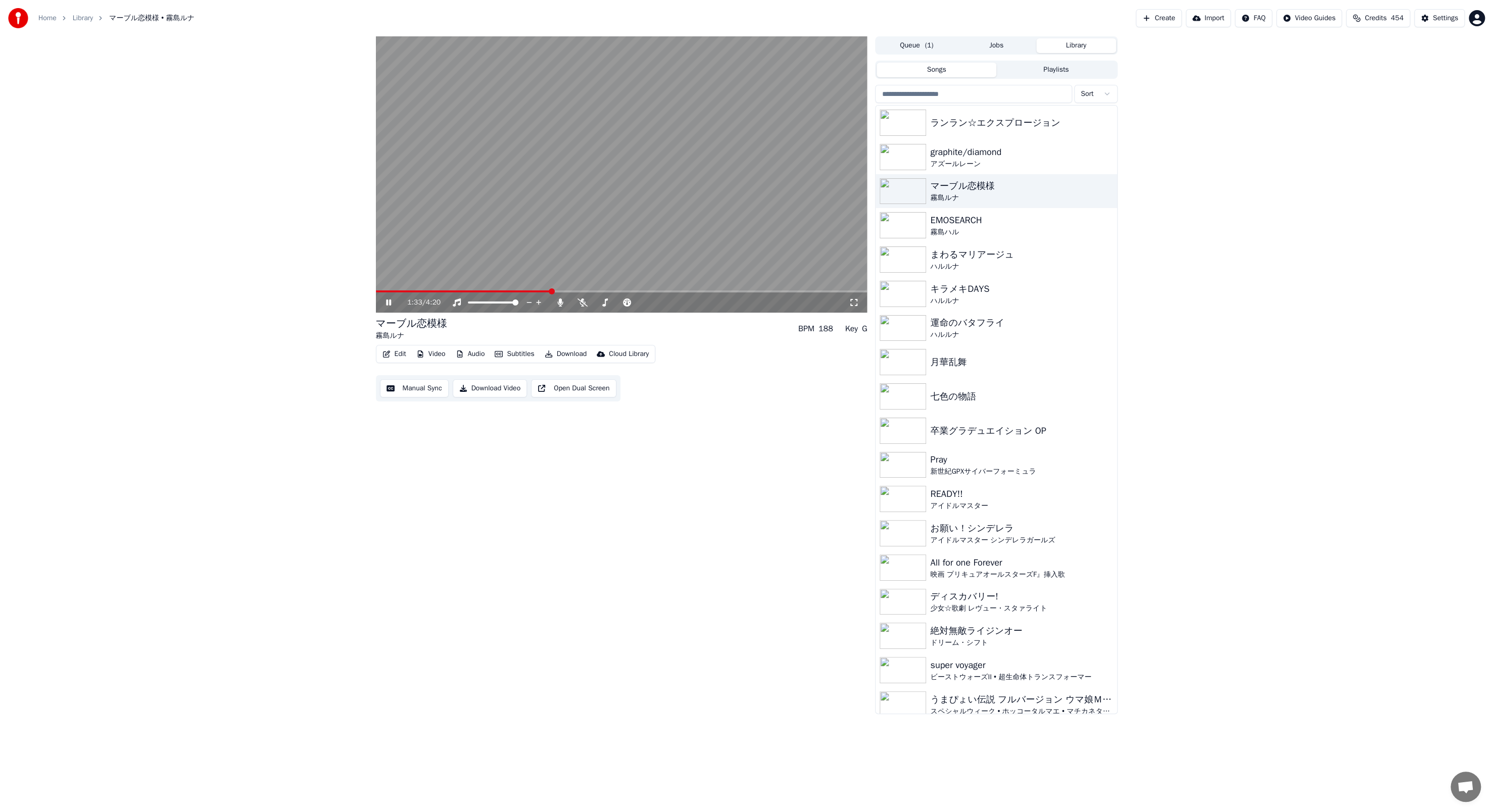 click at bounding box center [463, 291] 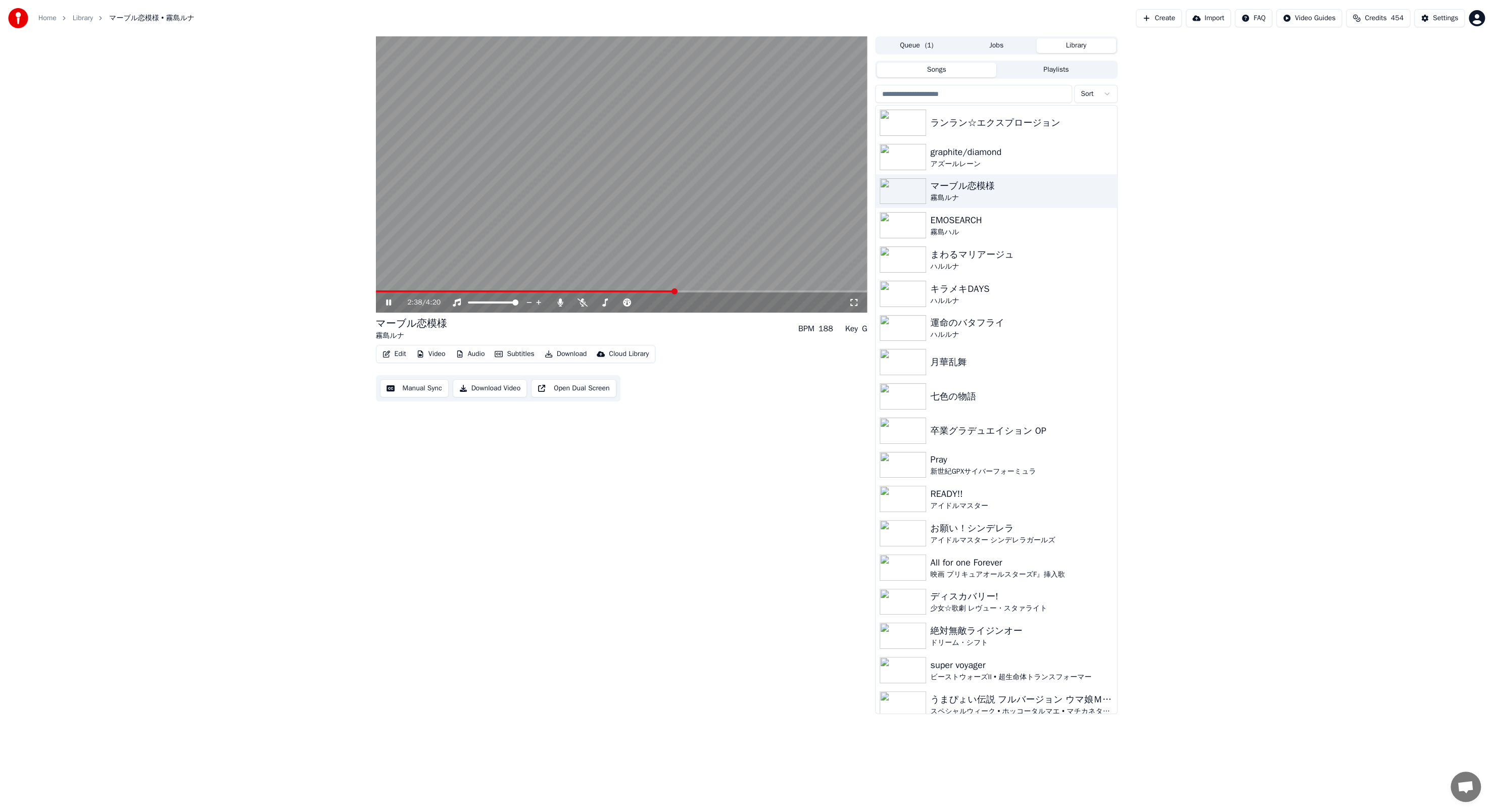 click on "Audio" at bounding box center [470, 354] 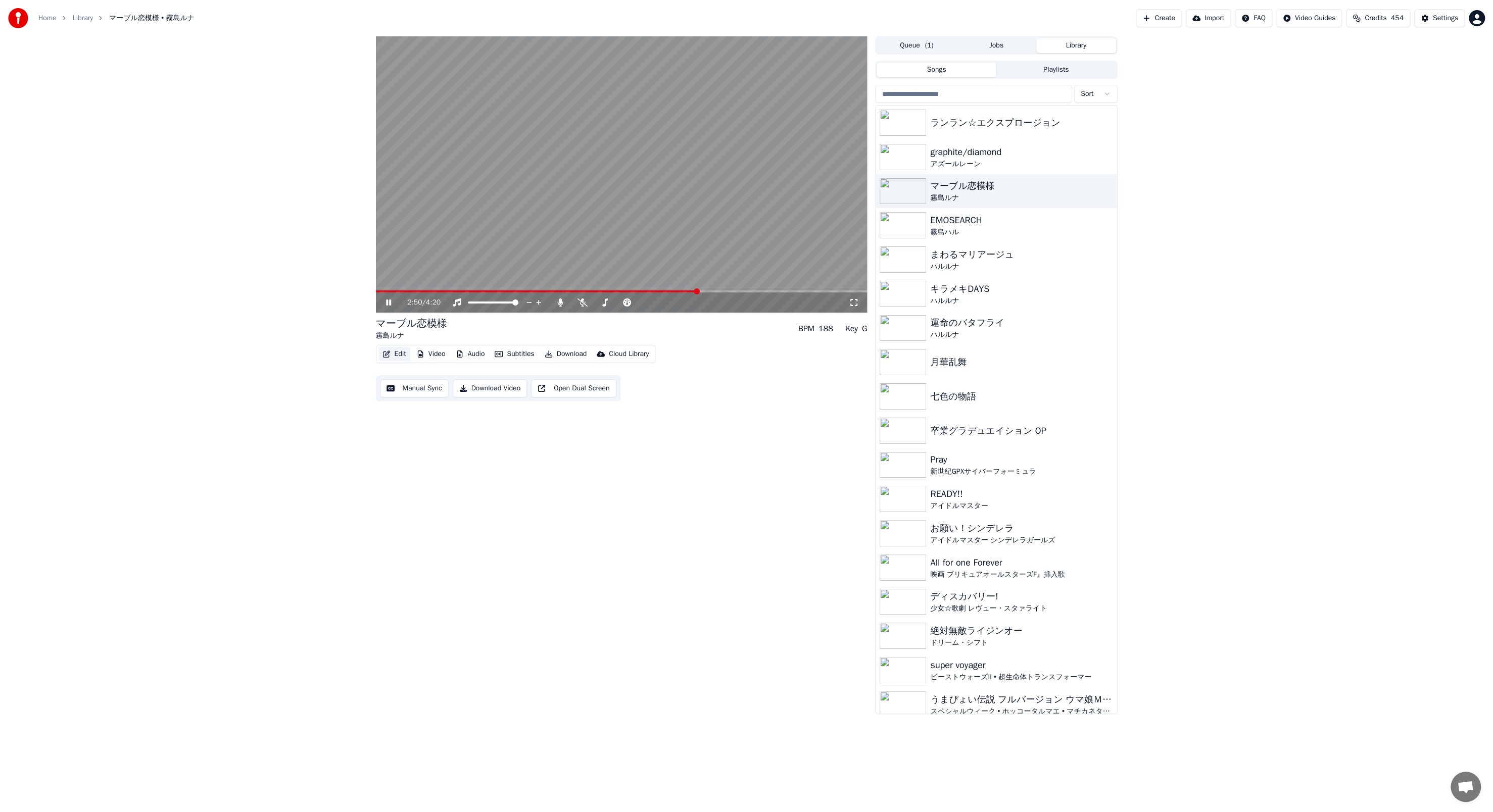 click on "Edit" at bounding box center (394, 354) 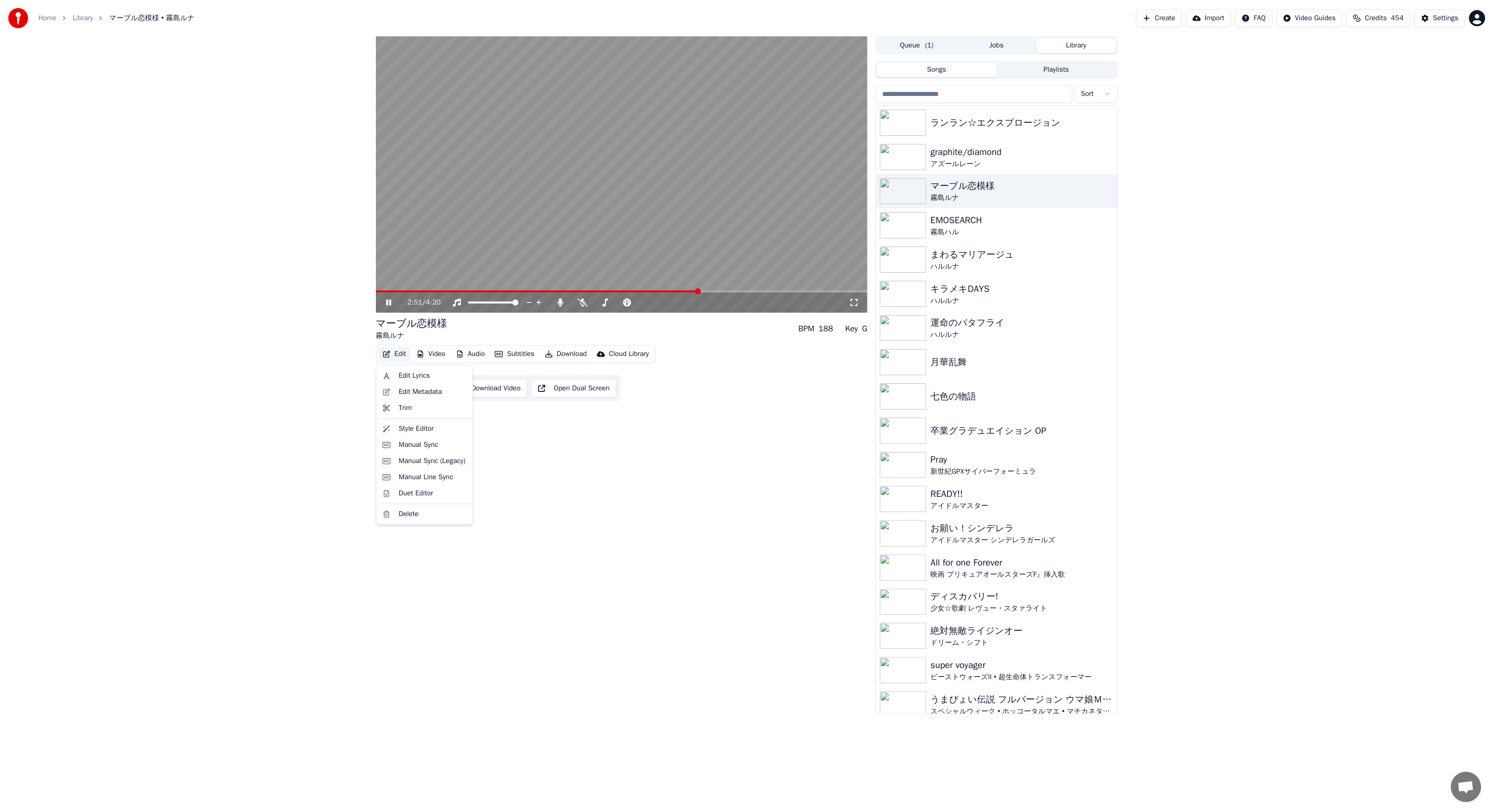 click on "Edit" at bounding box center (394, 354) 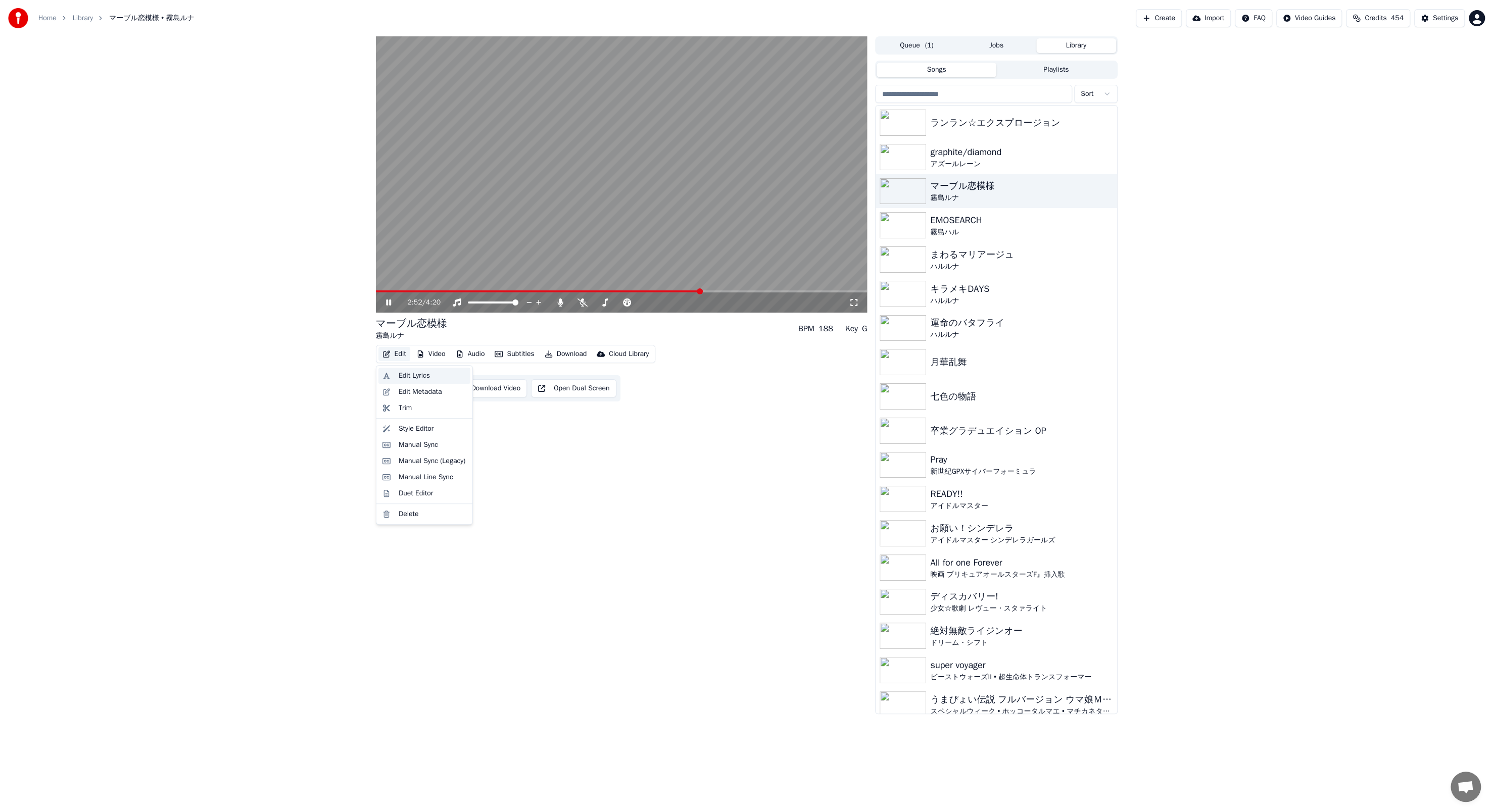 click on "Edit Lyrics" at bounding box center [414, 376] 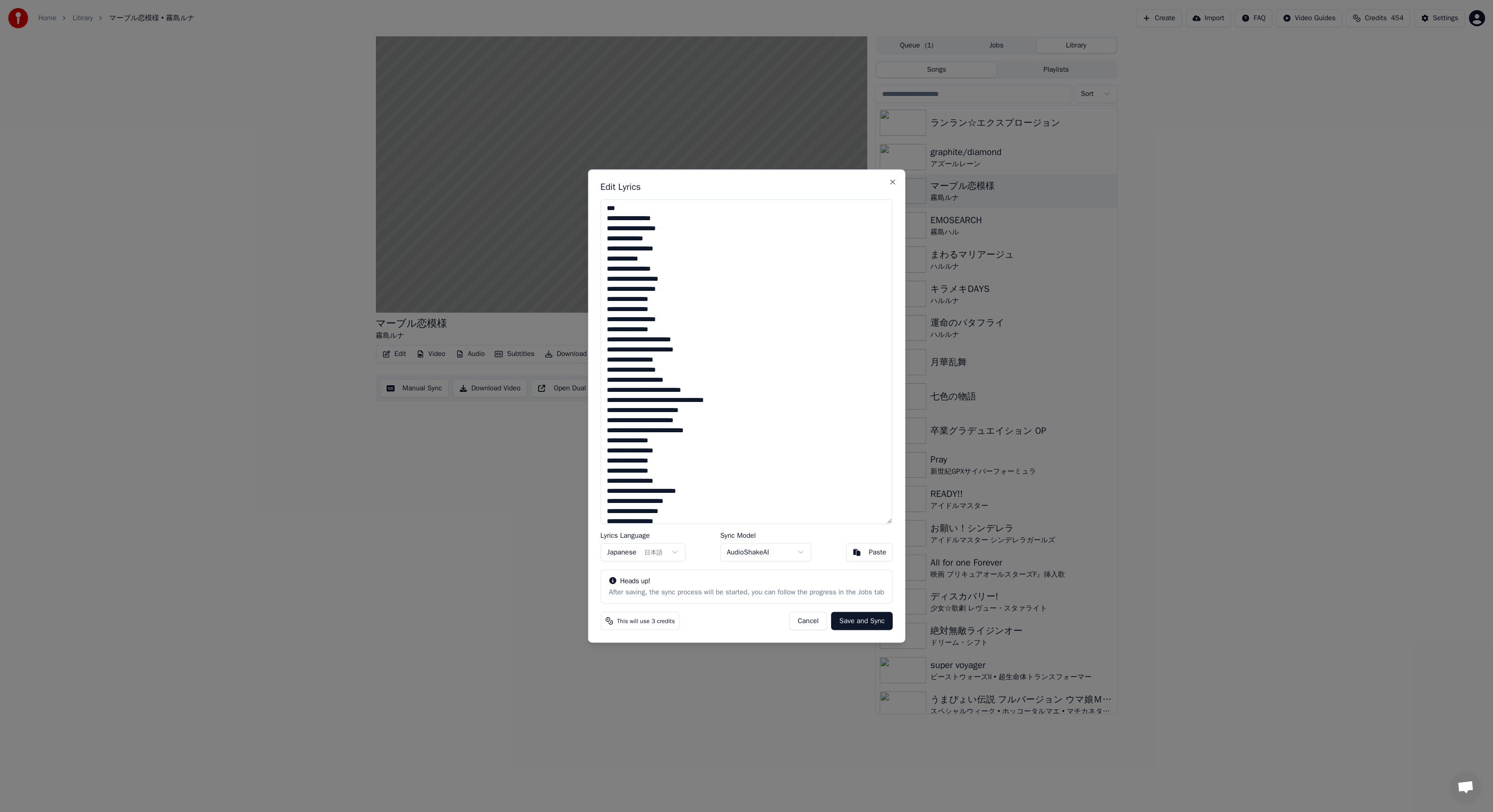 scroll, scrollTop: 0, scrollLeft: 0, axis: both 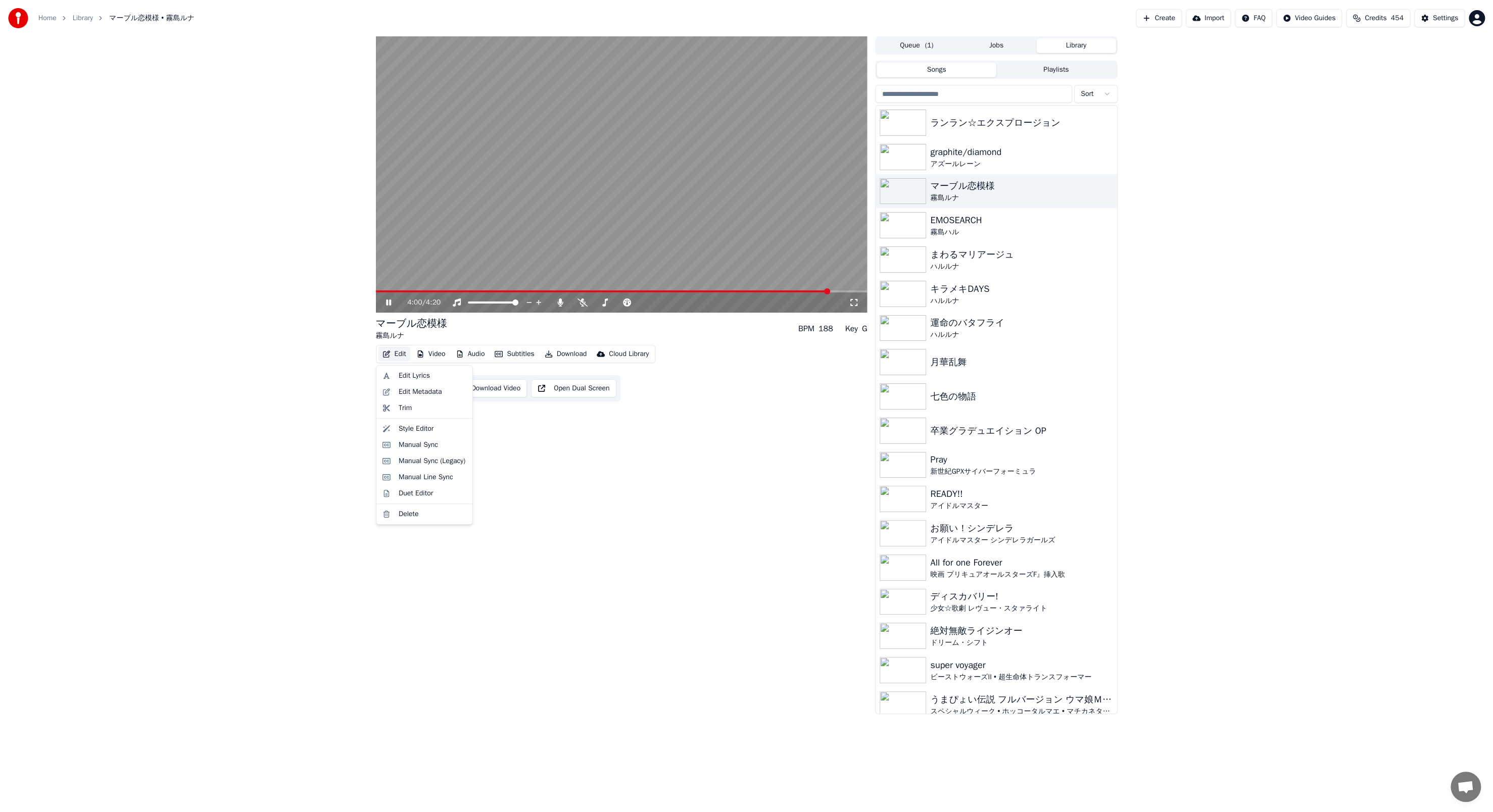 click on "Edit" at bounding box center [394, 354] 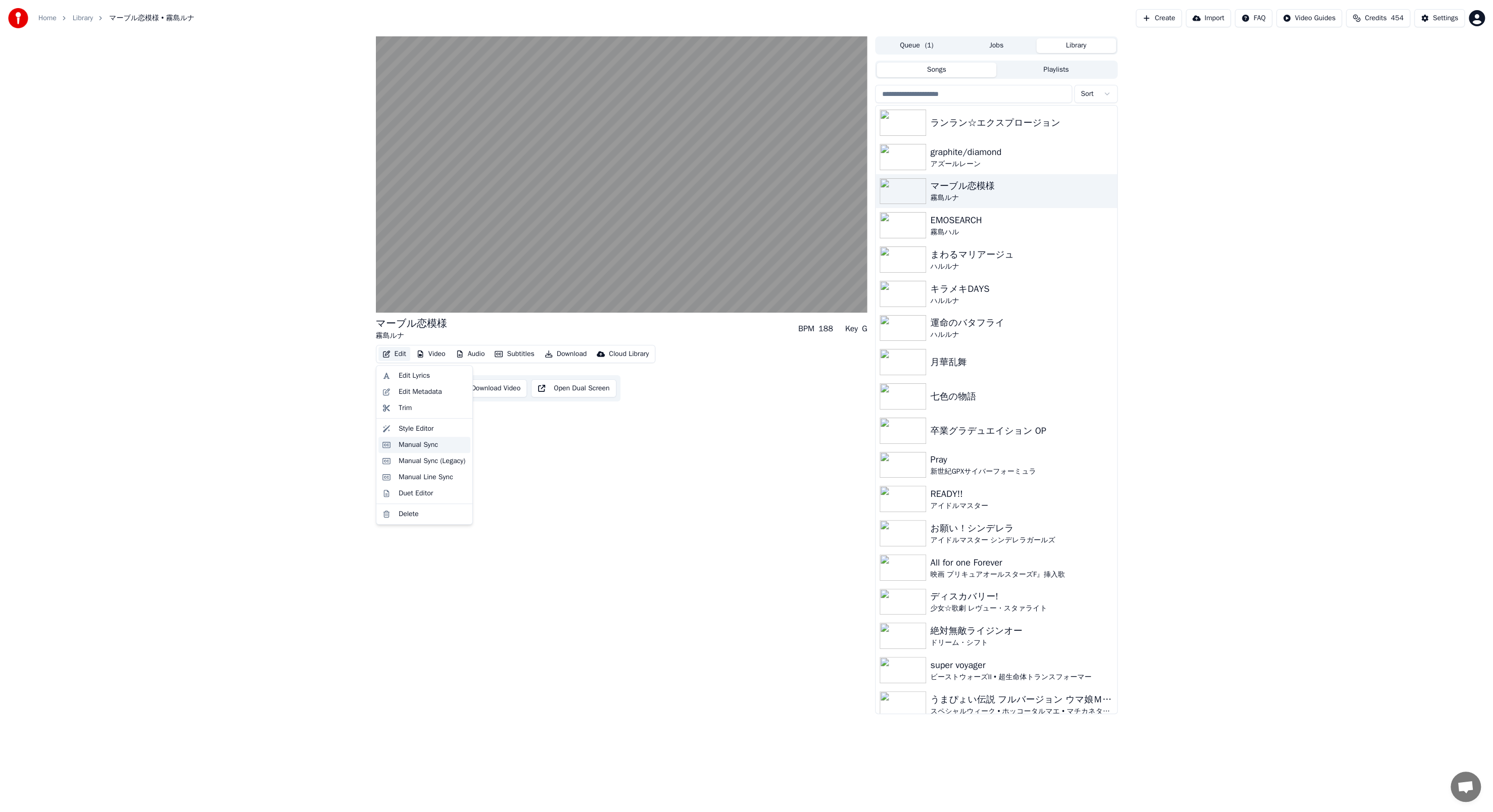 click on "Manual Sync" at bounding box center (418, 445) 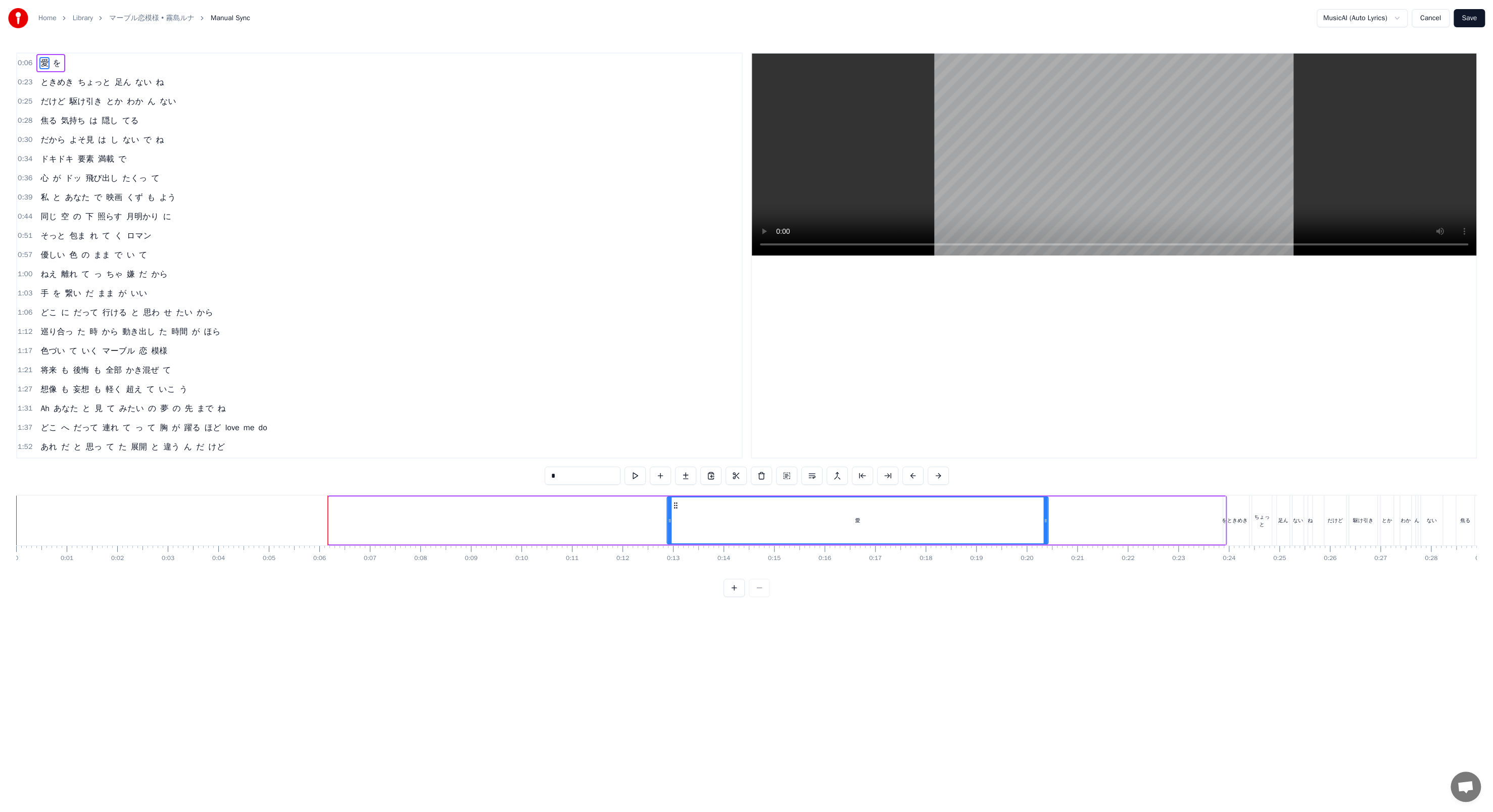 drag, startPoint x: 336, startPoint y: 506, endPoint x: 674, endPoint y: 508, distance: 338.006 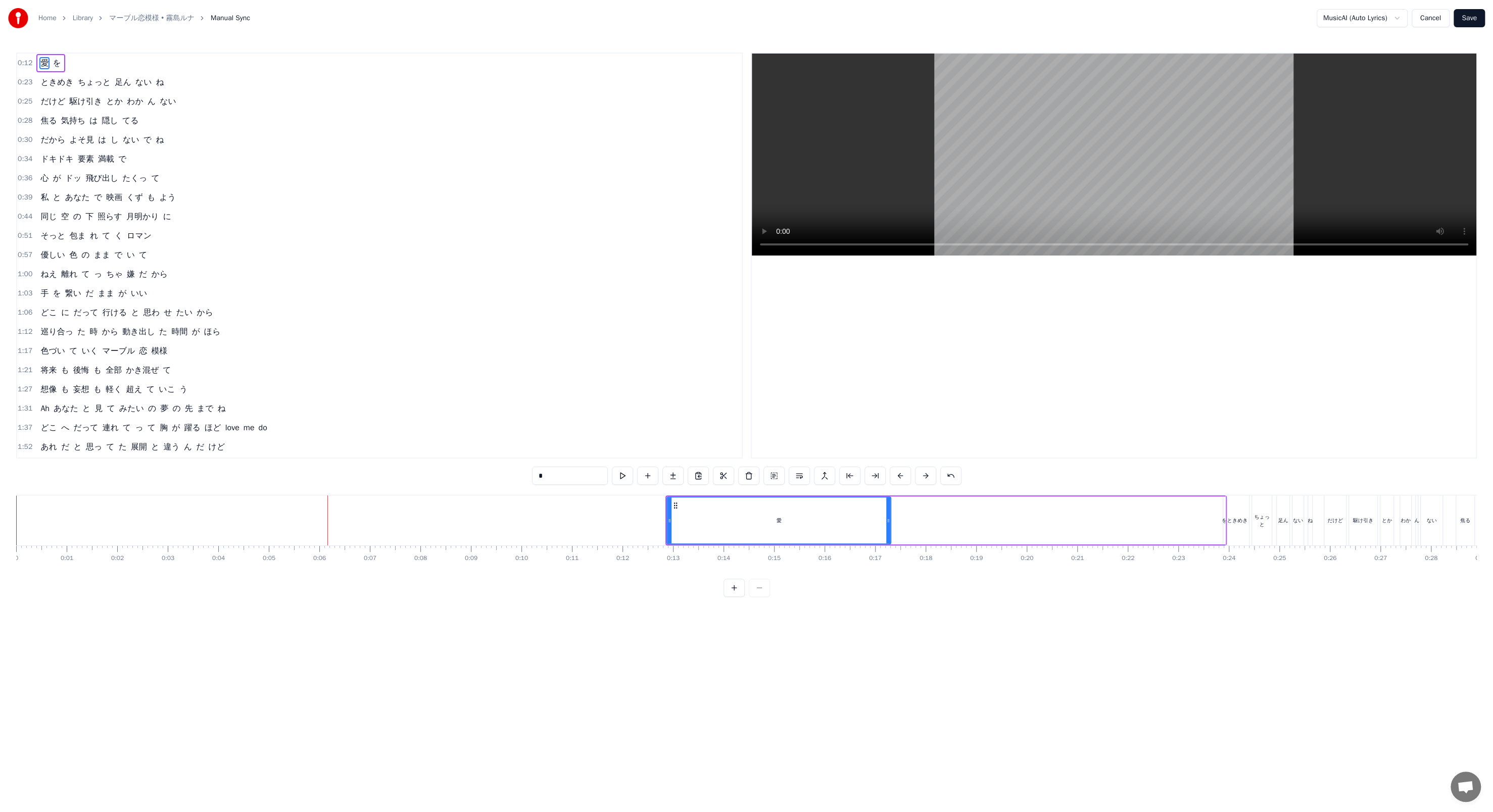 drag, startPoint x: 1046, startPoint y: 517, endPoint x: 889, endPoint y: 517, distance: 157 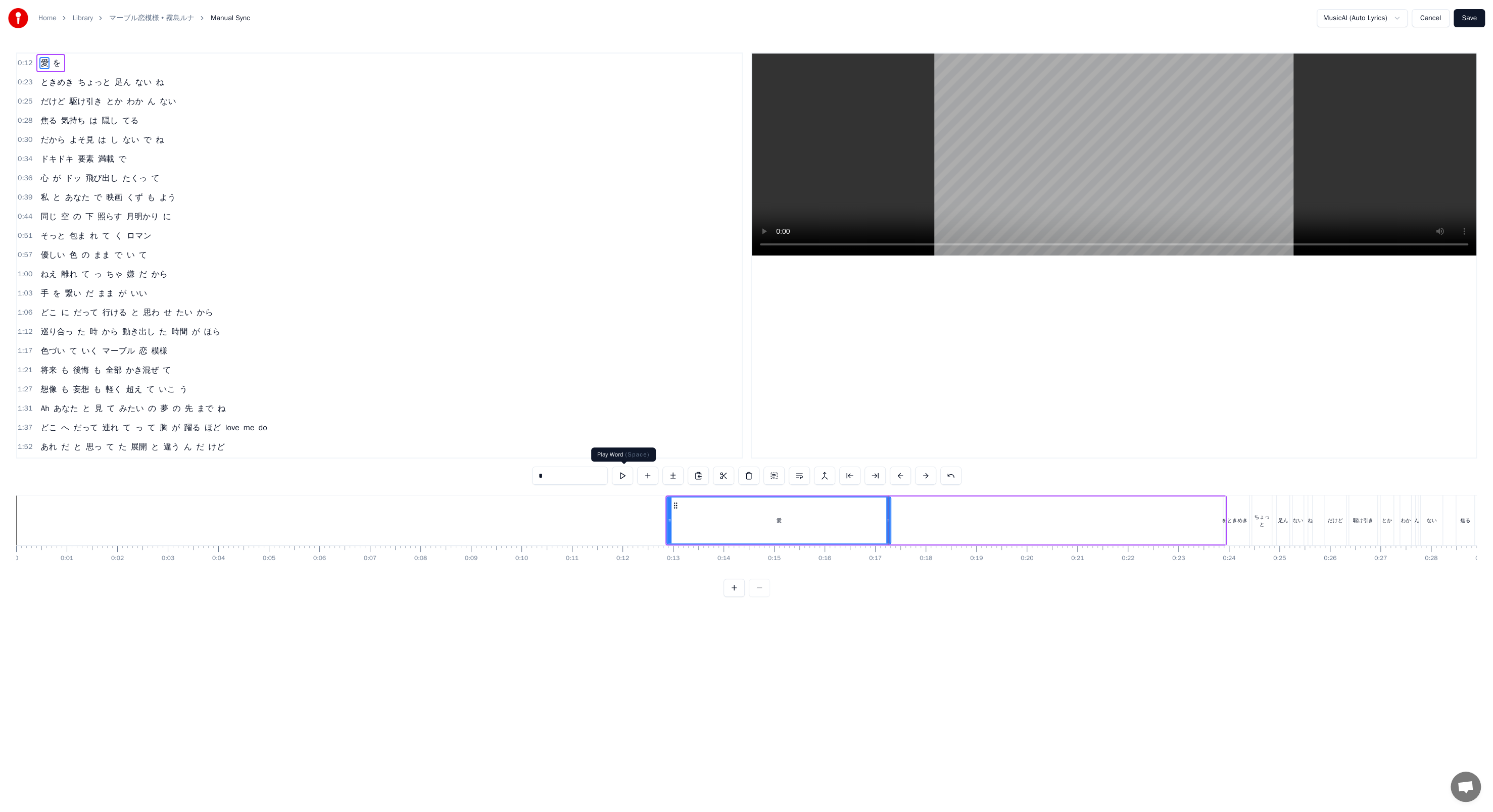 click at bounding box center [622, 476] 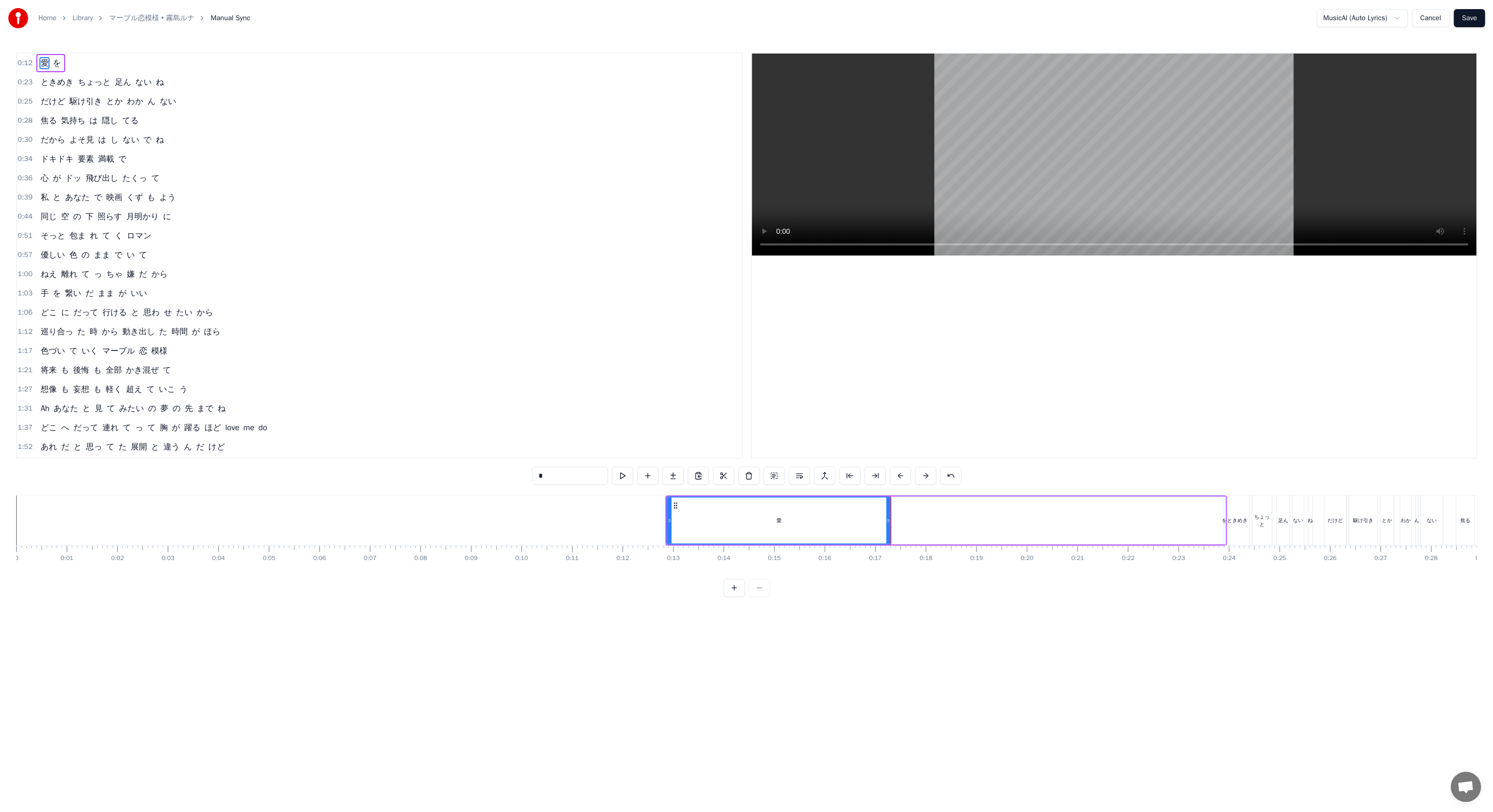 click on "愛 を ときめき ちょっと 足ん ない ね だけど 駆け引き とか わか ん ない 焦る 気持ち は 隠し てる だから よそ見 は し ない で ね ドキドキ 要素 満載 で 心 が ドッ 飛び出し たくっ て 私 と あなた で 映画 くず も よう 同じ 空 の 下 照らす 月明かり に そっと 包ま れ て く ロマン 優しい 色 の まま で い て ねえ 離れ て っ ちゃ 嫌 だ から 手 を 繋い だ まま が いい どこ に だって 行ける と 思わ せ たい から 巡り合っ た 時 から 動き出し た 時間 が ほら 色づい て いく マーブル 恋 模様 将来 も 後悔 も 全部 かき混ぜ て 想像 も 妄想 も 軽く 超え て いこ う Ah あなた と 見 て みたい の 夢 の 先 まで ね どこ へ だって 連れ て っ て 胸 が 躍る ほど love me do あれ だ と 思っ て た 展開 と 違う ん だ けど なんで こんなに マスク の 広告 じゃ ない is" at bounding box center [6601, 520] 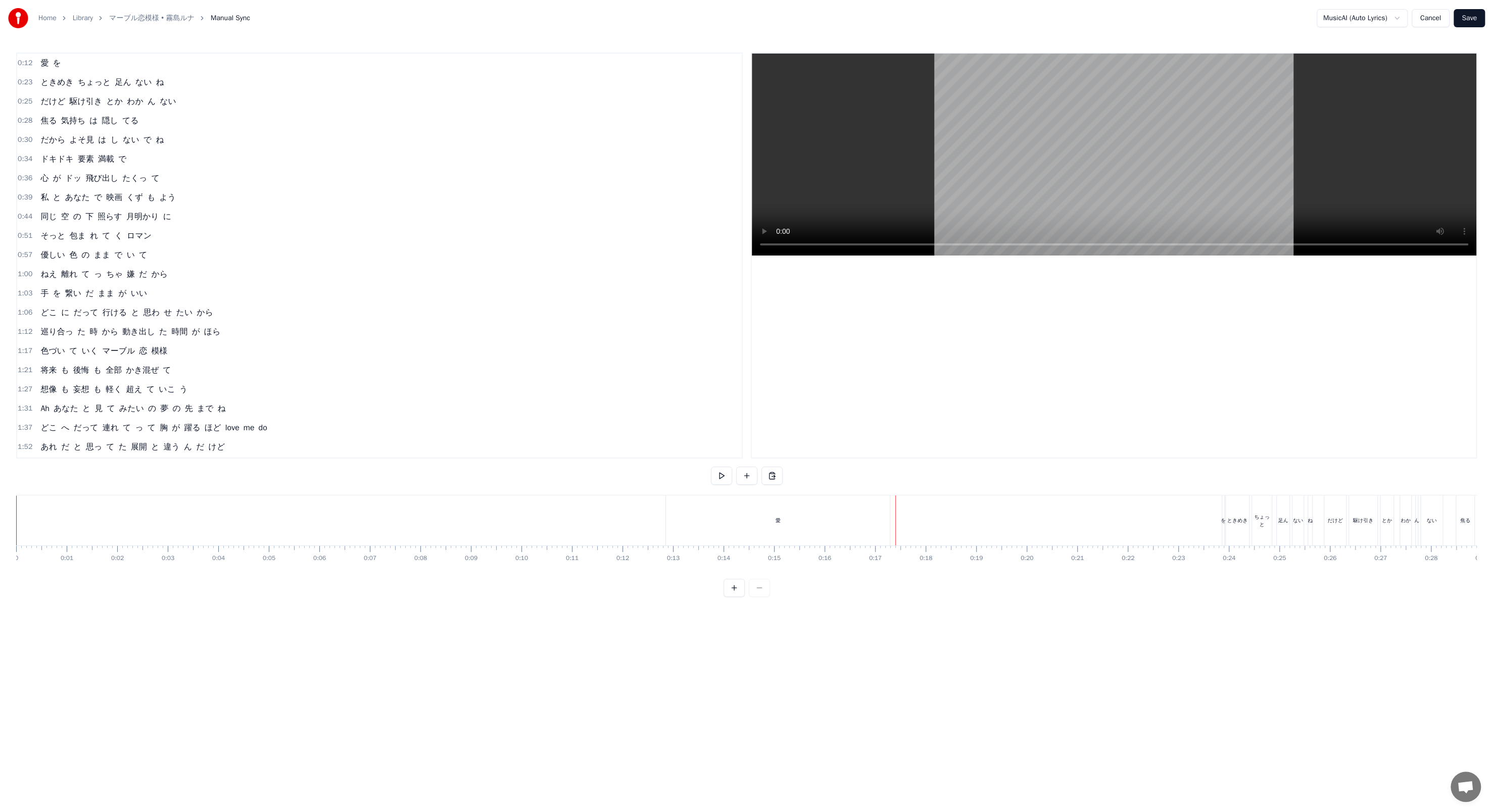 click on "愛" at bounding box center (778, 520) 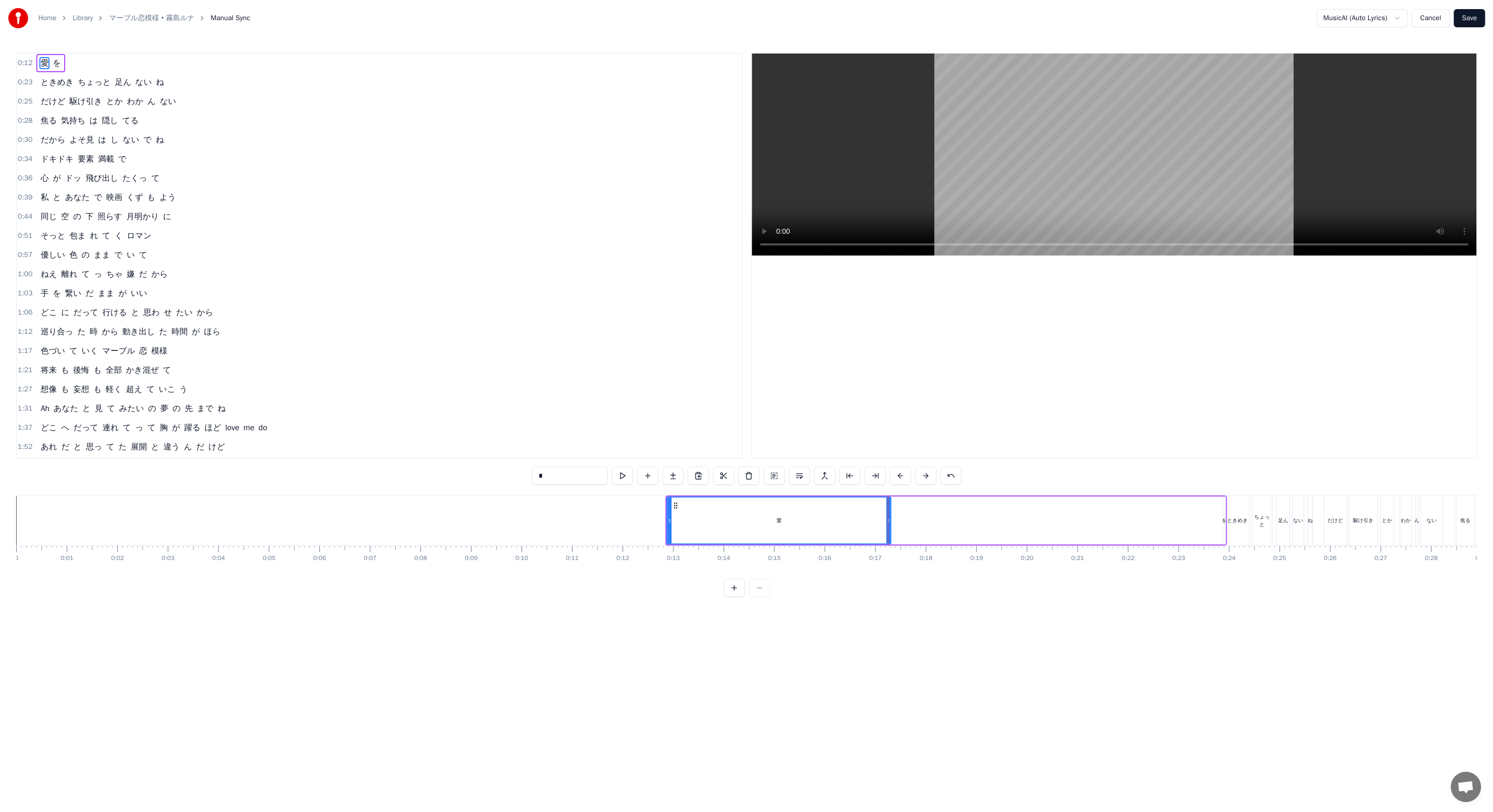 click on "を" at bounding box center (1224, 520) 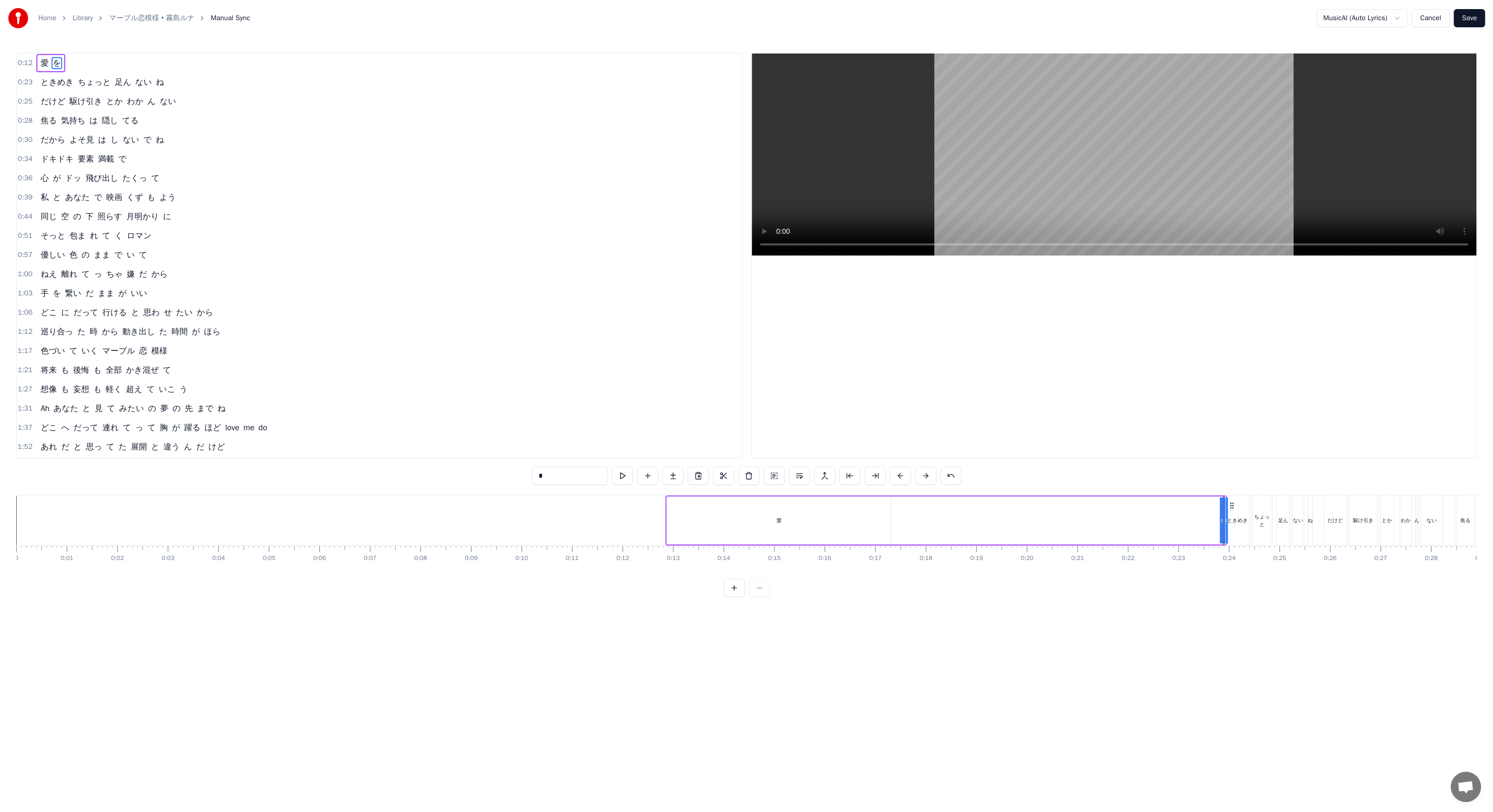 click on "愛 を" at bounding box center [946, 520] 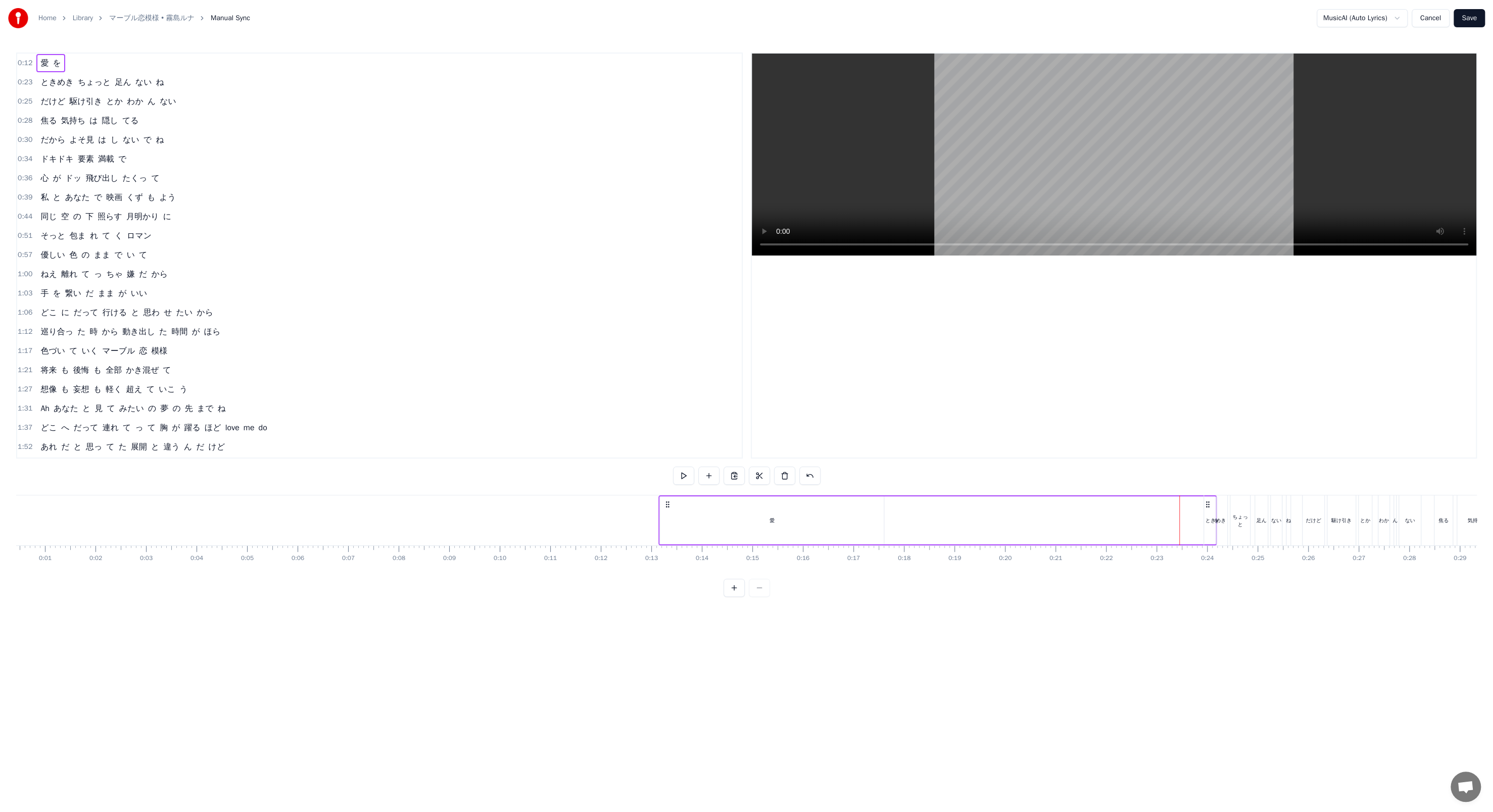 scroll, scrollTop: 0, scrollLeft: 26, axis: horizontal 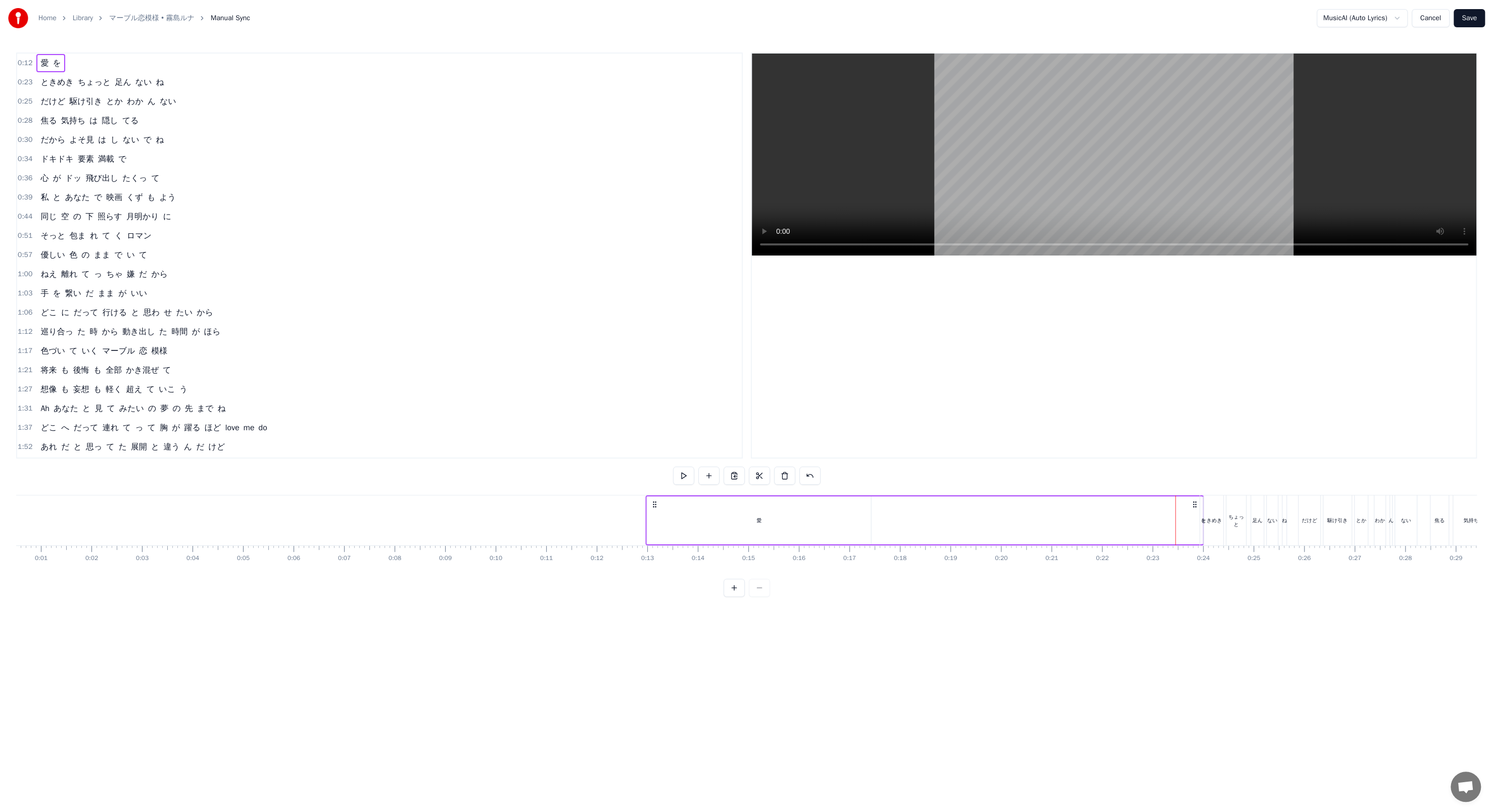 drag, startPoint x: 1216, startPoint y: 504, endPoint x: 1195, endPoint y: 520, distance: 26.400758 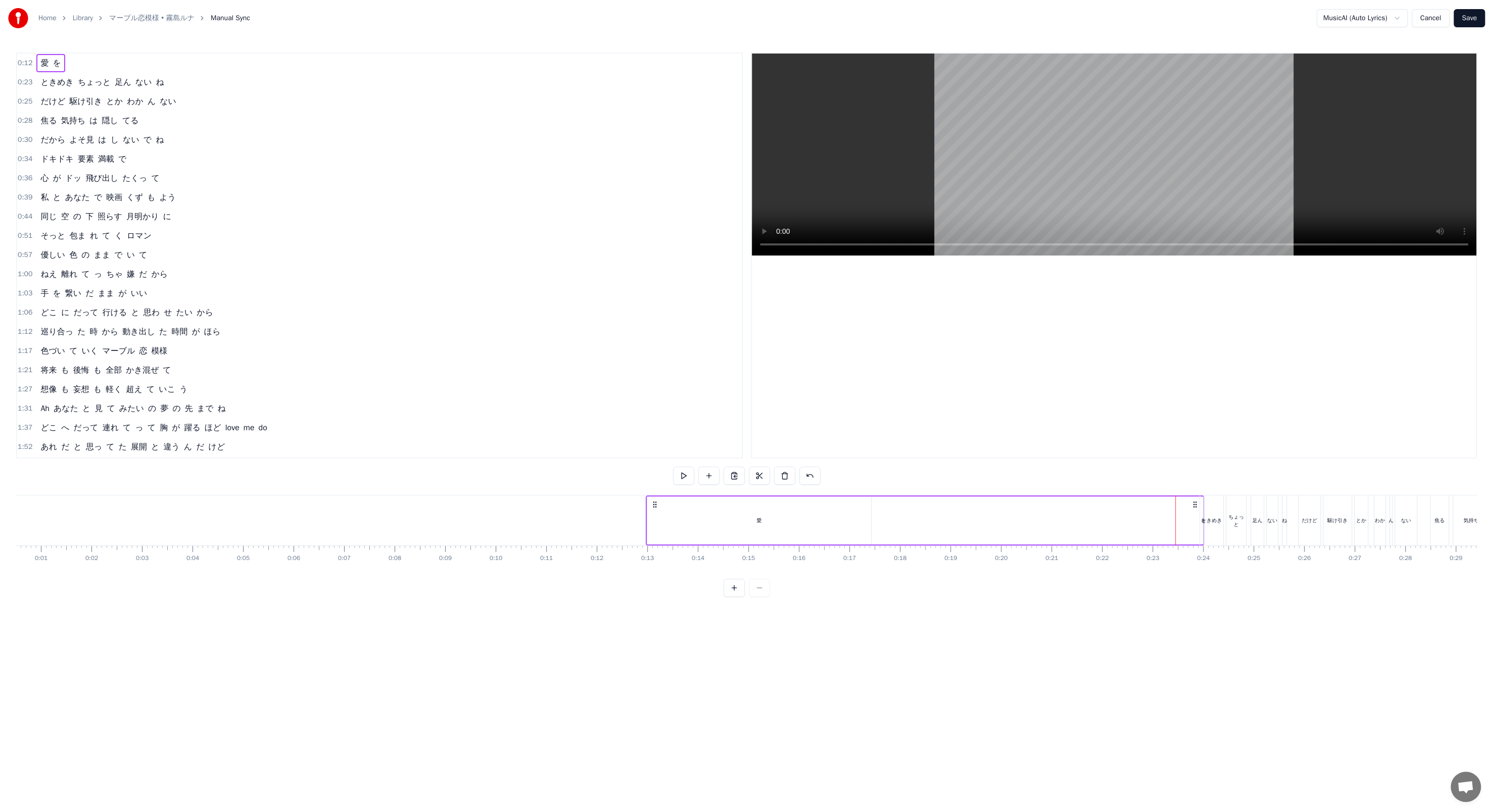 click on "愛 を" at bounding box center [925, 520] 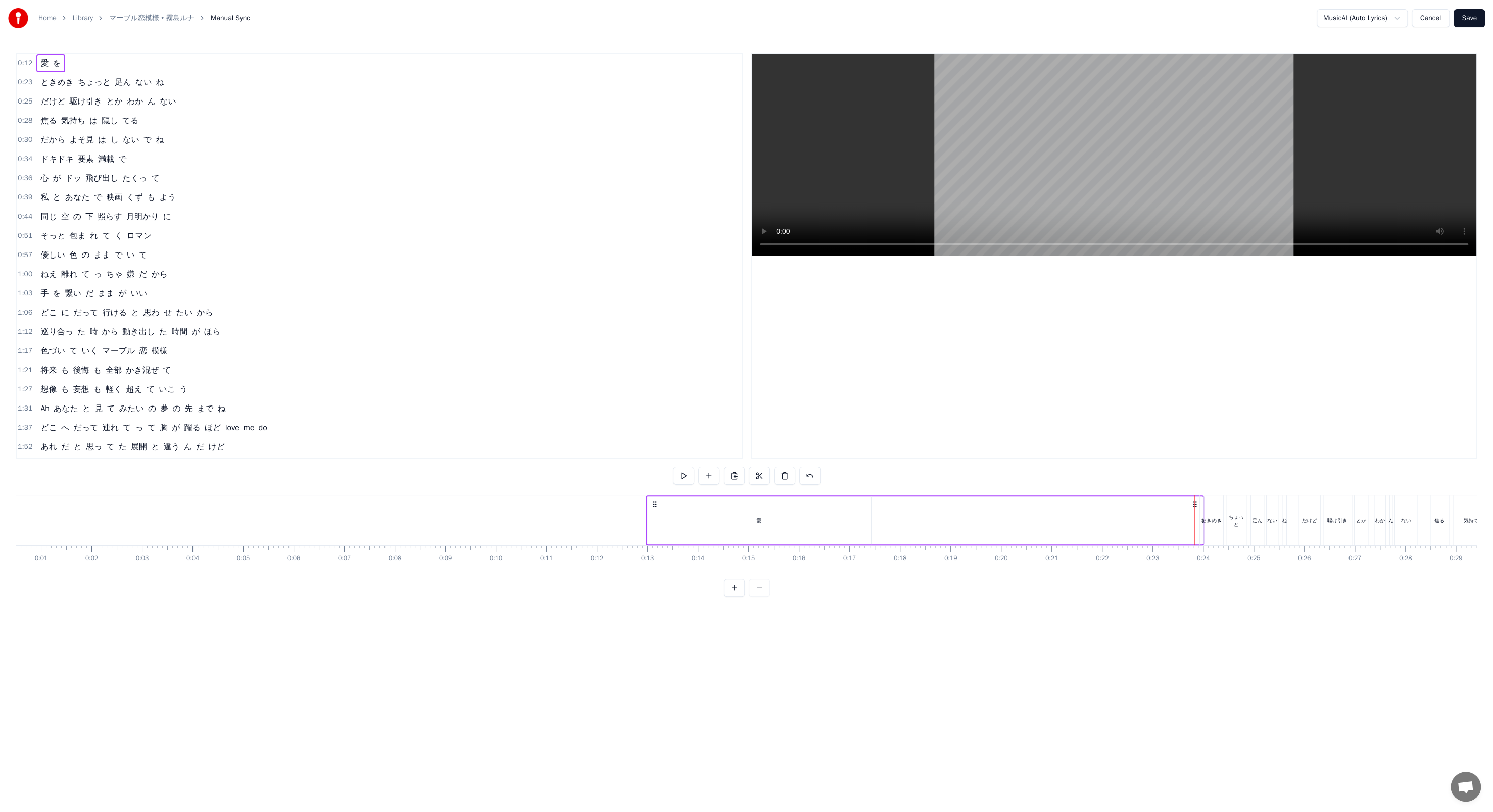 click on "ときめき" at bounding box center [1212, 520] 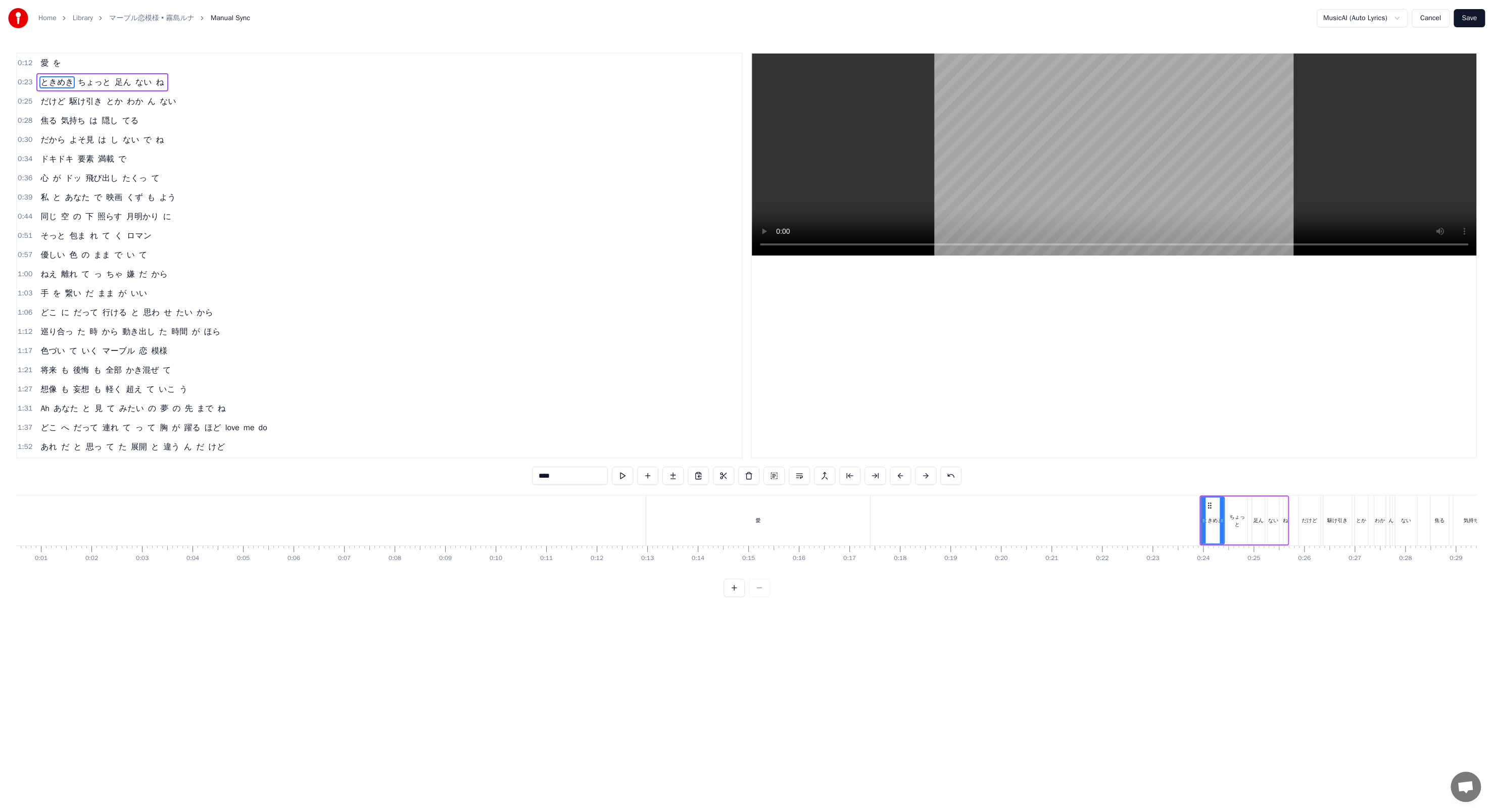 click at bounding box center [1201, 520] 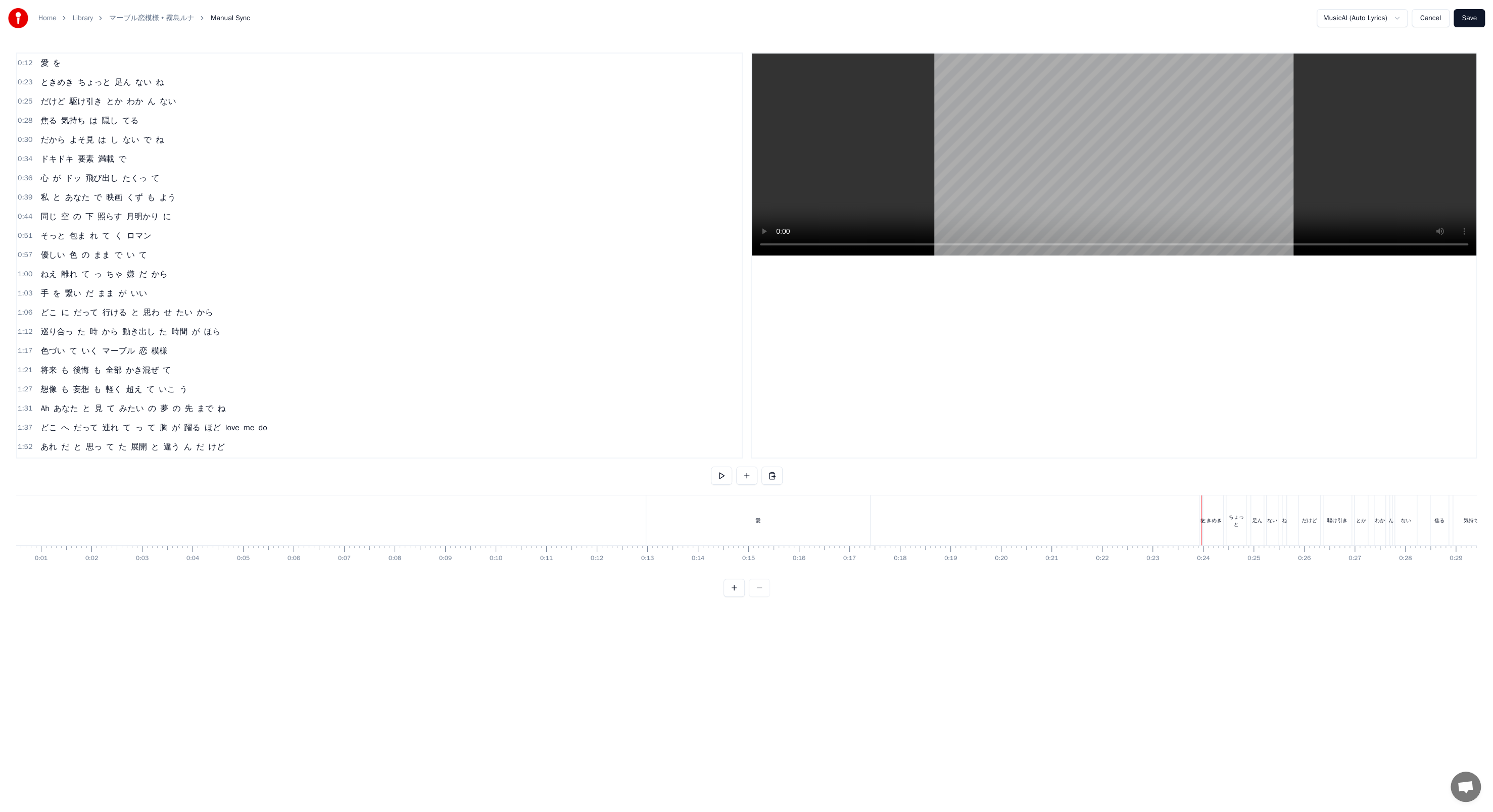 click on "愛 を" at bounding box center [925, 520] 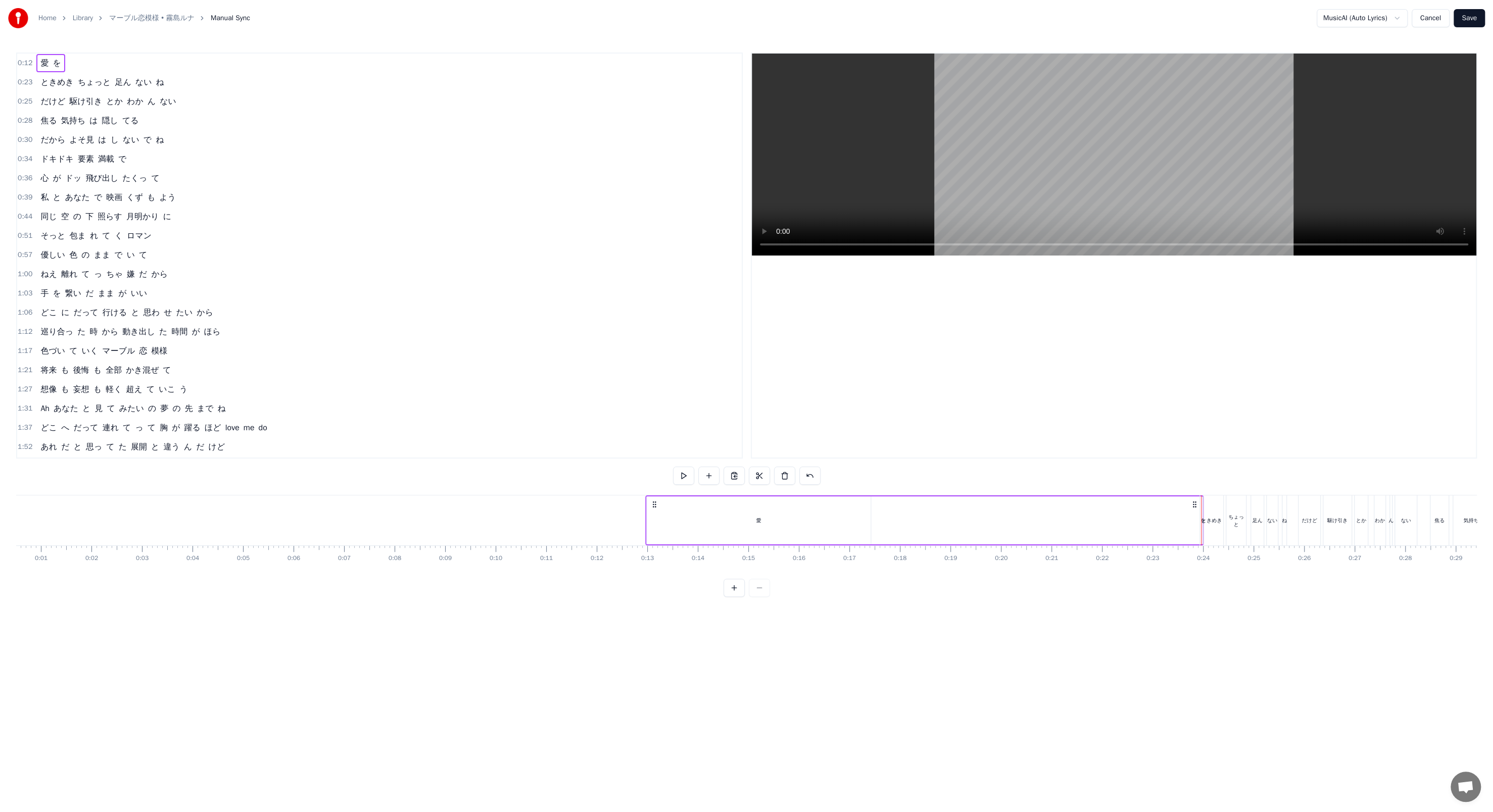 click 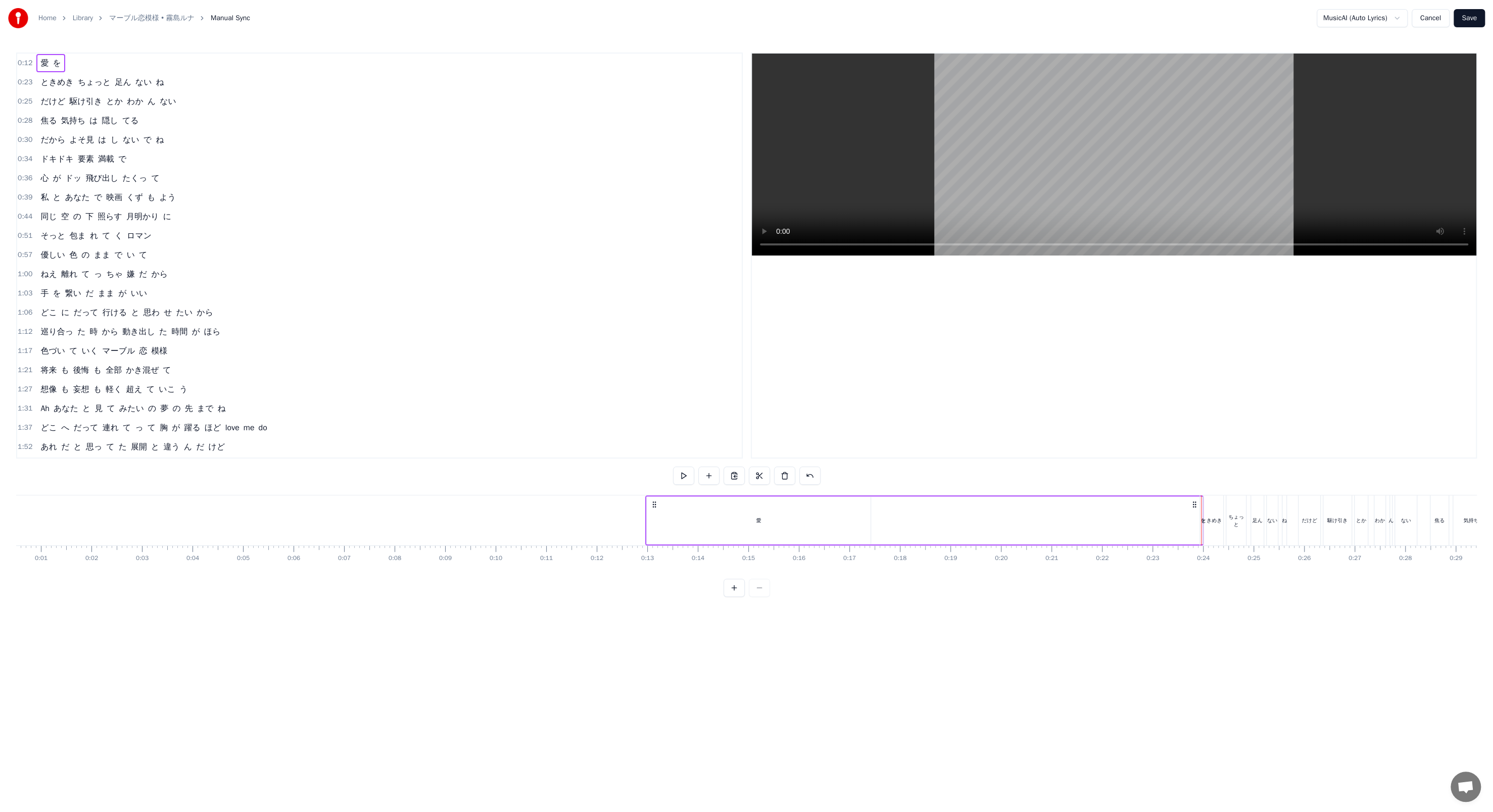 click on "愛 を" at bounding box center (924, 520) 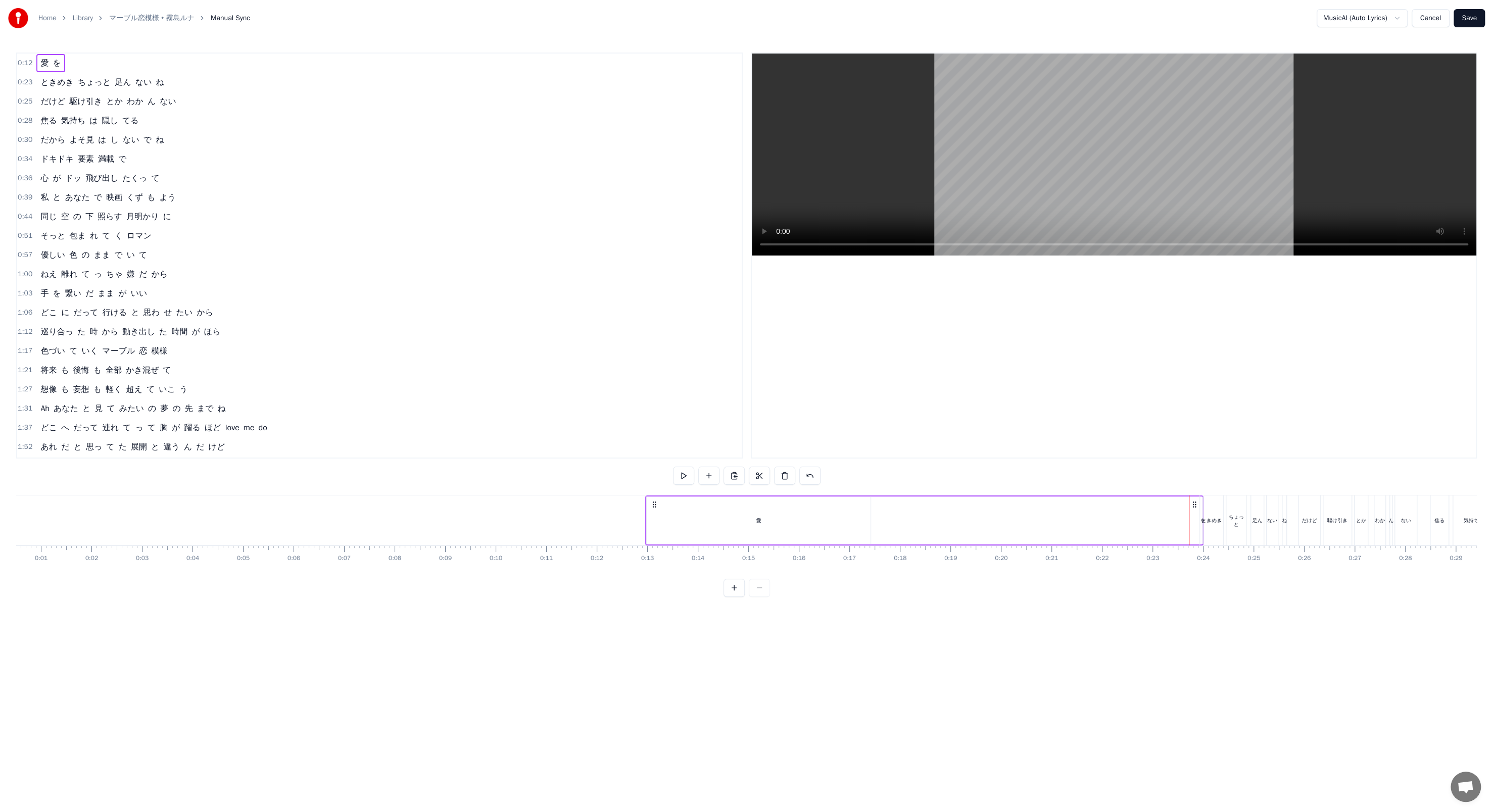 drag, startPoint x: 1197, startPoint y: 521, endPoint x: 1190, endPoint y: 521, distance: 7 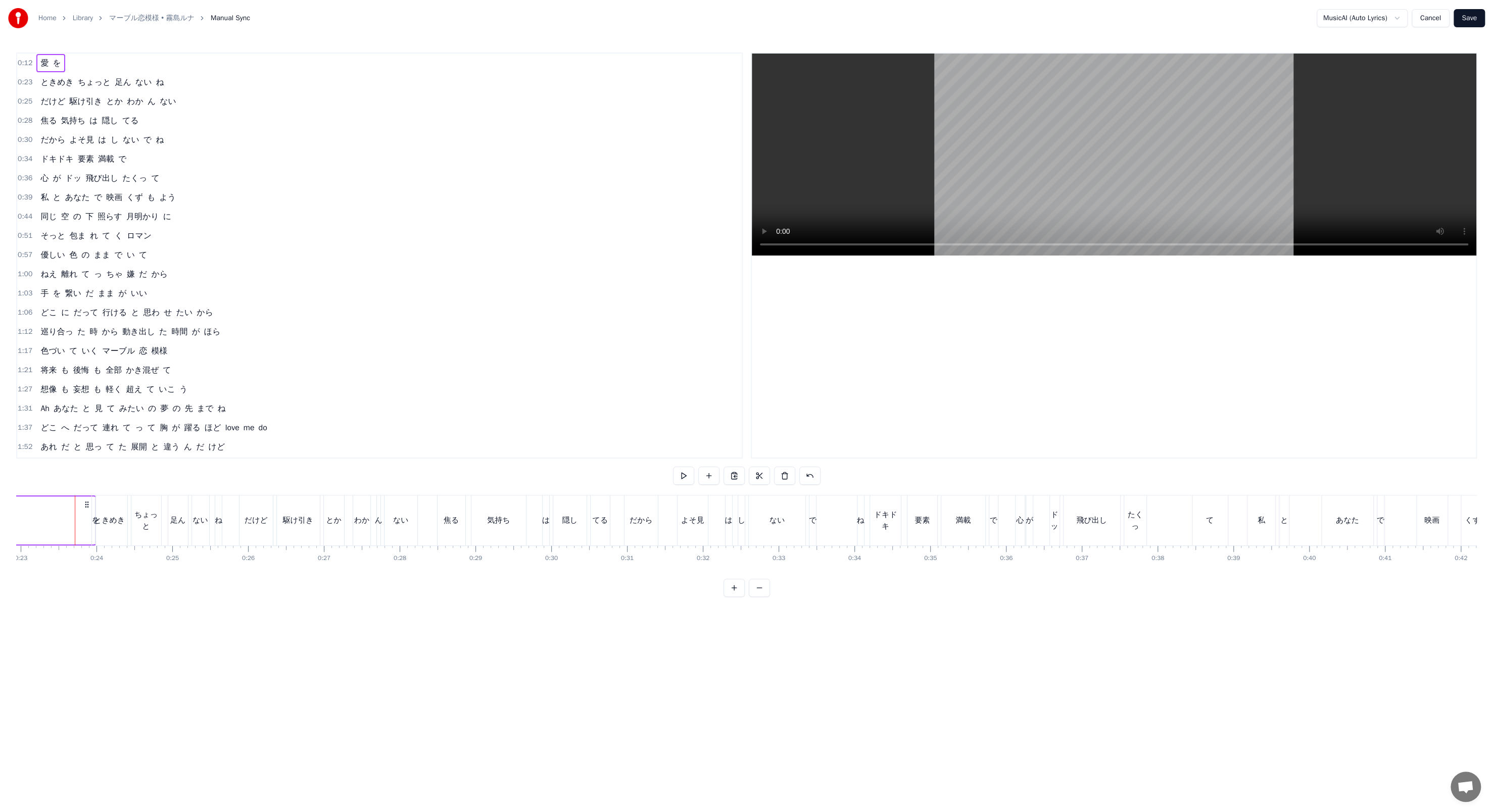 scroll, scrollTop: 0, scrollLeft: 1740, axis: horizontal 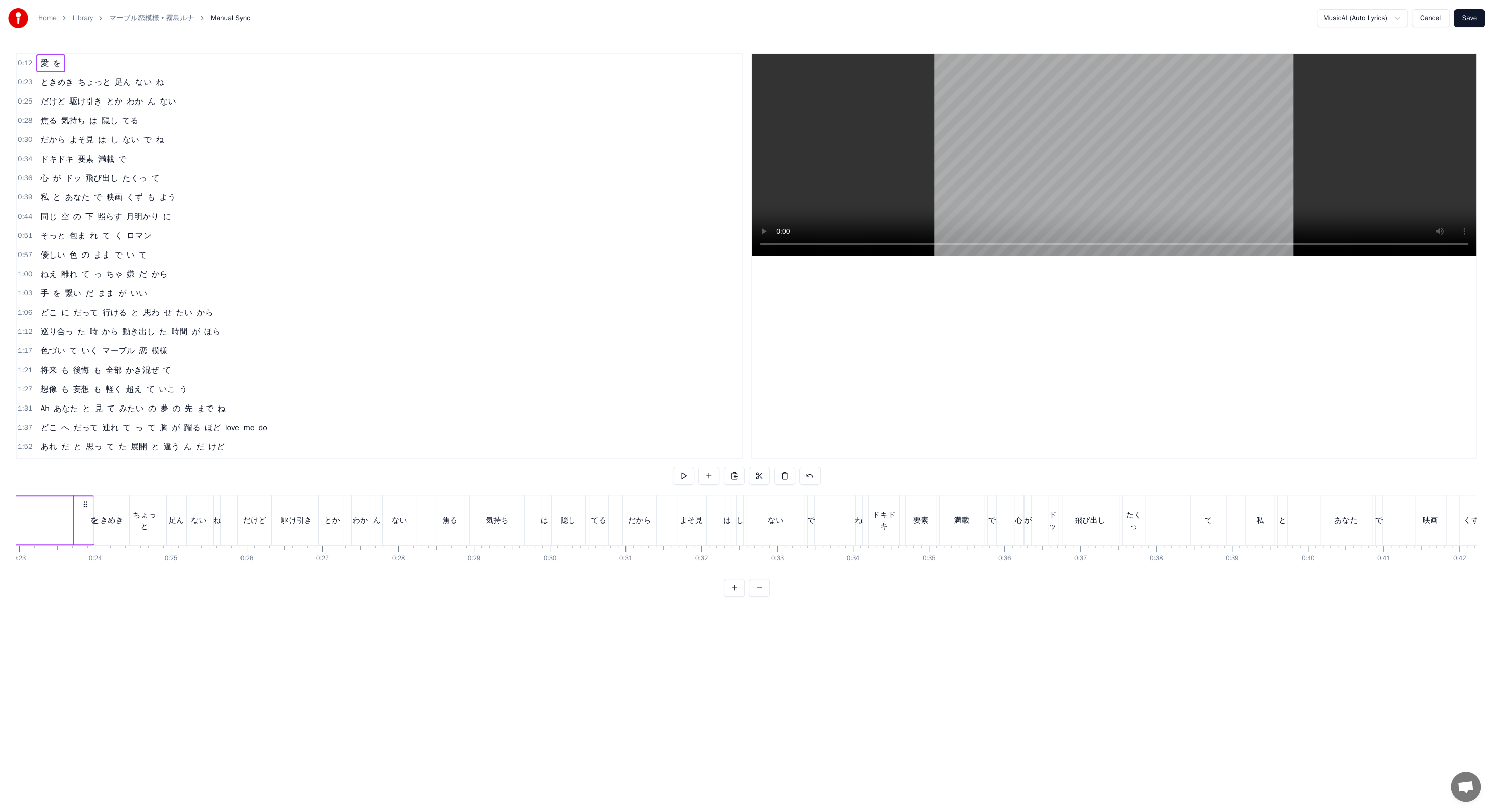 click on "ときめき" at bounding box center (108, 520) 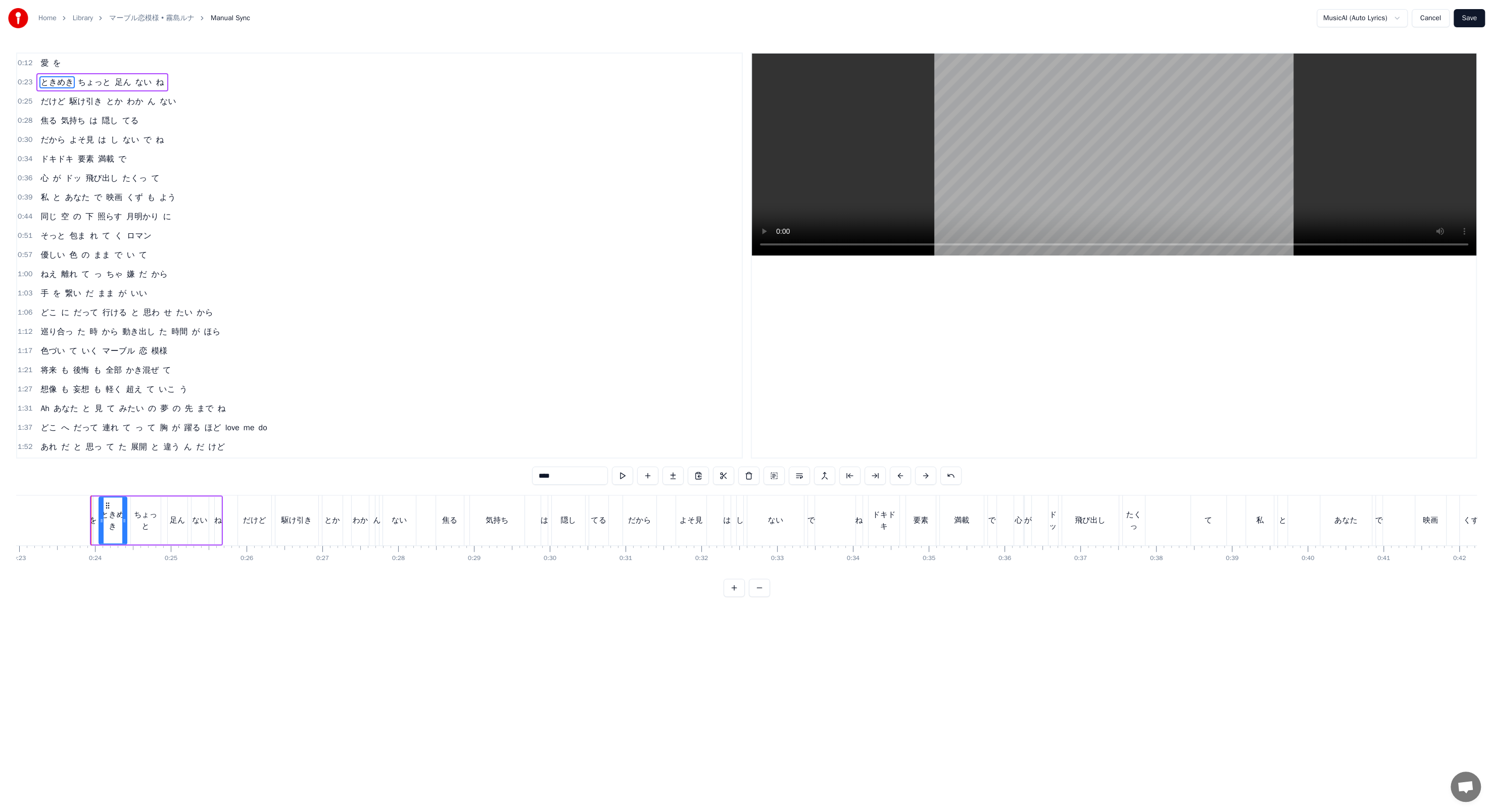drag, startPoint x: 95, startPoint y: 523, endPoint x: 100, endPoint y: 523, distance: 5 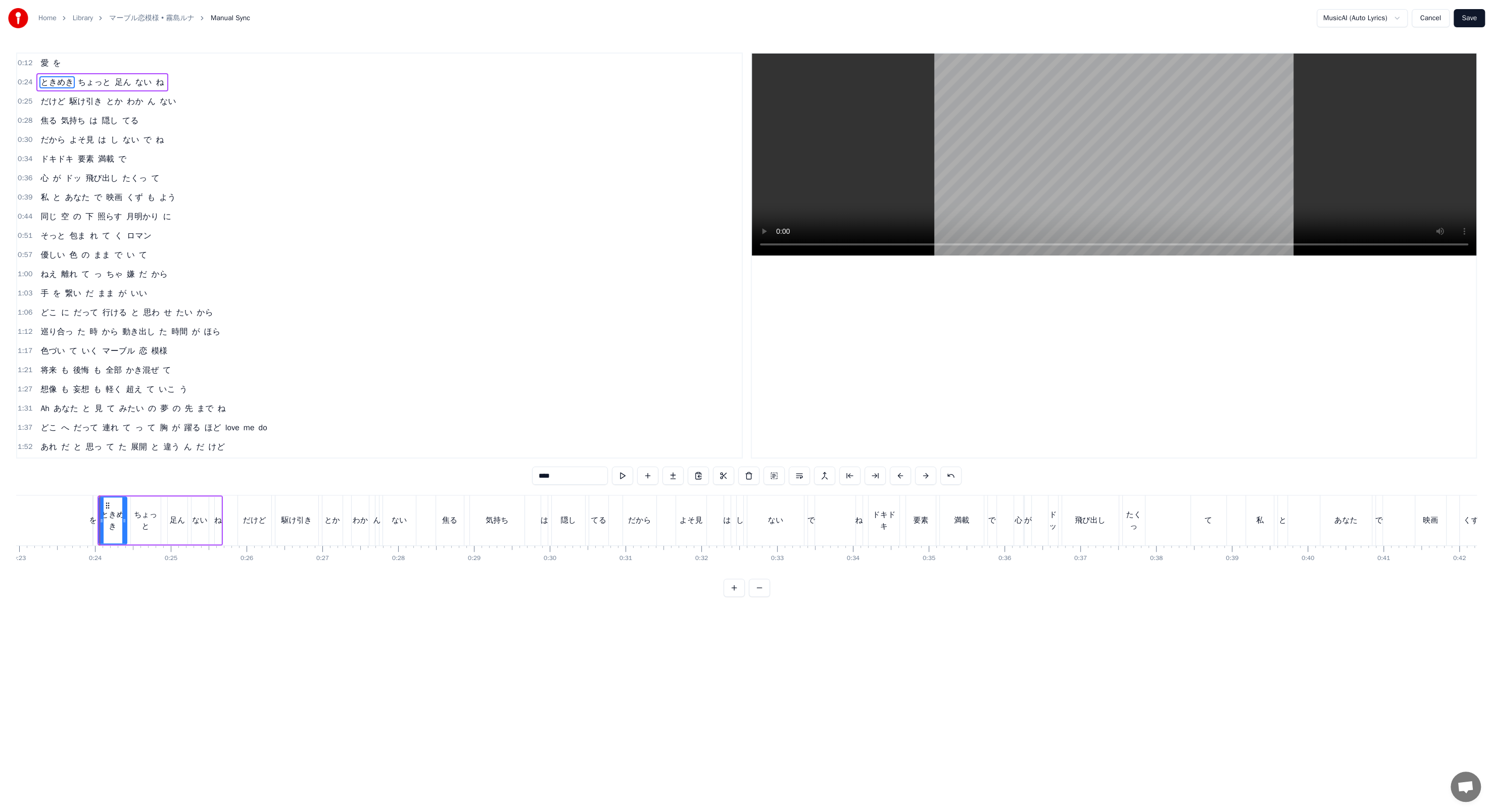 click on "を" at bounding box center [92, 520] 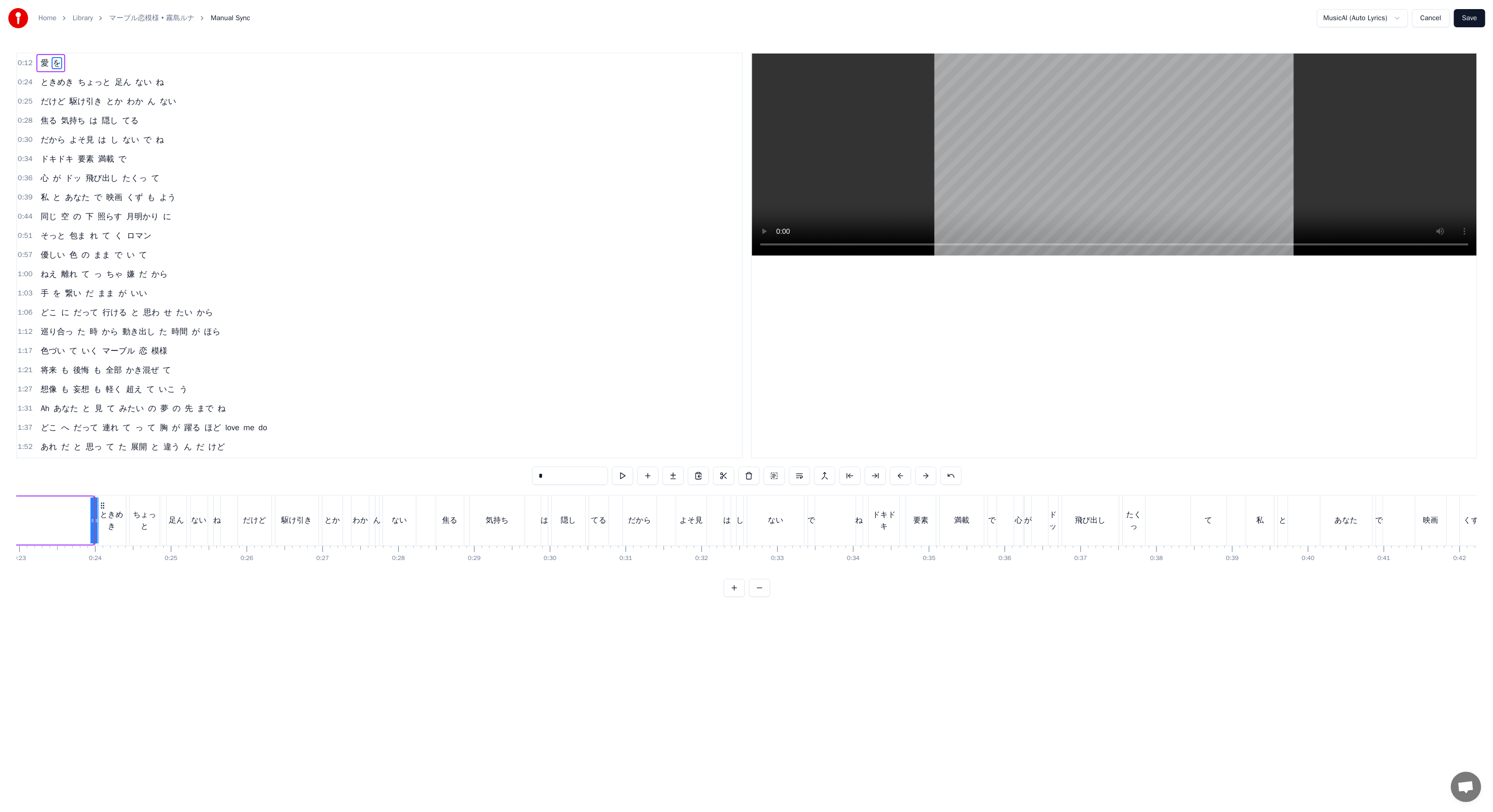 click 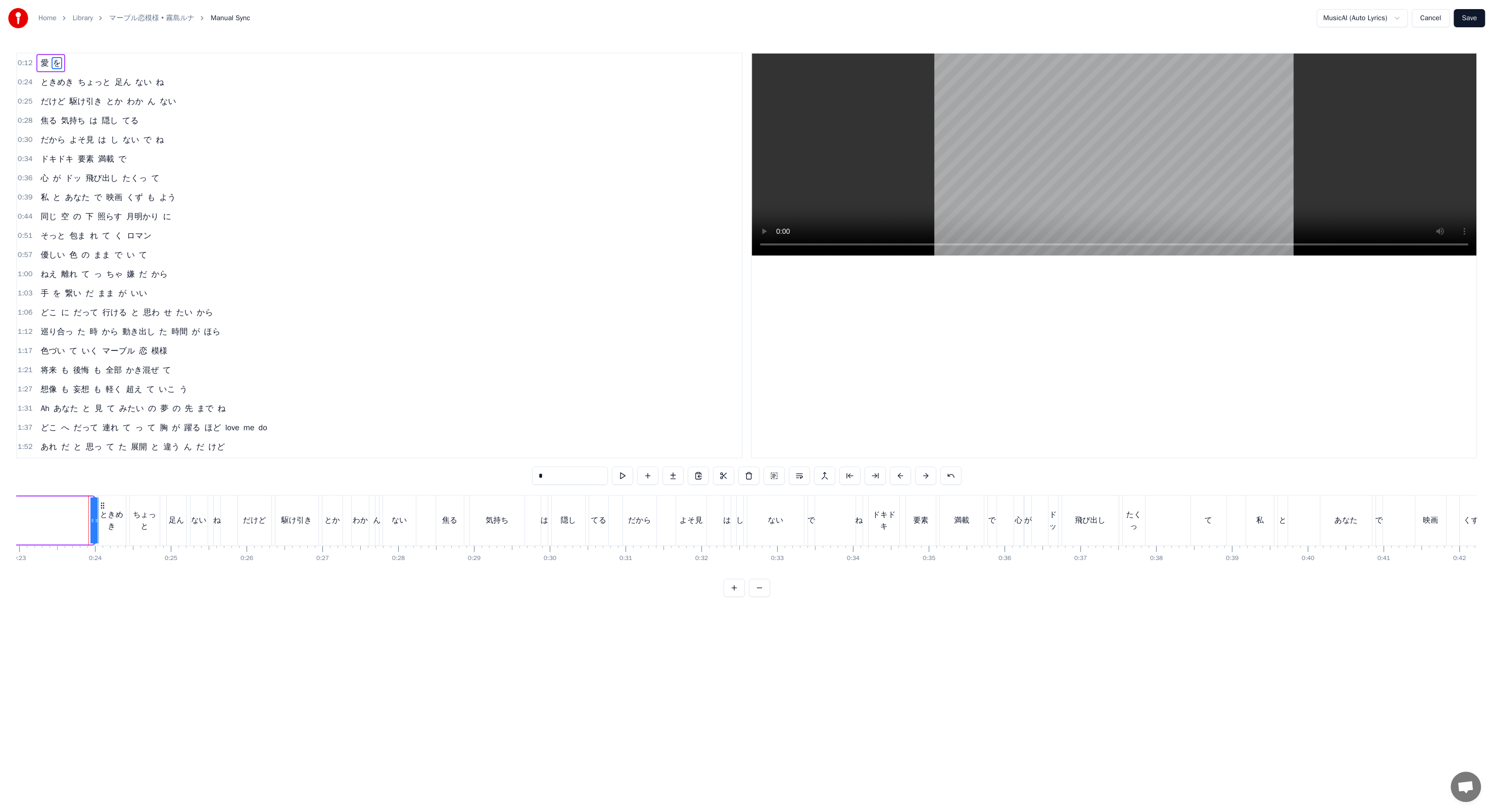 drag, startPoint x: 90, startPoint y: 518, endPoint x: 85, endPoint y: 518, distance: 5 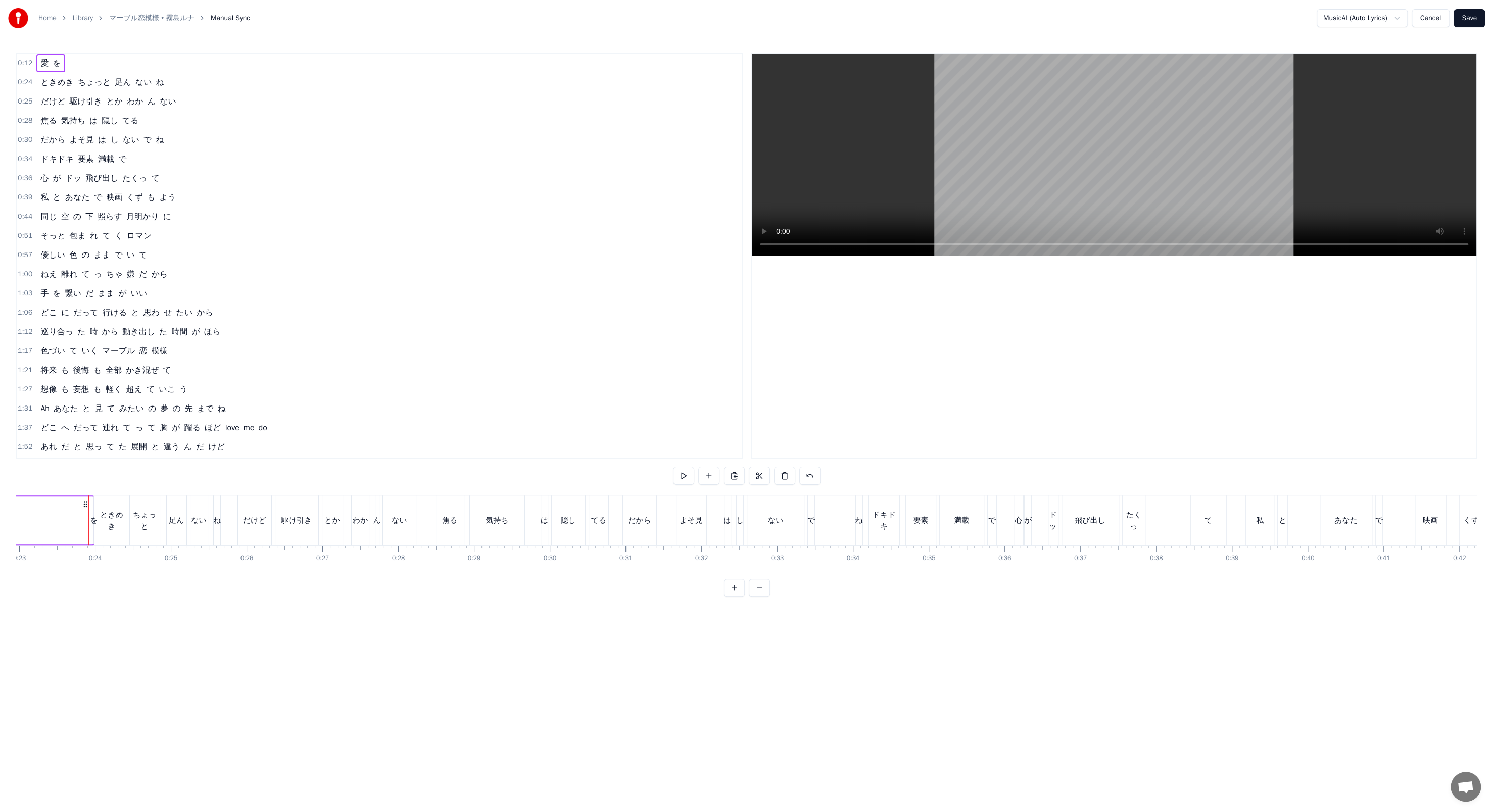 click on "愛 を" at bounding box center [-324, 520] 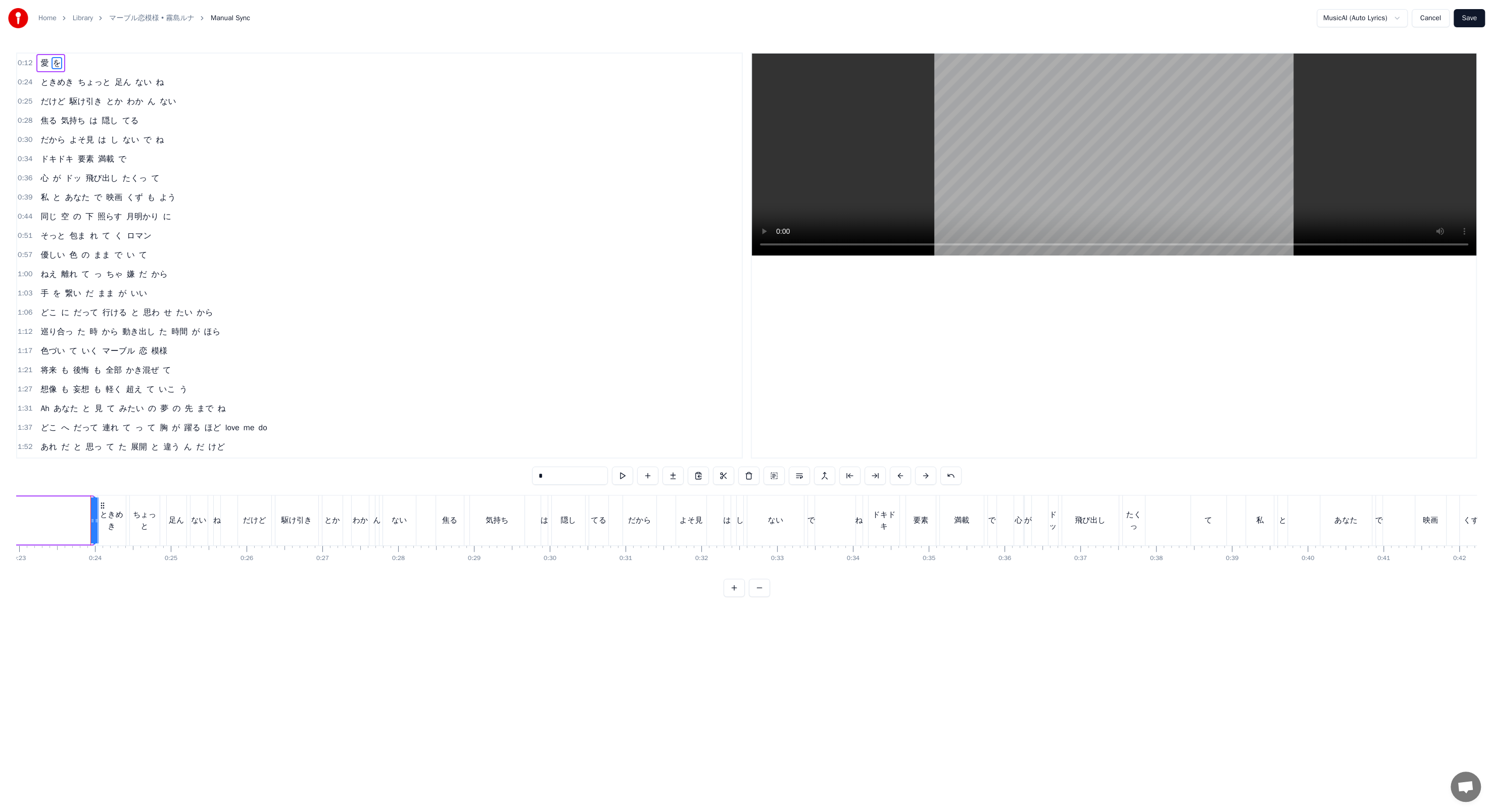 click on "愛 を" at bounding box center [-324, 520] 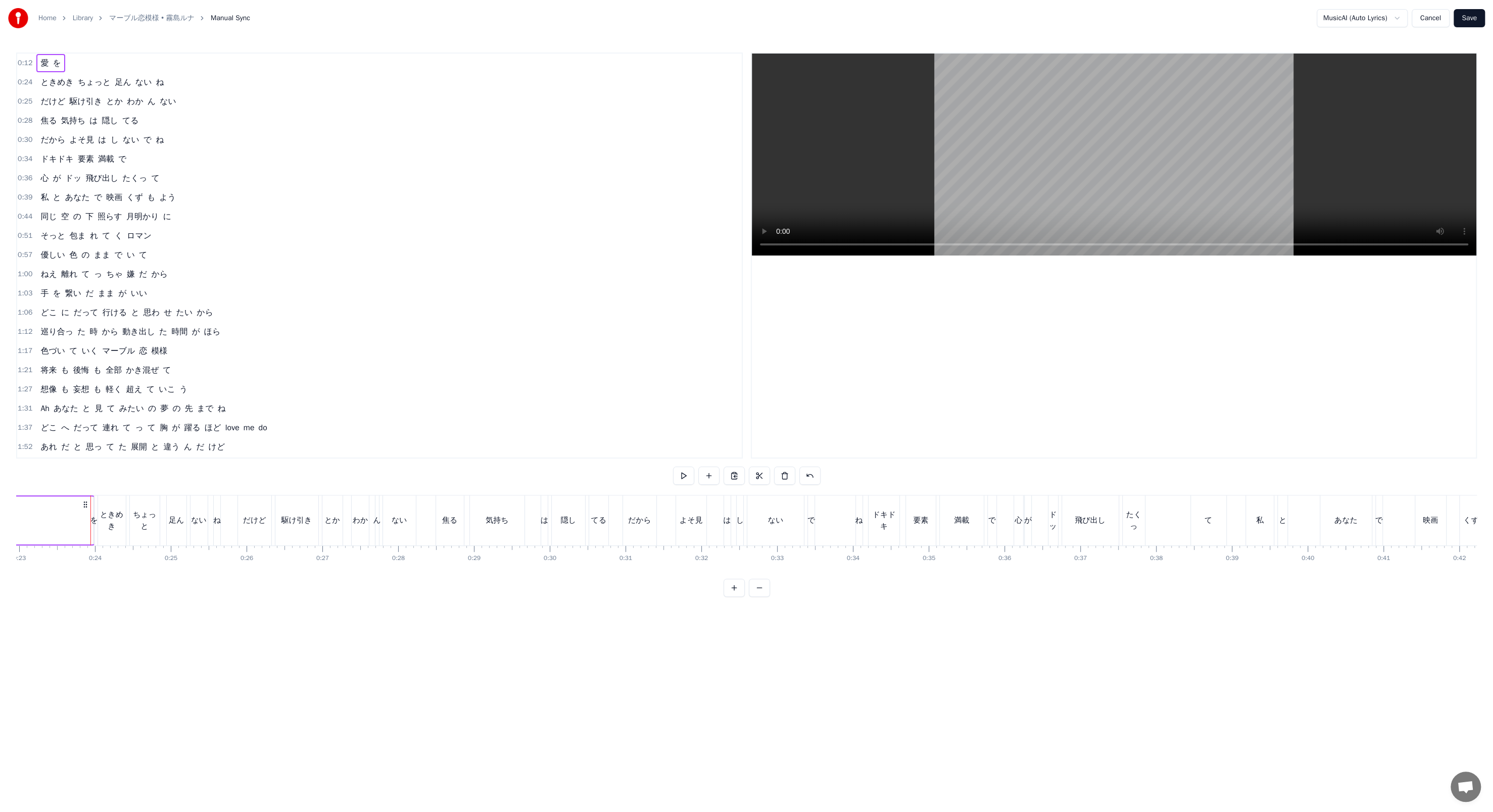 click on "愛 を" at bounding box center [-324, 520] 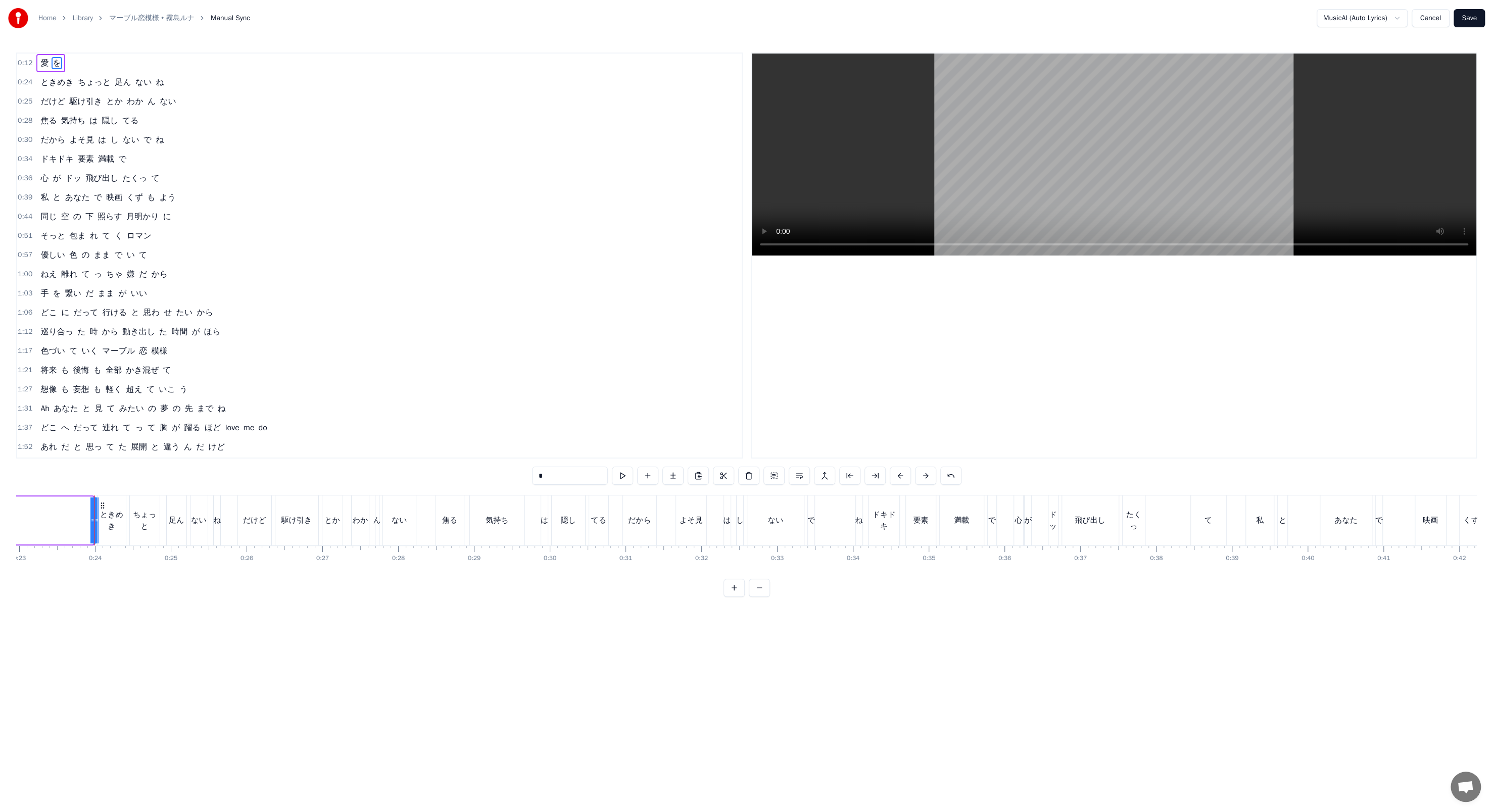 click 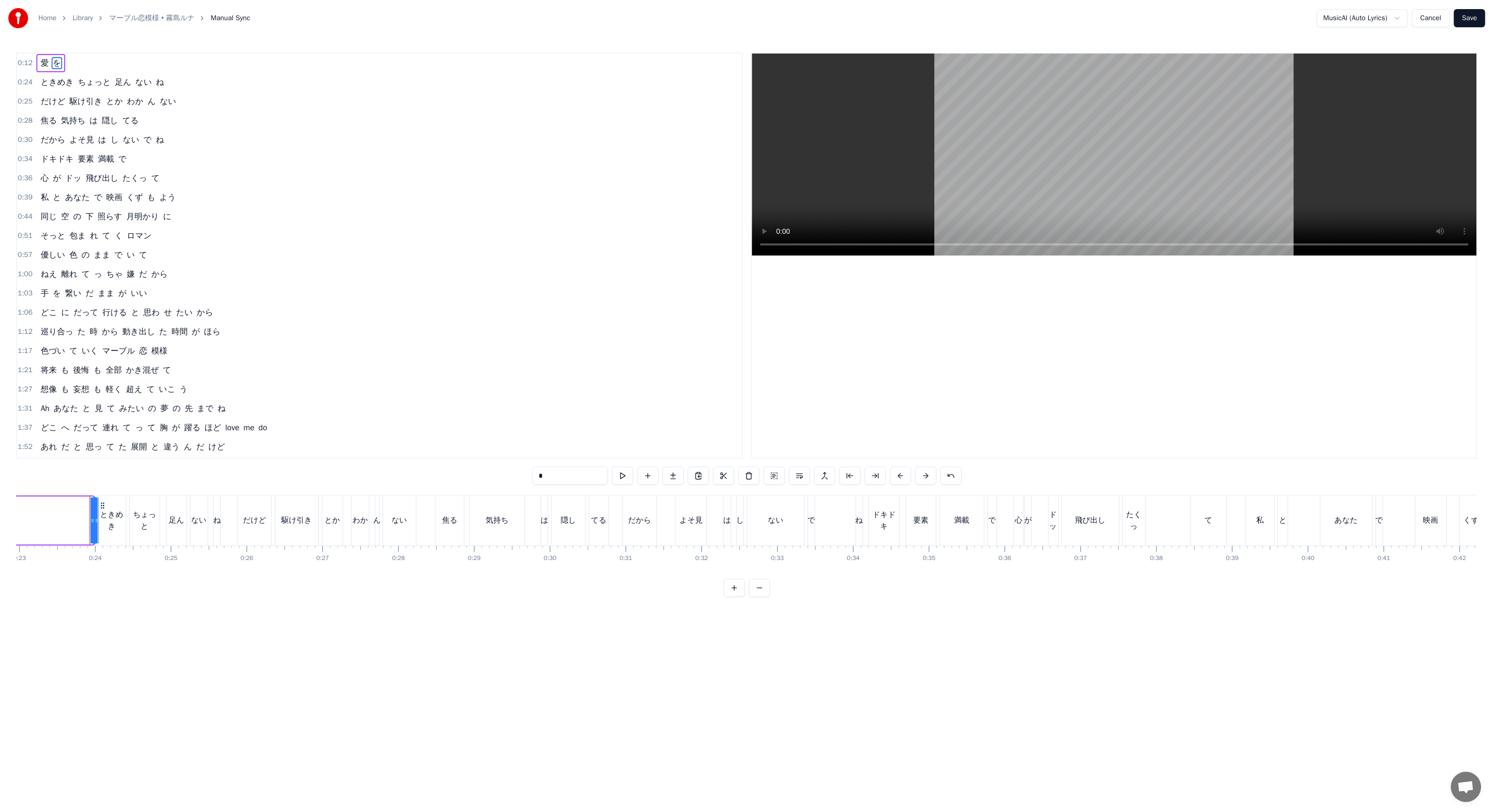 drag, startPoint x: 90, startPoint y: 522, endPoint x: 85, endPoint y: 521, distance: 5.09902 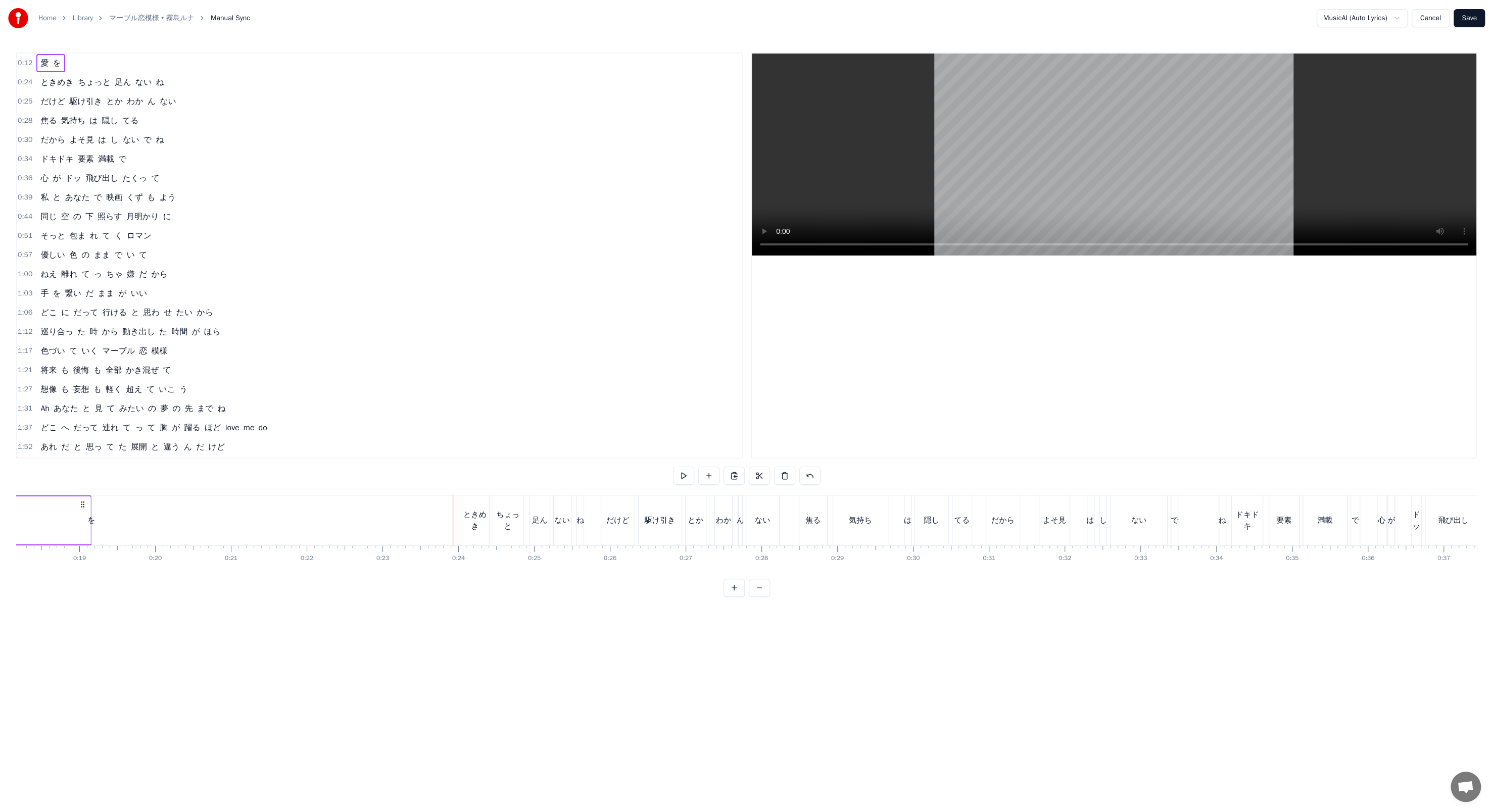 drag, startPoint x: 84, startPoint y: 503, endPoint x: 77, endPoint y: 503, distance: 7 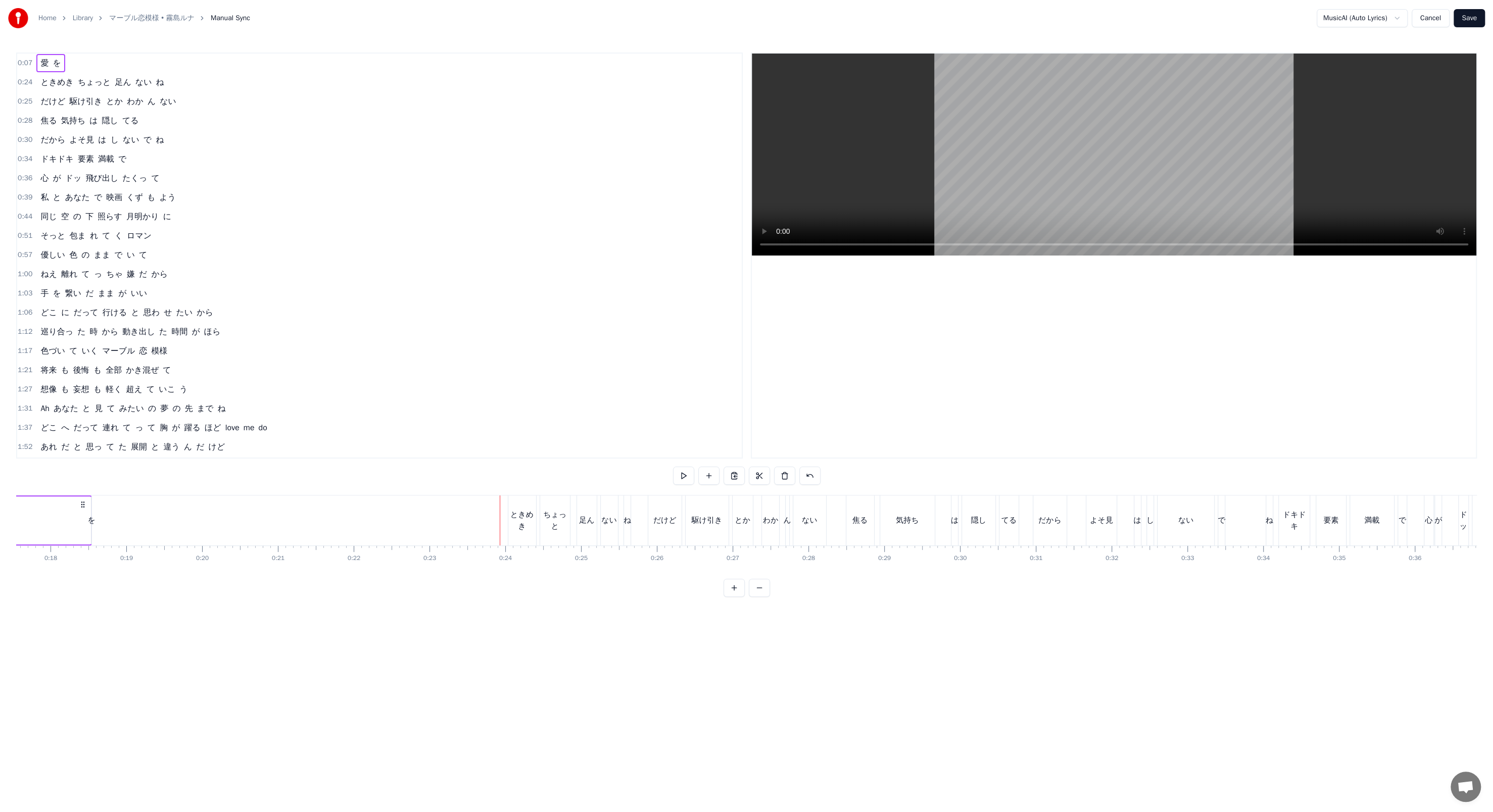 click on "愛 を" at bounding box center (-326, 520) 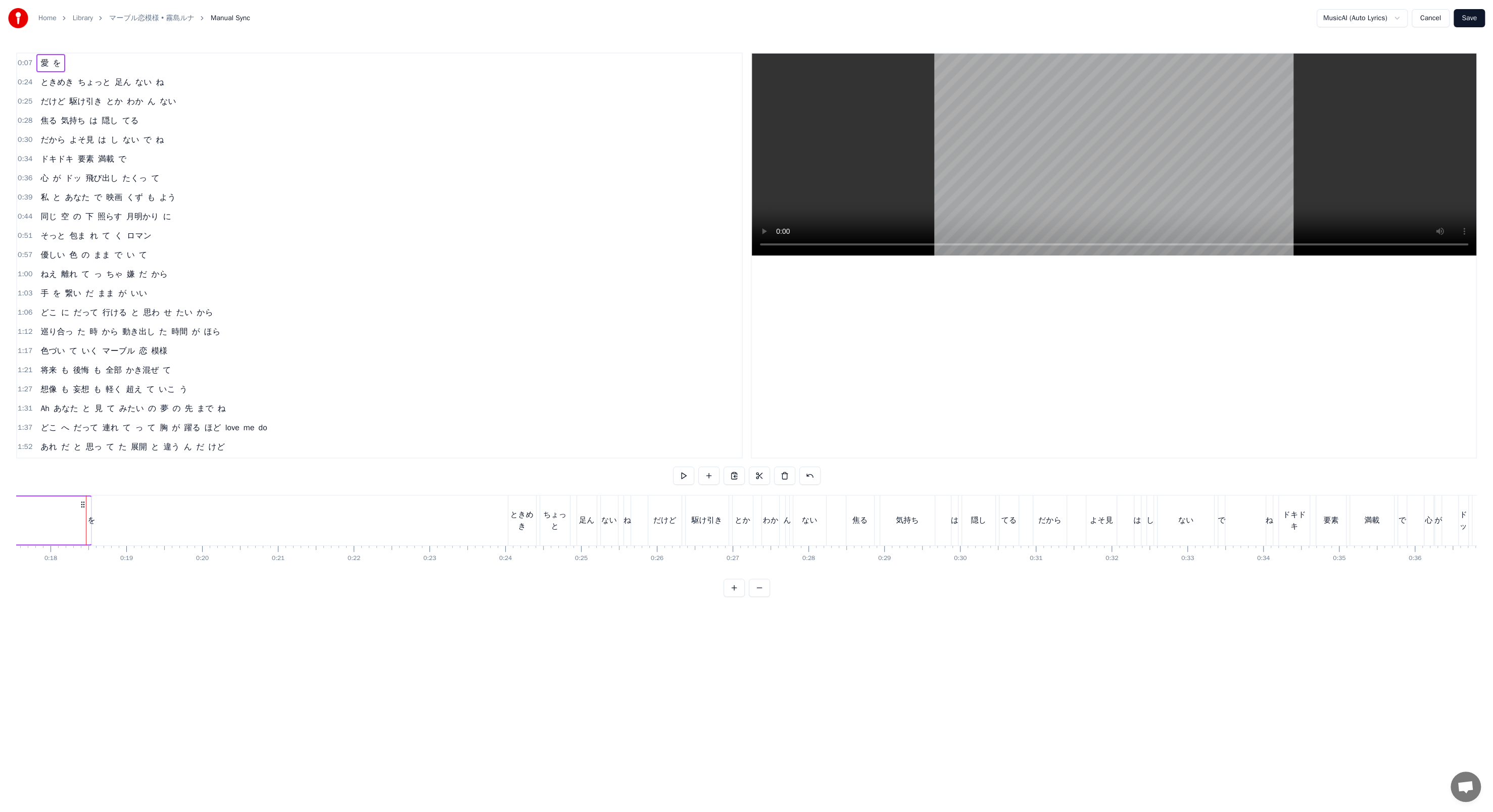 click on "を" at bounding box center [91, 520] 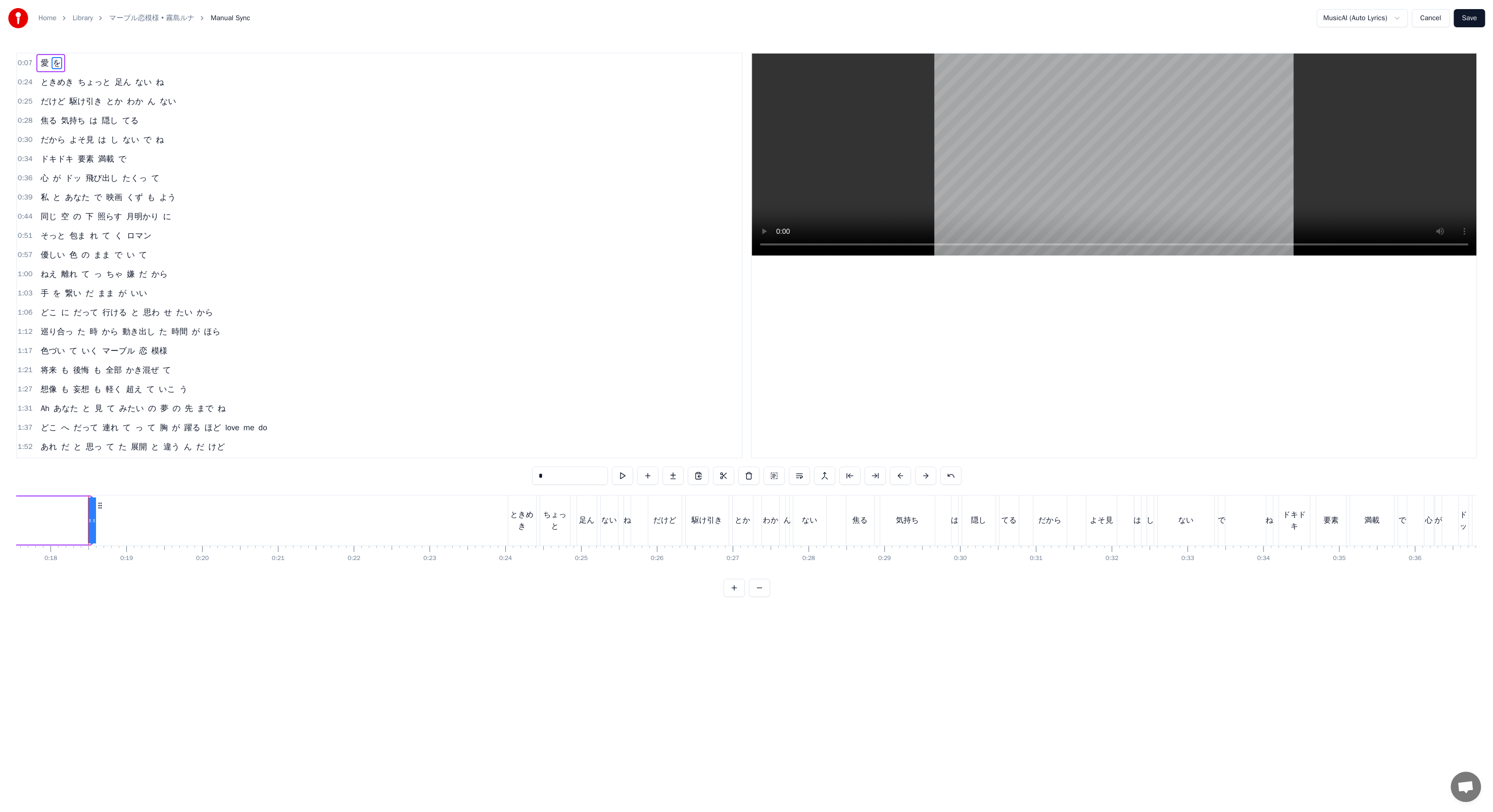 click on "愛 を ときめき ちょっと 足ん ない ね だけど 駆け引き とか わか ん ない 焦る 気持ち は 隠し てる だから よそ見 は し ない で ね ドキドキ 要素 満載 で 心 が ドッ 飛び出し たくっ て 私 と あなた で 映画 くず も よう 同じ 空 の 下 照らす 月明かり に そっと 包ま れ て く ロマン 優しい 色 の まま で い て ねえ 離れ て っ ちゃ 嫌 だ から 手 を 繋い だ まま が いい どこ に だって 行ける と 思わ せ たい から 巡り合っ た 時 から 動き出し た 時間 が ほら 色づい て いく マーブル 恋 模様 将来 も 後悔 も 全部 かき混ぜ て 想像 も 妄想 も 軽く 超え て いこ う Ah あなた と 見 て みたい の 夢 の 先 まで ね どこ へ だって 連れ て っ て 胸 が 躍る ほど love me do あれ だ と 思っ て た 展開 と 違う ん だ けど なんで こんなに マスク の 広告 じゃ ない is" at bounding box center (8564, 520) 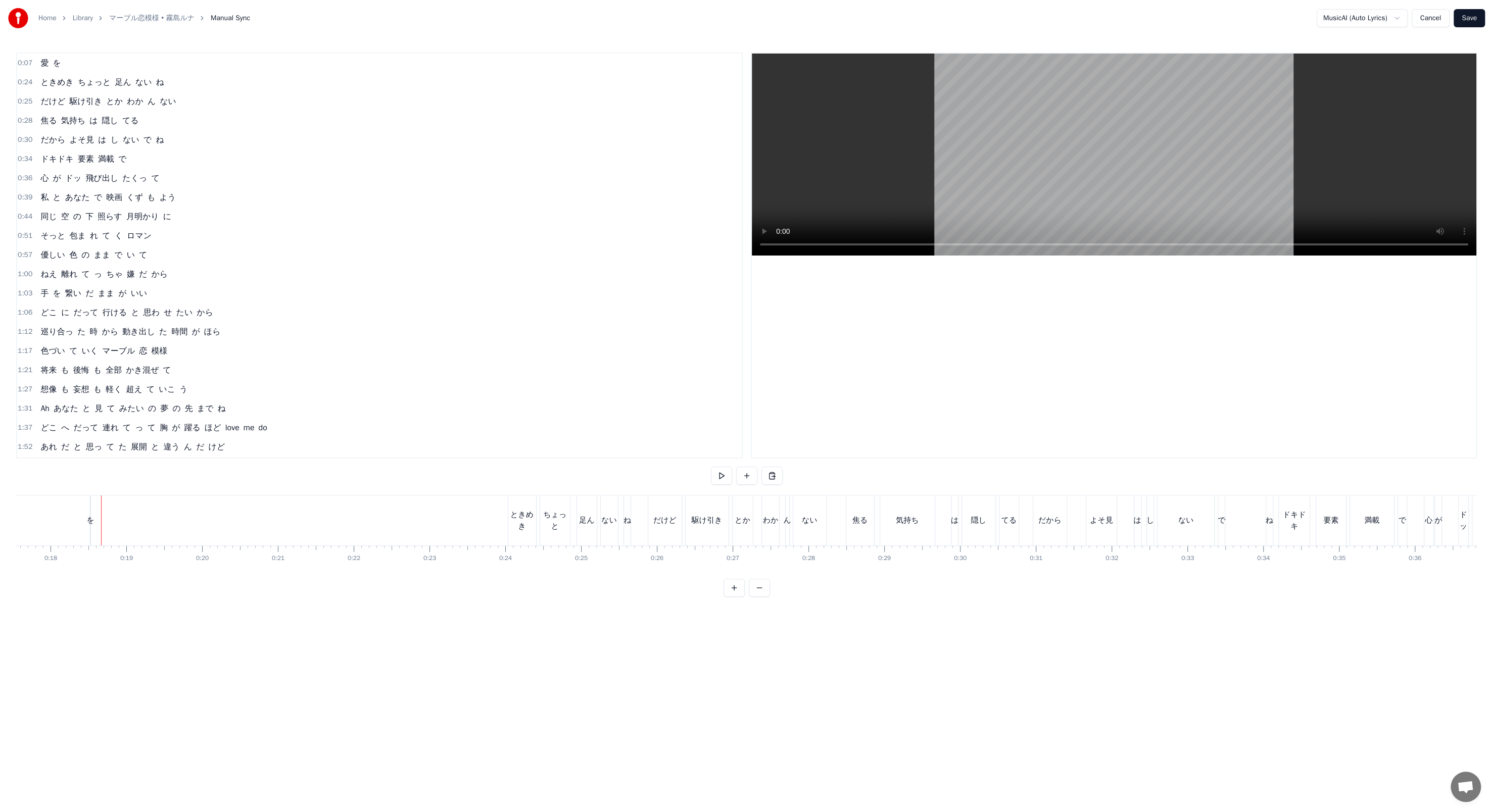 click on "を" at bounding box center (90, 520) 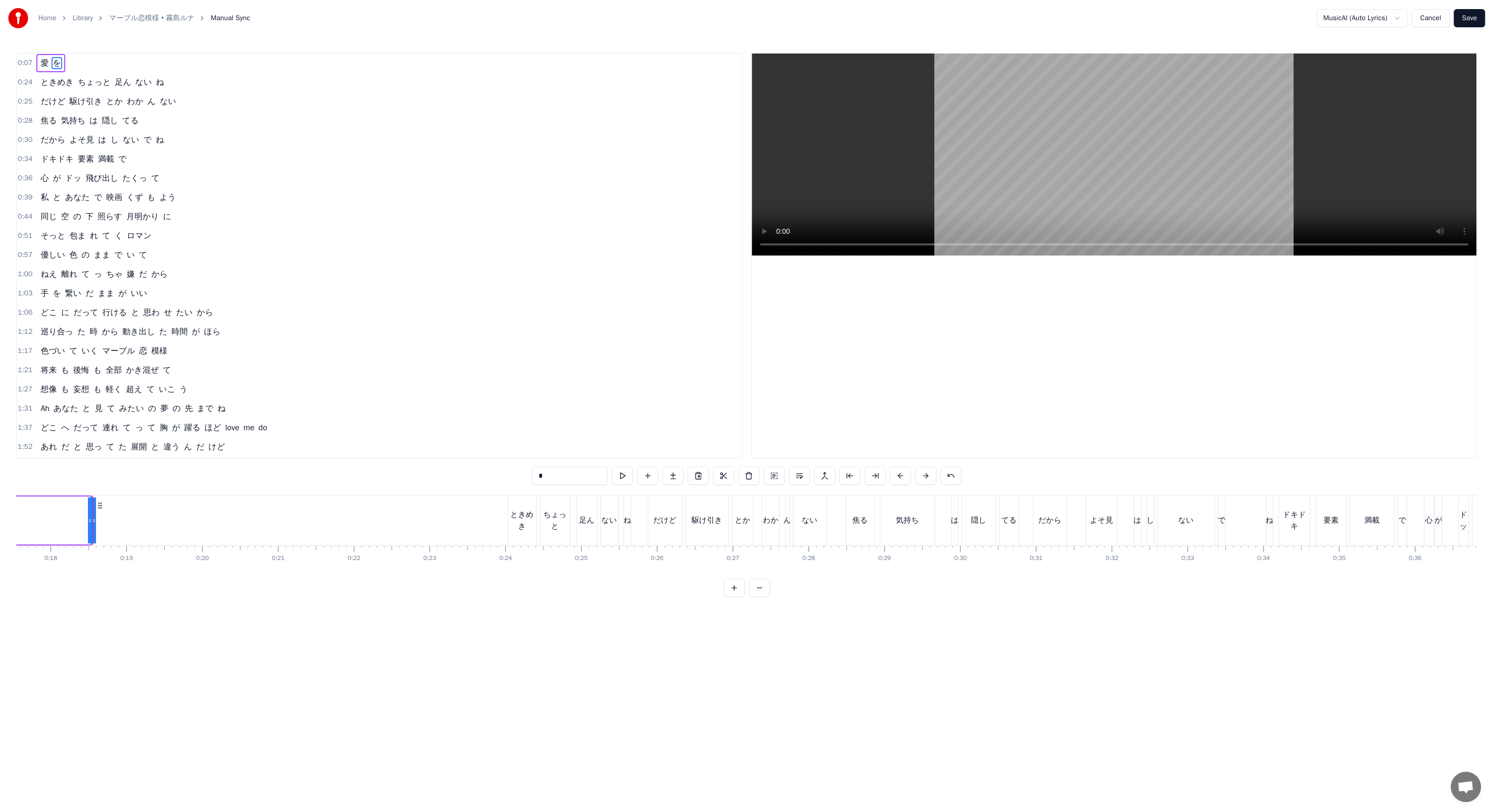 click on "愛 を ときめき ちょっと 足ん ない ね だけど 駆け引き とか わか ん ない 焦る 気持ち は 隠し てる だから よそ見 は し ない で ね ドキドキ 要素 満載 で 心 が ドッ 飛び出し たくっ て 私 と あなた で 映画 くず も よう 同じ 空 の 下 照らす 月明かり に そっと 包ま れ て く ロマン 優しい 色 の まま で い て ねえ 離れ て っ ちゃ 嫌 だ から 手 を 繋い だ まま が いい どこ に だって 行ける と 思わ せ たい から 巡り合っ た 時 から 動き出し た 時間 が ほら 色づい て いく マーブル 恋 模様 将来 も 後悔 も 全部 かき混ぜ て 想像 も 妄想 も 軽く 超え て いこ う Ah あなた と 見 て みたい の 夢 の 先 まで ね どこ へ だって 連れ て っ て 胸 が 躍る ほど love me do あれ だ と 思っ て た 展開 と 違う ん だ けど なんで こんなに マスク の 広告 じゃ ない is" at bounding box center [8564, 520] 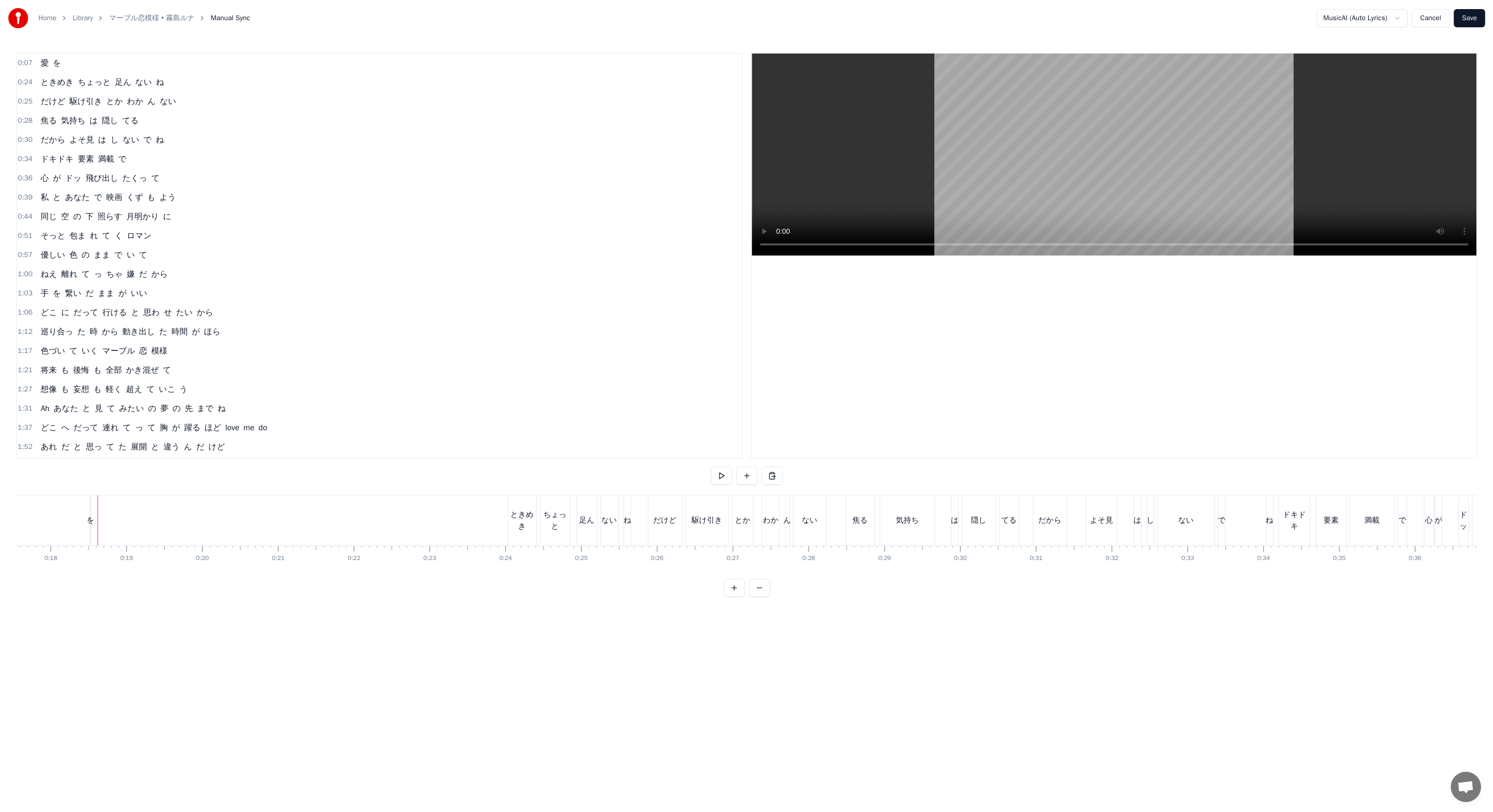 click on "を" at bounding box center [90, 520] 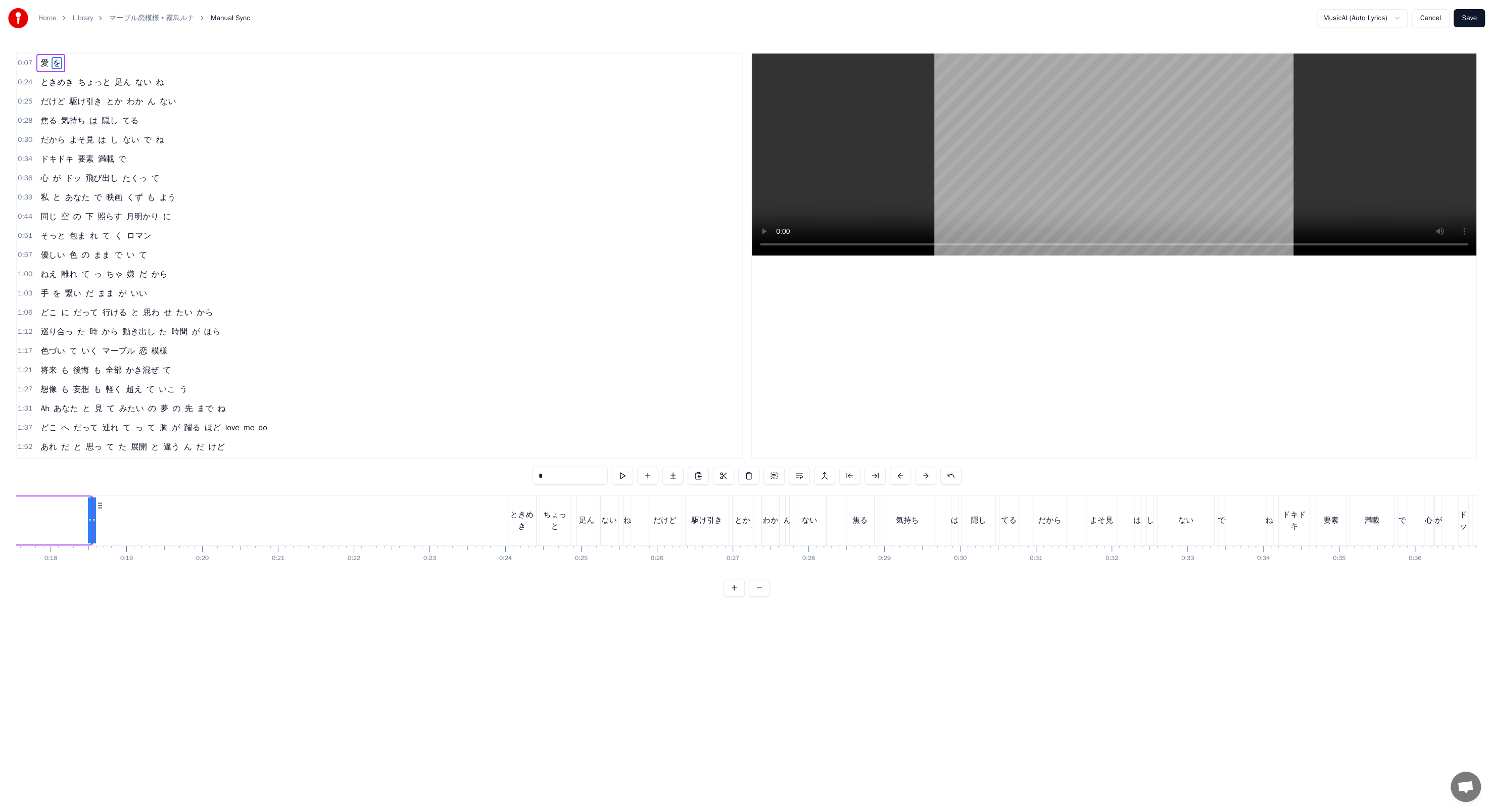 click 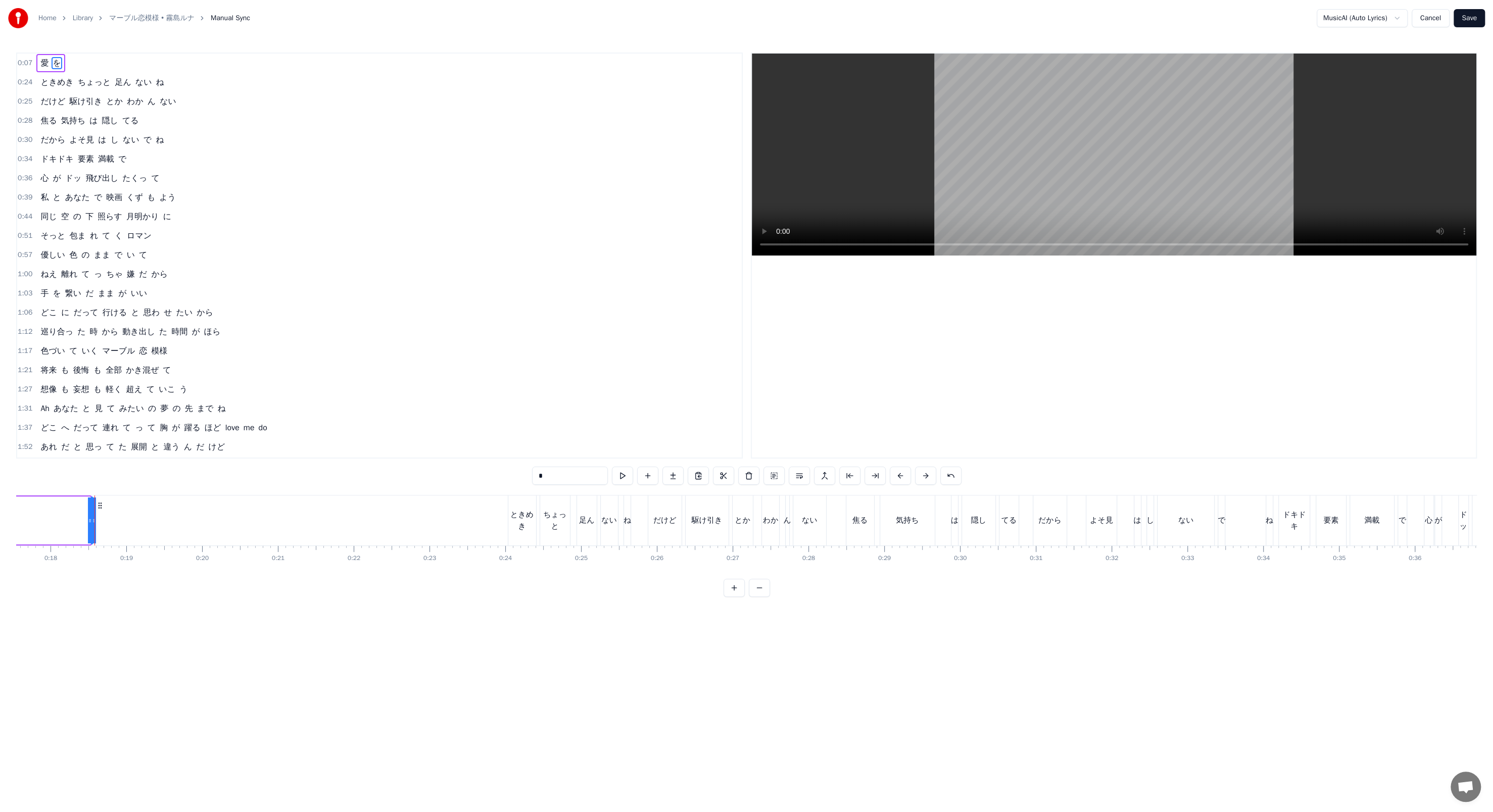 click on "愛 を" at bounding box center (-326, 520) 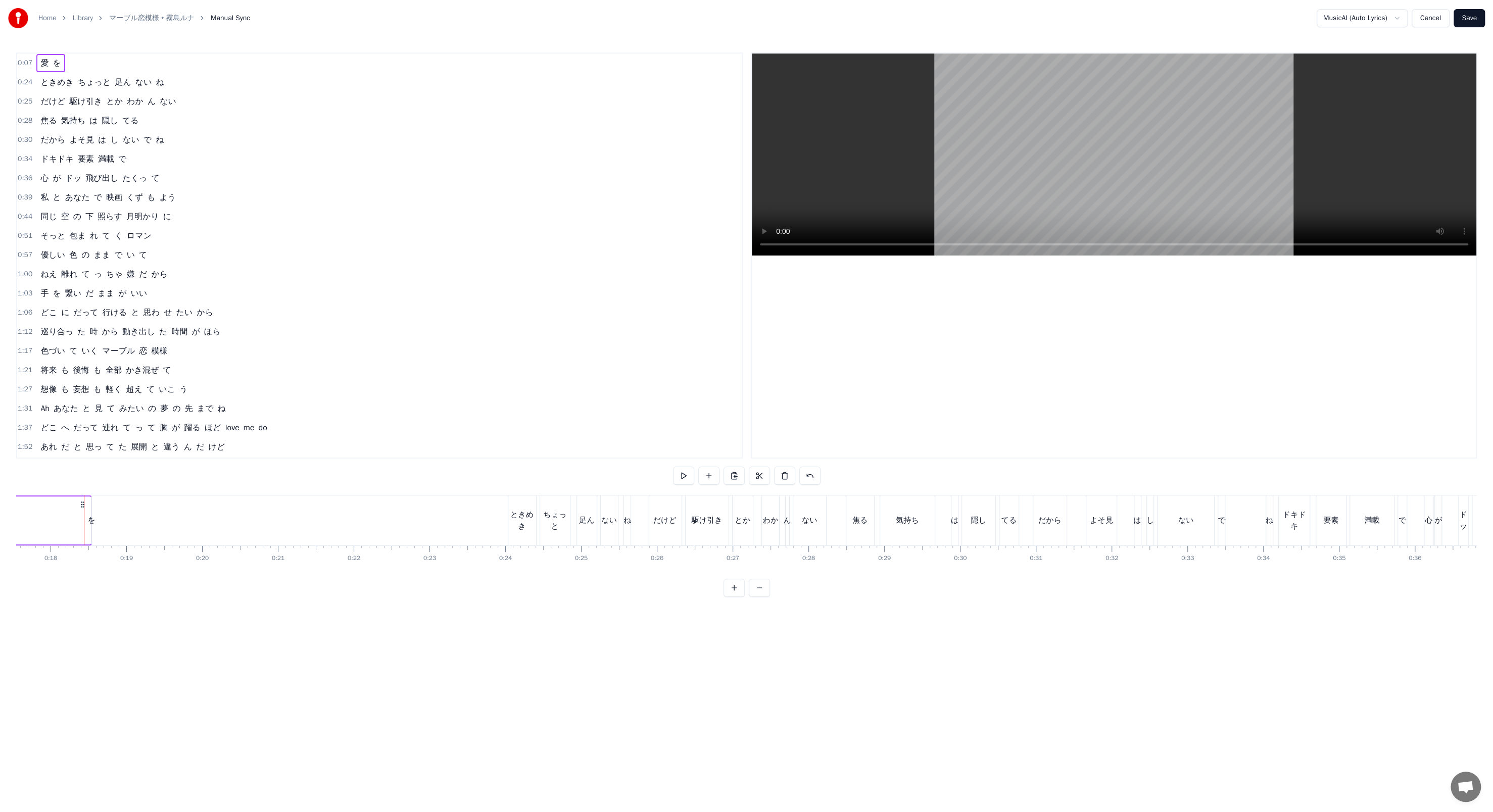 scroll, scrollTop: 0, scrollLeft: 52, axis: horizontal 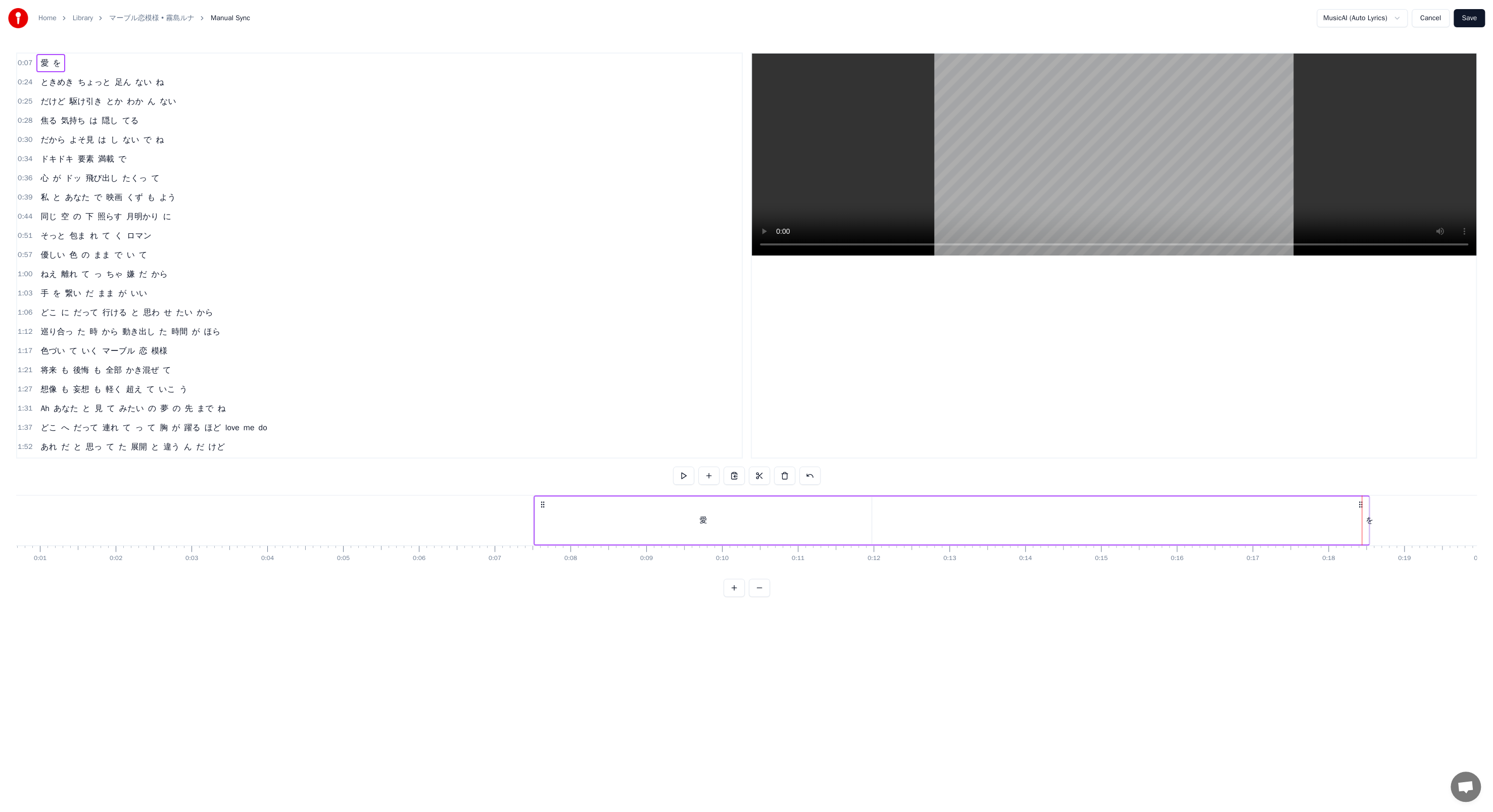 click on "を" at bounding box center (1369, 520) 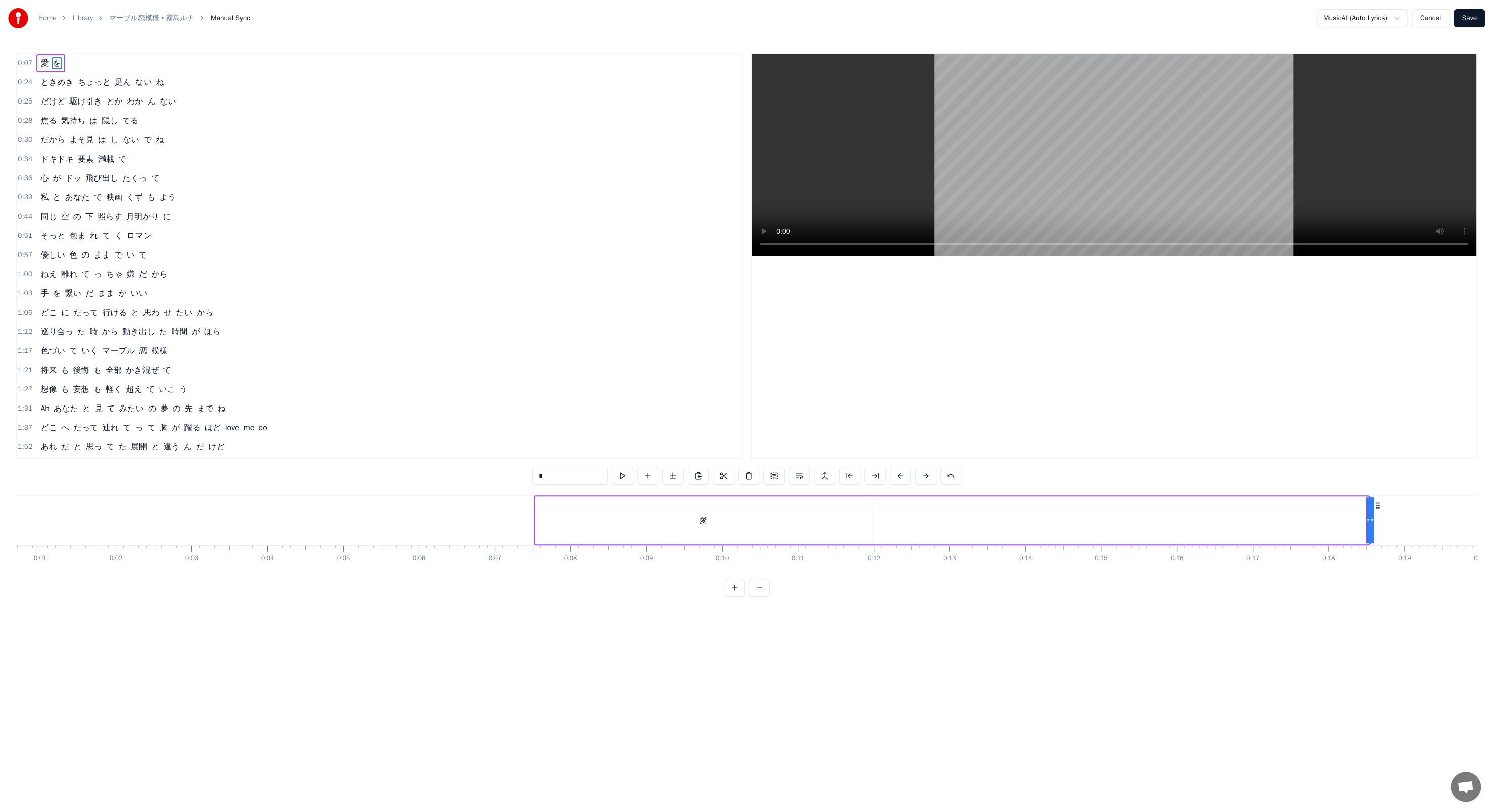 drag, startPoint x: 1368, startPoint y: 514, endPoint x: 1327, endPoint y: 518, distance: 41.19466 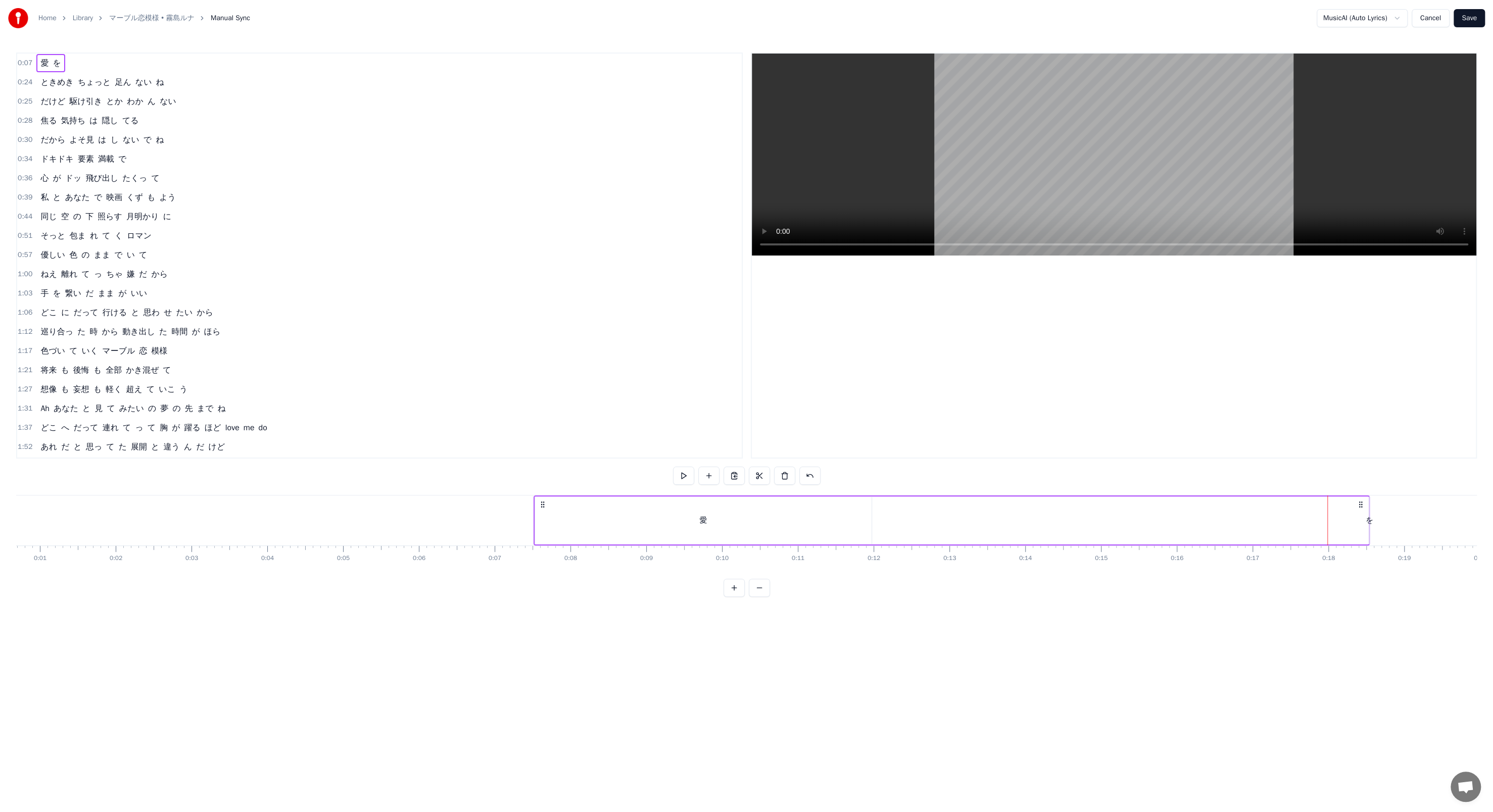 click on "愛 を" at bounding box center (951, 520) 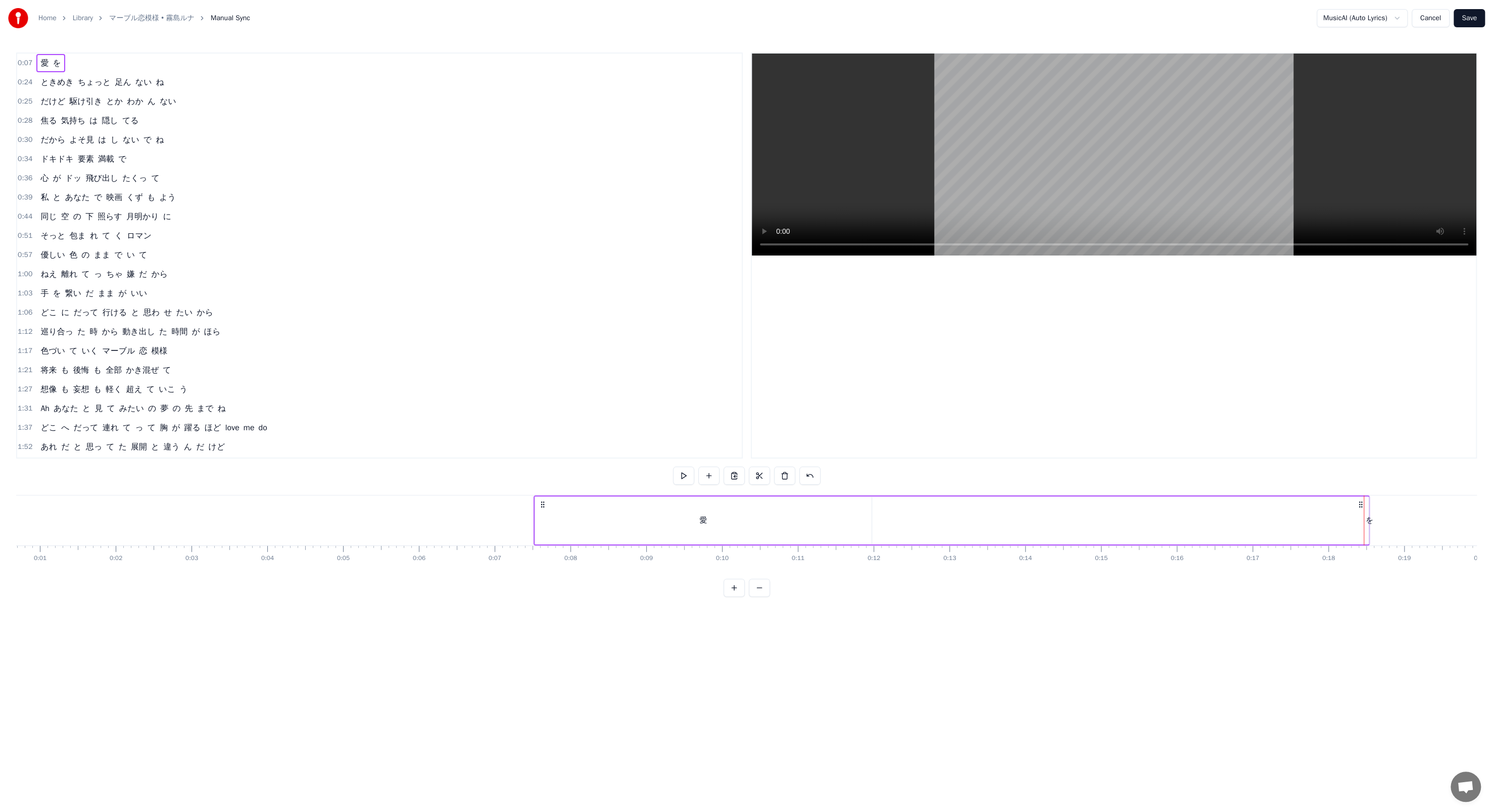 click on "を" at bounding box center [1369, 520] 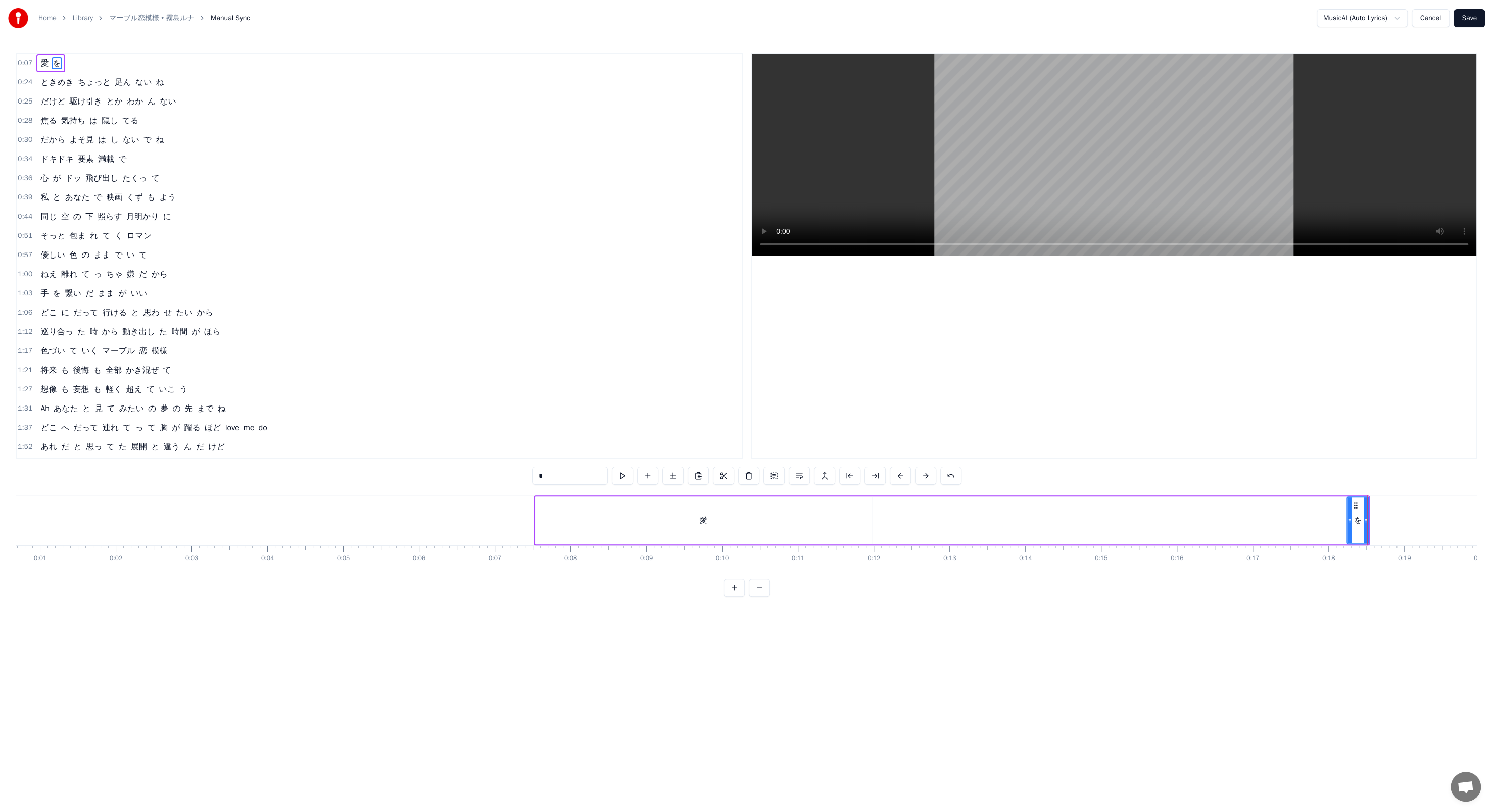 drag, startPoint x: 1371, startPoint y: 522, endPoint x: 1348, endPoint y: 523, distance: 23.02173 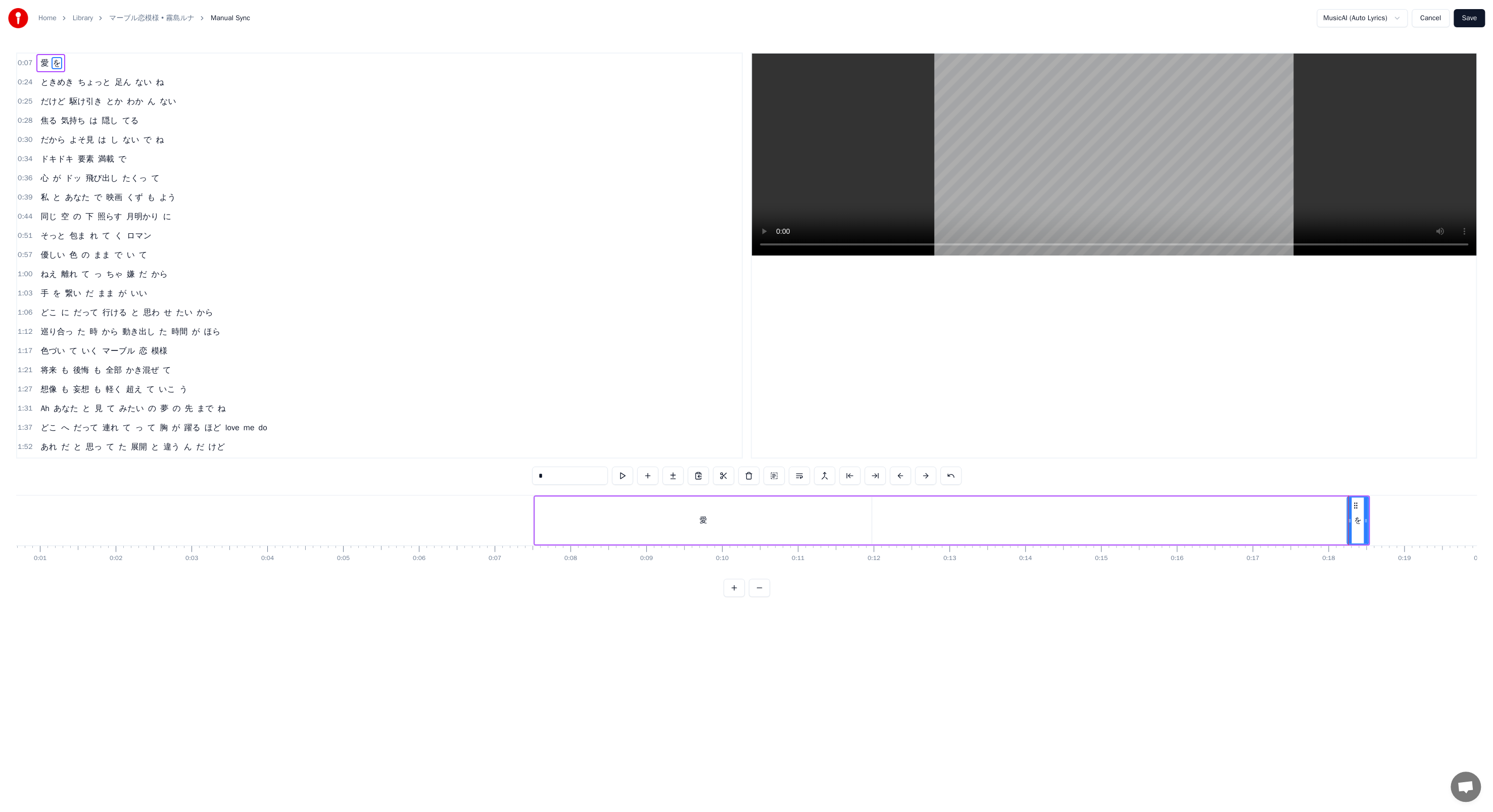click on "0:07" at bounding box center [25, 63] 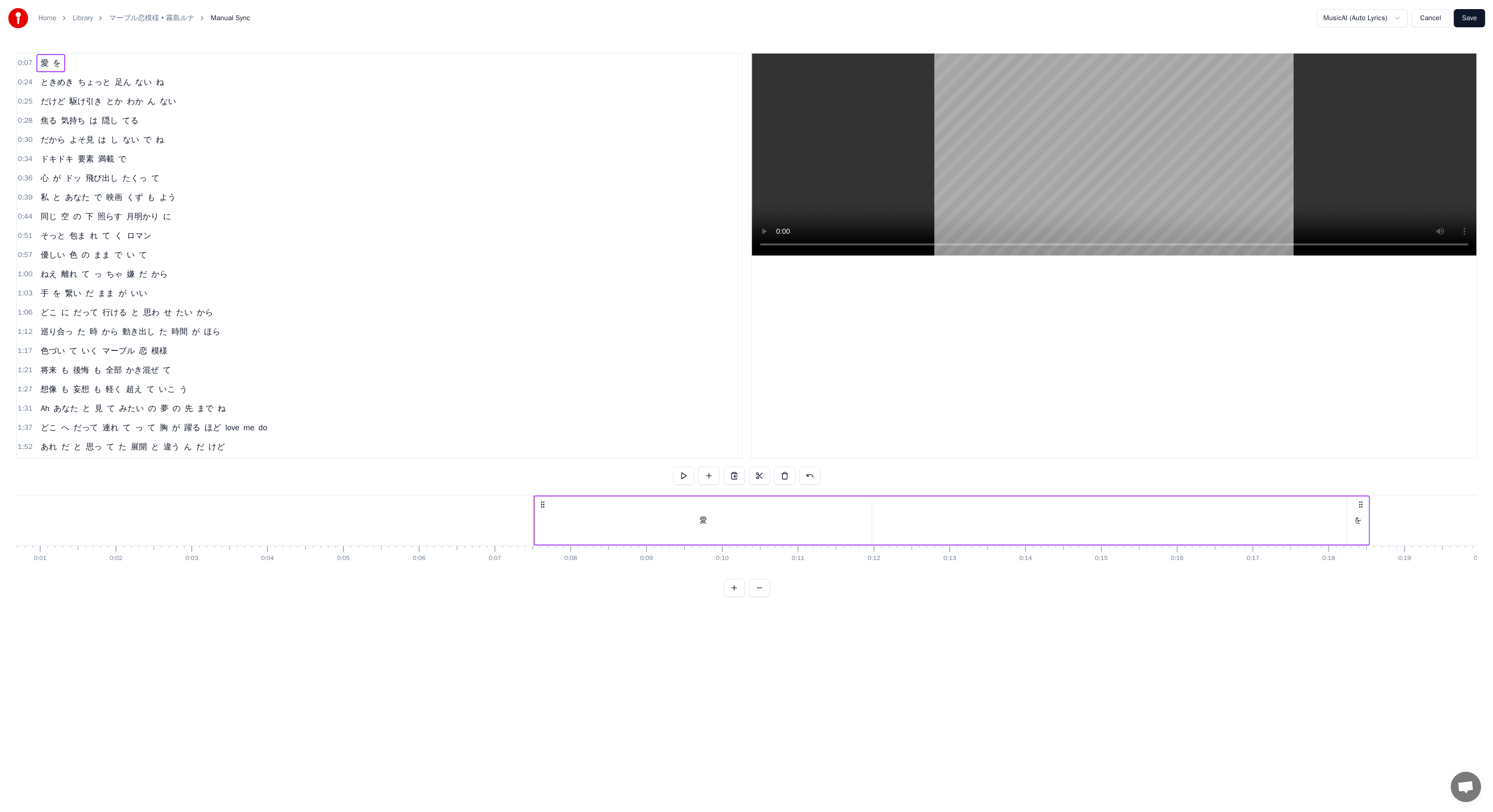 click on "愛" at bounding box center (703, 520) 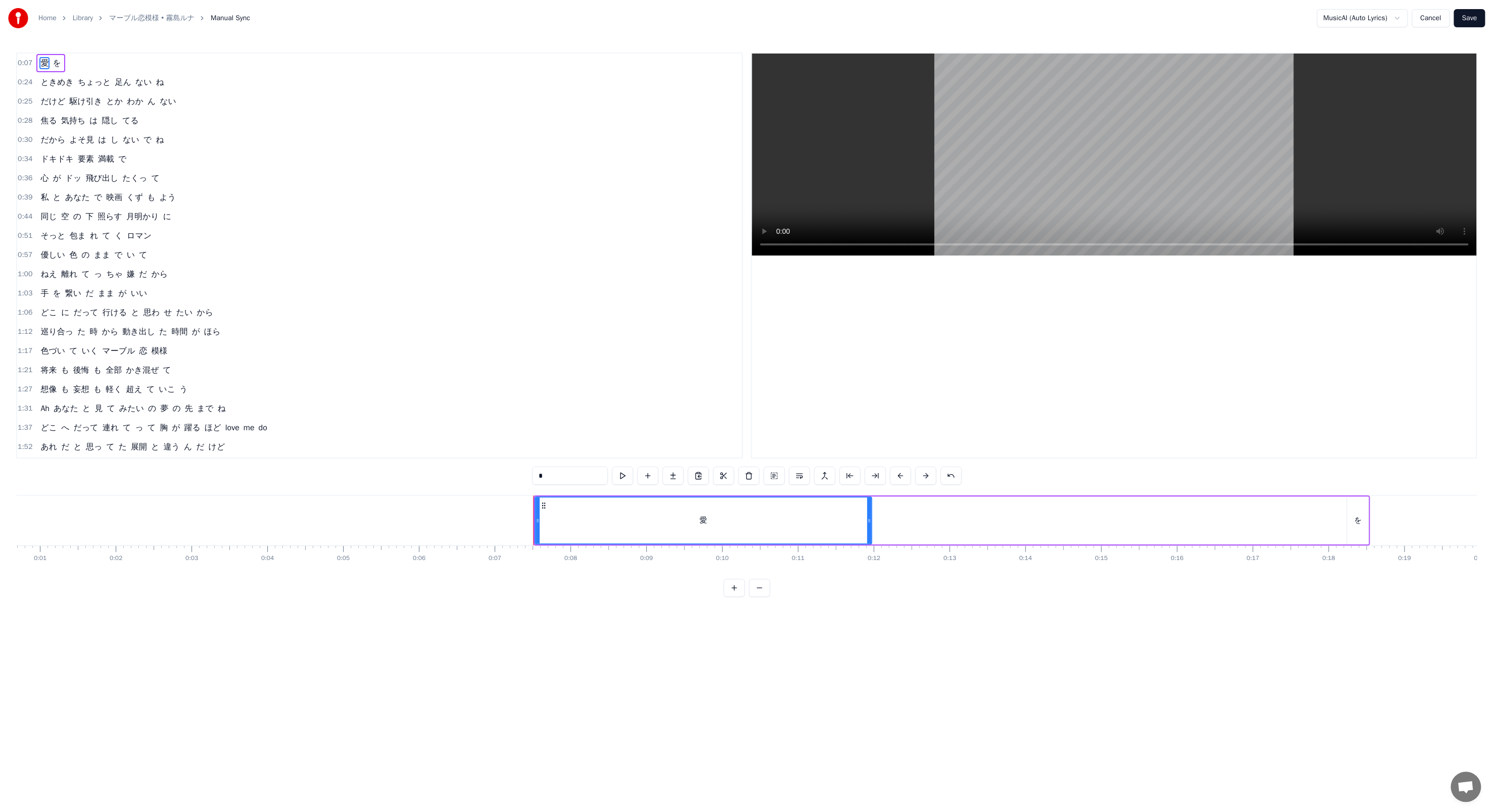 drag, startPoint x: 747, startPoint y: 518, endPoint x: 767, endPoint y: 518, distance: 20 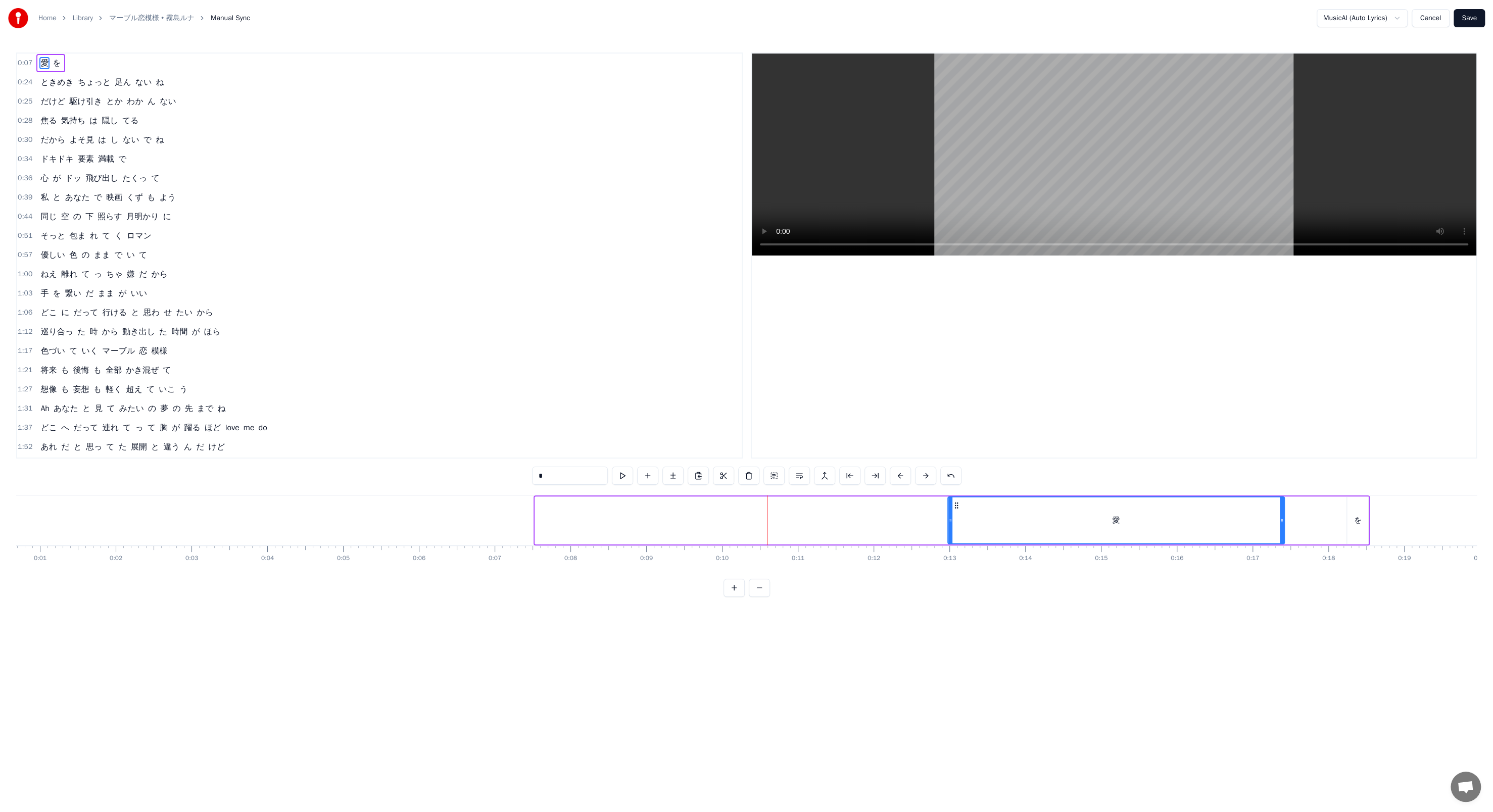 drag, startPoint x: 544, startPoint y: 504, endPoint x: 956, endPoint y: 520, distance: 412.31056 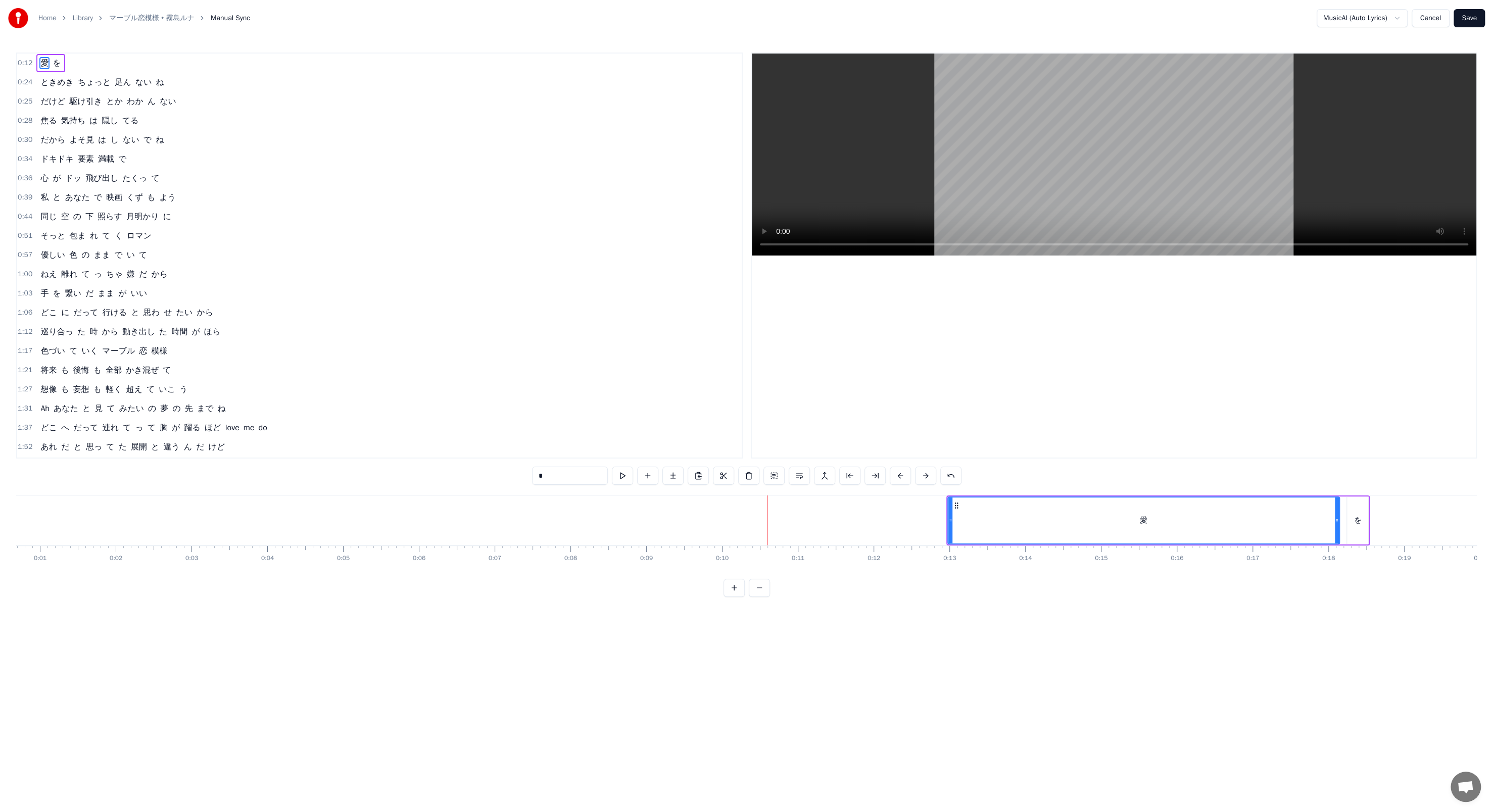 drag, startPoint x: 1284, startPoint y: 517, endPoint x: 1338, endPoint y: 522, distance: 54.230987 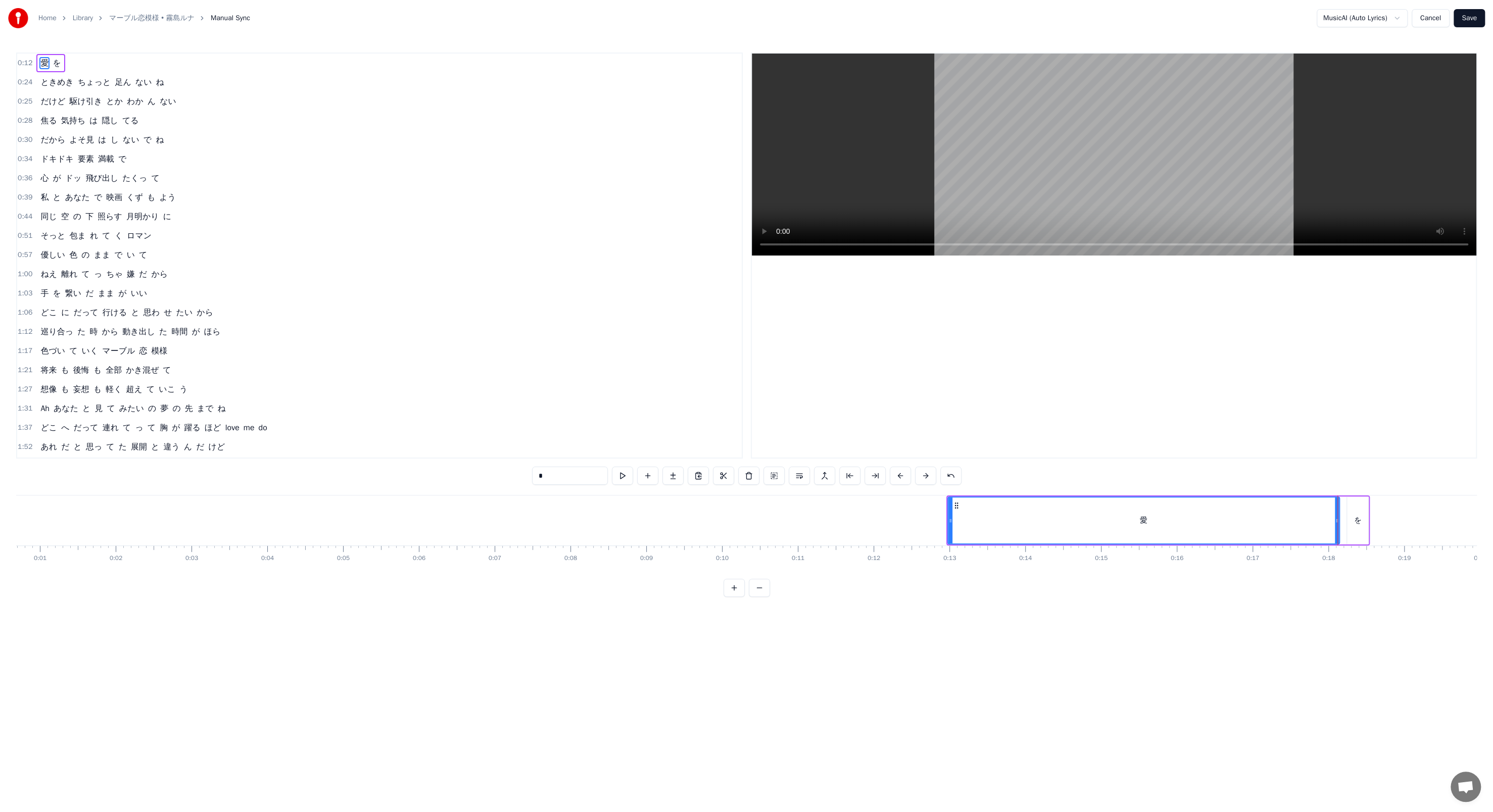 click on "0:12" at bounding box center [25, 63] 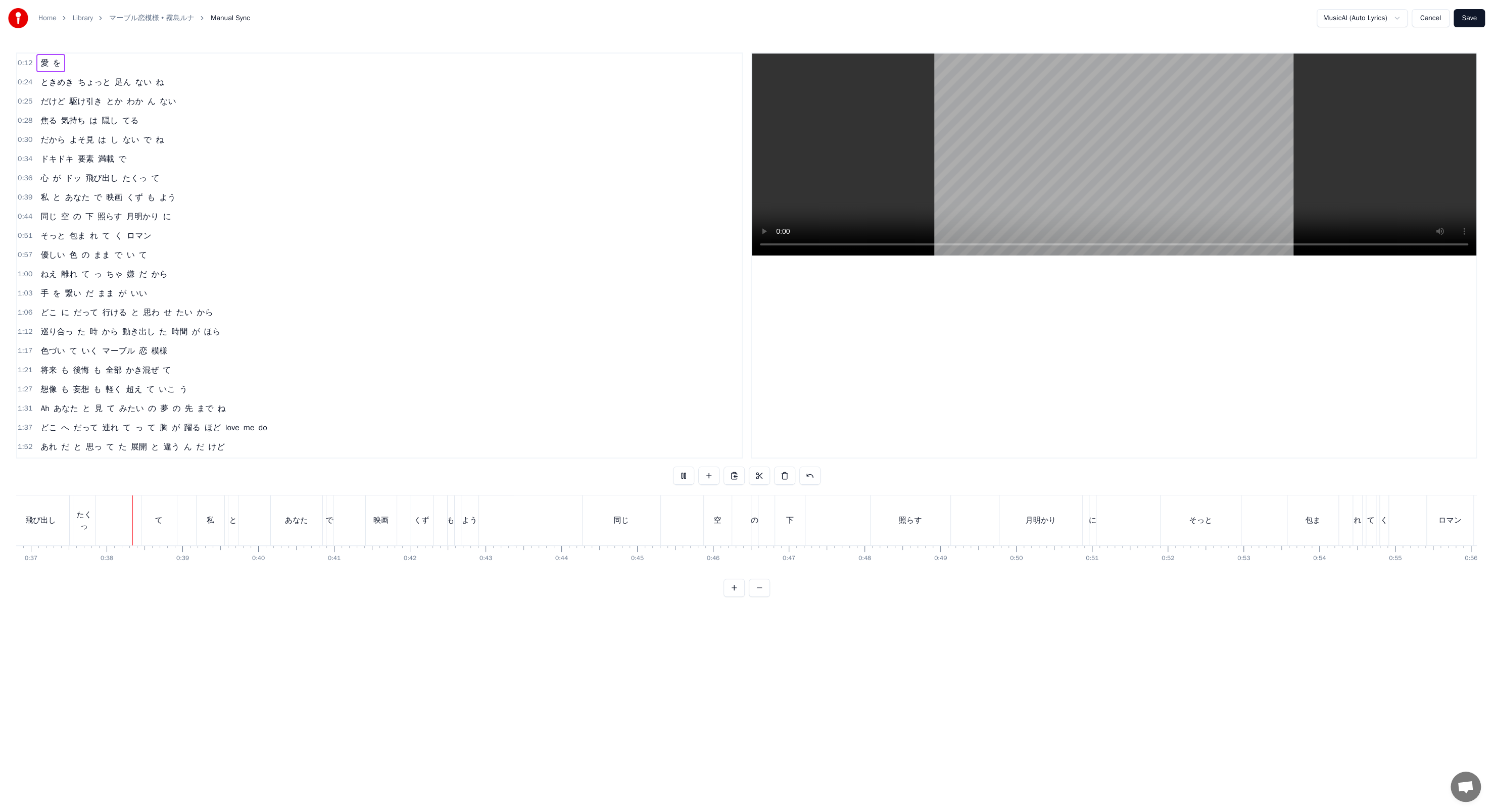 scroll, scrollTop: 0, scrollLeft: 2791, axis: horizontal 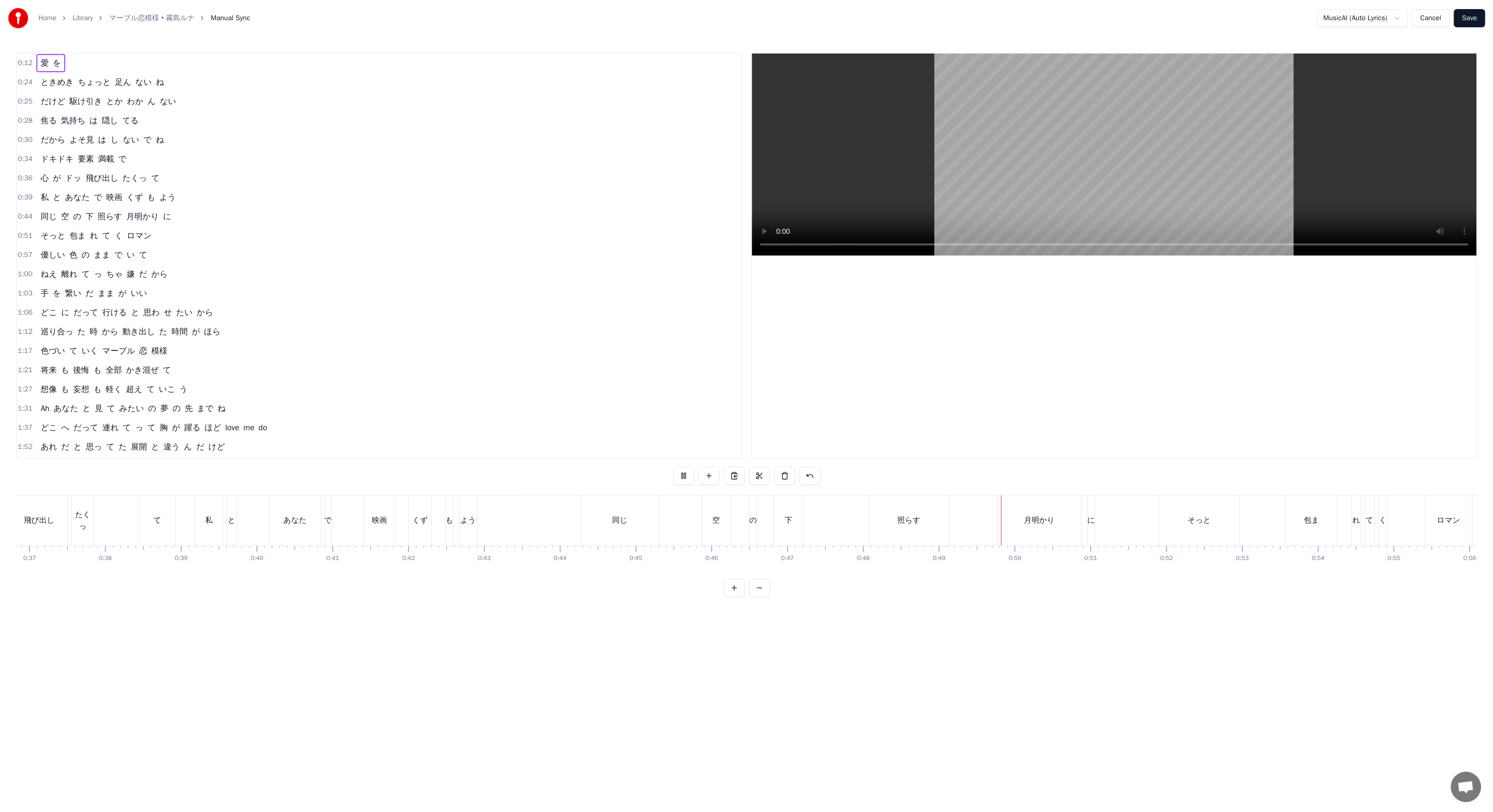 click on "同じ 空 の 下 照らす 月明かり に" at bounding box center [839, 520] 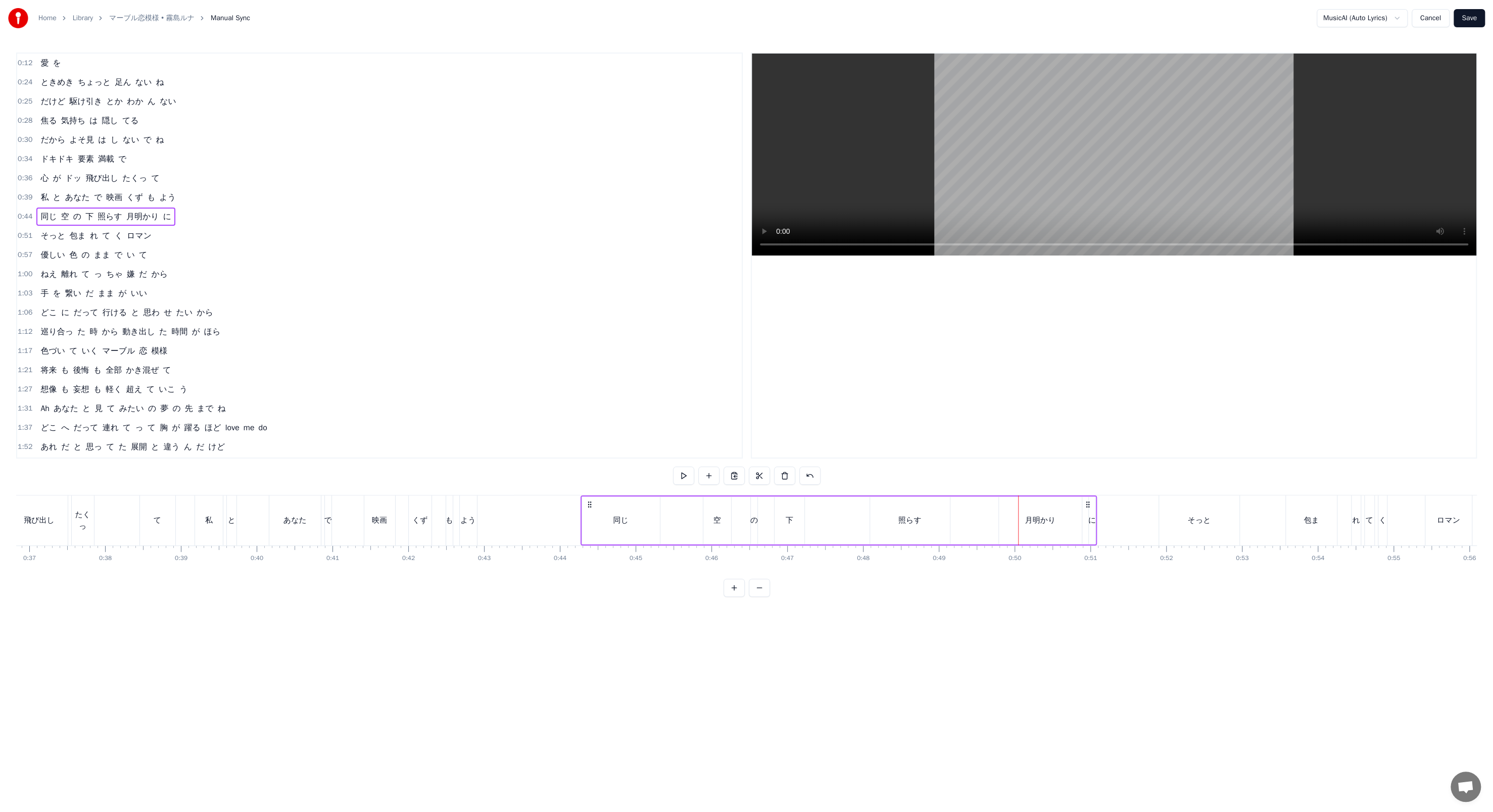 click on "同じ 空 の 下 照らす 月明かり に" at bounding box center [839, 520] 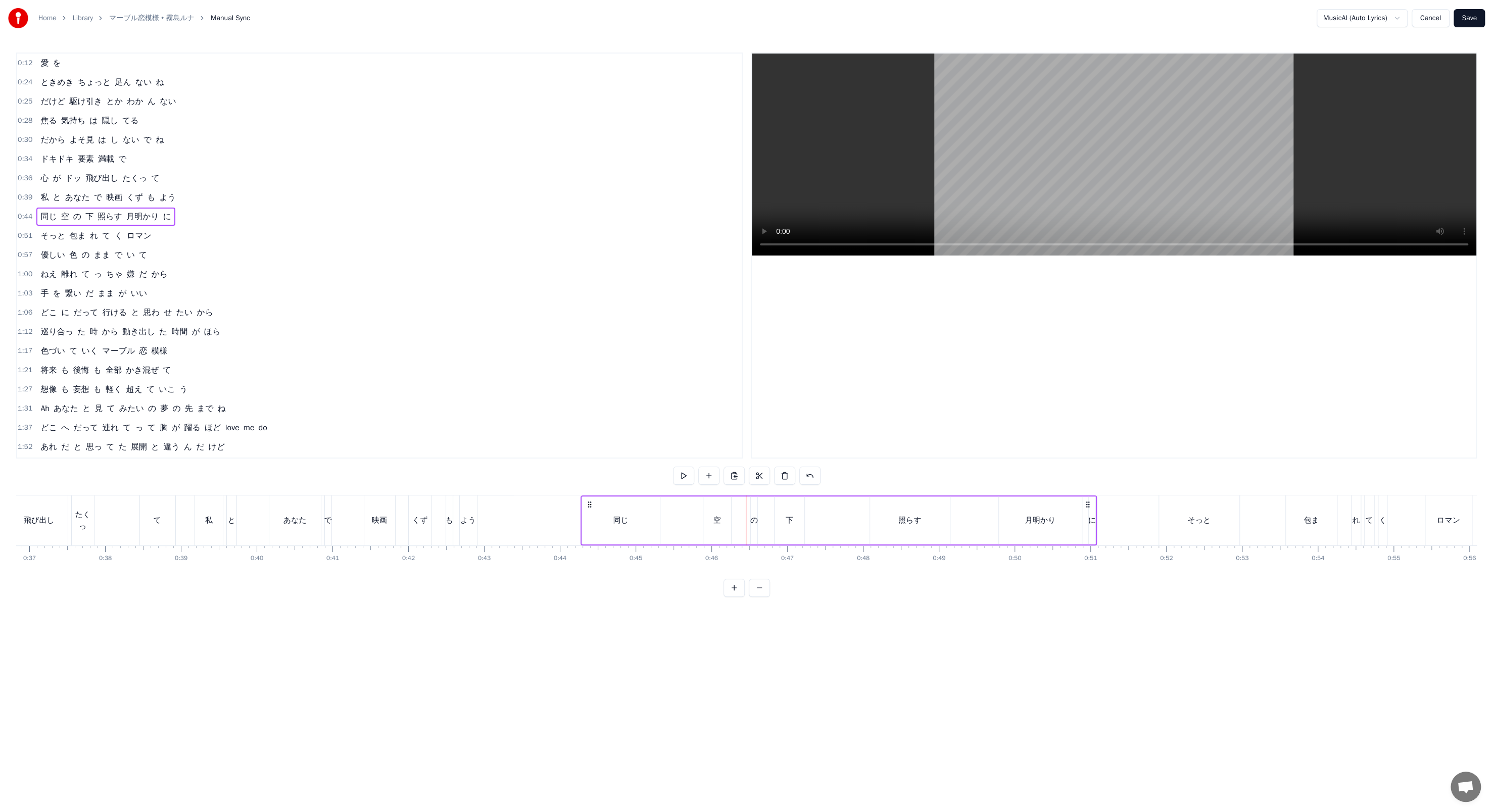 click on "空" at bounding box center [717, 520] 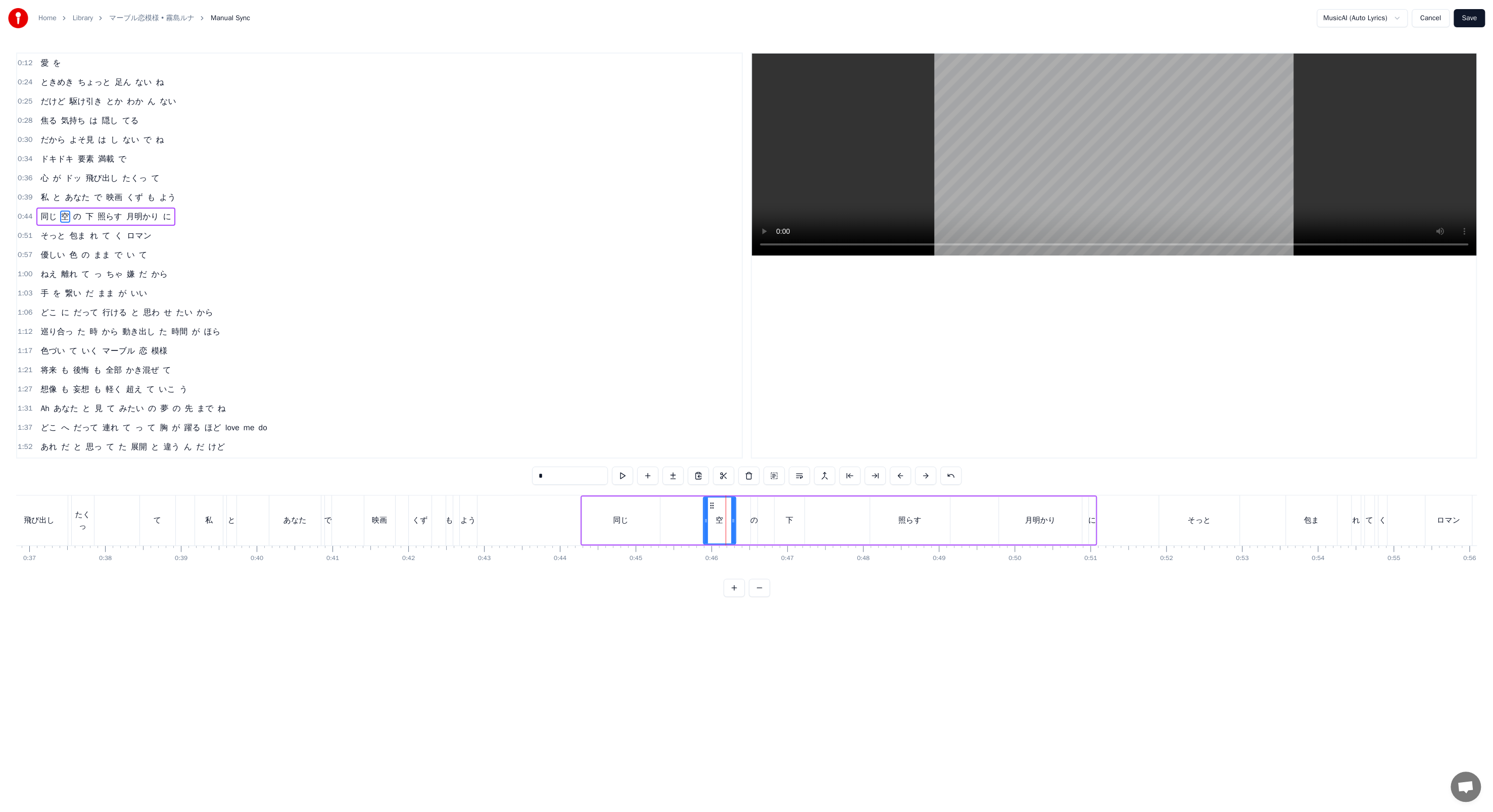 click 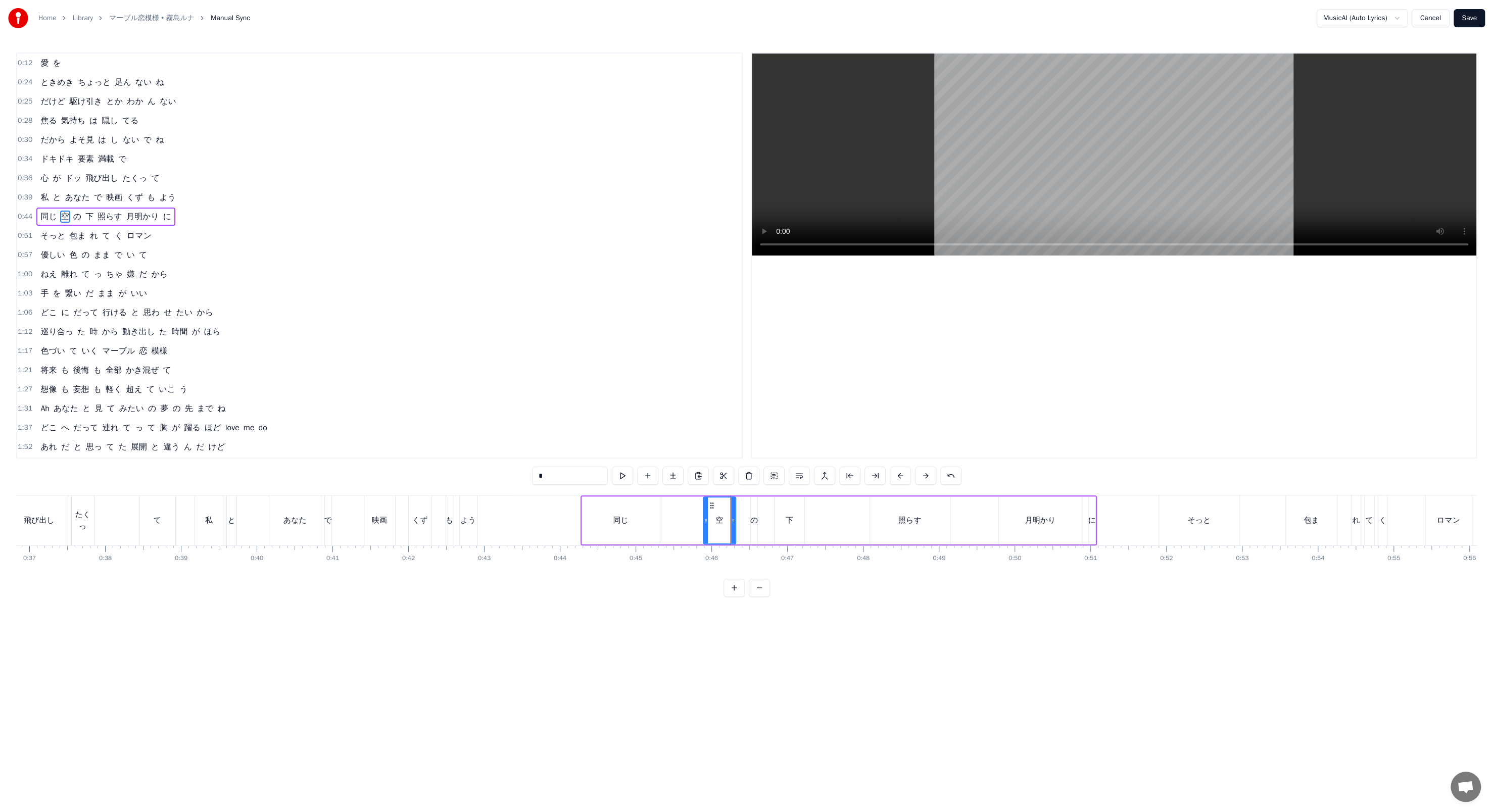 click on "の" at bounding box center [754, 520] 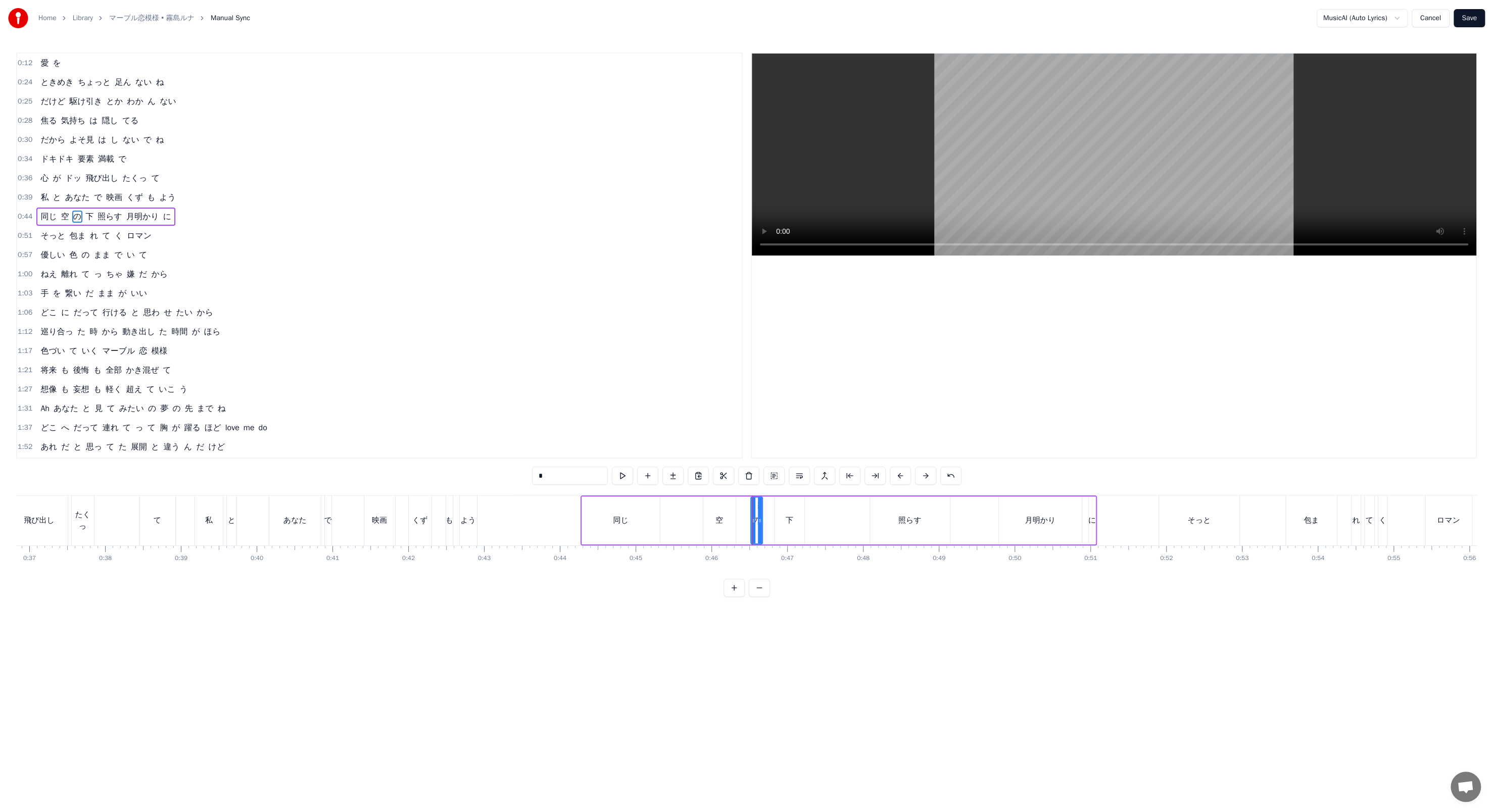 drag, startPoint x: 755, startPoint y: 519, endPoint x: 760, endPoint y: 518, distance: 5.09902 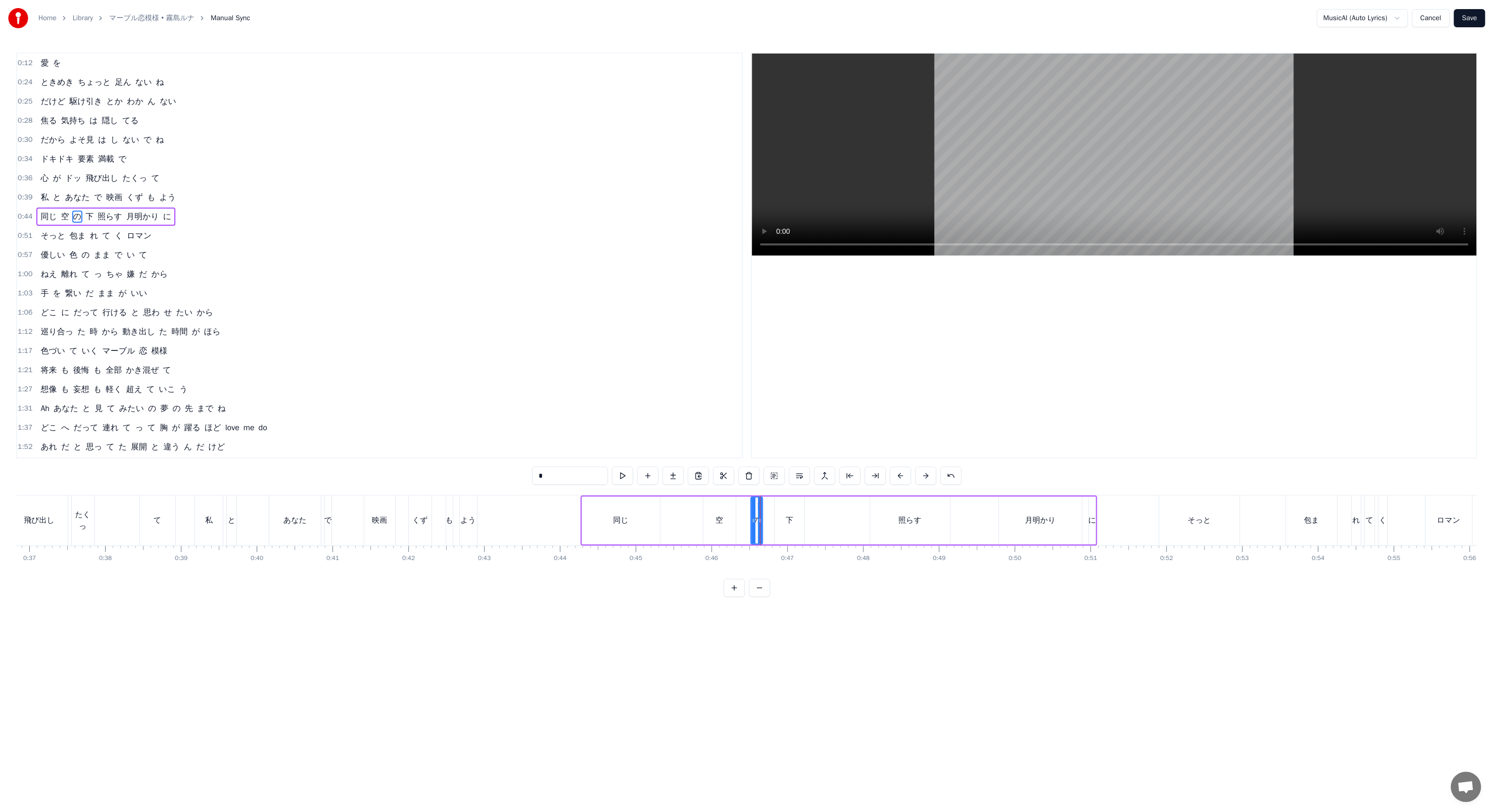 click on "下" at bounding box center [789, 520] 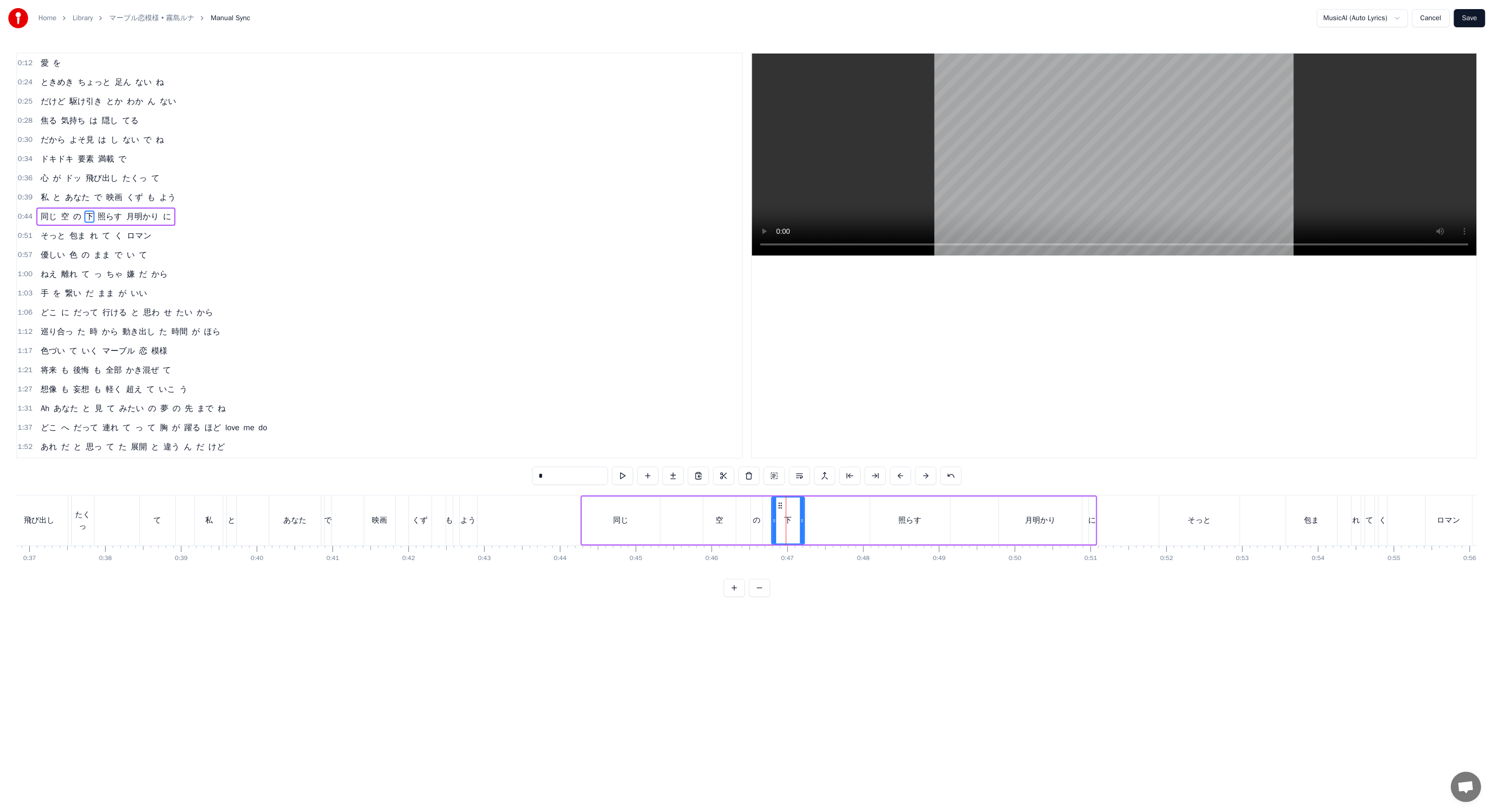 click at bounding box center [774, 520] 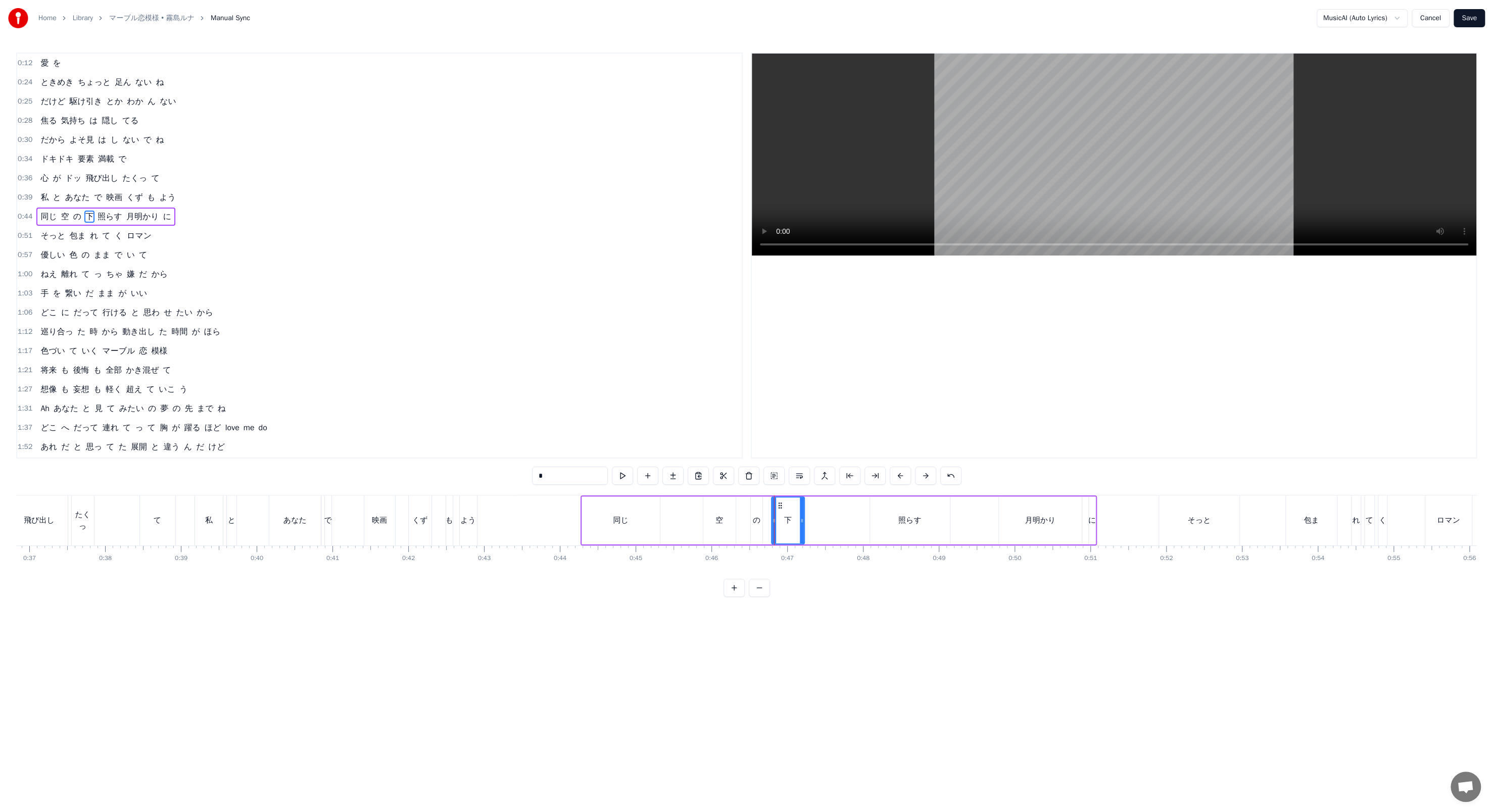 click on "0:44" at bounding box center (25, 217) 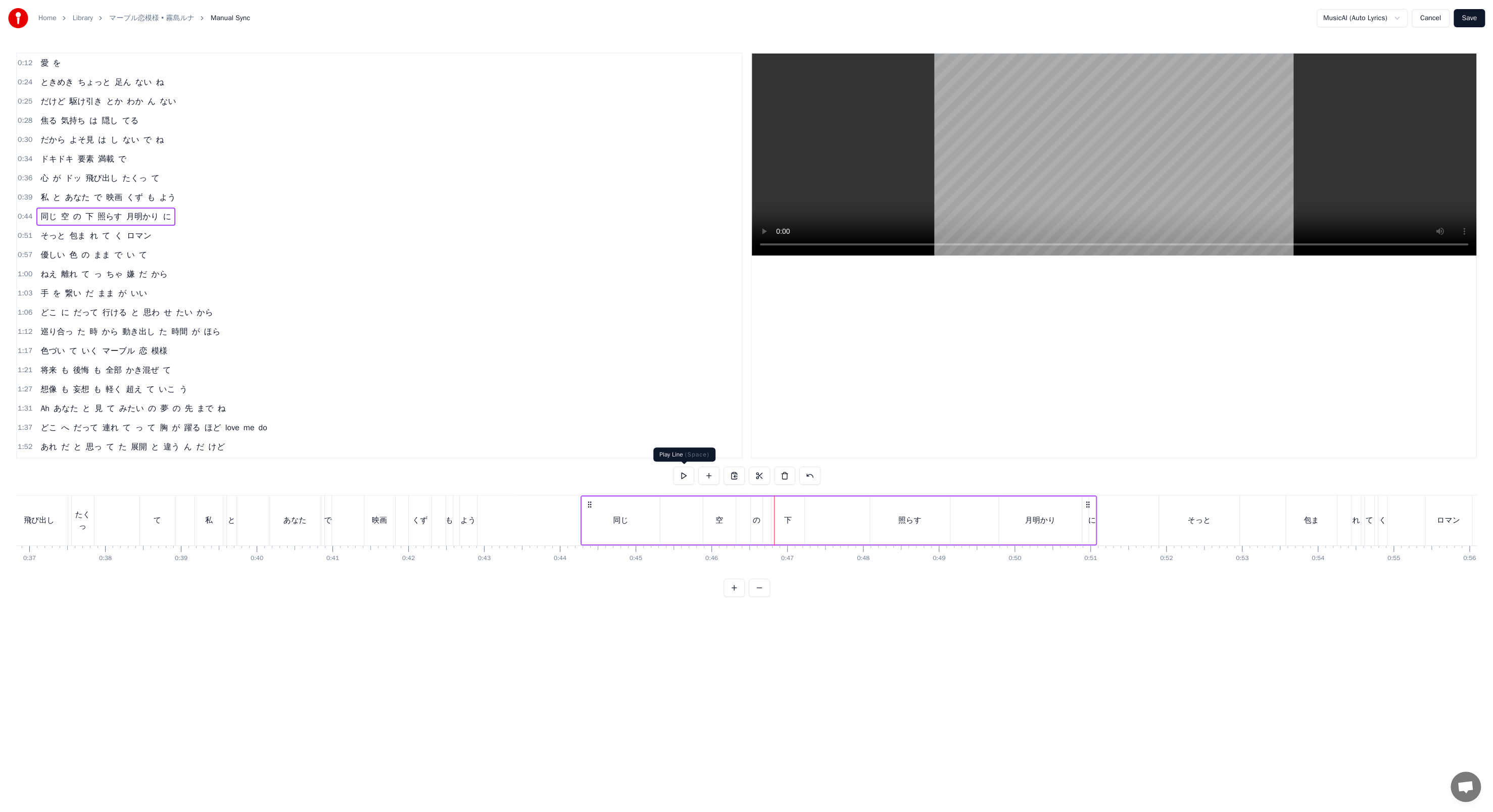 click at bounding box center (684, 476) 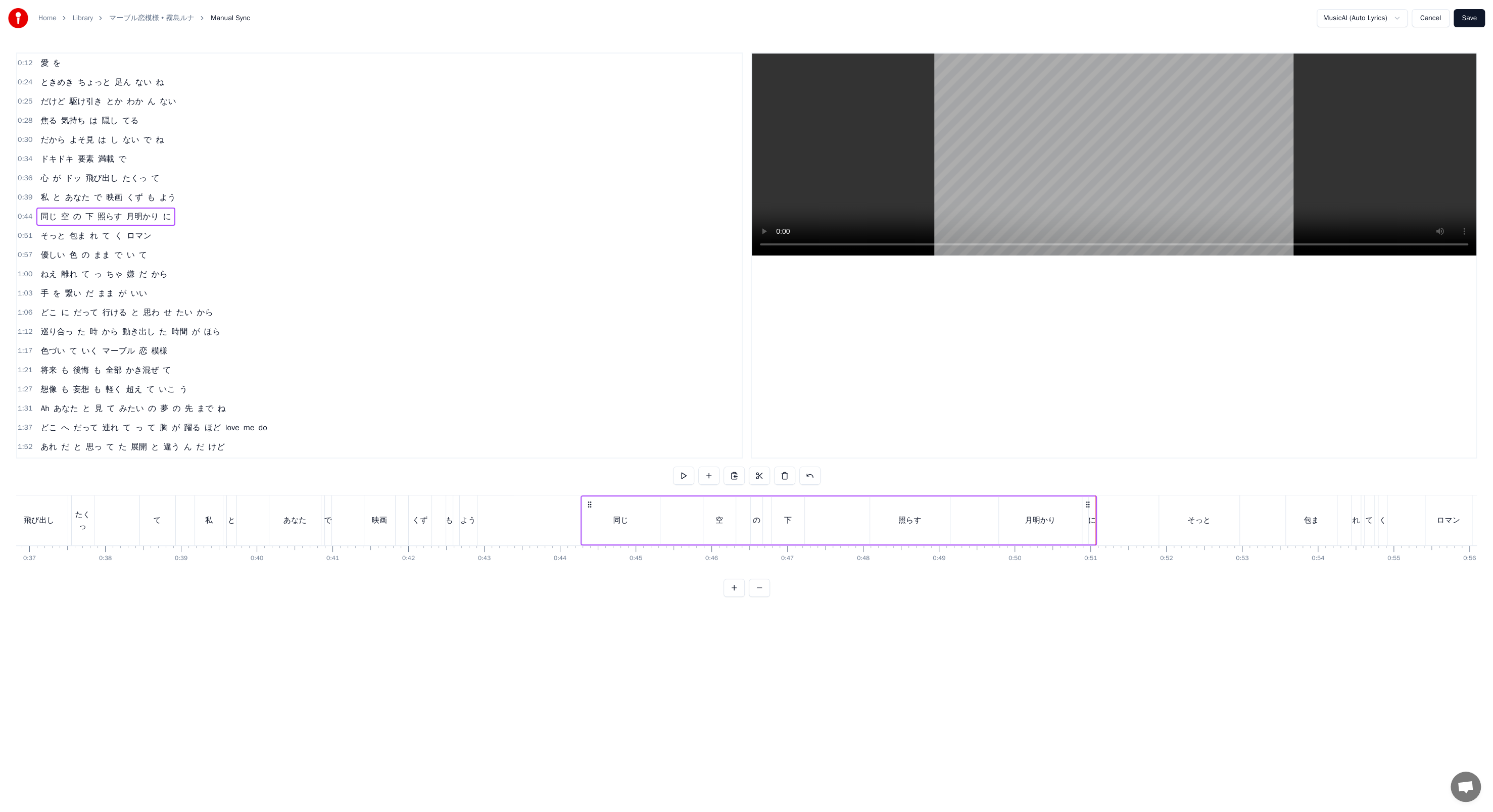 click on "月明かり" at bounding box center [1040, 520] 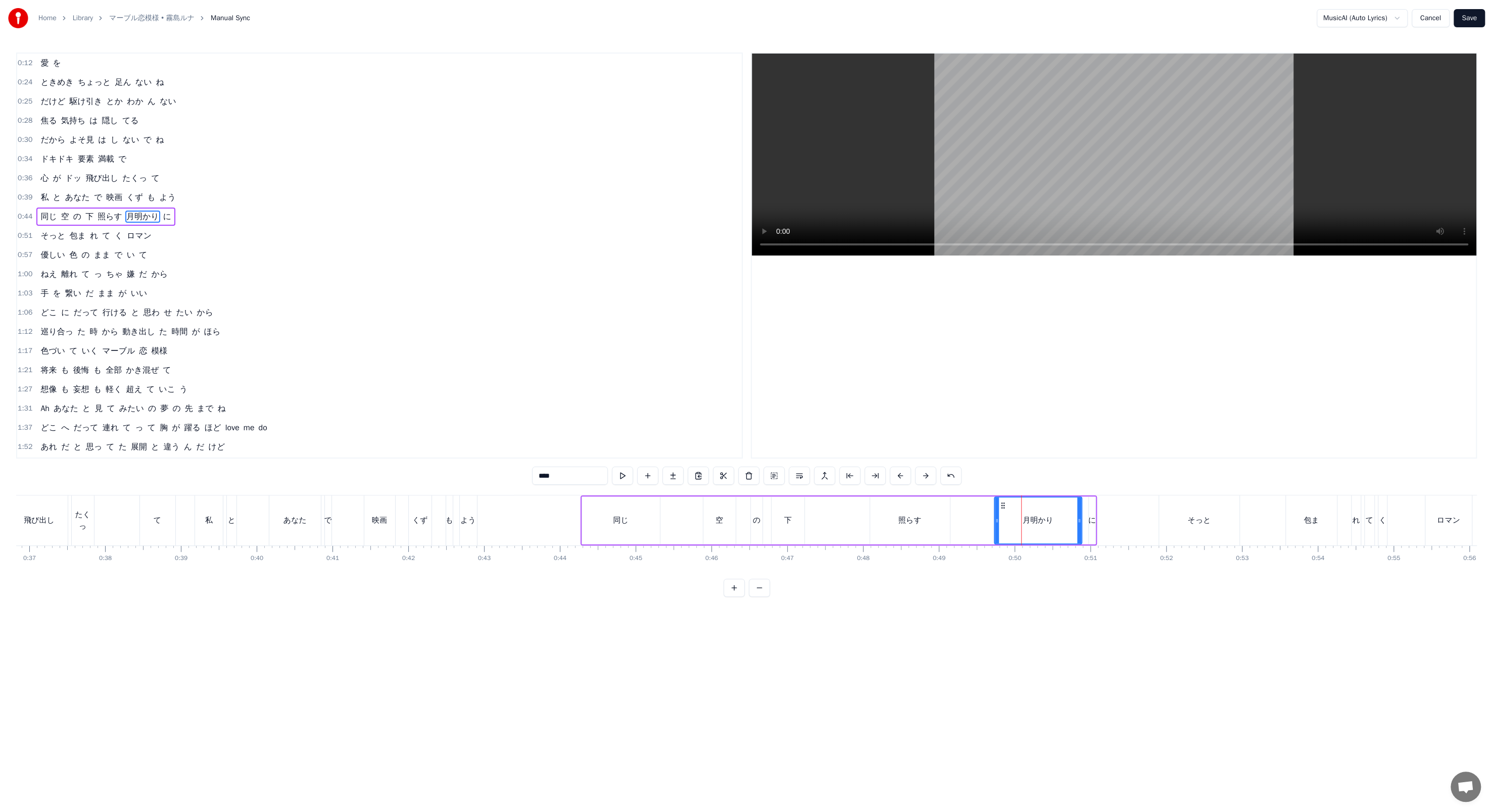 click 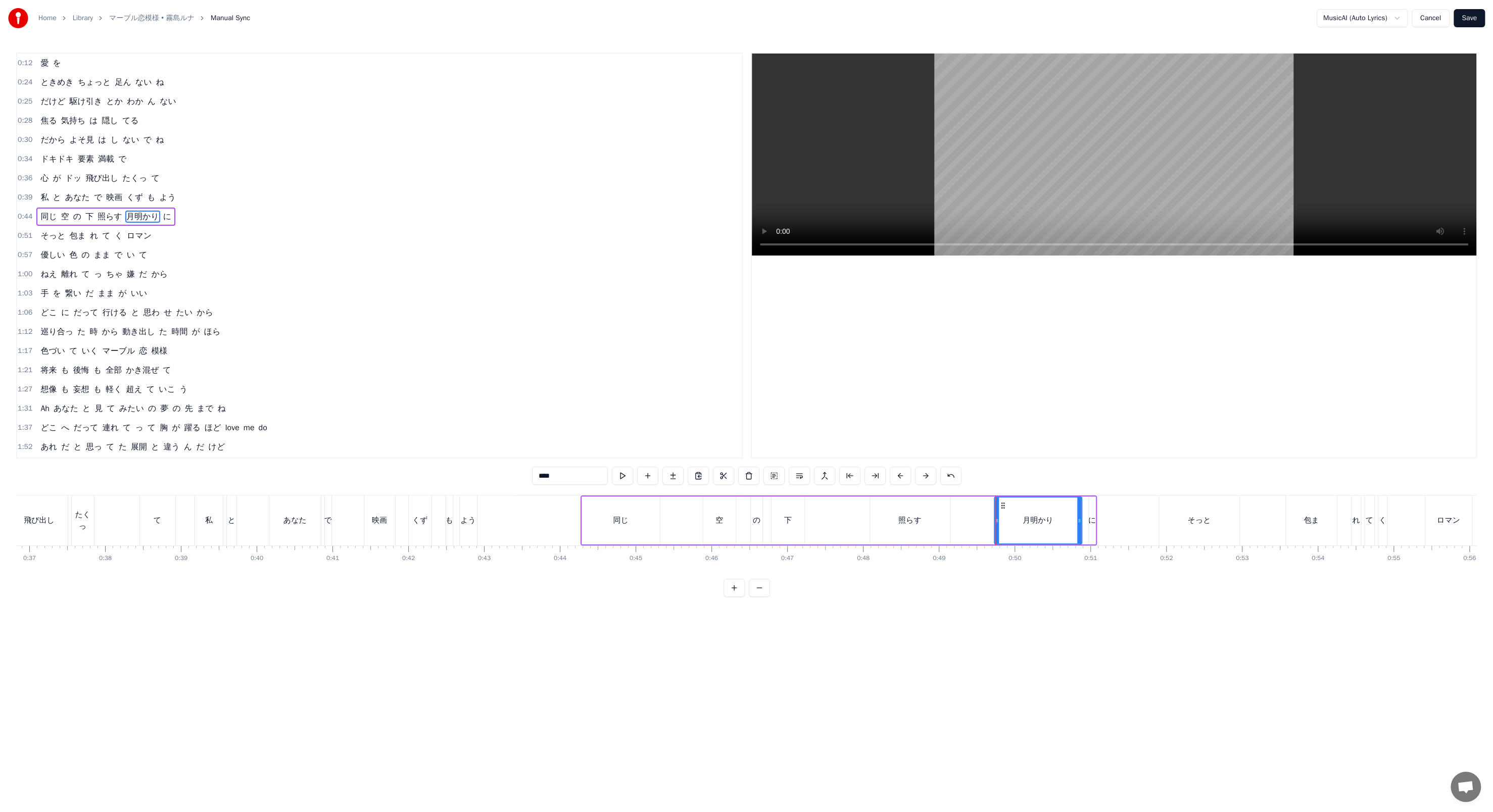 click on "0:51 そっと 包ま れ て く ロマン" at bounding box center (379, 236) 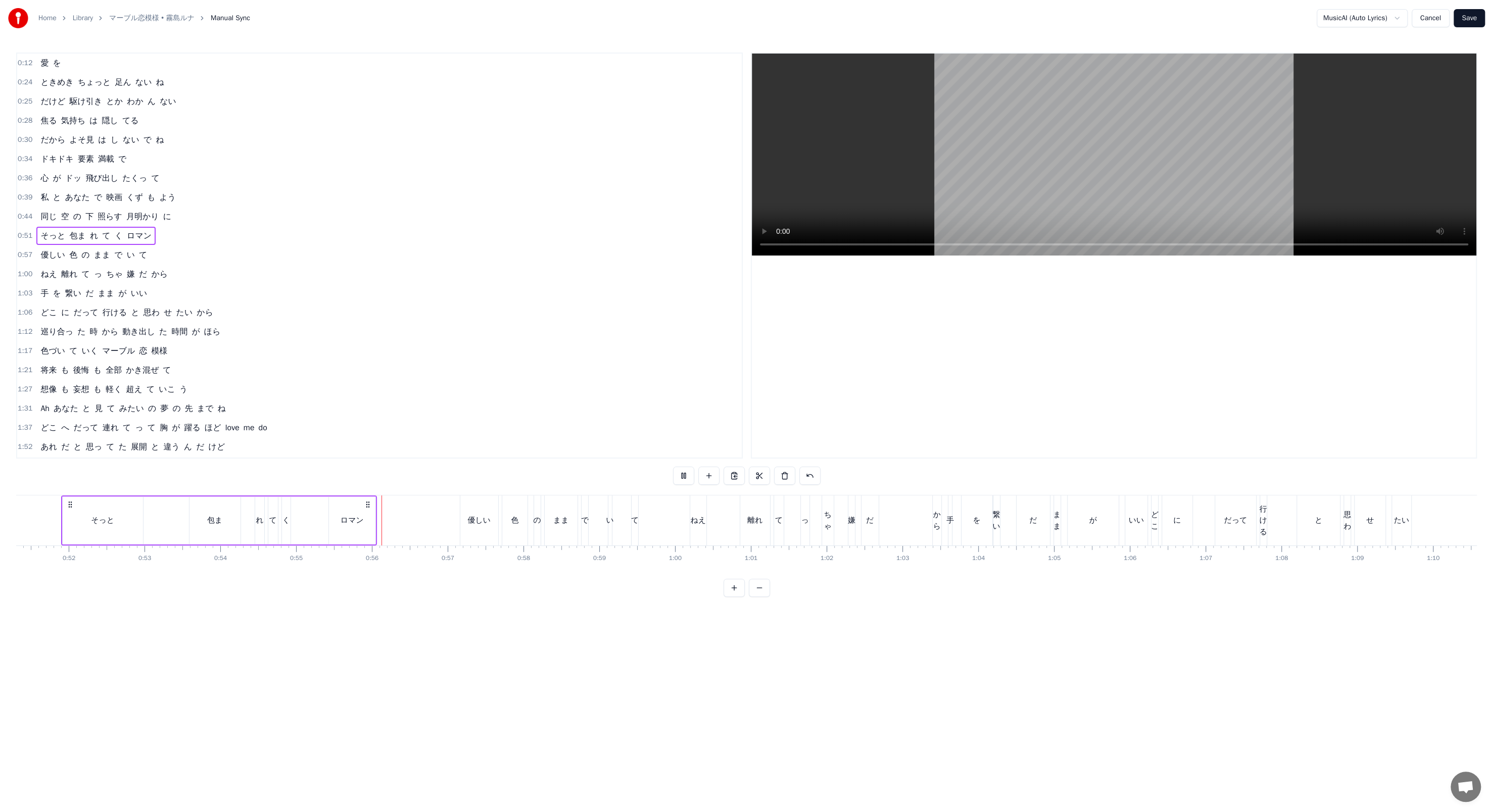 scroll, scrollTop: 0, scrollLeft: 4163, axis: horizontal 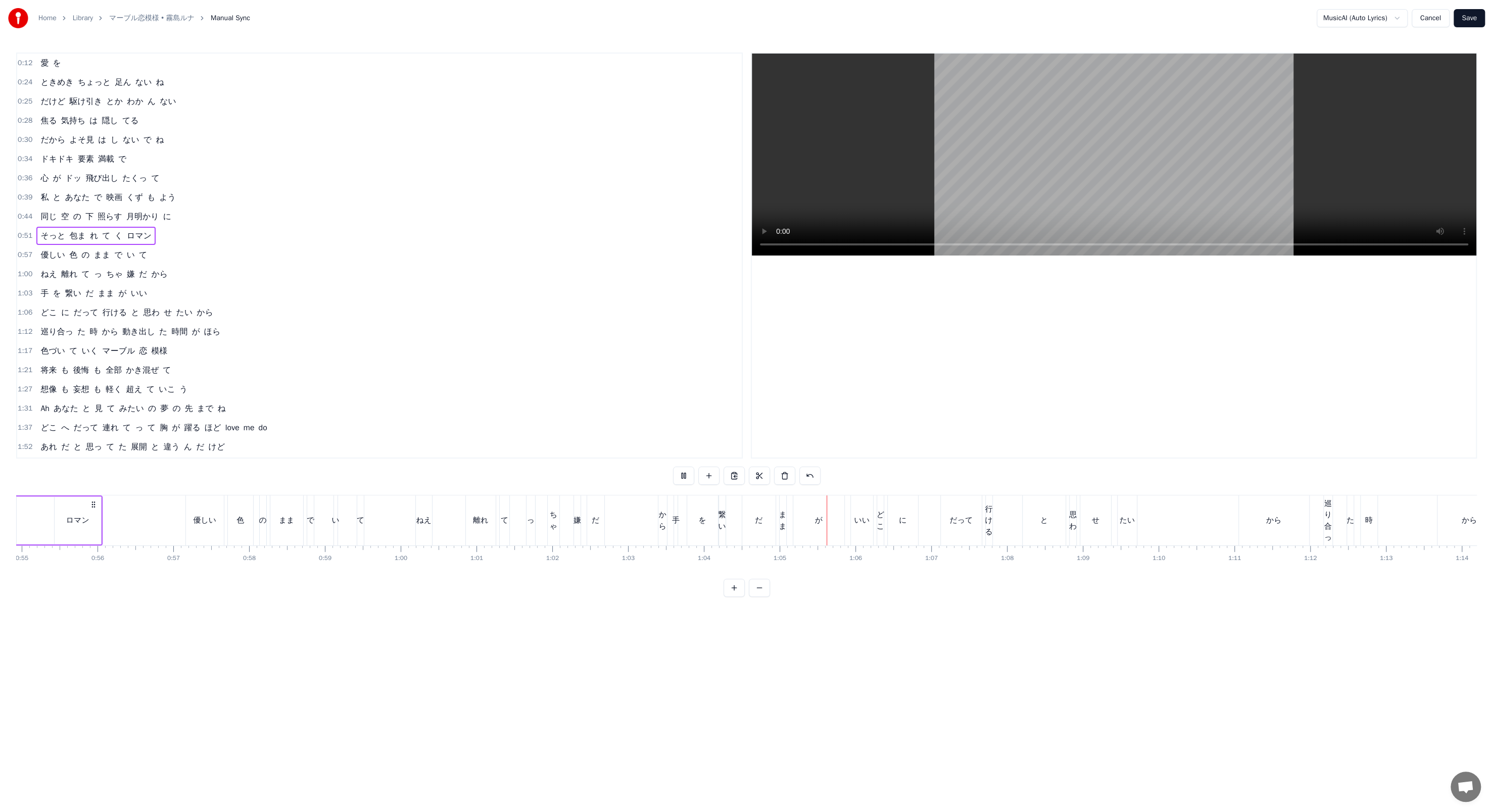 click on "1:21 将来 も 後悔 も 全部 かき混ぜ て" at bounding box center (379, 370) 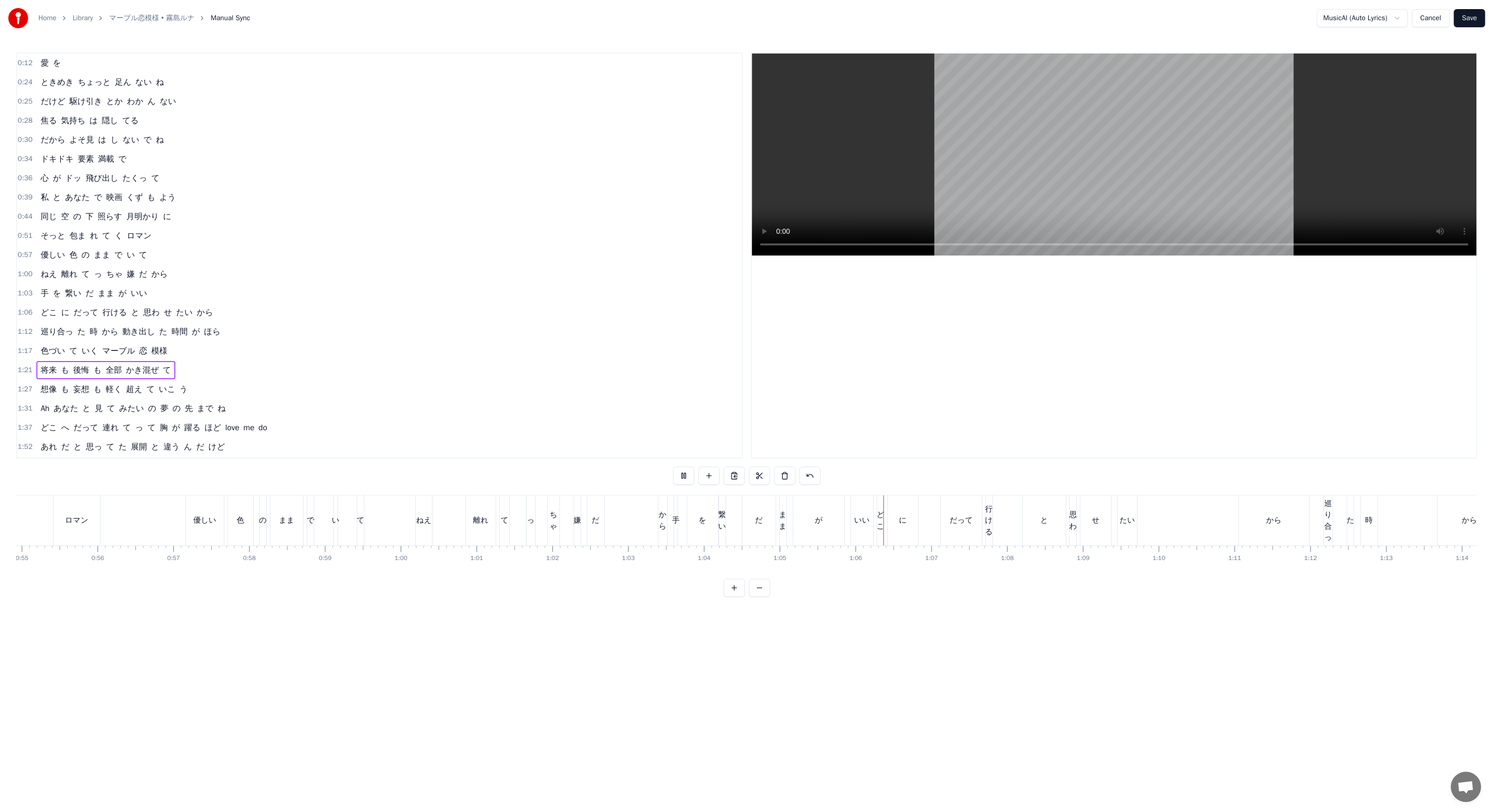 click on "ねえ 離れ て っ ちゃ 嫌 だ から" at bounding box center (543, 520) 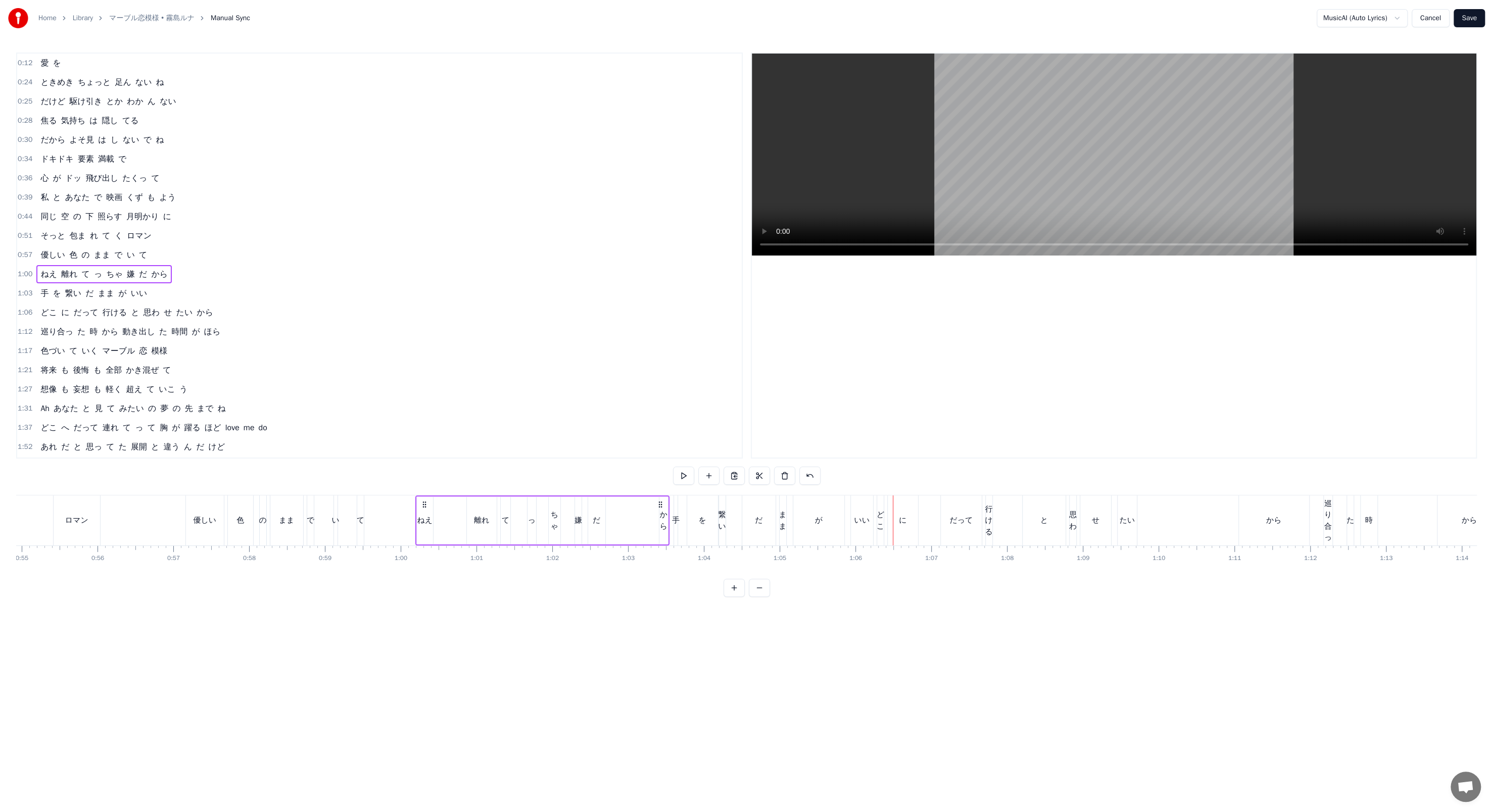 click on "ねえ 離れ て っ ちゃ 嫌 だ から" at bounding box center (543, 520) 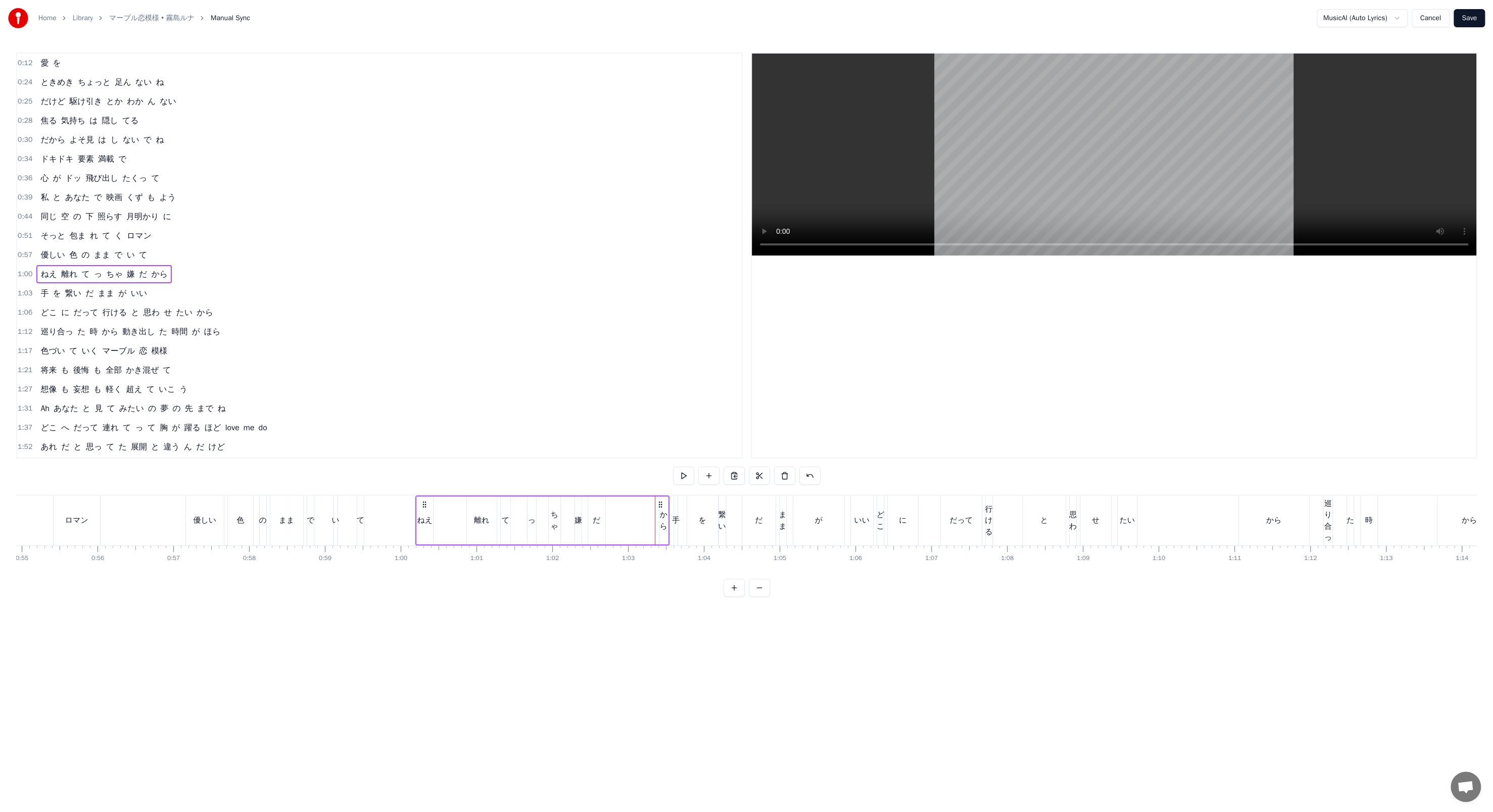 click on "ねえ 離れ て っ ちゃ 嫌 だ から" at bounding box center (543, 520) 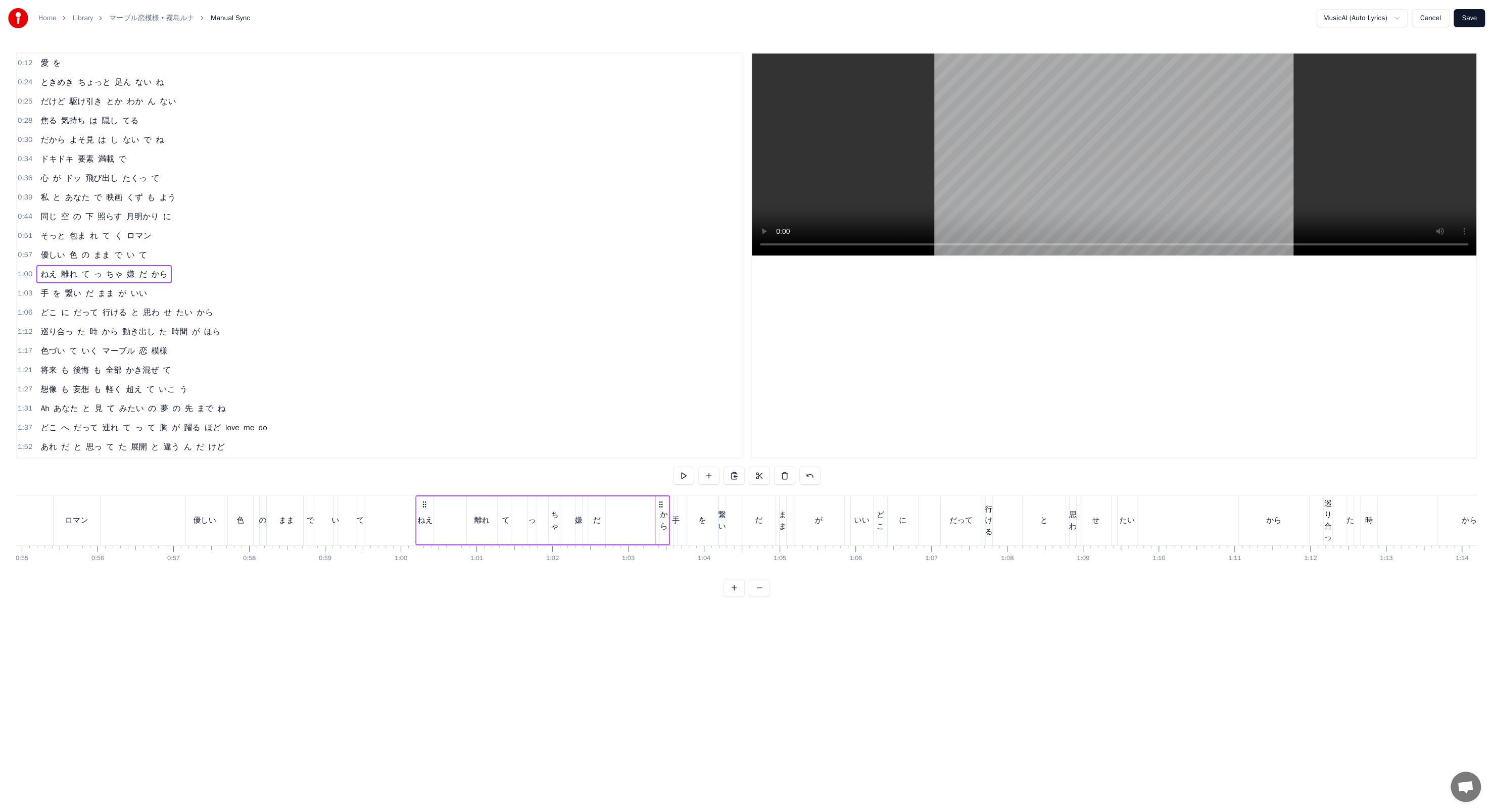 click 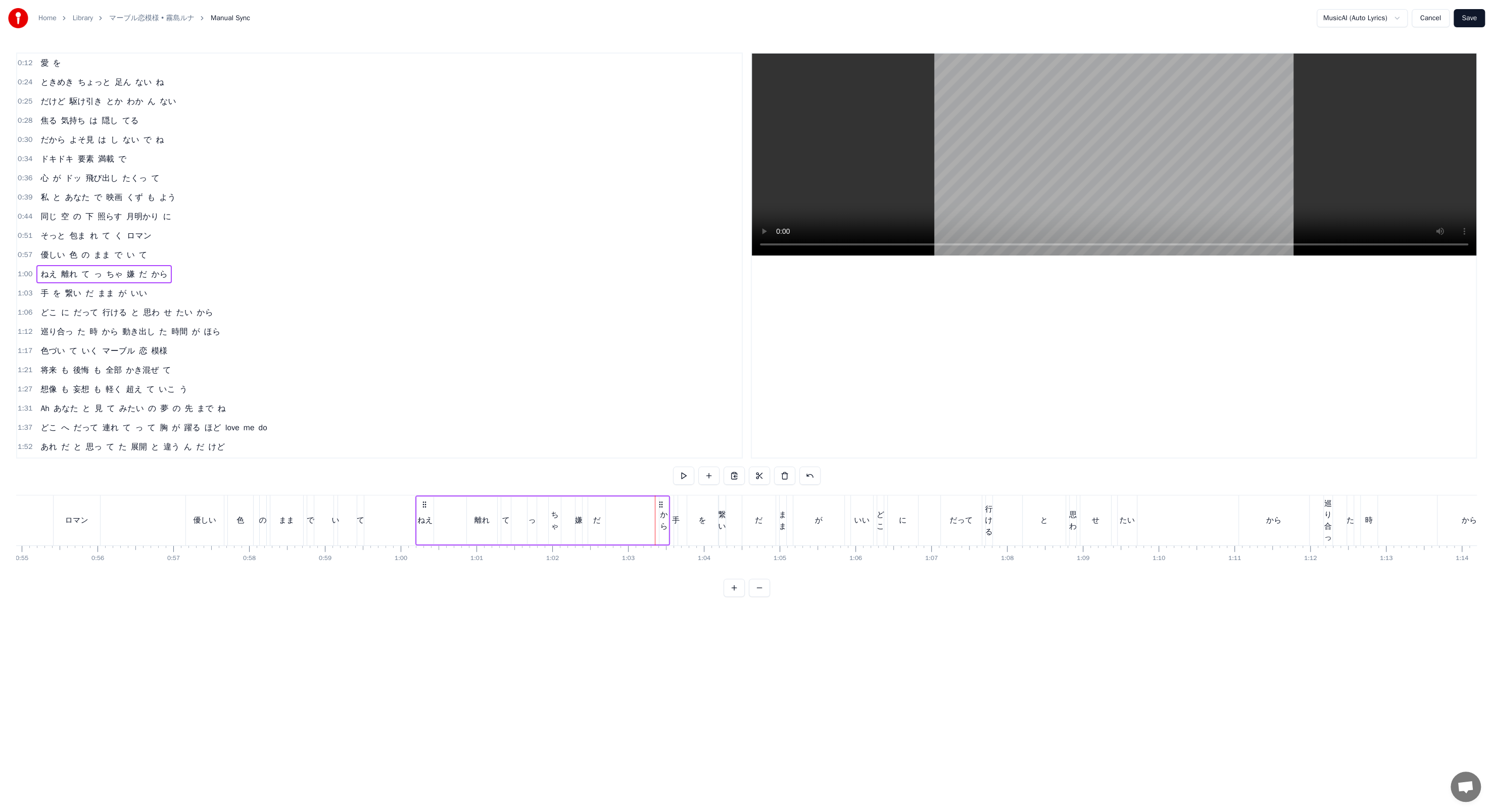click on "から" at bounding box center (664, 520) 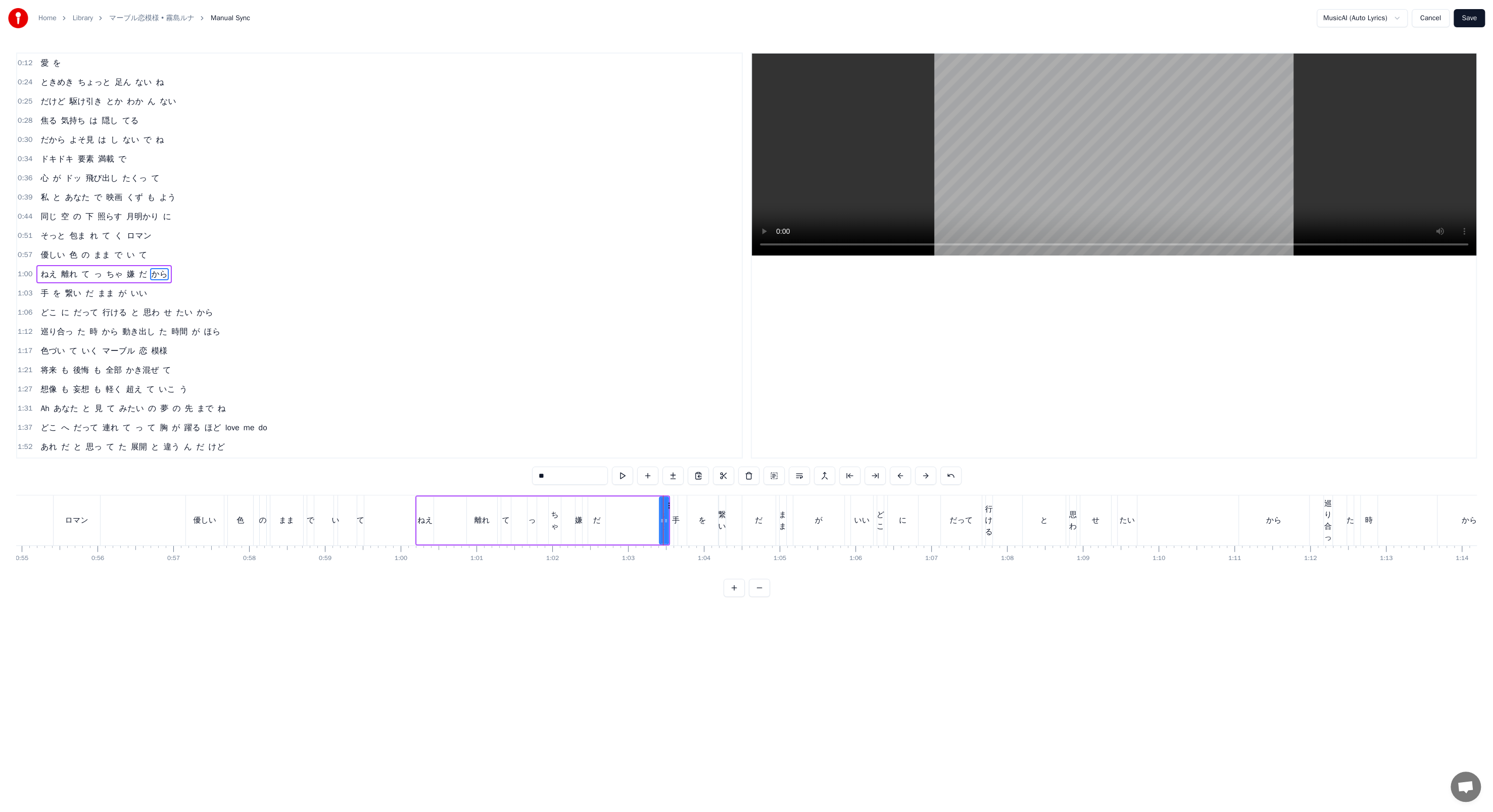 scroll, scrollTop: 10, scrollLeft: 0, axis: vertical 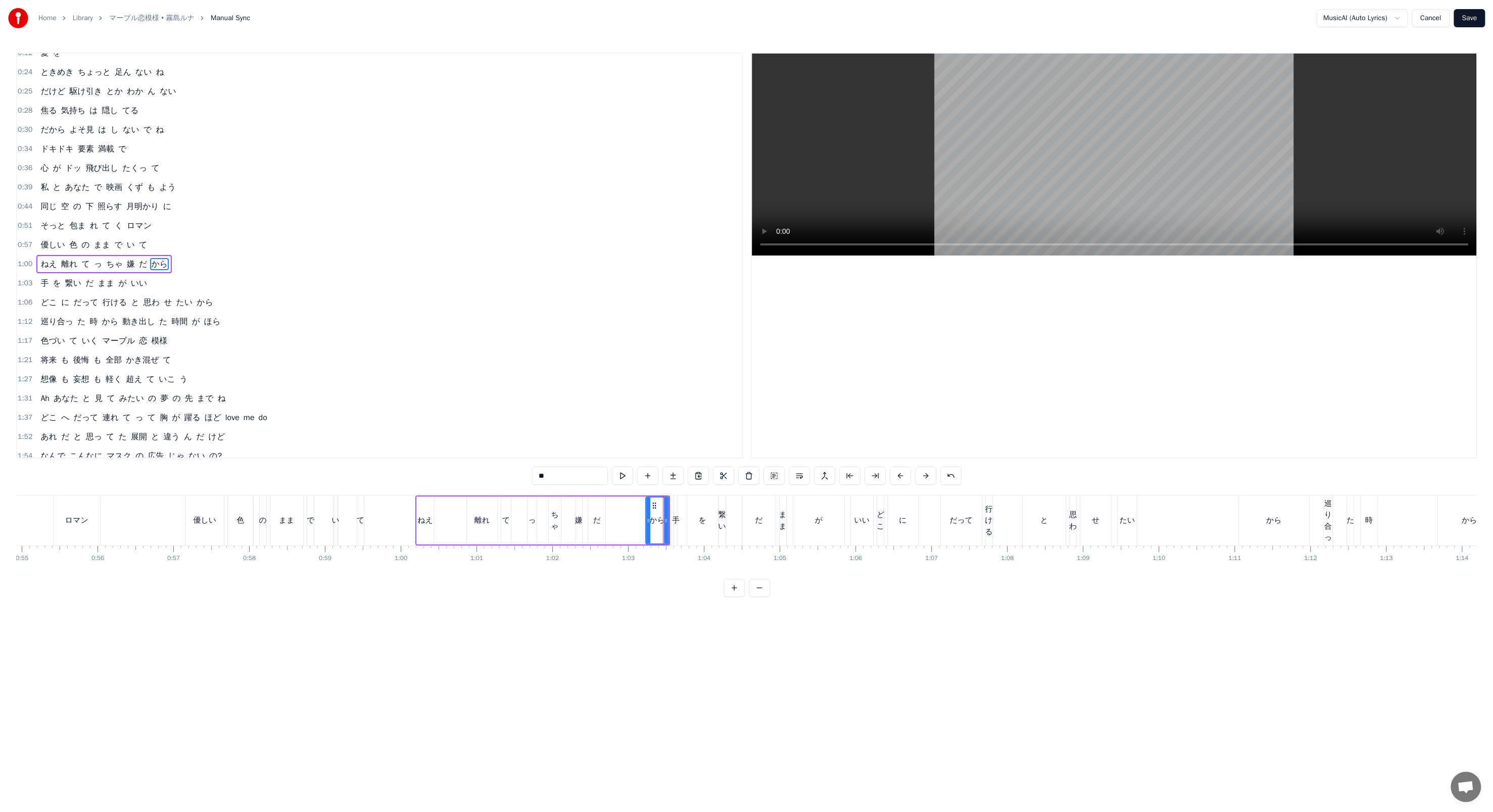 drag, startPoint x: 660, startPoint y: 515, endPoint x: 646, endPoint y: 514, distance: 14.035669 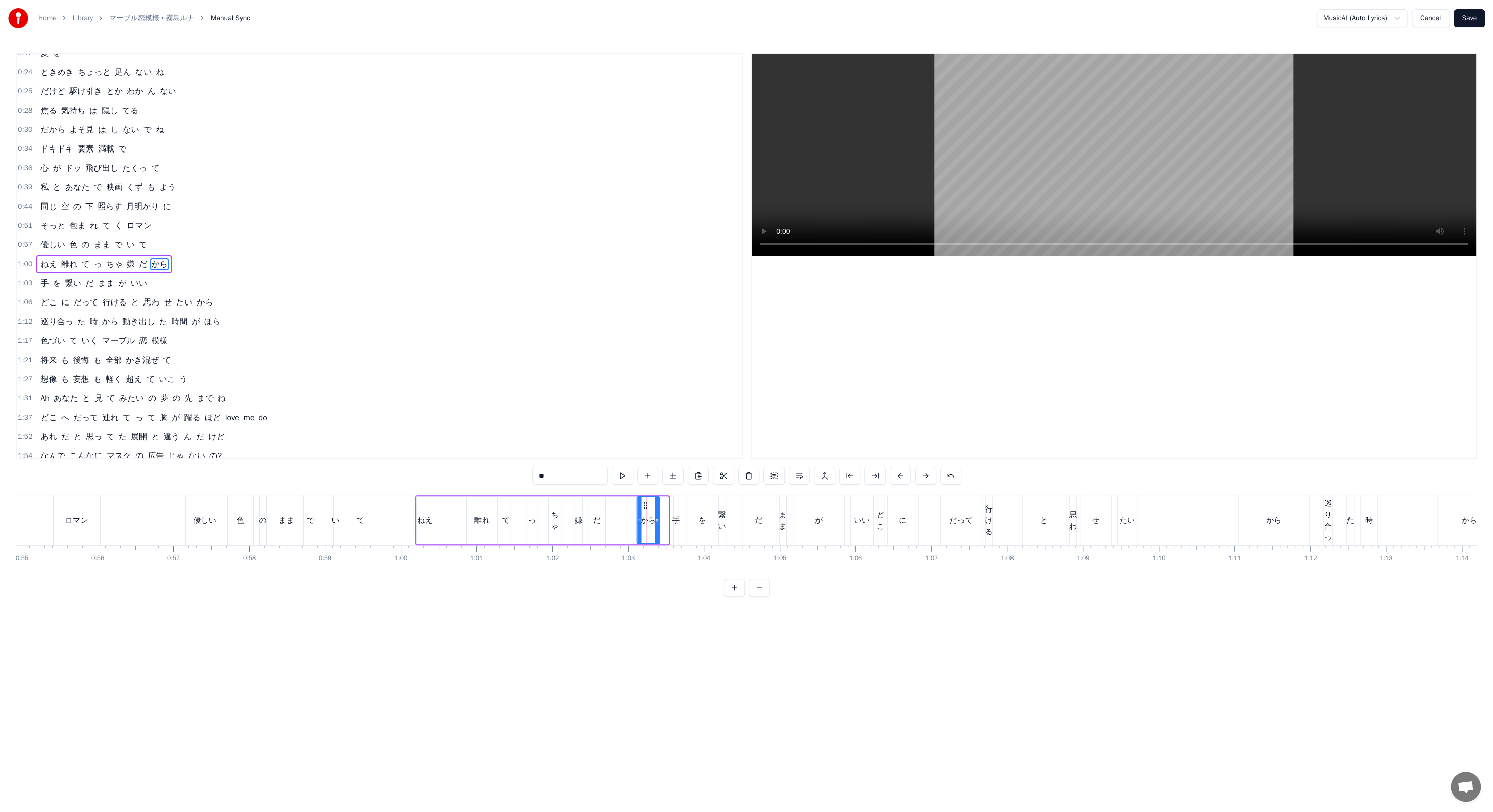 drag, startPoint x: 653, startPoint y: 503, endPoint x: 644, endPoint y: 500, distance: 9.486833 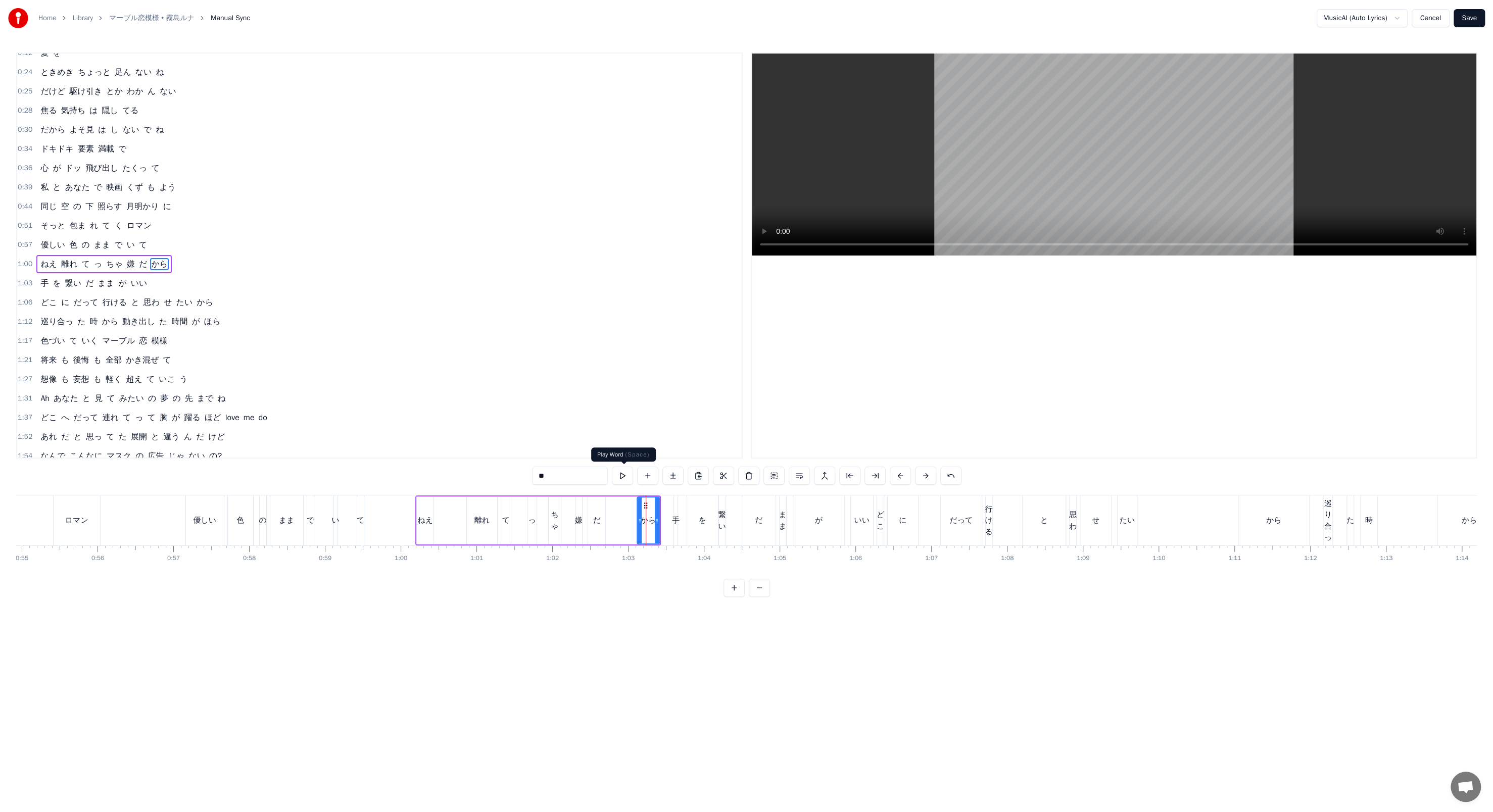 click at bounding box center [622, 476] 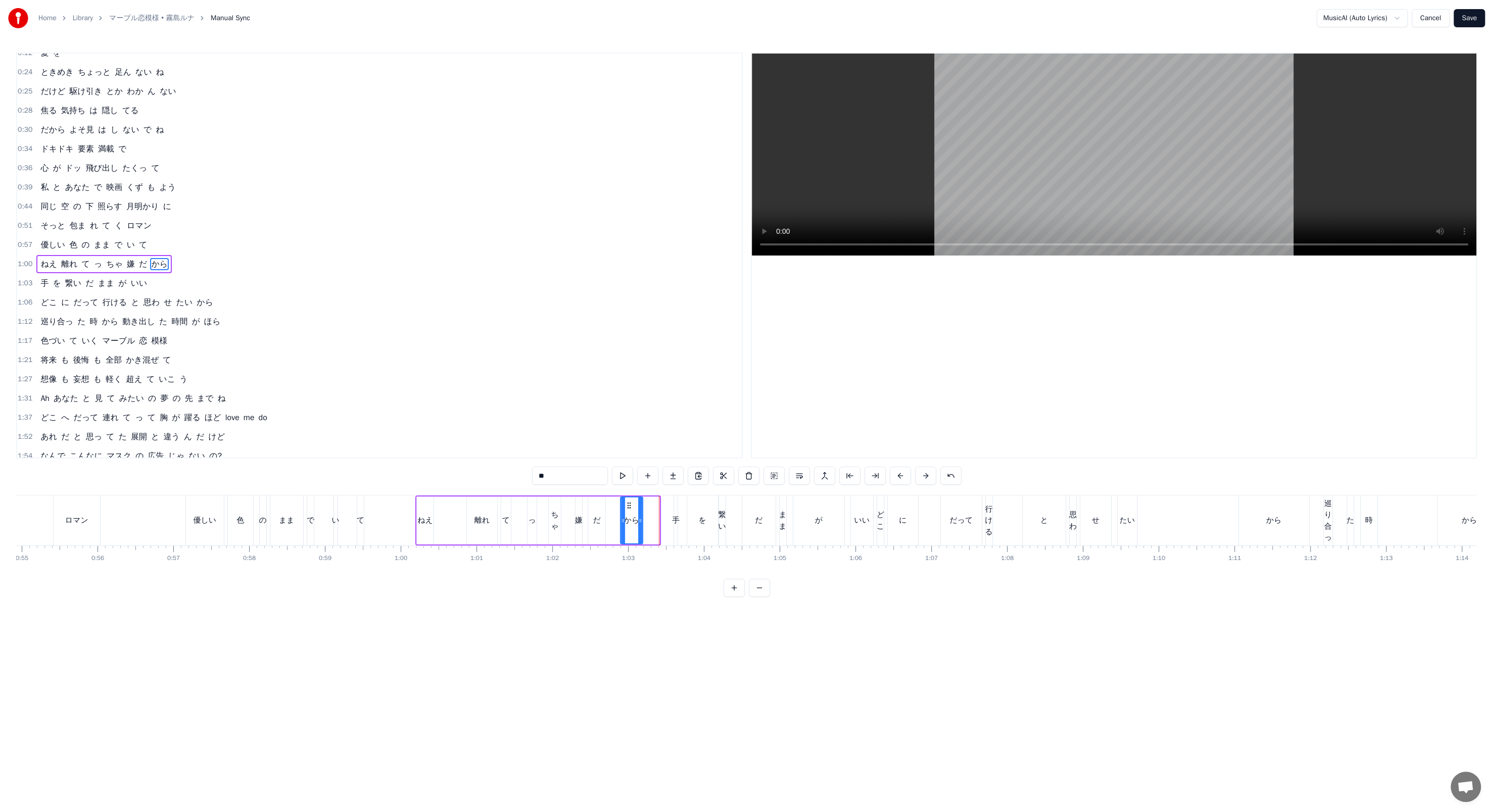 drag, startPoint x: 645, startPoint y: 504, endPoint x: 628, endPoint y: 501, distance: 17.262677 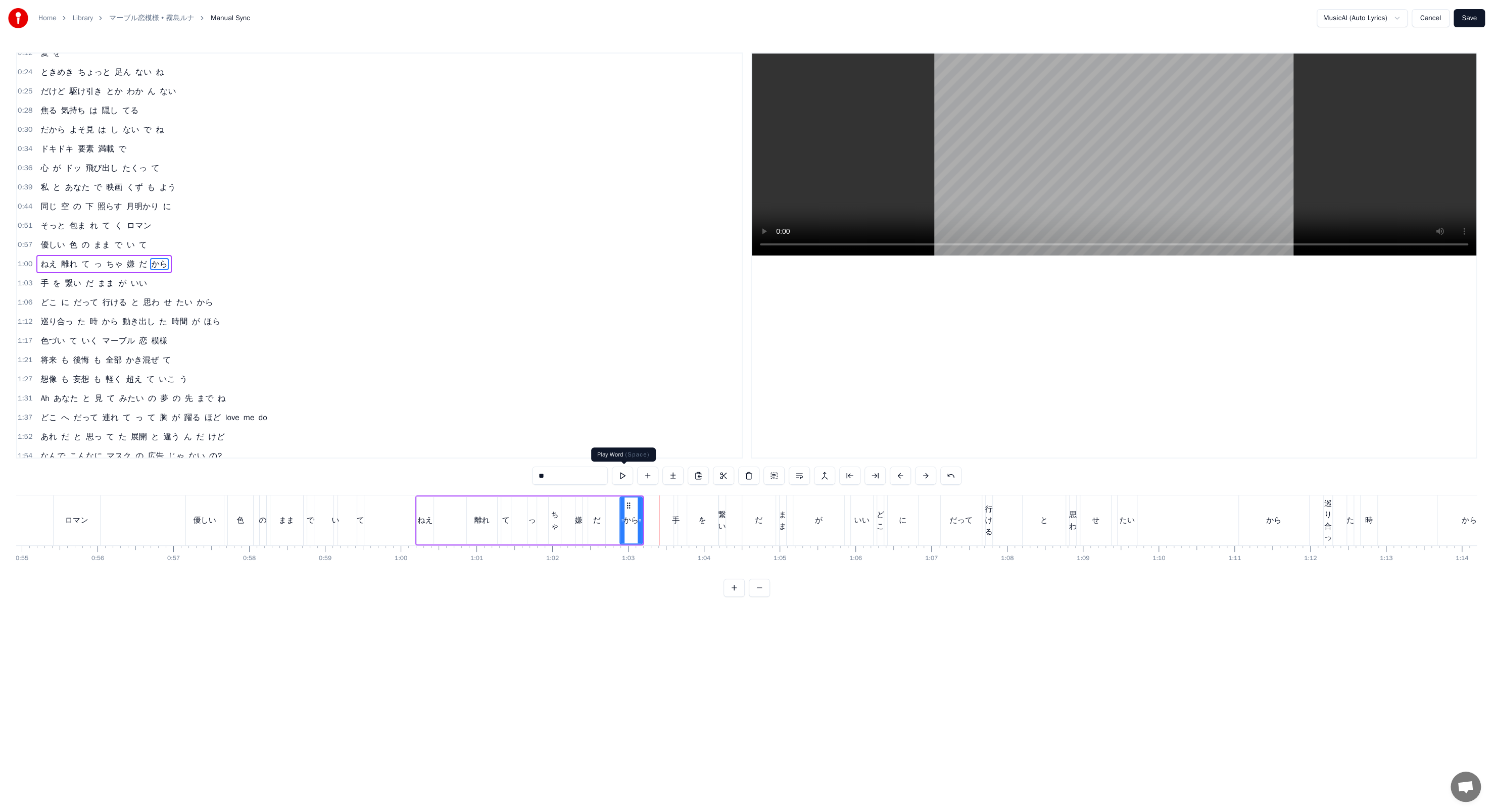 click at bounding box center (622, 476) 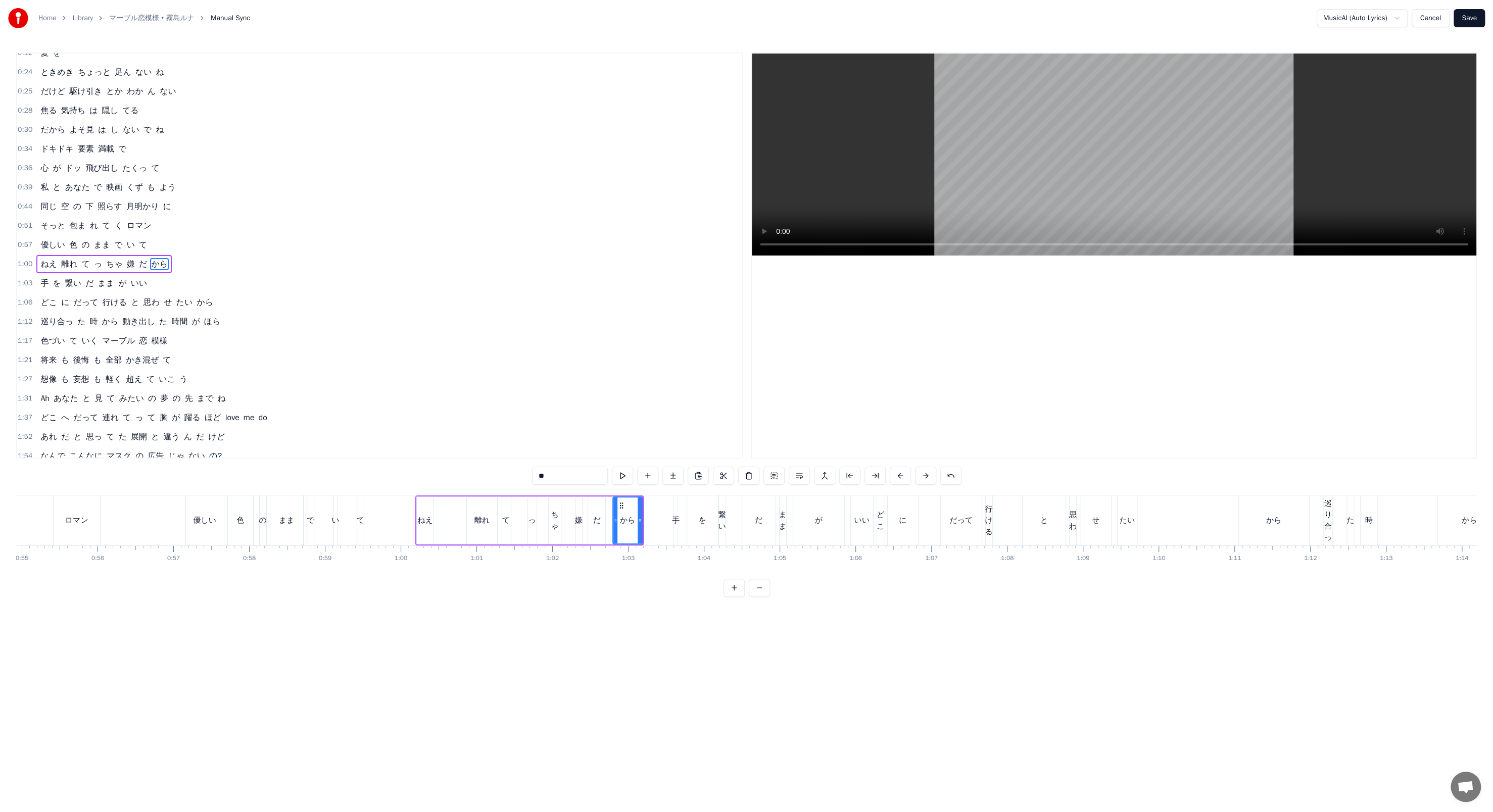 drag, startPoint x: 623, startPoint y: 513, endPoint x: 616, endPoint y: 513, distance: 7 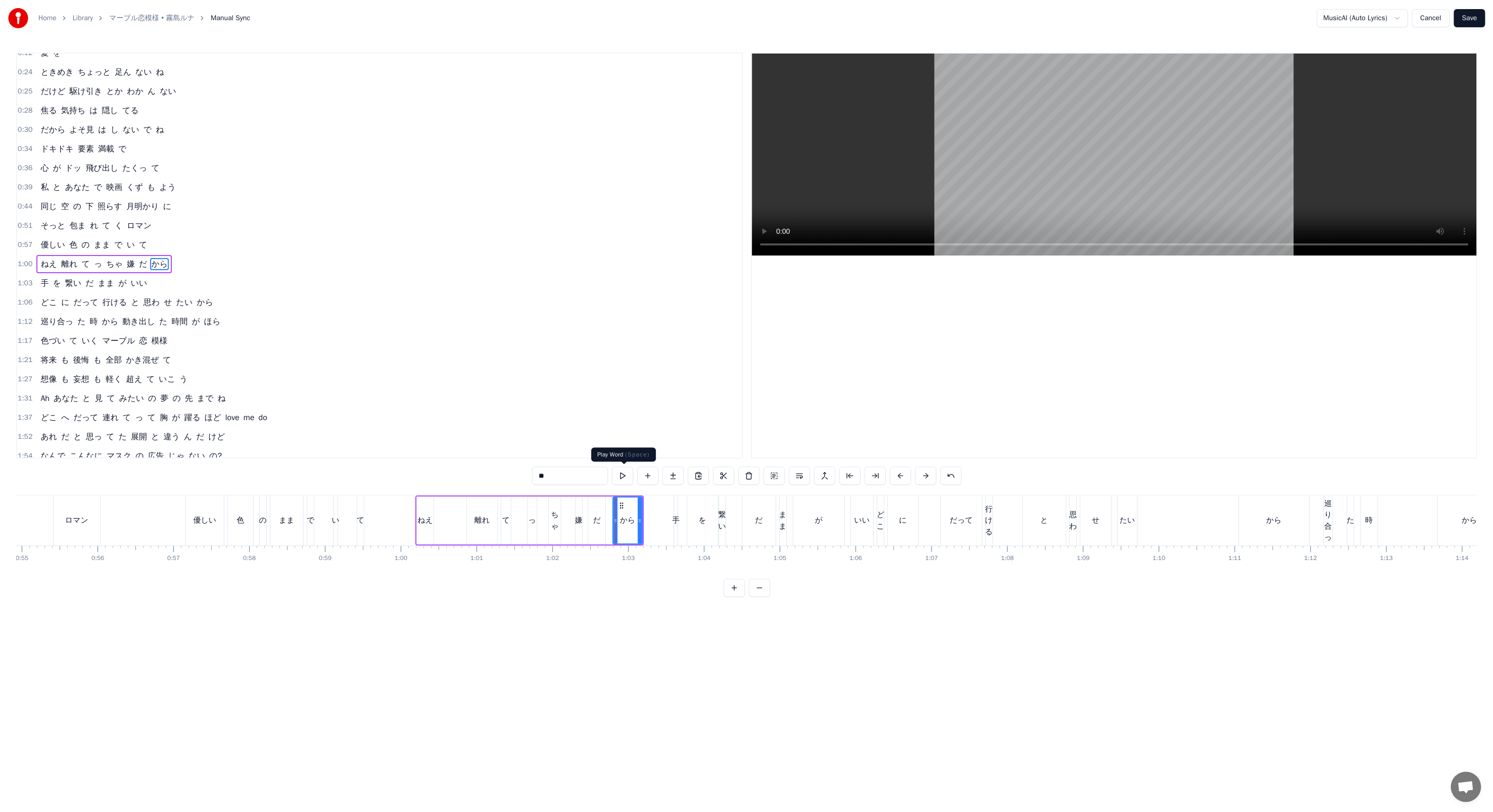 click at bounding box center [622, 476] 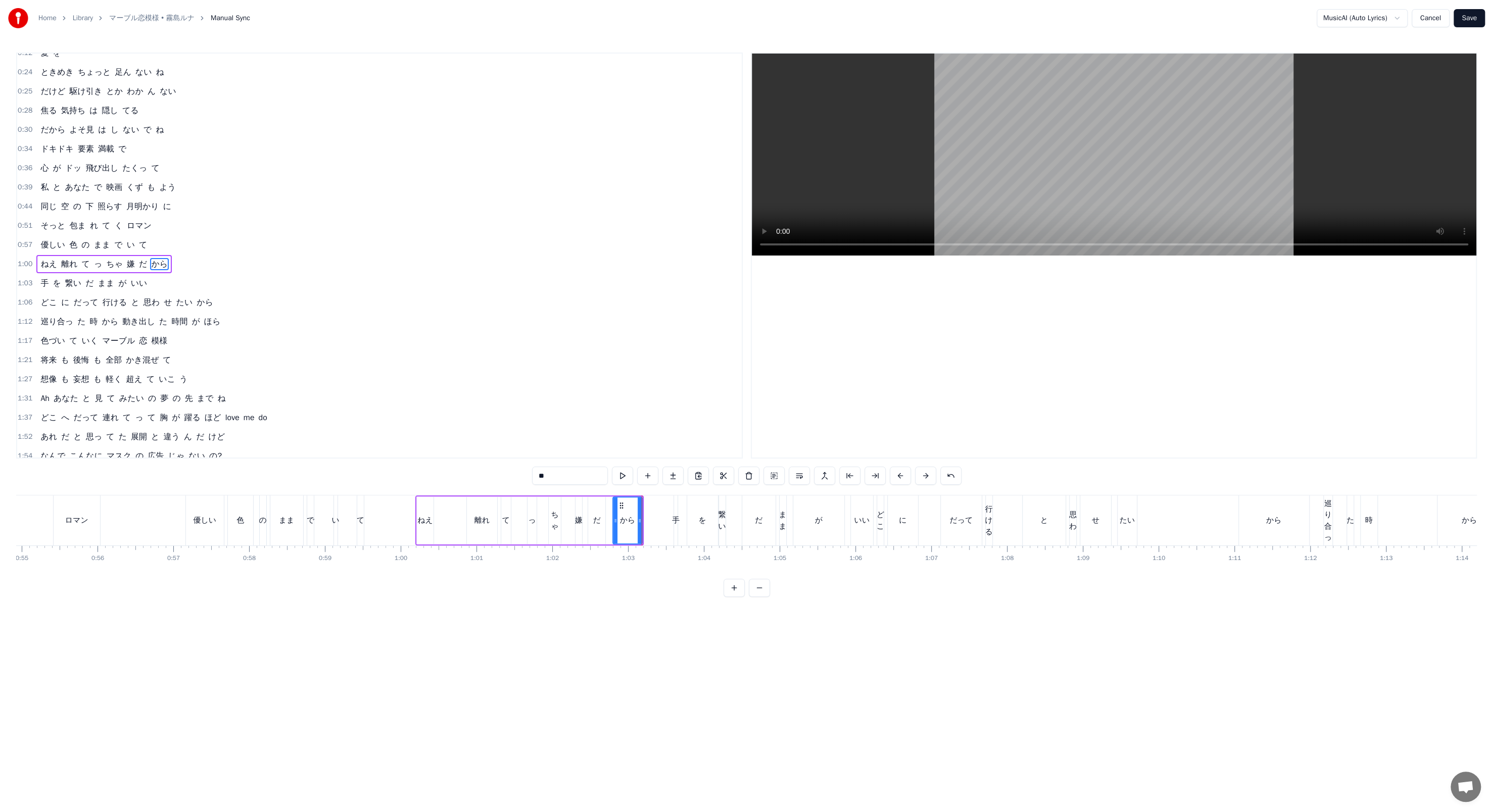 click on "Save" at bounding box center [1469, 18] 